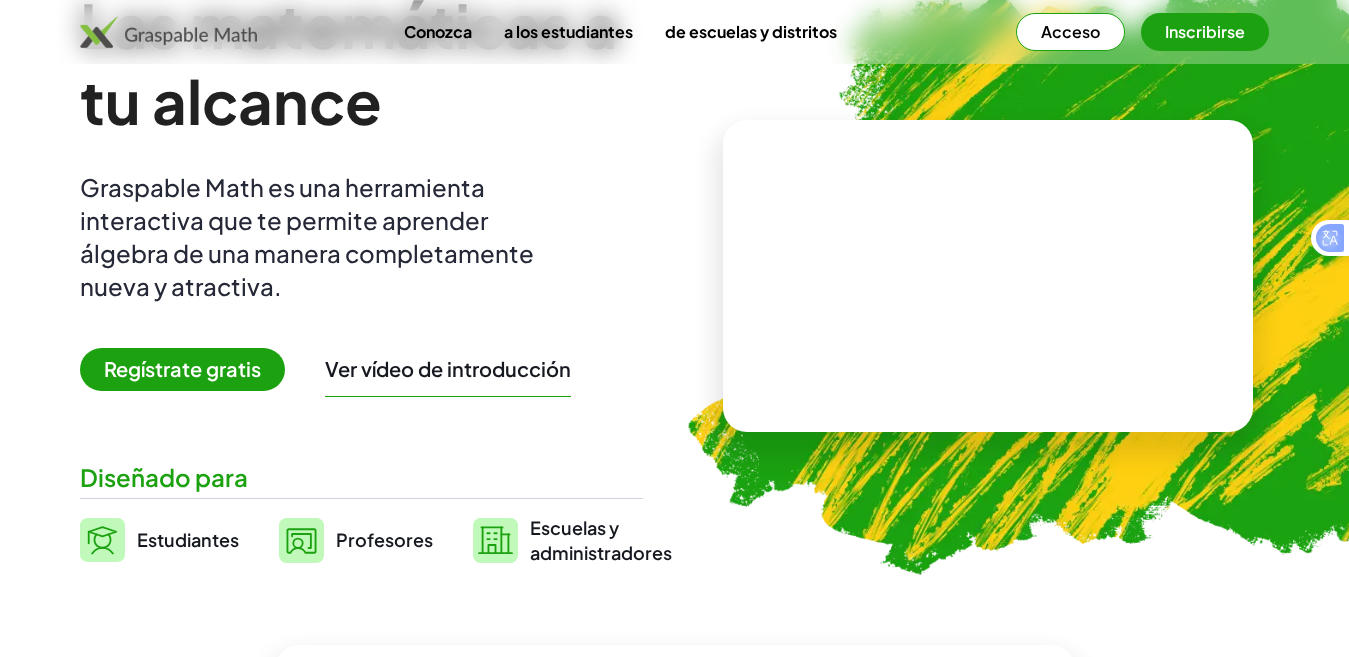 scroll, scrollTop: 200, scrollLeft: 0, axis: vertical 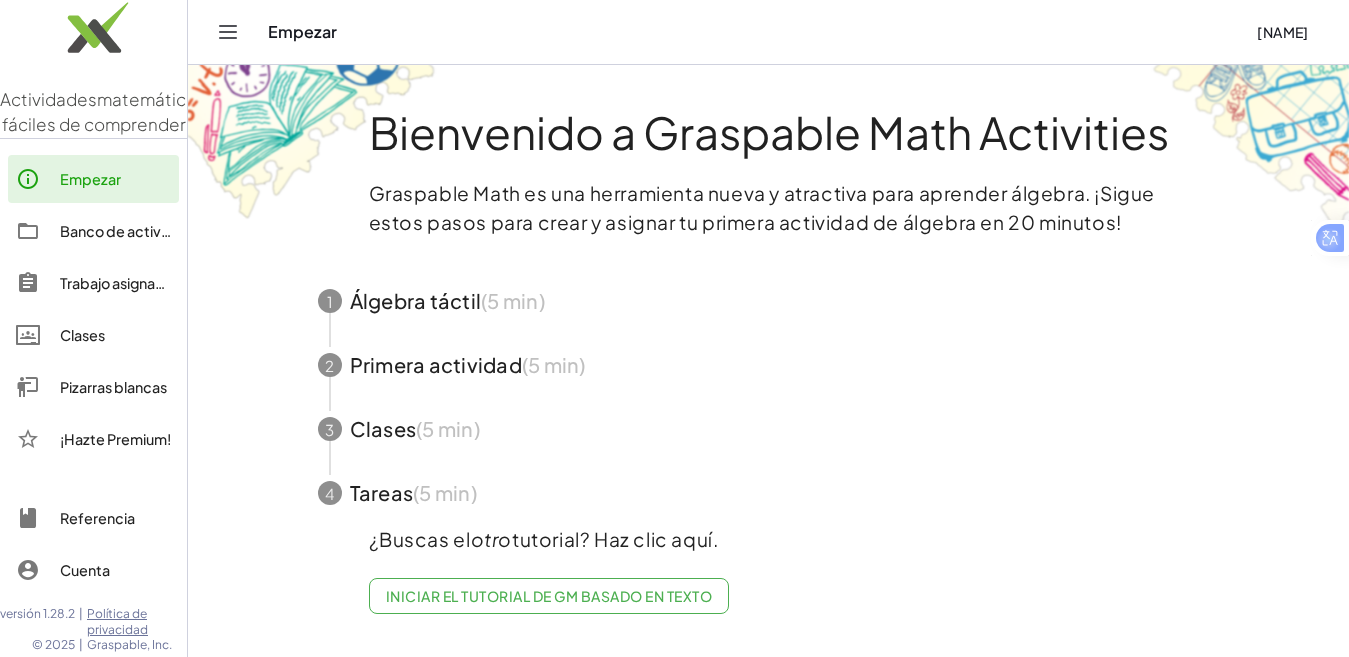 click on "Empezar" at bounding box center [90, 179] 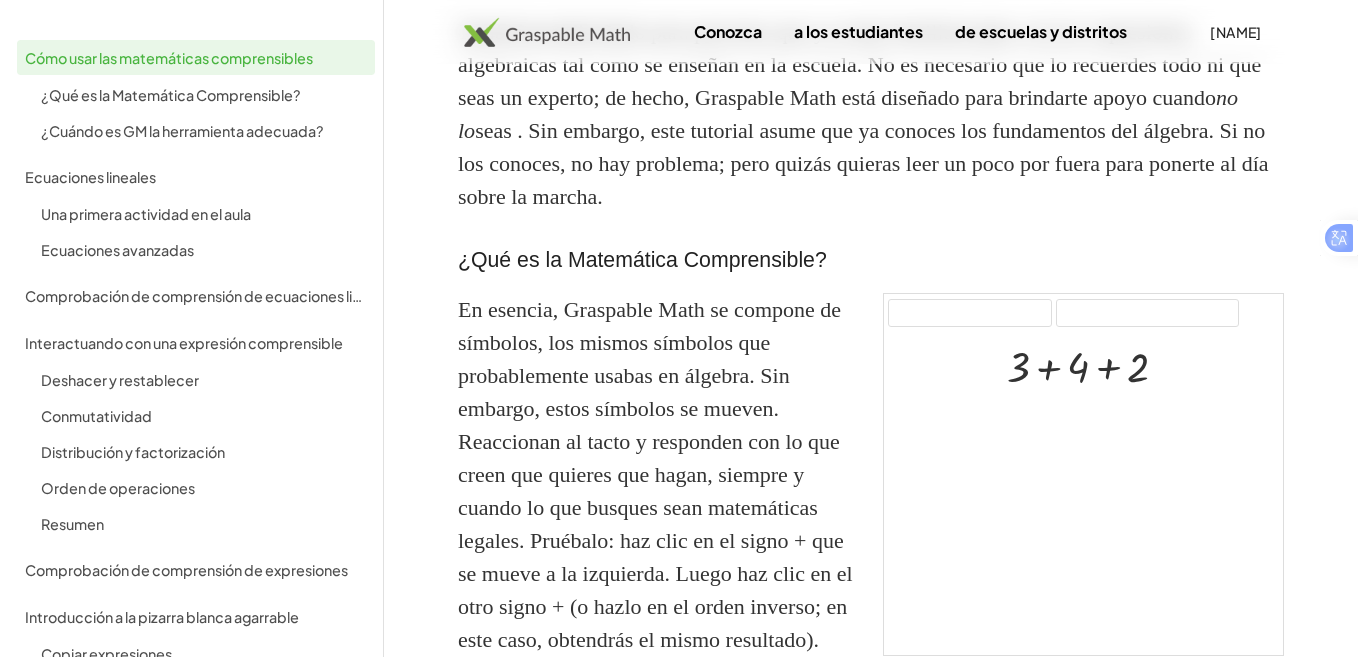 scroll, scrollTop: 0, scrollLeft: 0, axis: both 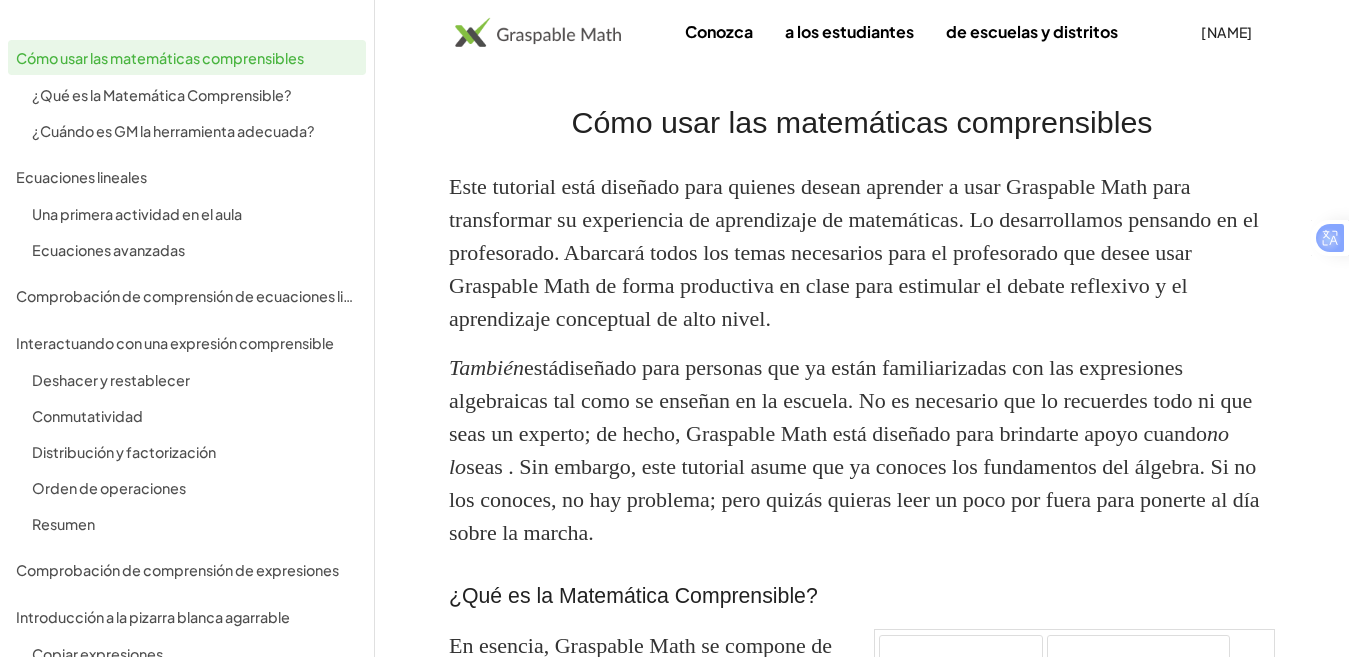 click at bounding box center [538, 32] 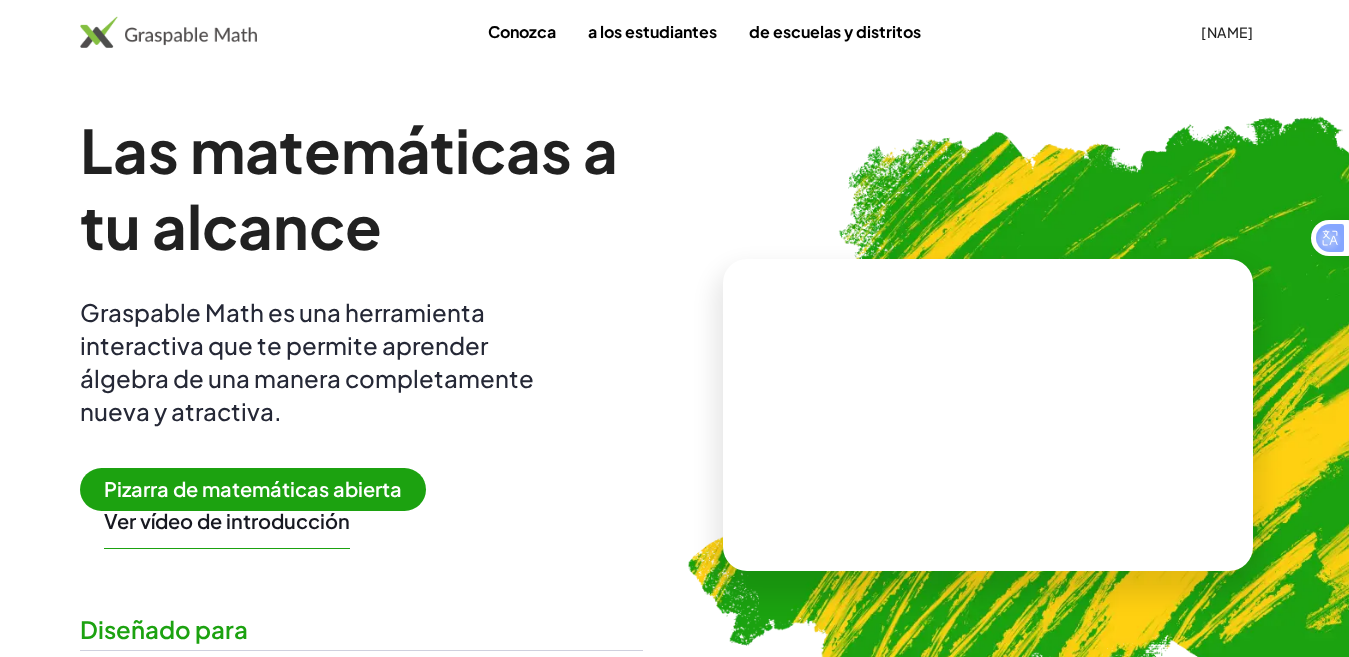 click on "Pizarra de matemáticas abierta" at bounding box center (253, 488) 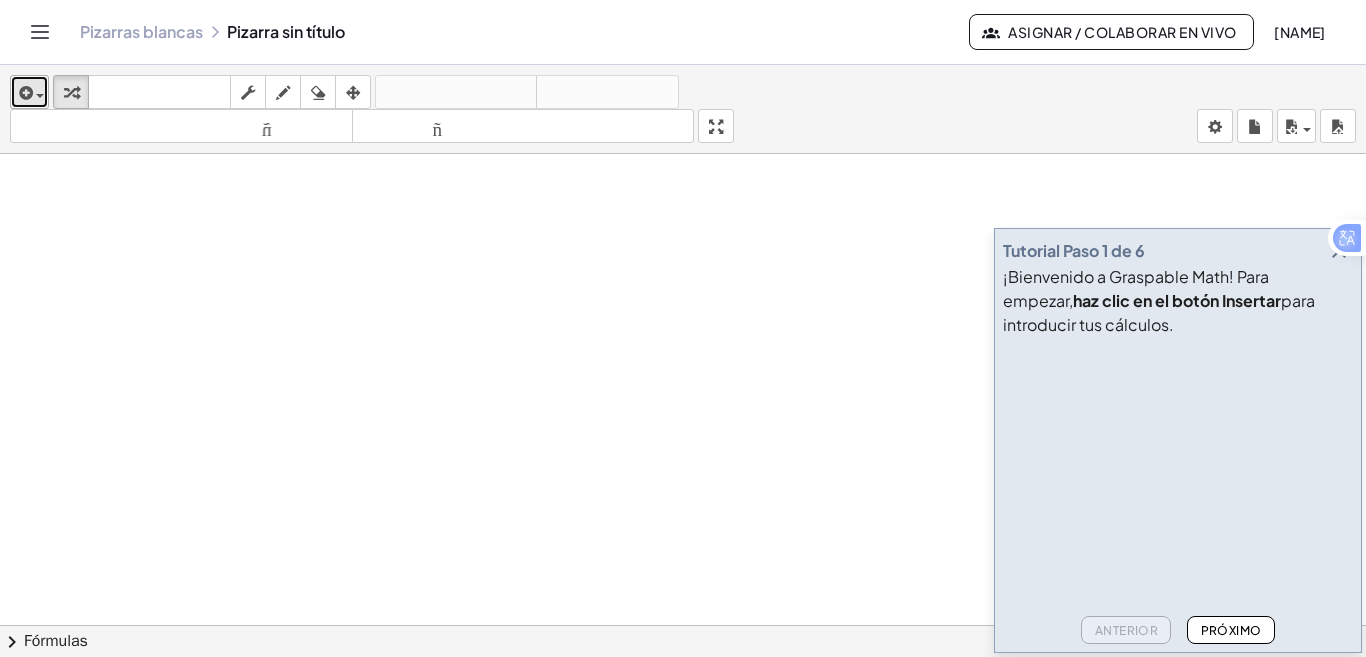 click at bounding box center [40, 96] 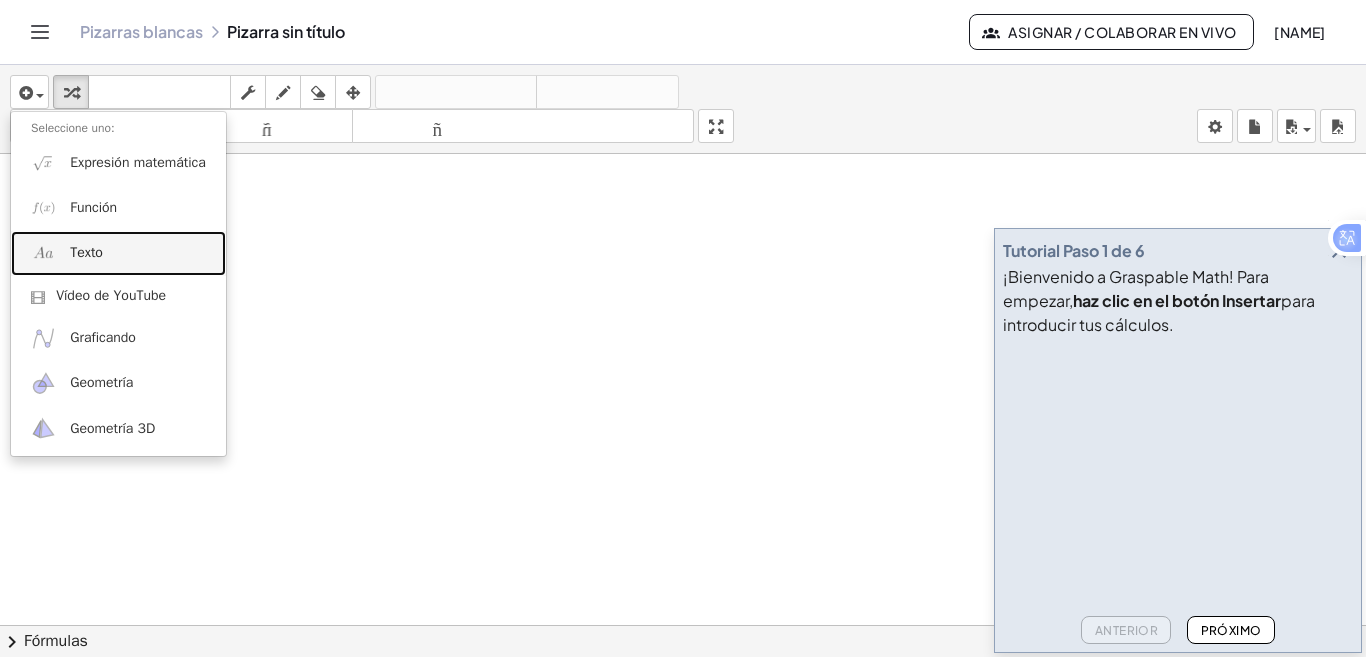 click on "Texto" at bounding box center (118, 253) 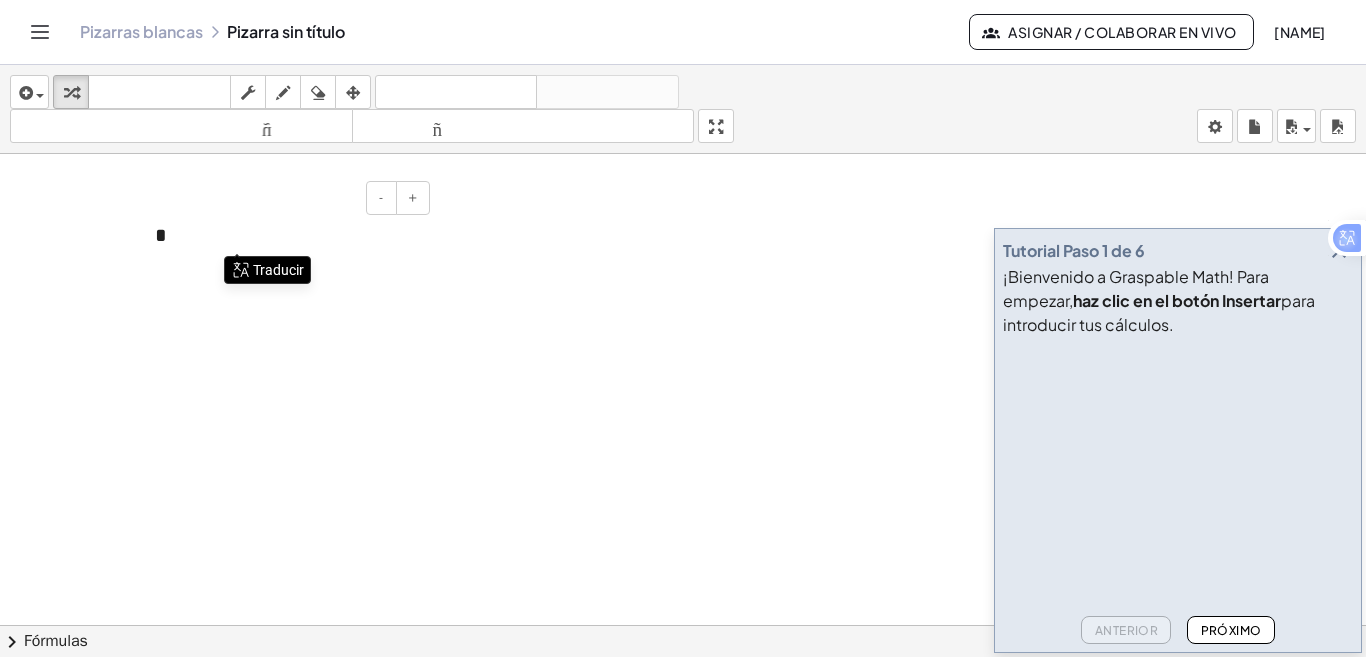 type 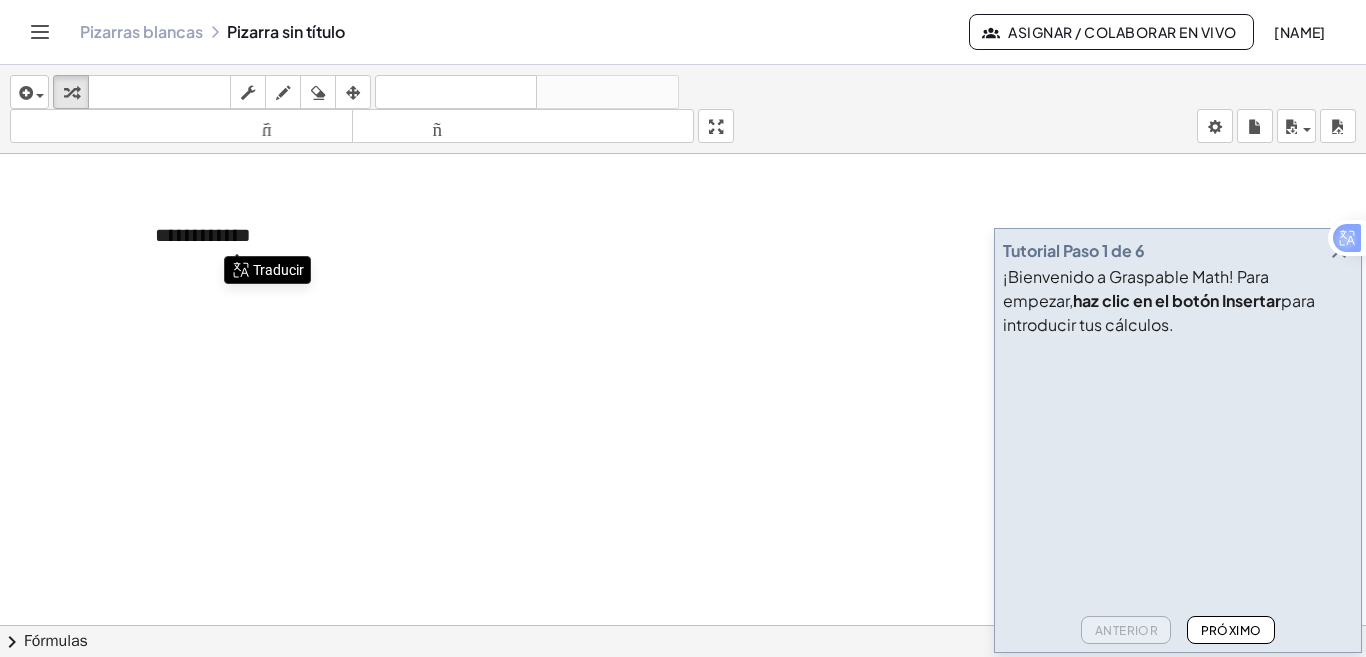 click at bounding box center (683, 639) 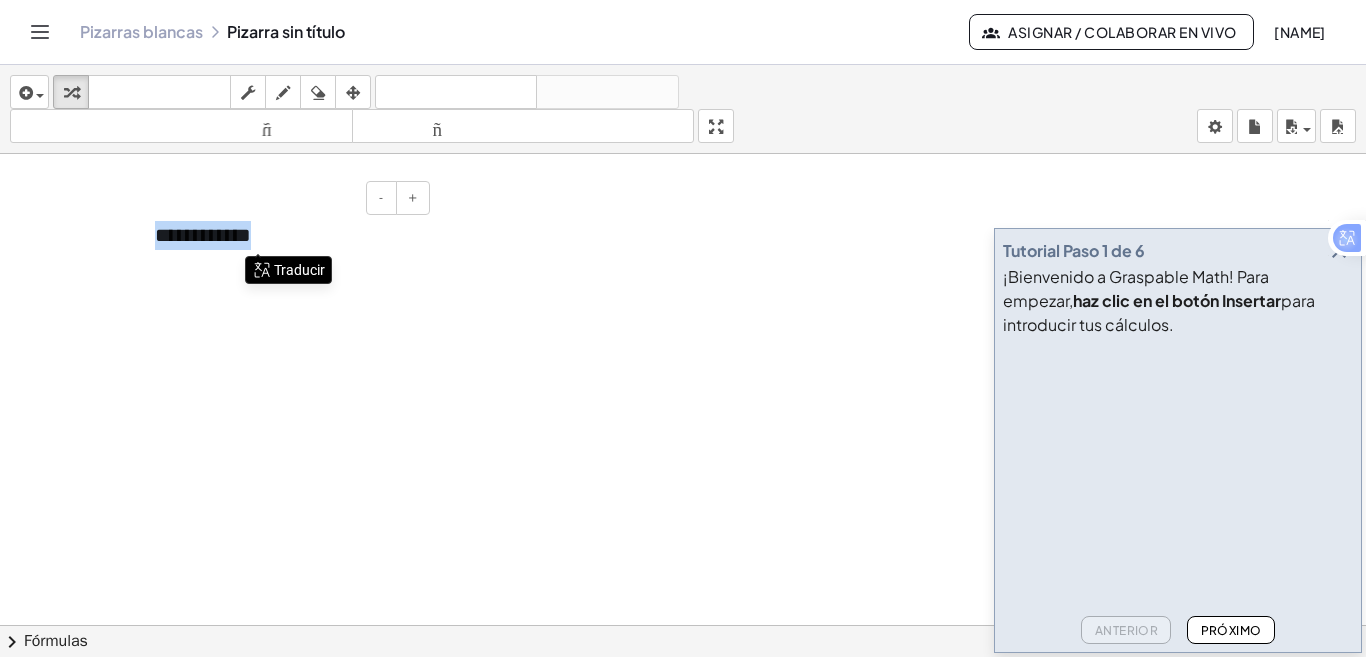 drag, startPoint x: 342, startPoint y: 255, endPoint x: 177, endPoint y: 242, distance: 165.51132 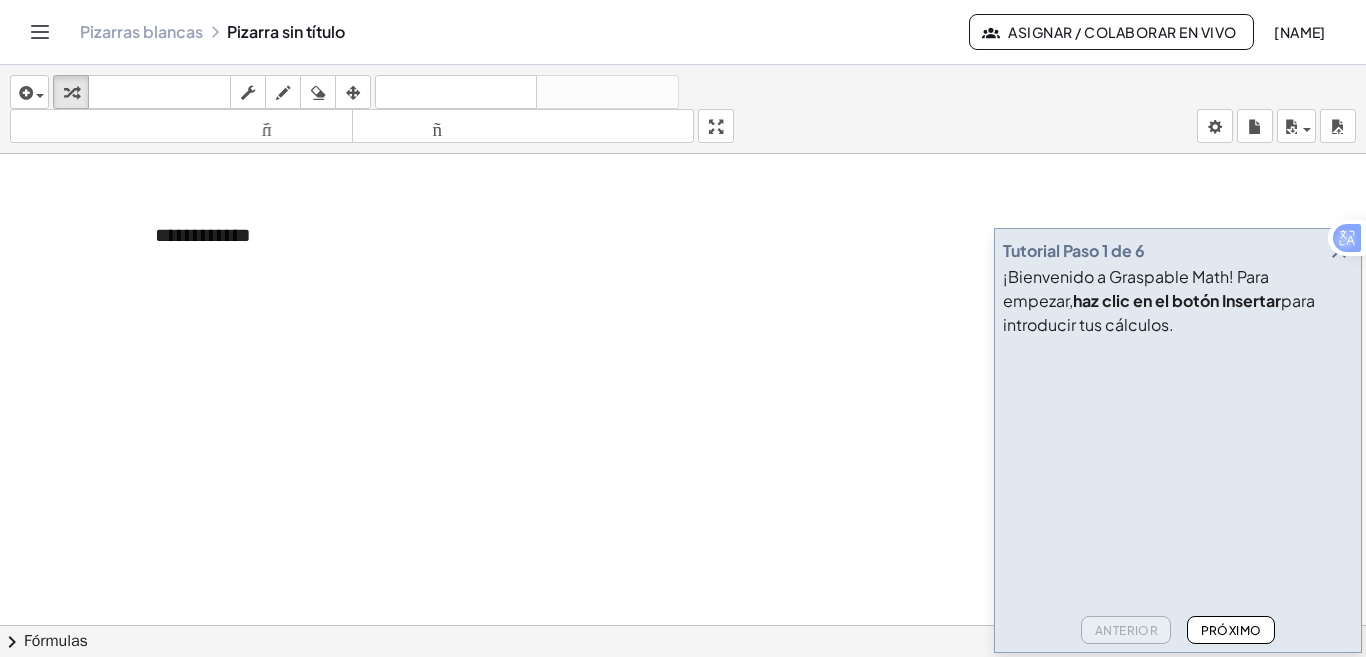 click at bounding box center (683, 639) 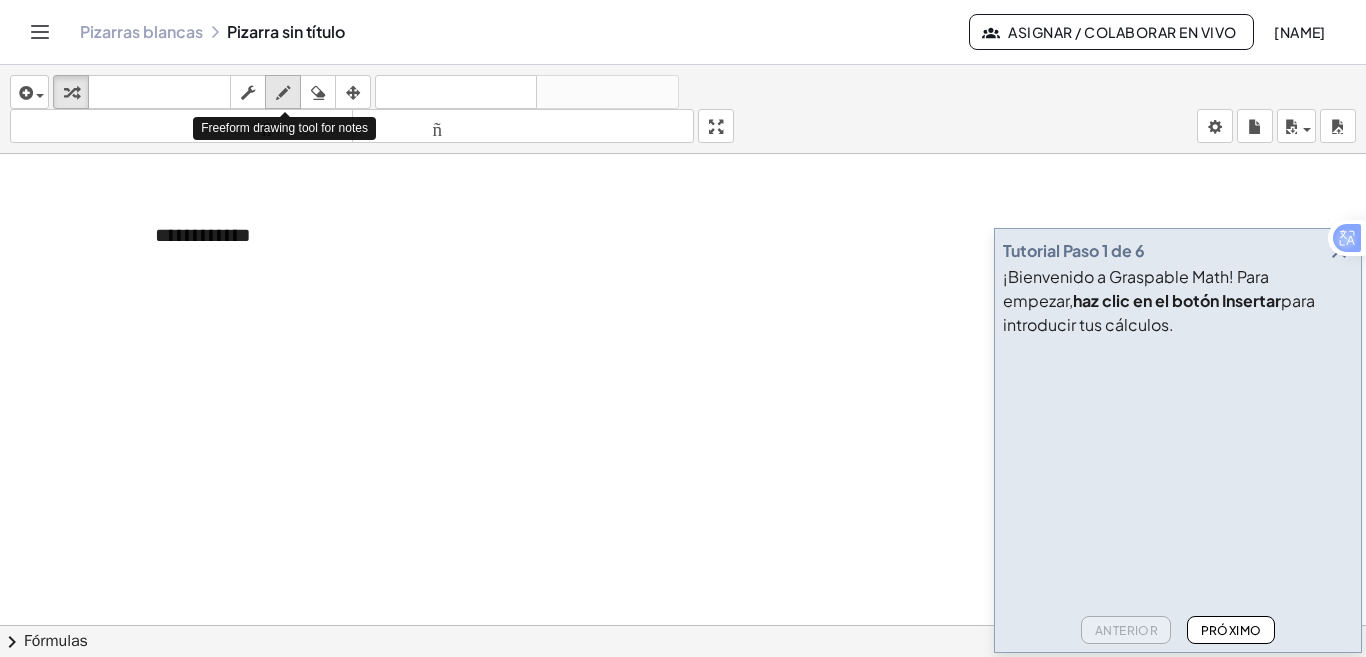 click at bounding box center (283, 93) 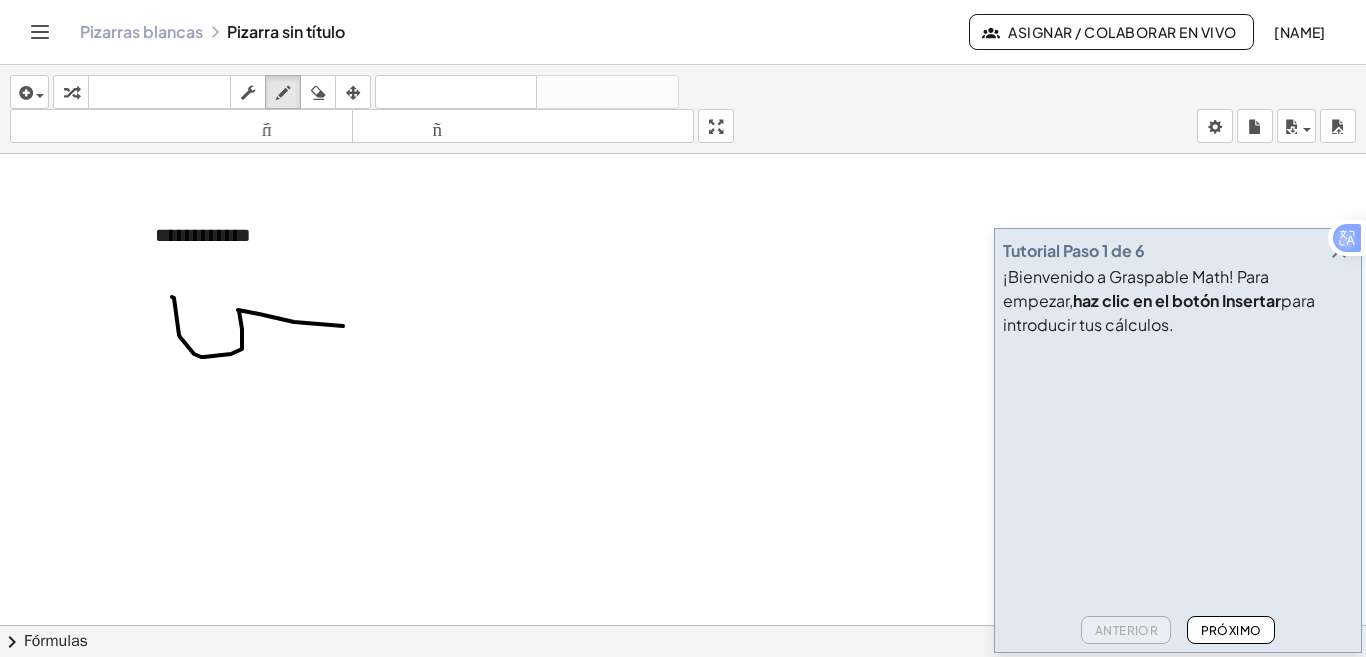 drag, startPoint x: 172, startPoint y: 297, endPoint x: 343, endPoint y: 326, distance: 173.44164 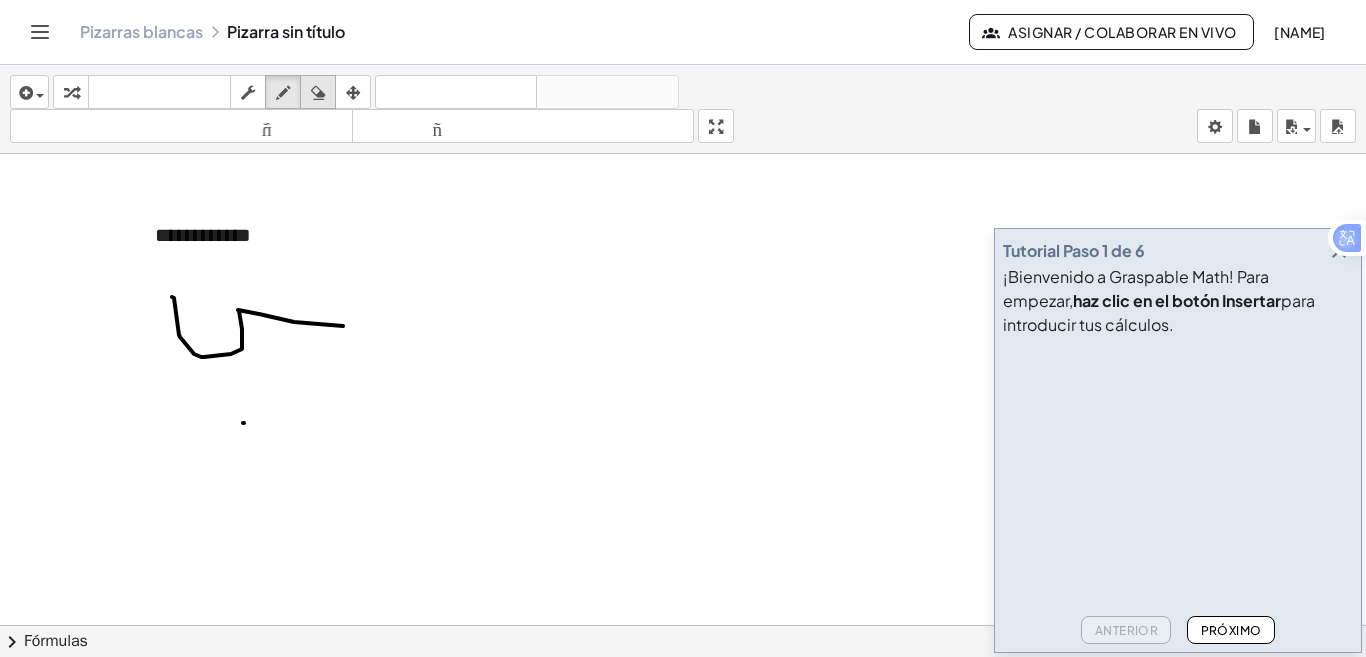 click at bounding box center [318, 93] 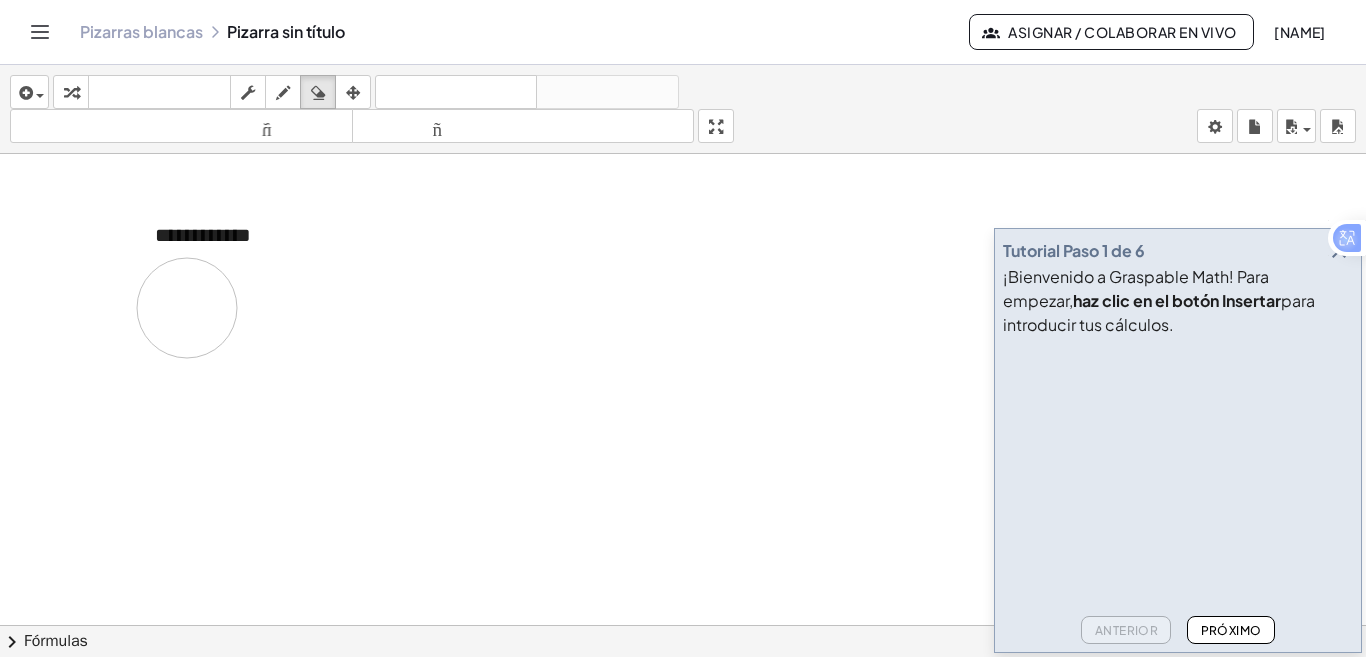 drag, startPoint x: 213, startPoint y: 330, endPoint x: 201, endPoint y: 316, distance: 18.439089 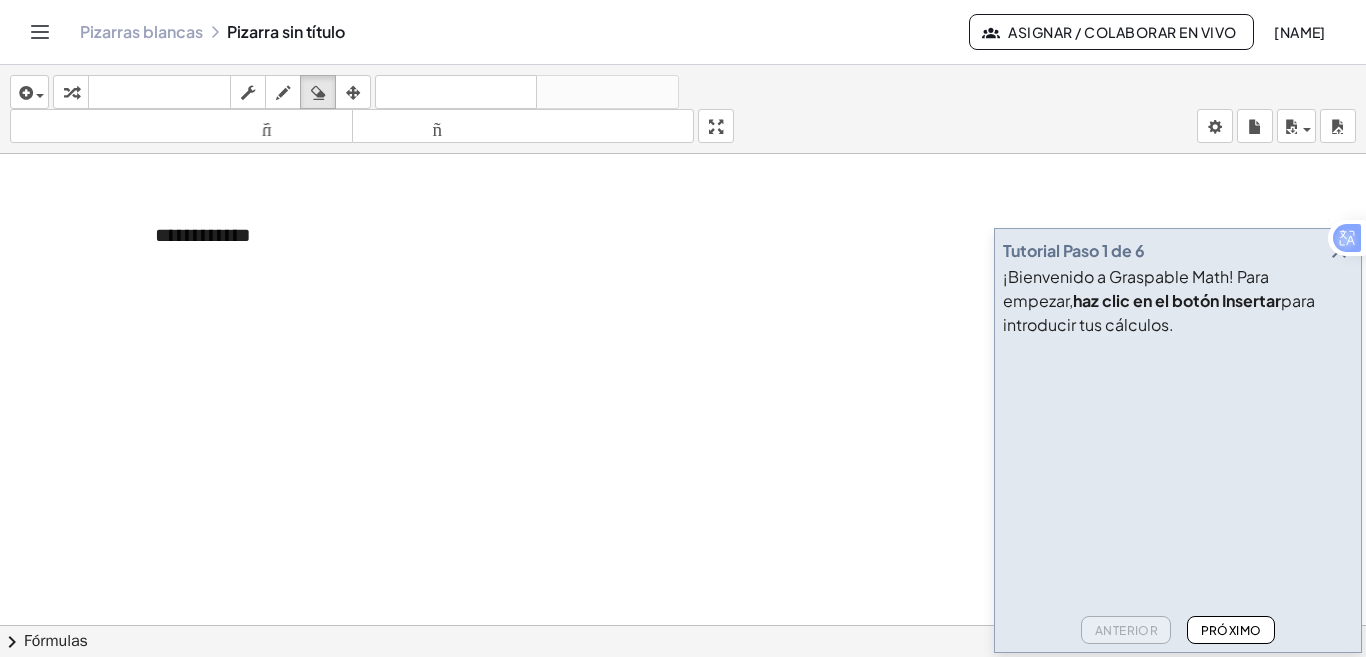 click 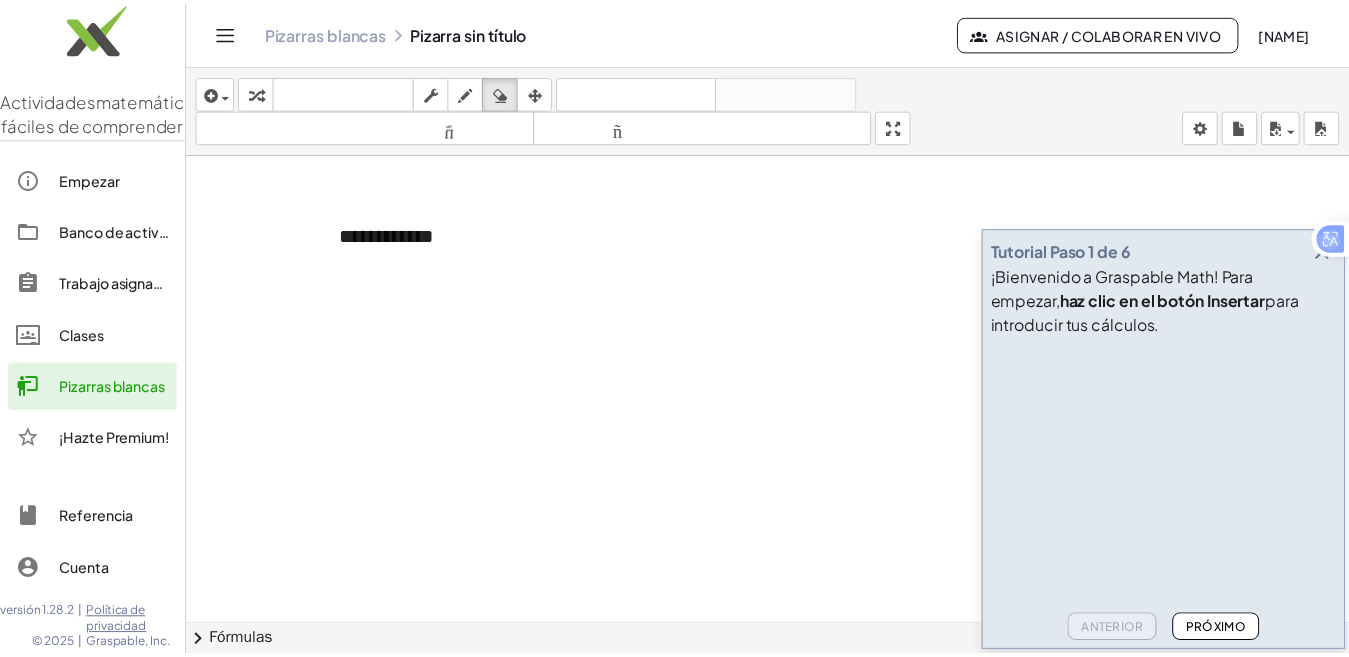 scroll, scrollTop: 0, scrollLeft: 0, axis: both 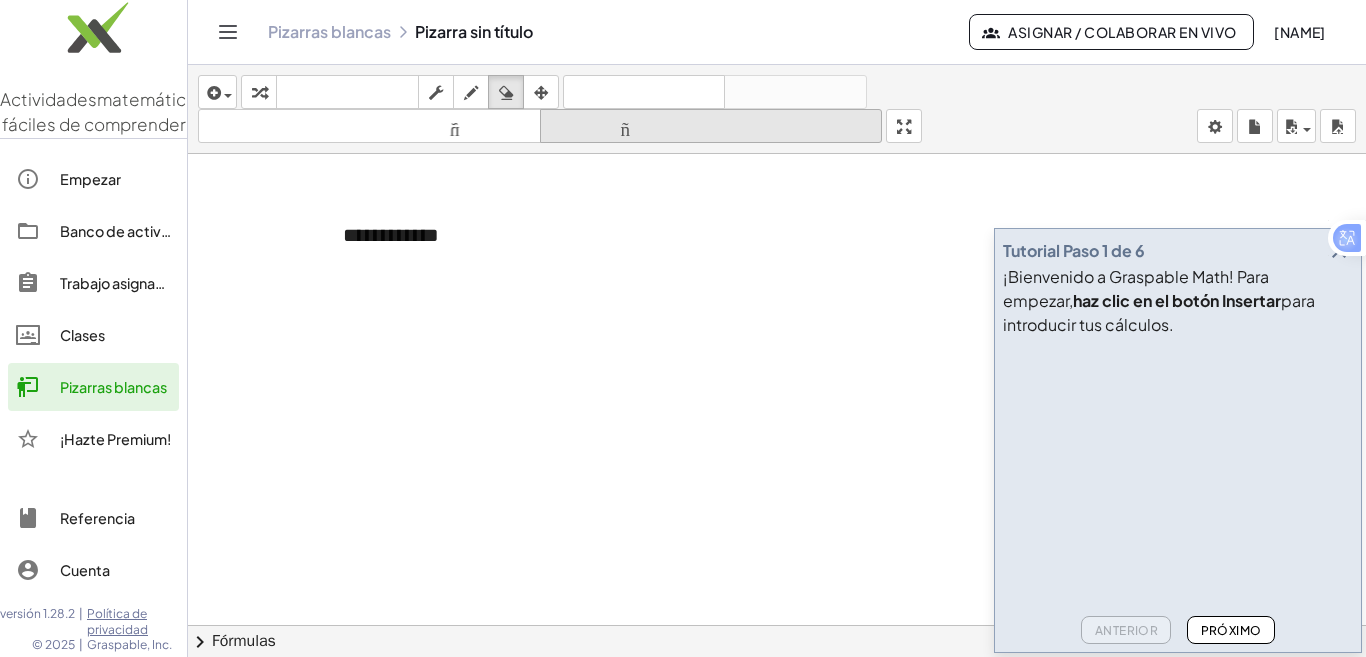 click on "Empezar" at bounding box center (90, 179) 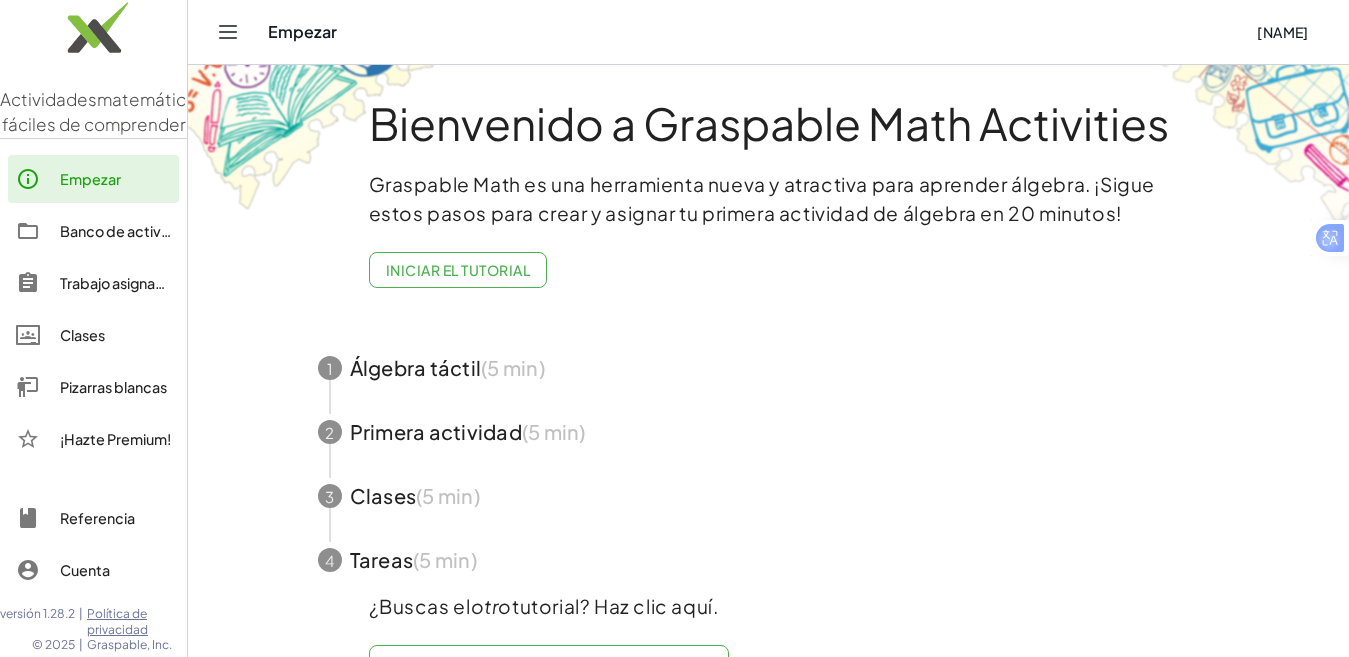 scroll, scrollTop: 0, scrollLeft: 0, axis: both 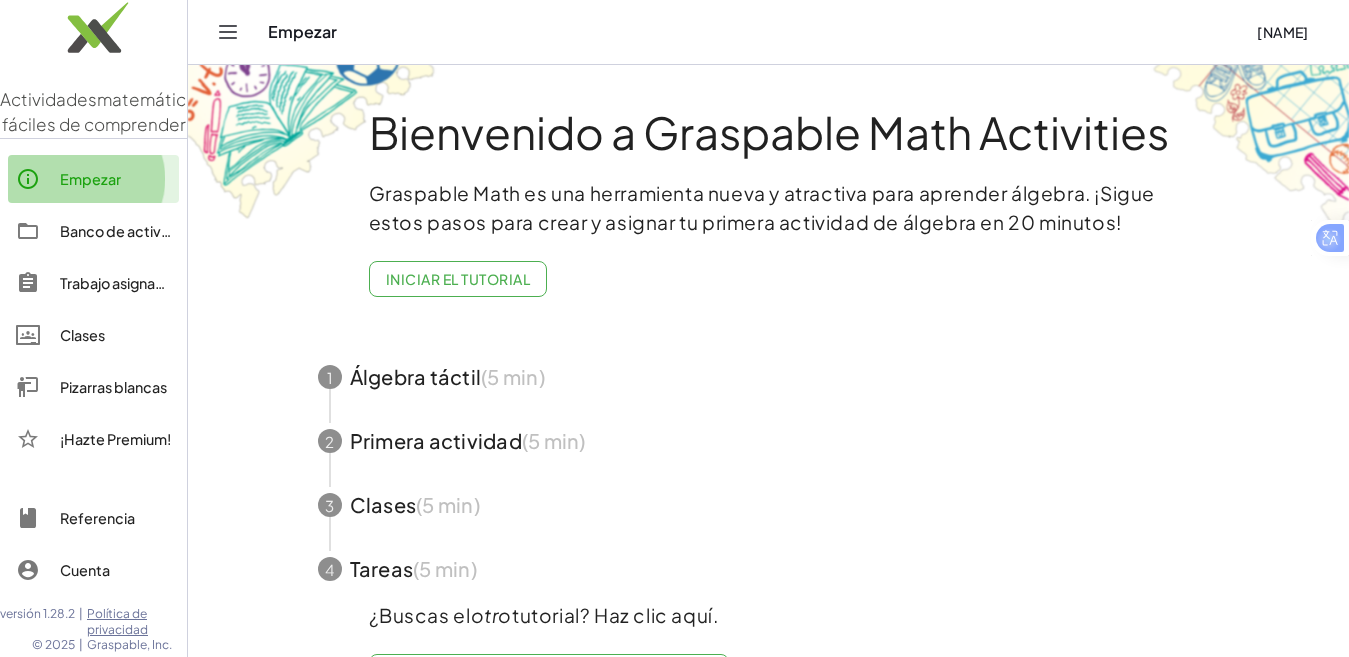 click on "Empezar" at bounding box center [90, 179] 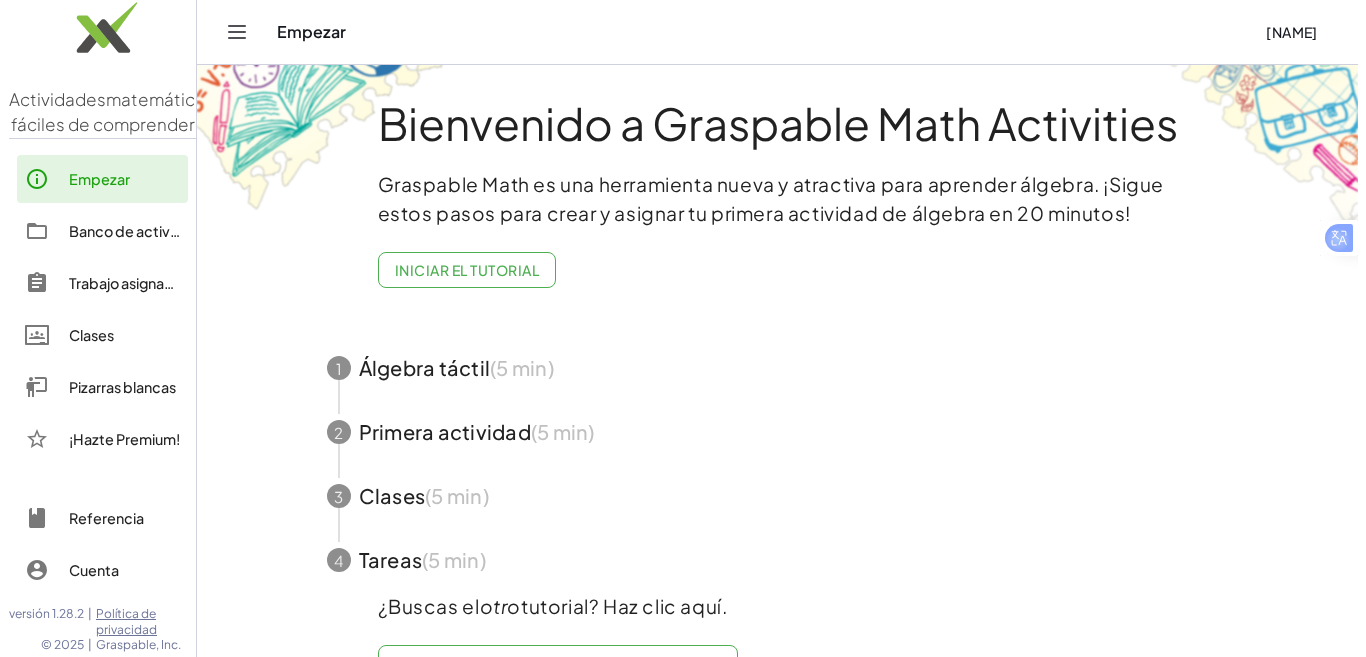 scroll, scrollTop: 0, scrollLeft: 0, axis: both 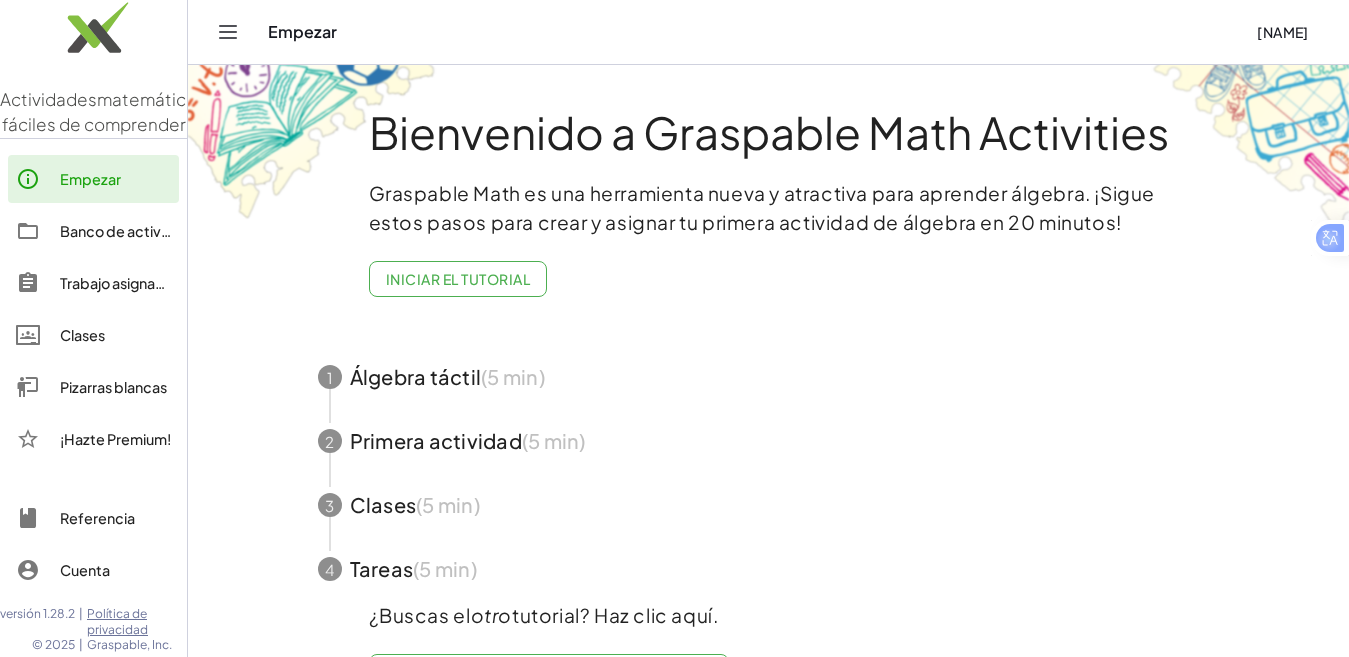 click 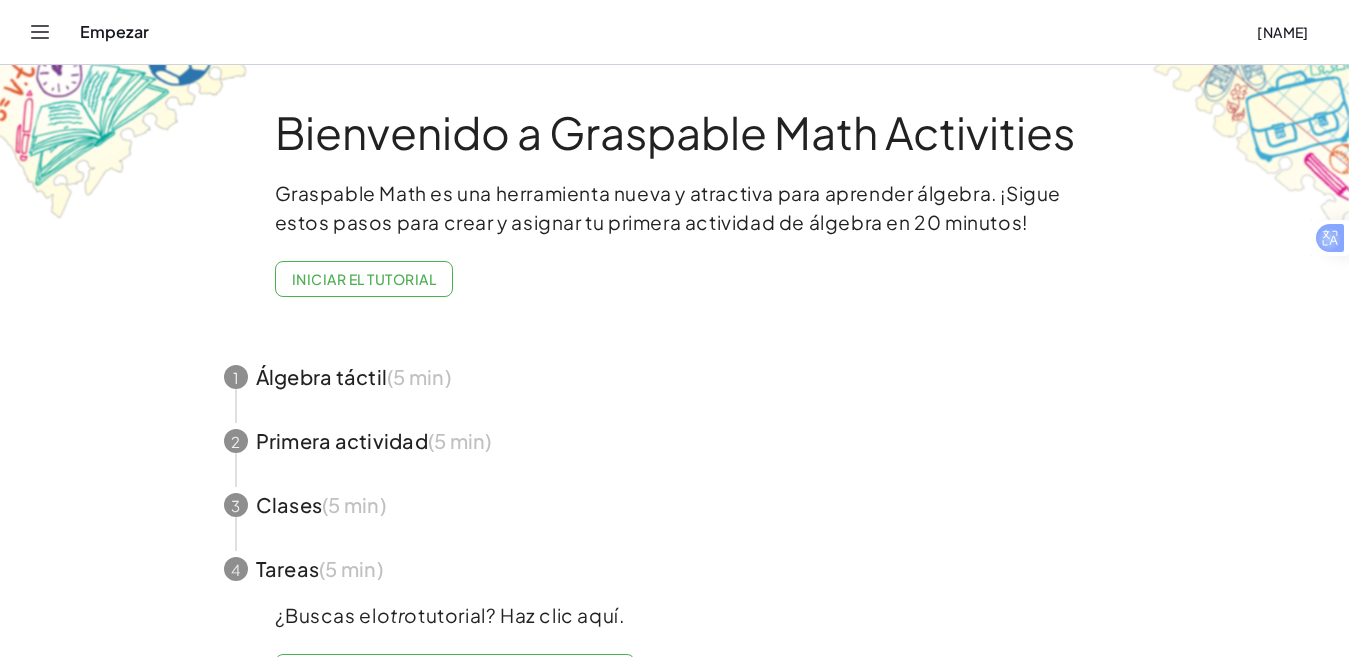 click on "Empezar [NAME]" at bounding box center (674, 32) 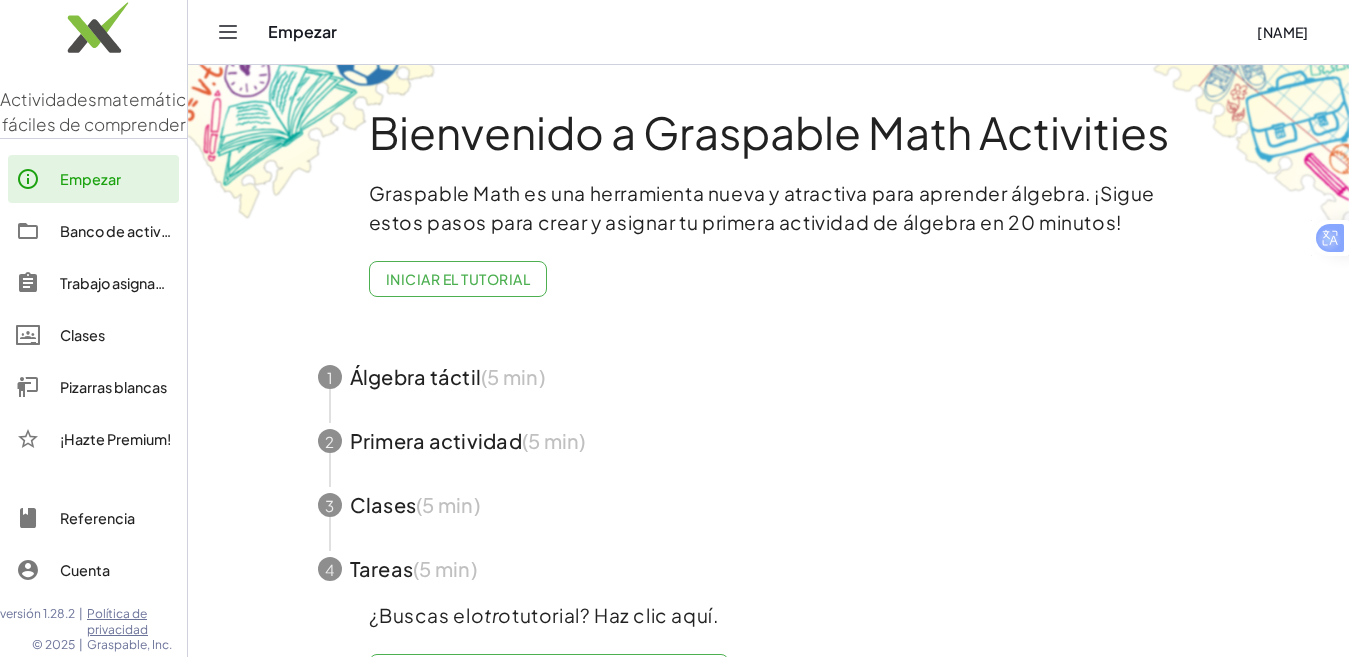 click on "Clases" 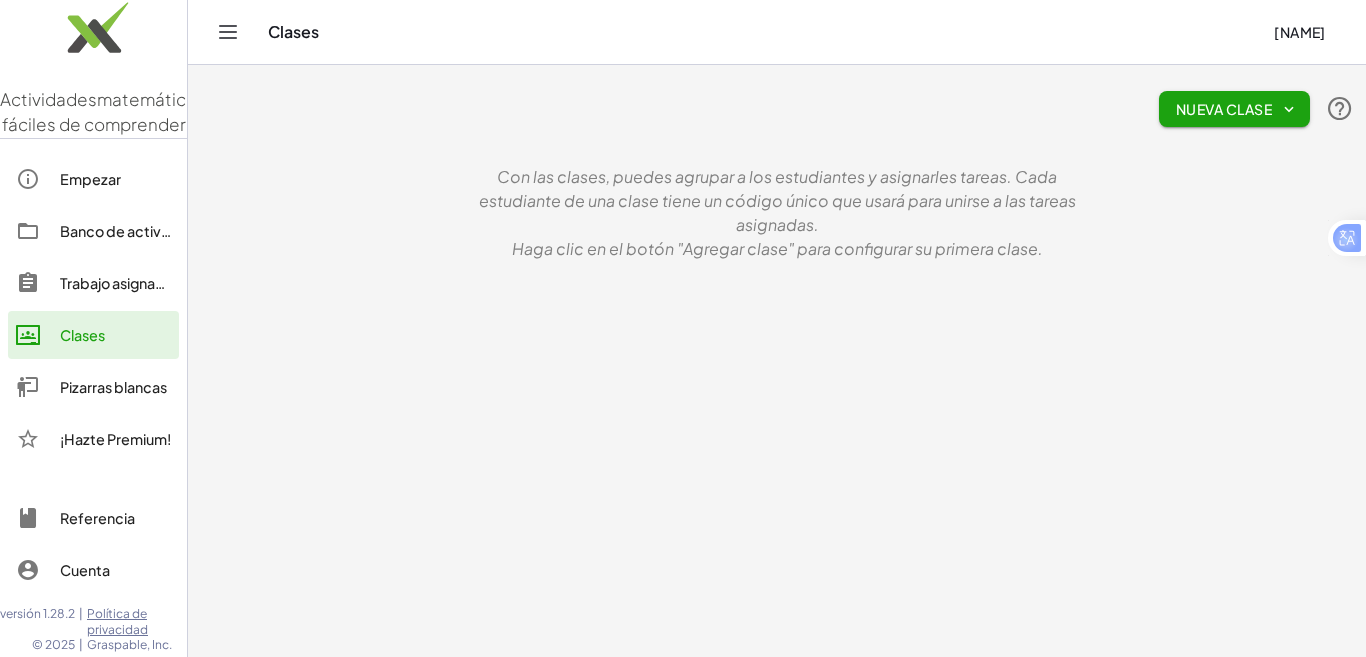 click on "Nueva clase" at bounding box center [1224, 109] 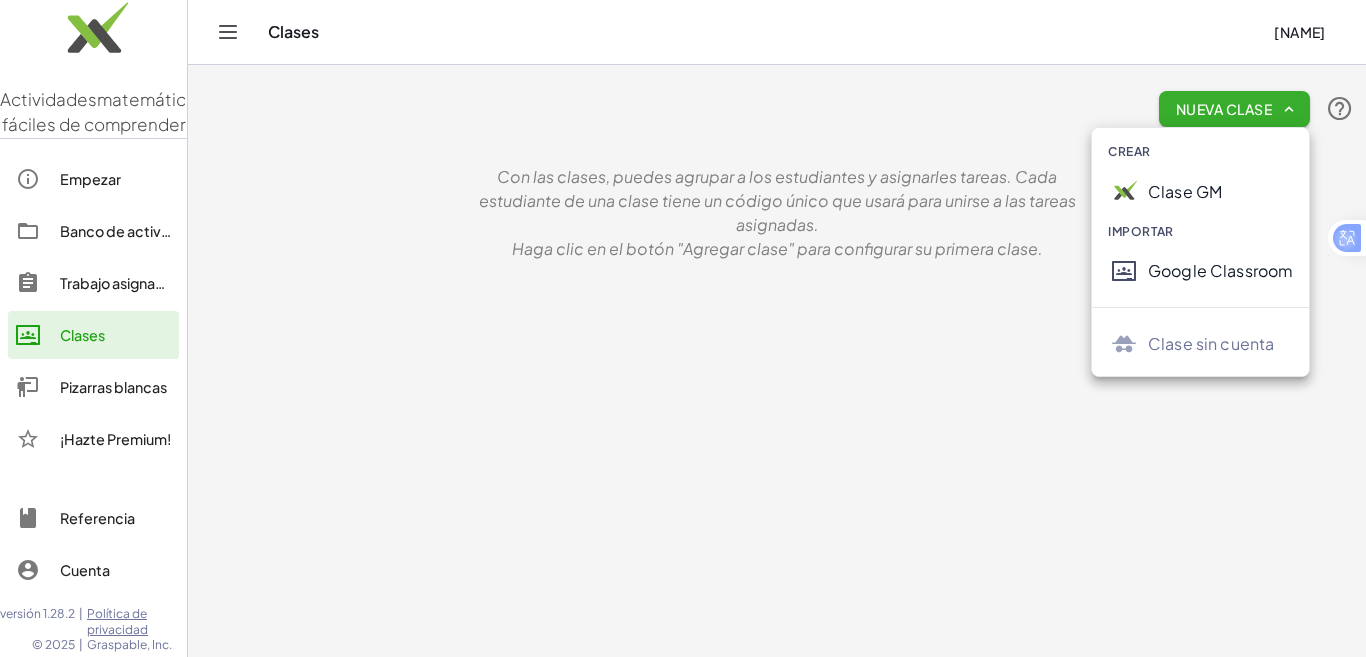 click on "Google Classroom" at bounding box center [1220, 270] 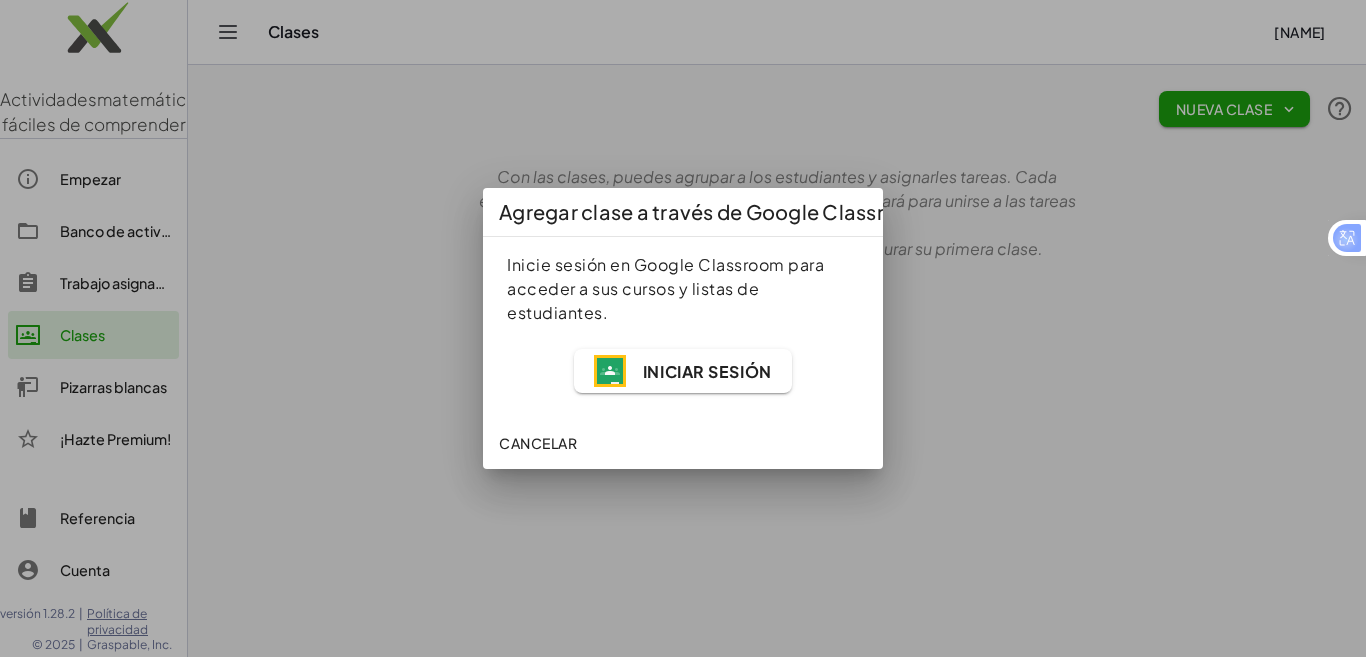 click on "Iniciar sesión" 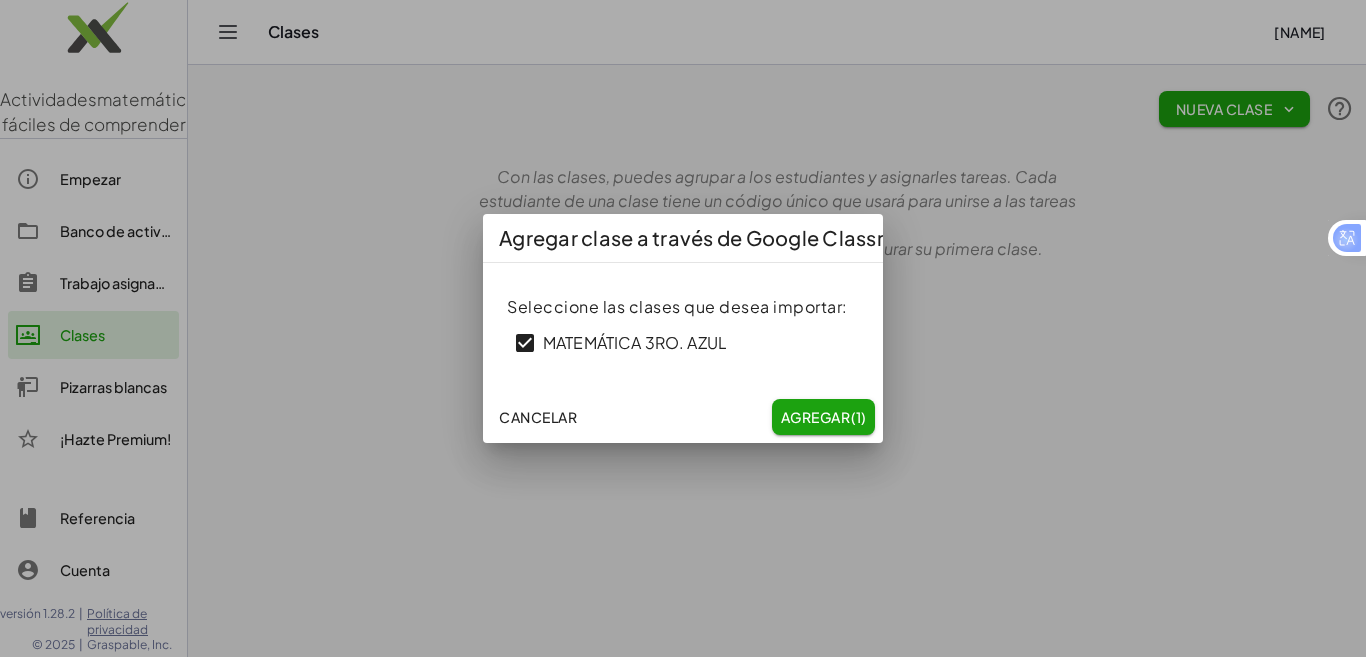 click on "Agregar" at bounding box center (815, 417) 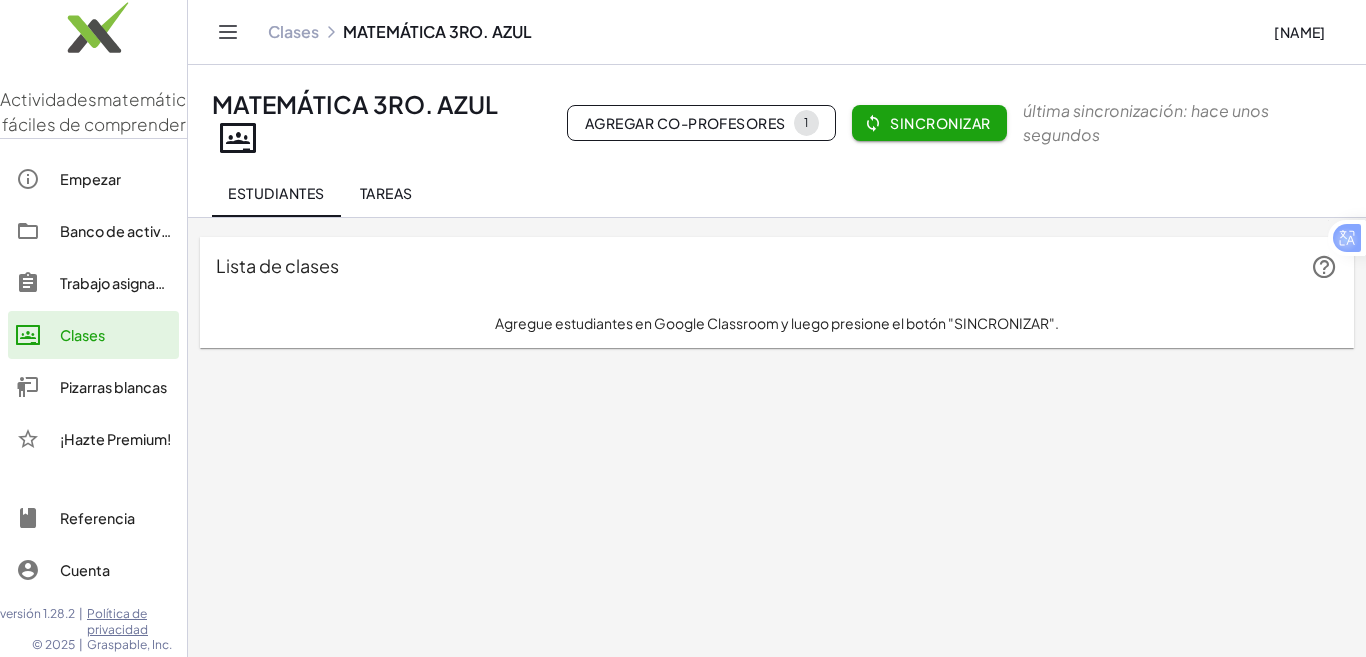click on "MATEMÁTICA 3RO. AZUL" at bounding box center [355, 104] 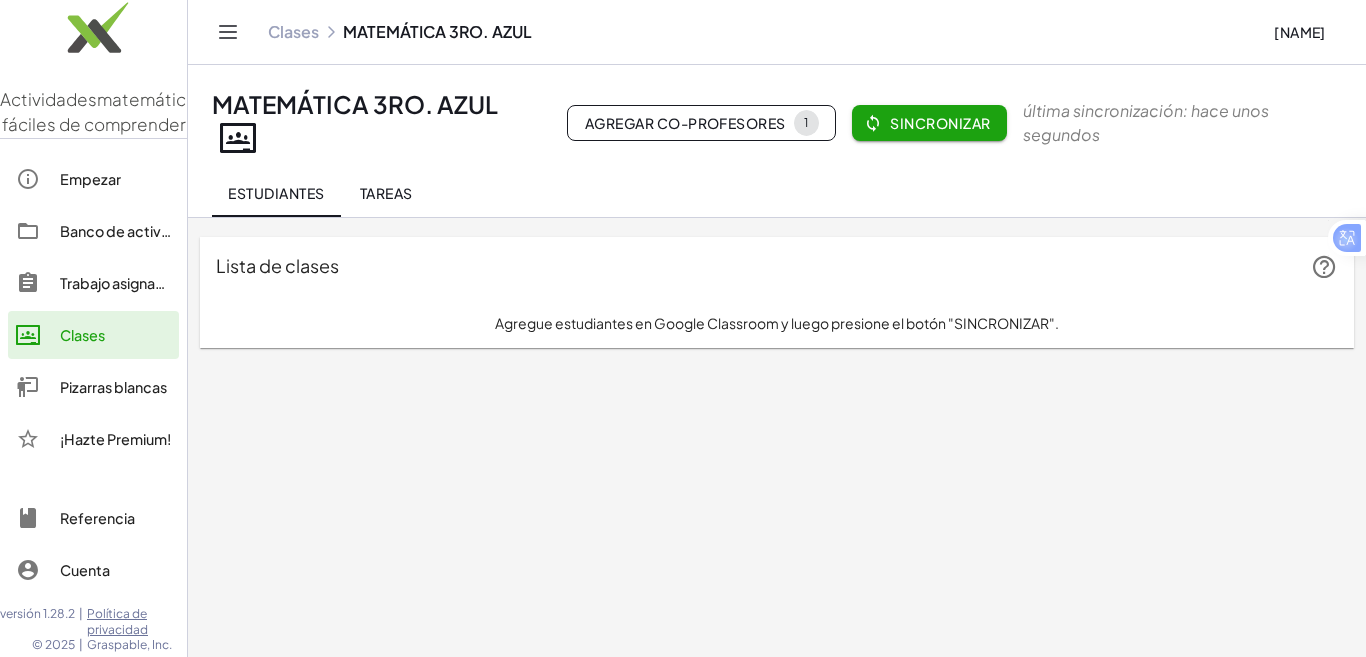 click on "Pizarras blancas" at bounding box center [113, 387] 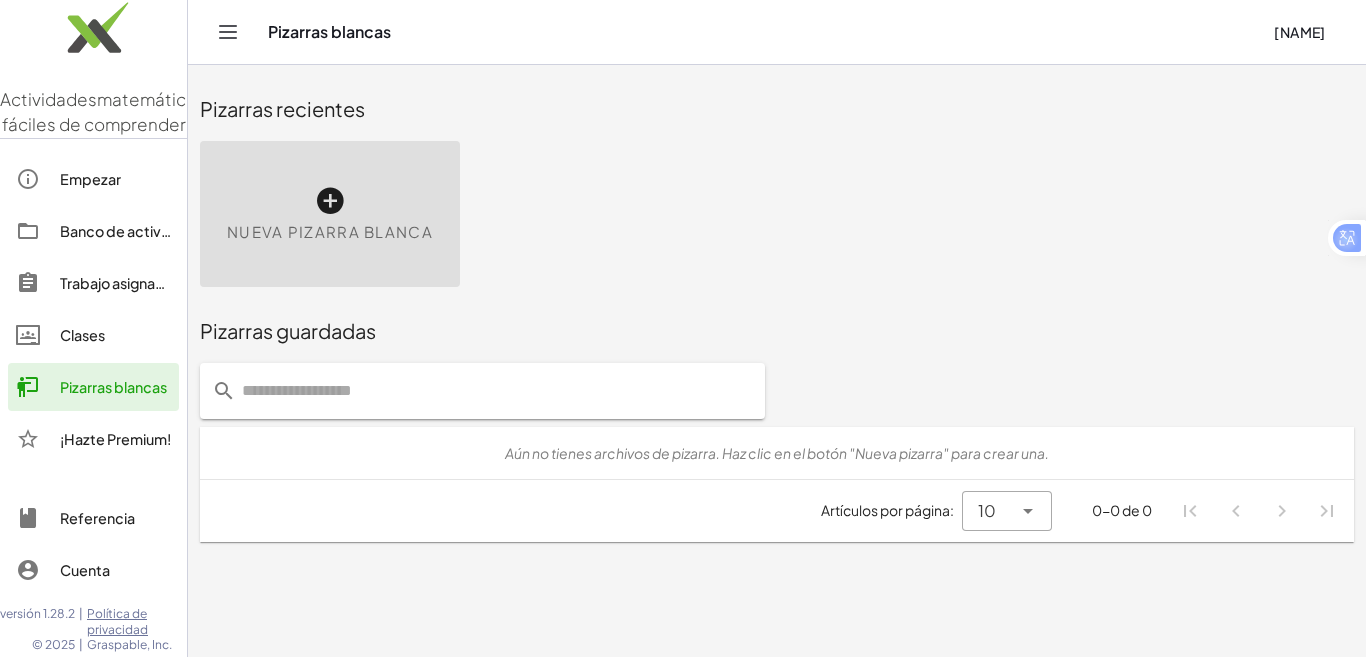 click 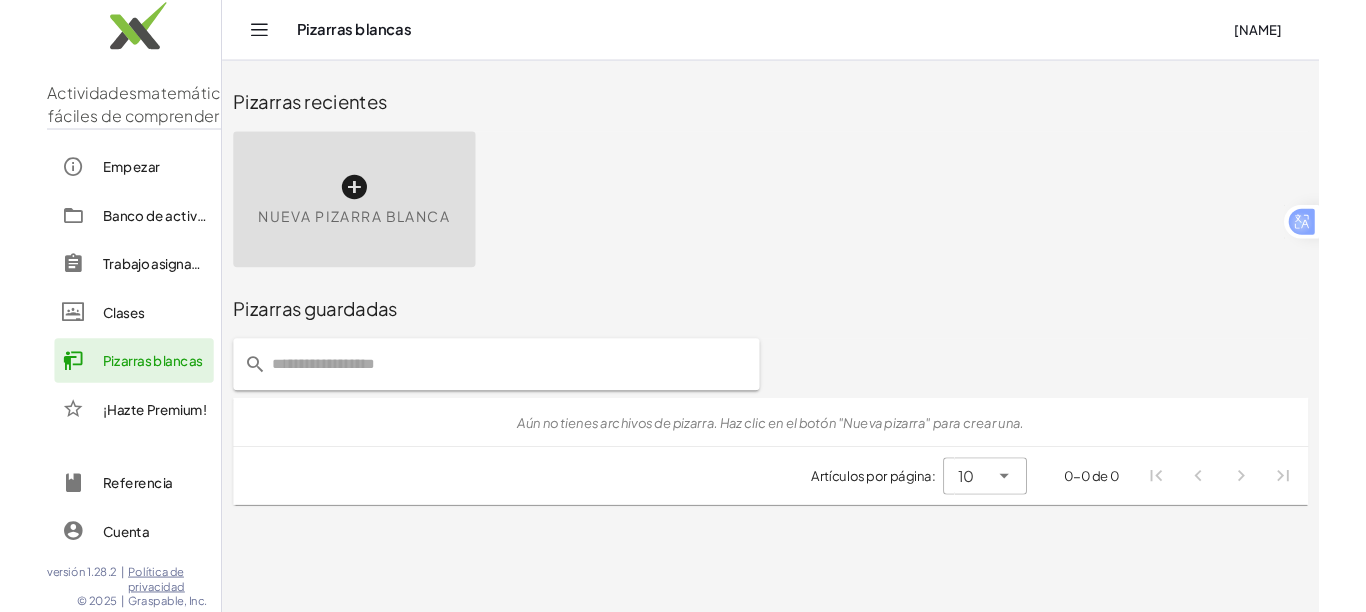 scroll, scrollTop: 14, scrollLeft: 0, axis: vertical 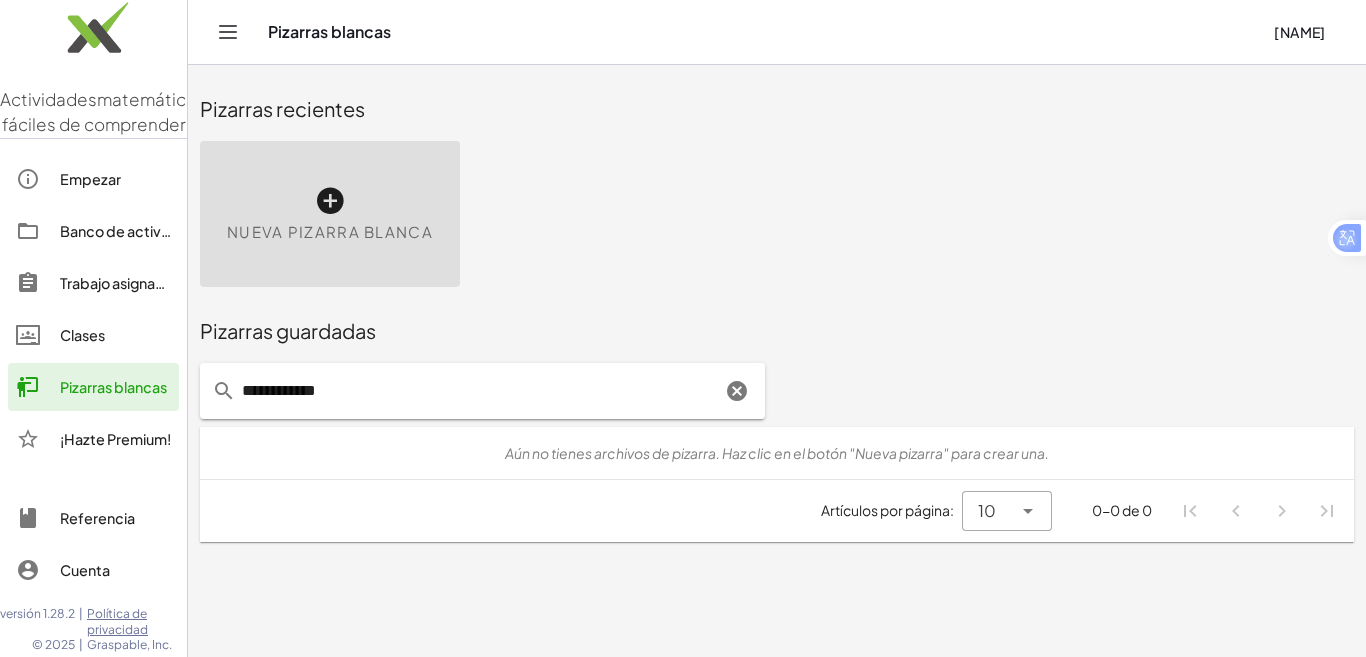 type on "**********" 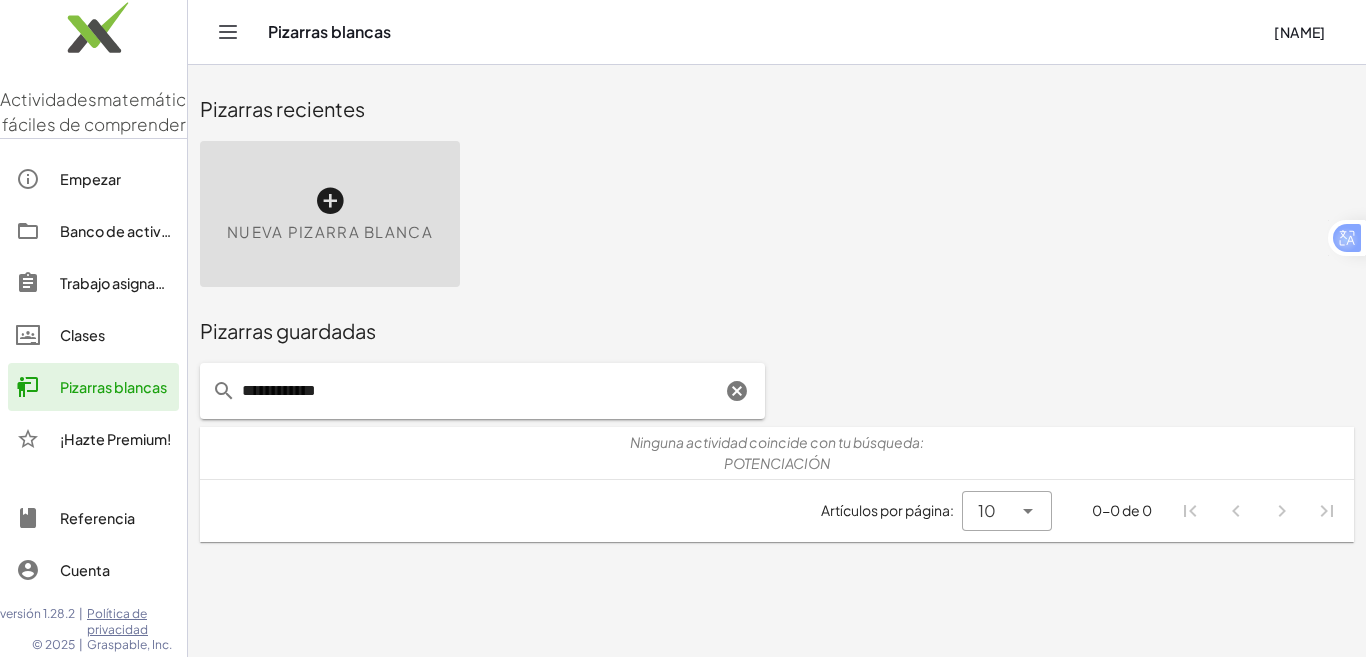 click 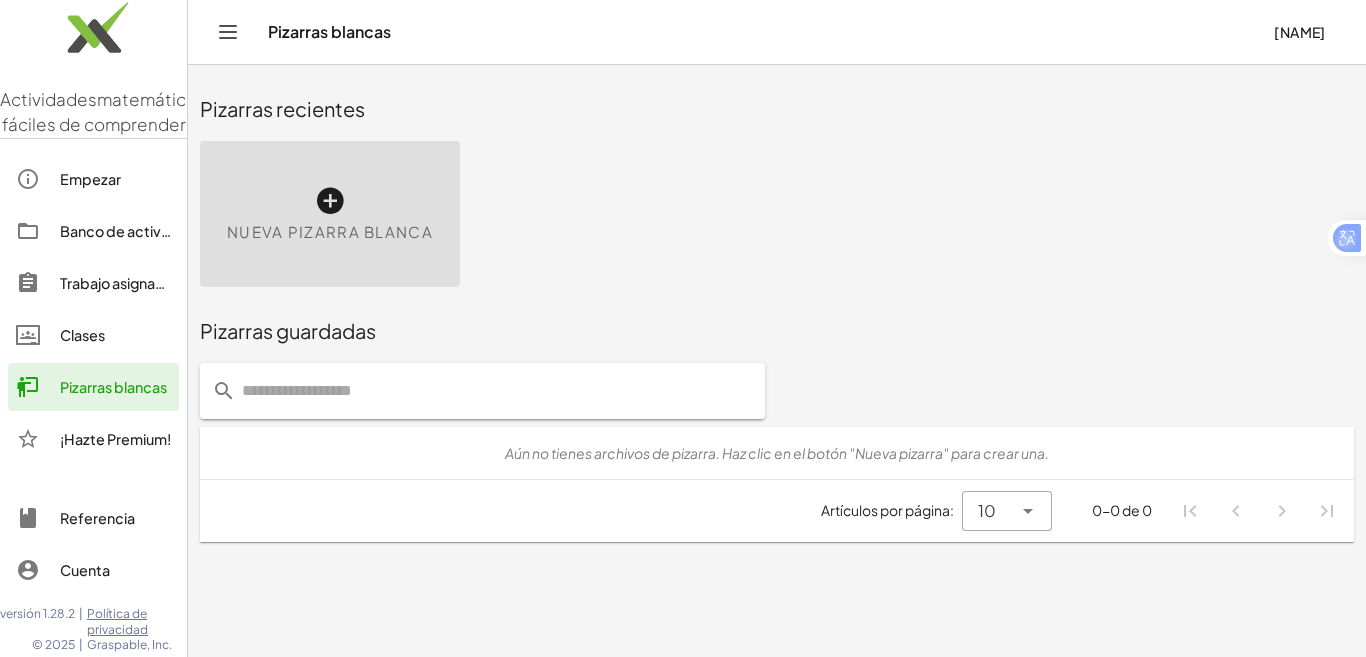 click at bounding box center (330, 201) 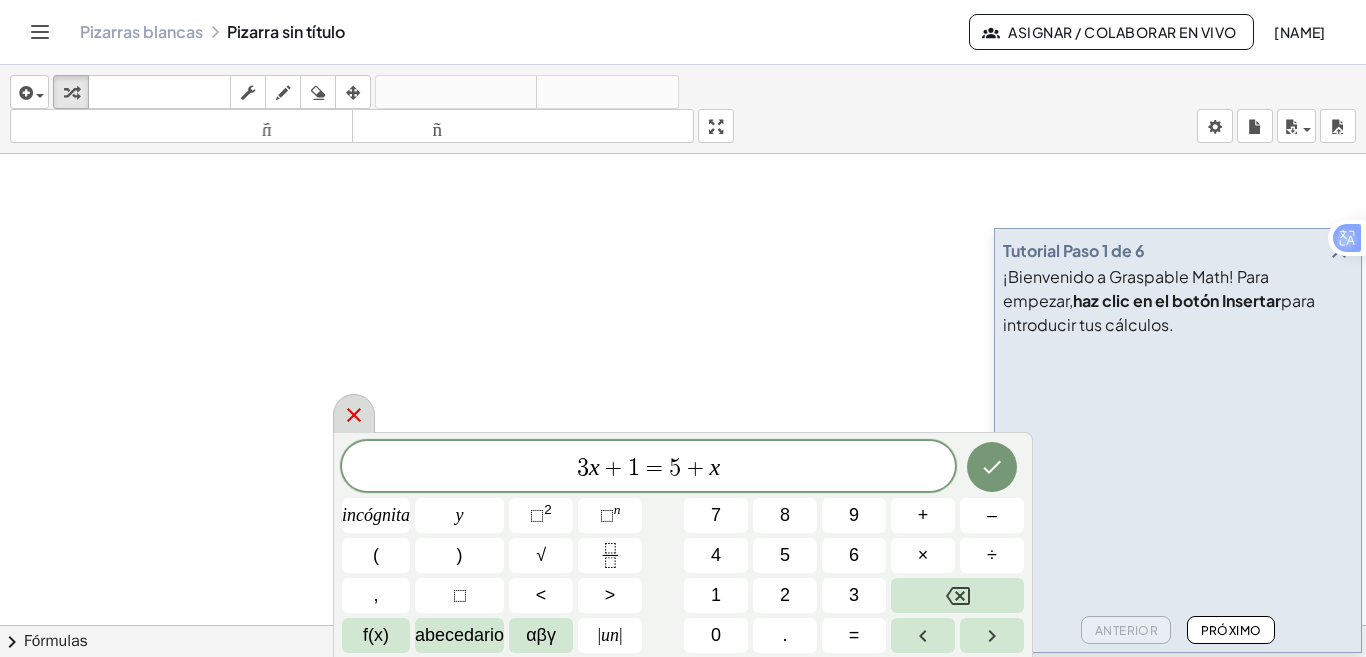 click 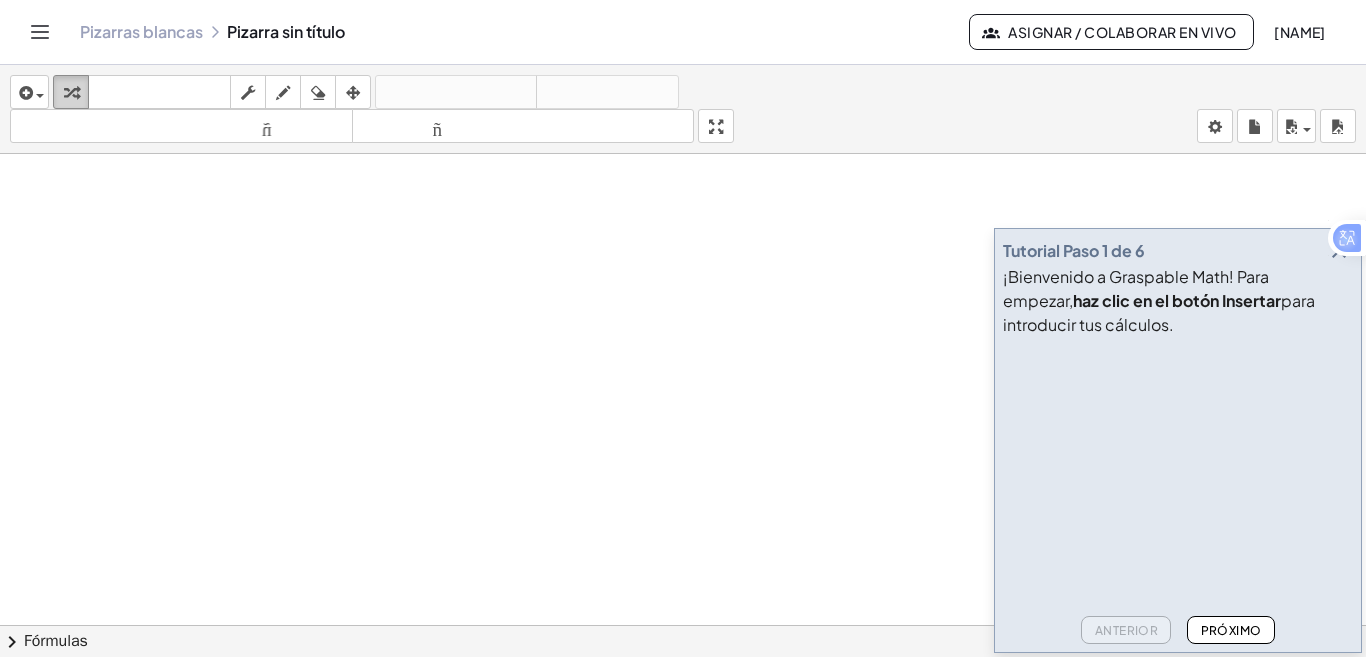 click on "transformar" at bounding box center [71, 92] 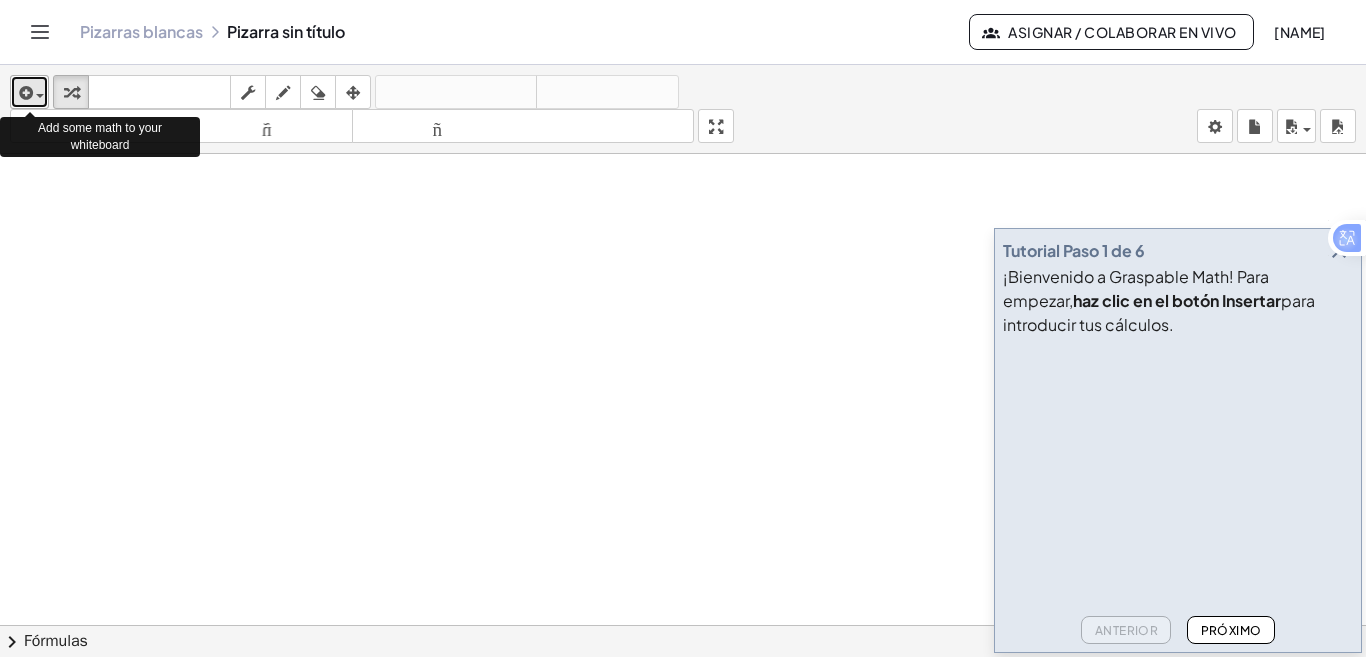 click at bounding box center [40, 96] 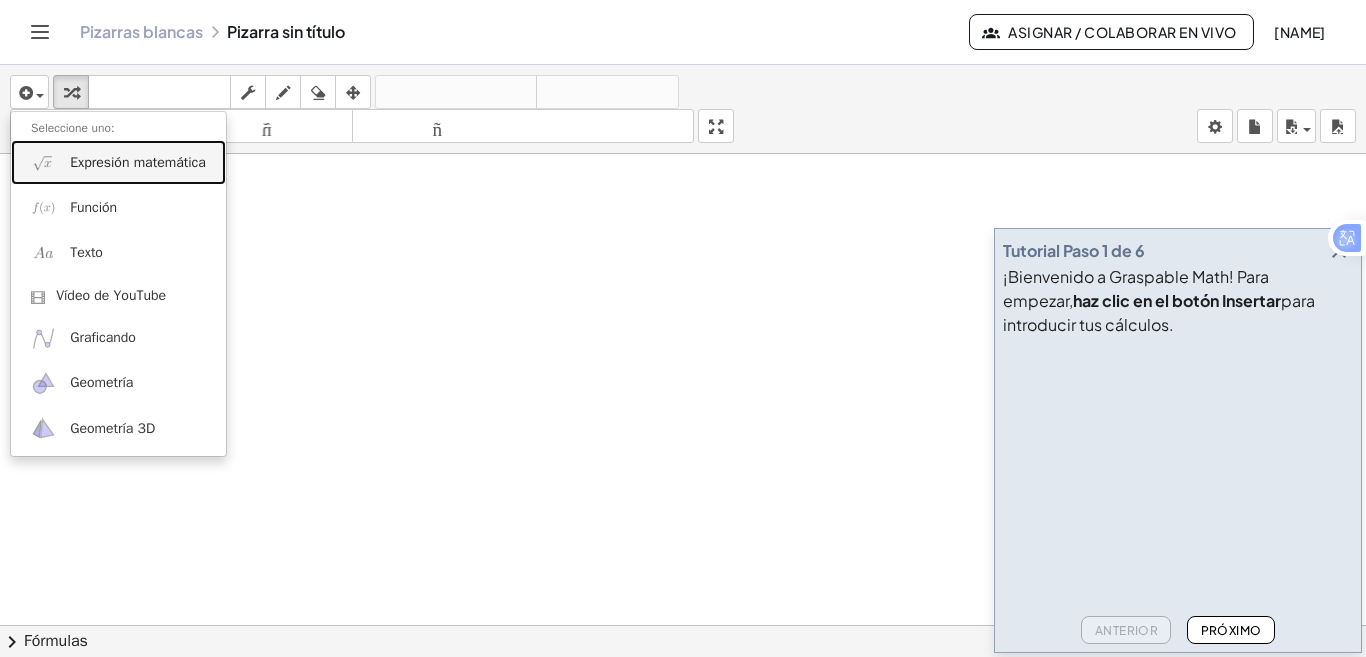 click on "Expresión matemática" at bounding box center (138, 162) 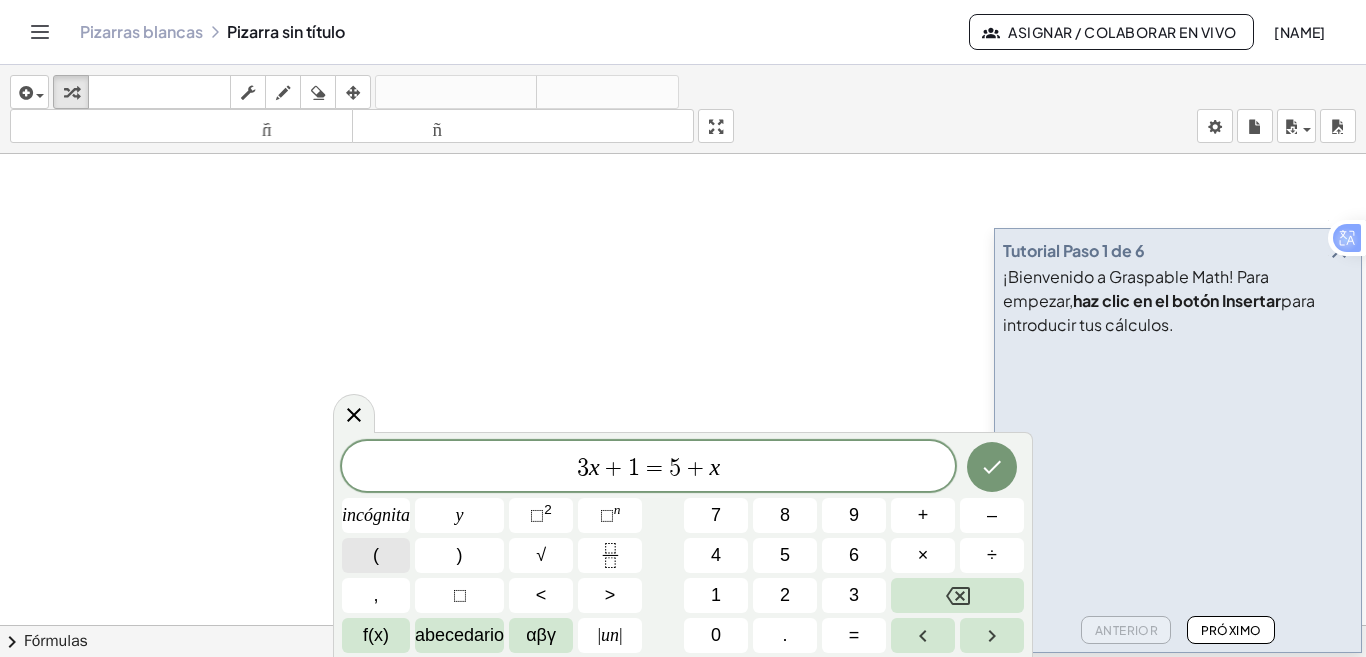 click on "(" at bounding box center [376, 555] 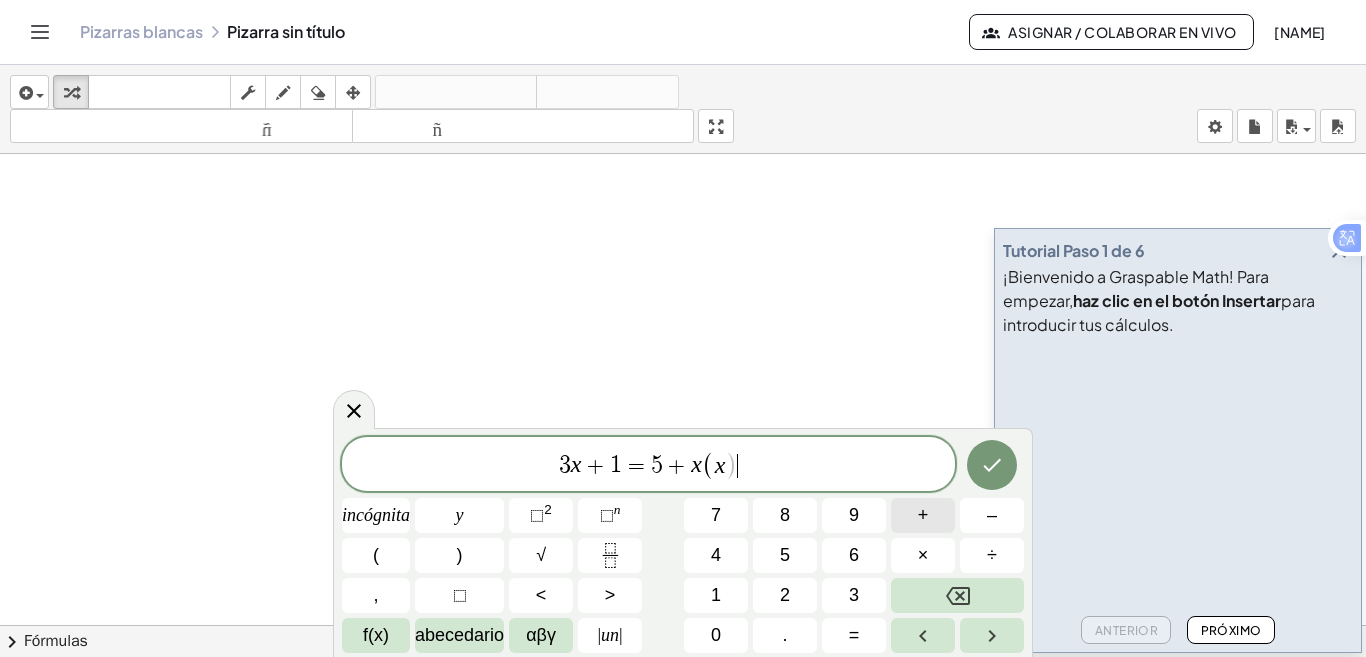 click on "+" at bounding box center [923, 515] 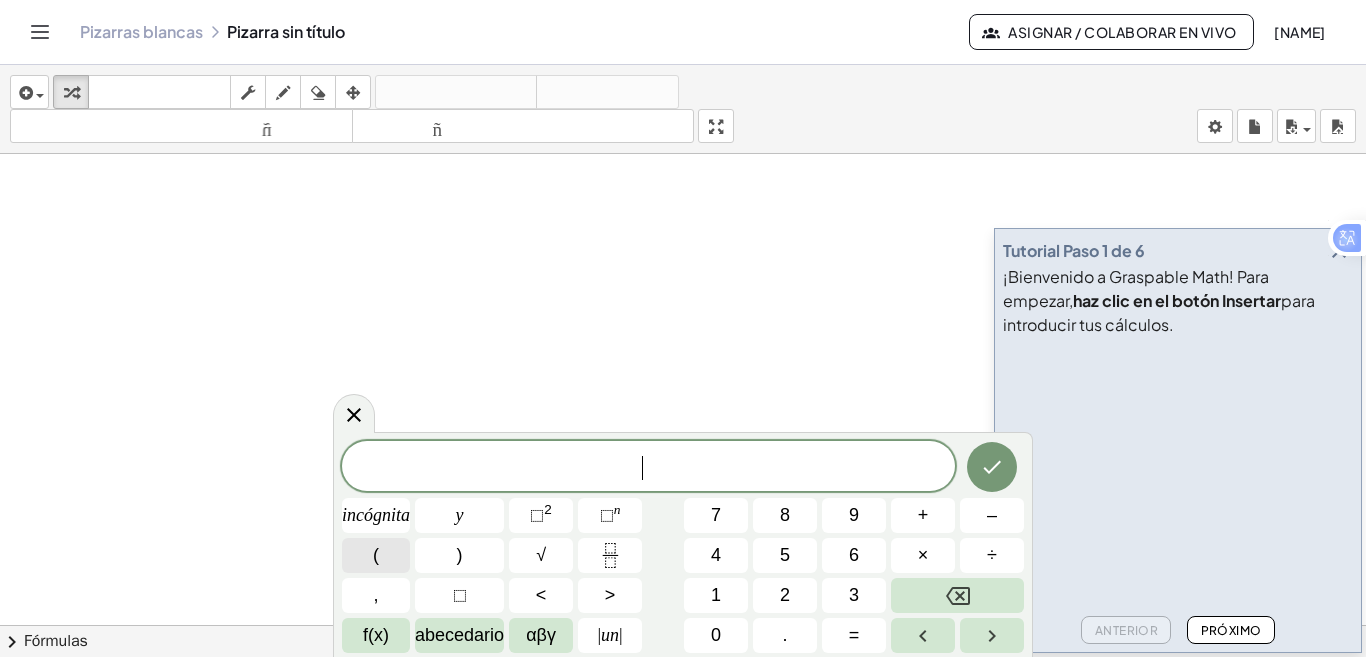click on "(" at bounding box center (376, 555) 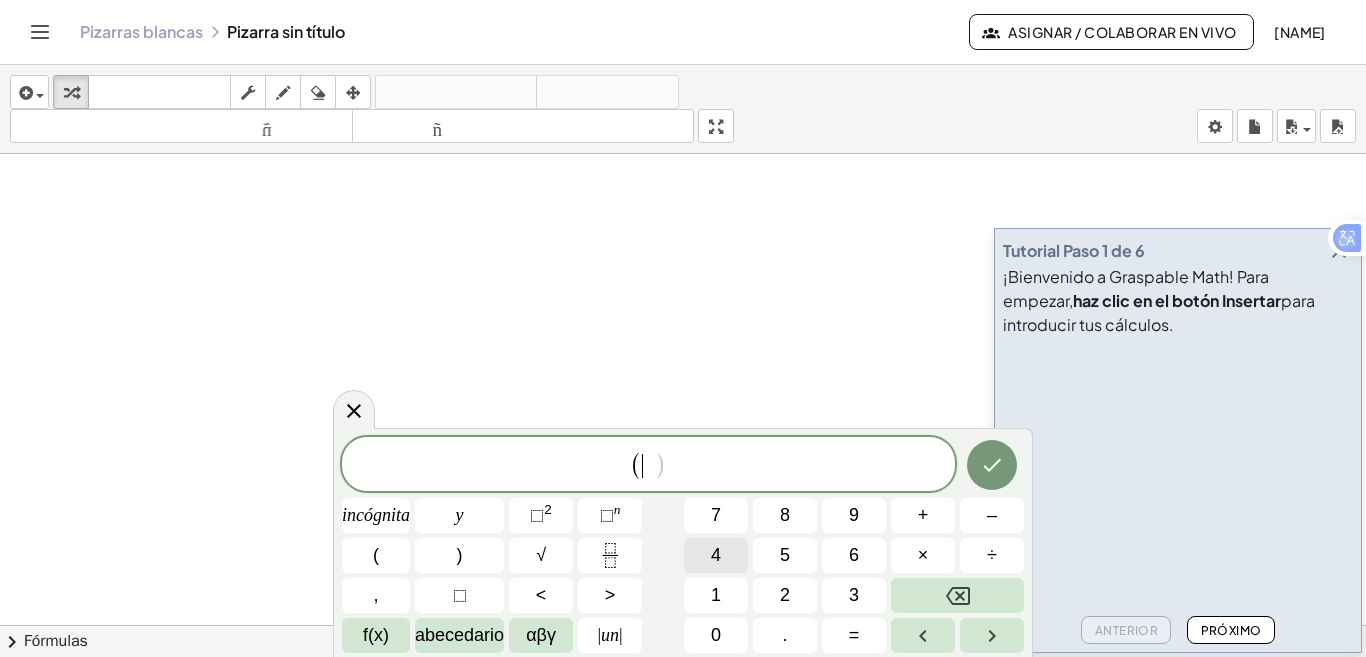 click on "4" at bounding box center [716, 555] 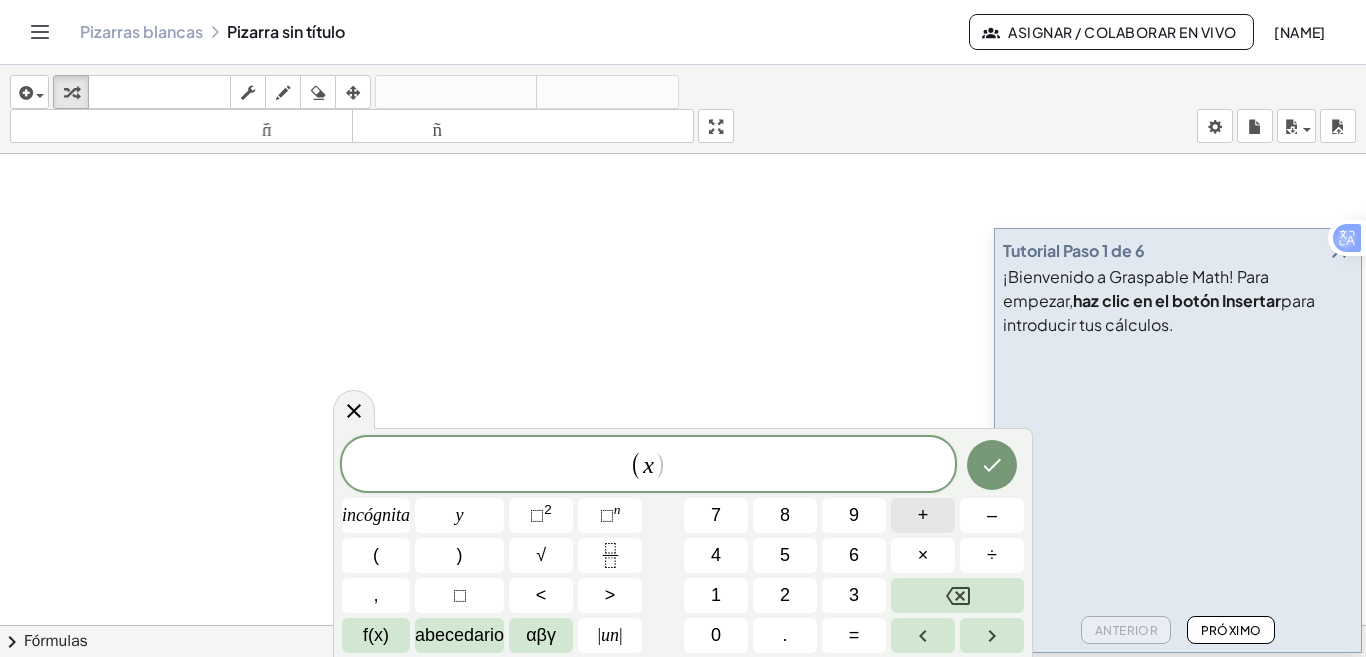 click on "+" at bounding box center [923, 515] 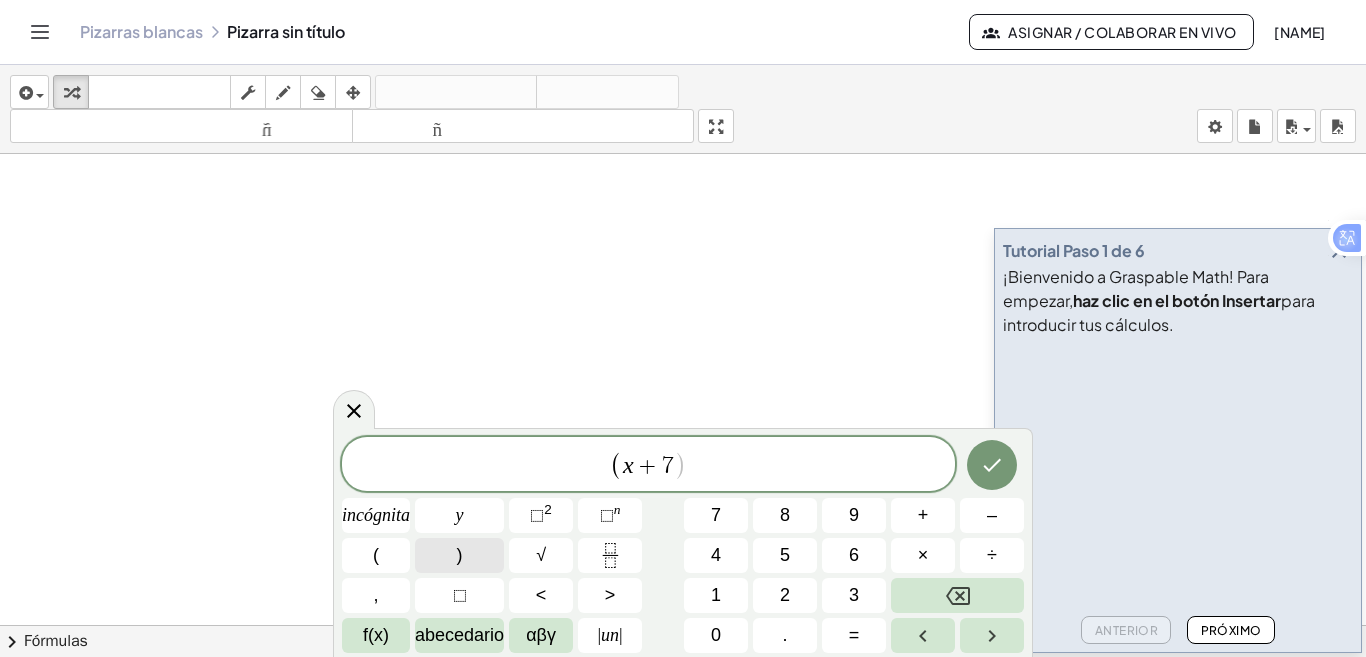 click on ")" at bounding box center [460, 555] 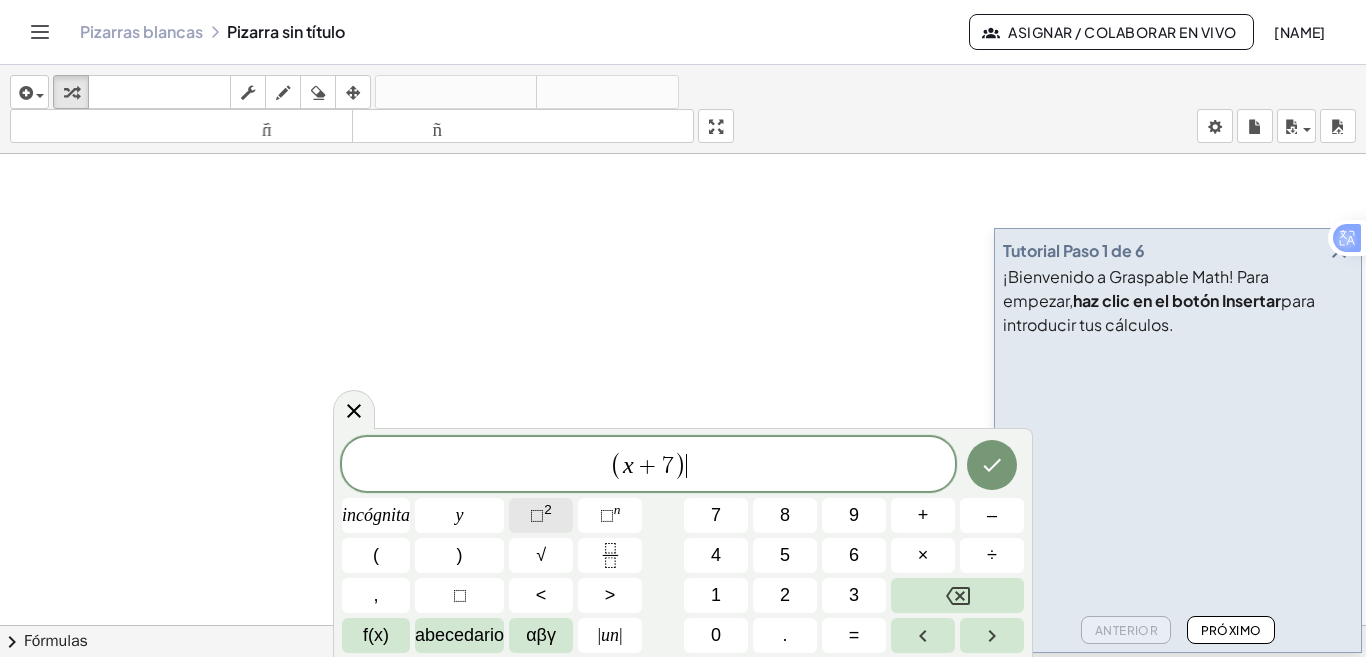 click on "⬚  2" at bounding box center [541, 515] 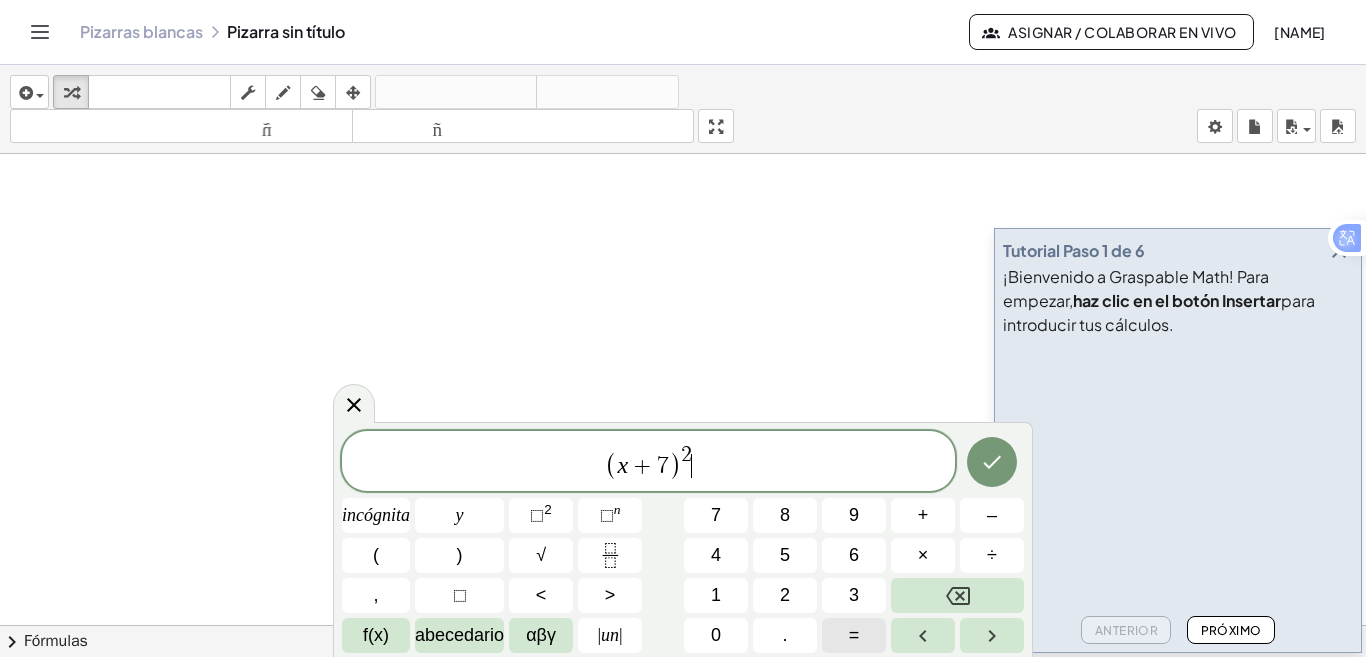 click on "=" at bounding box center (854, 635) 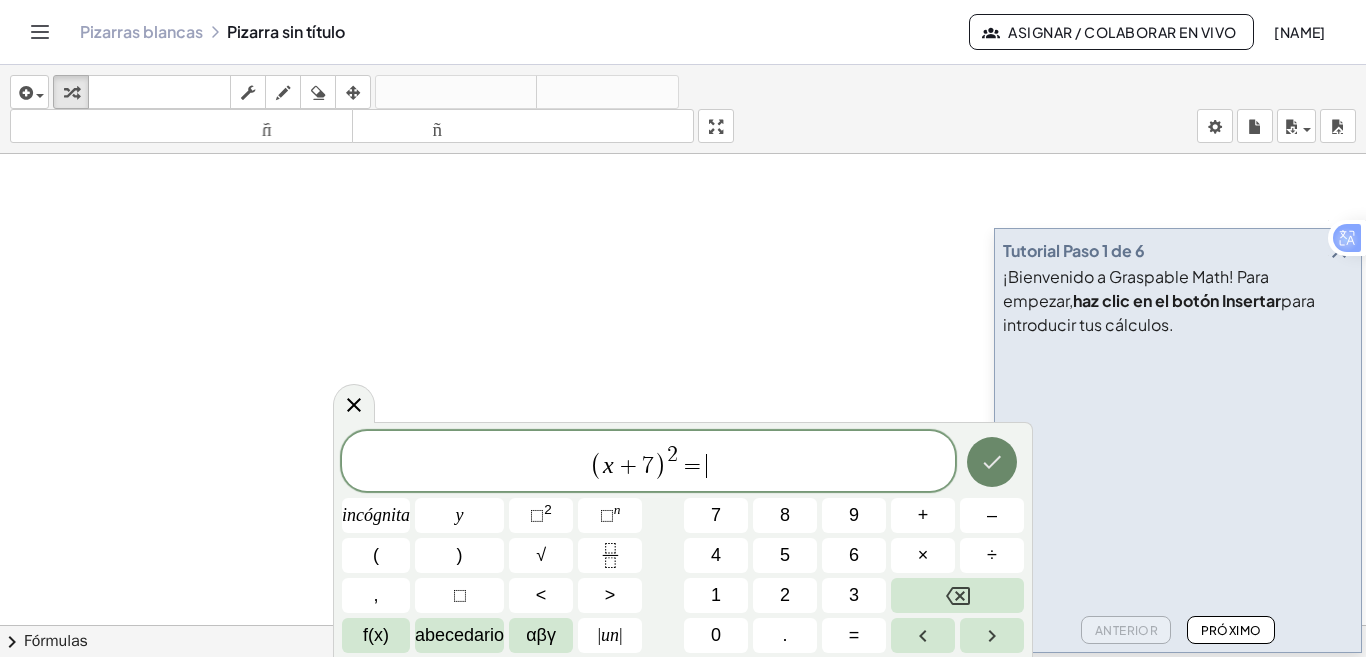 click 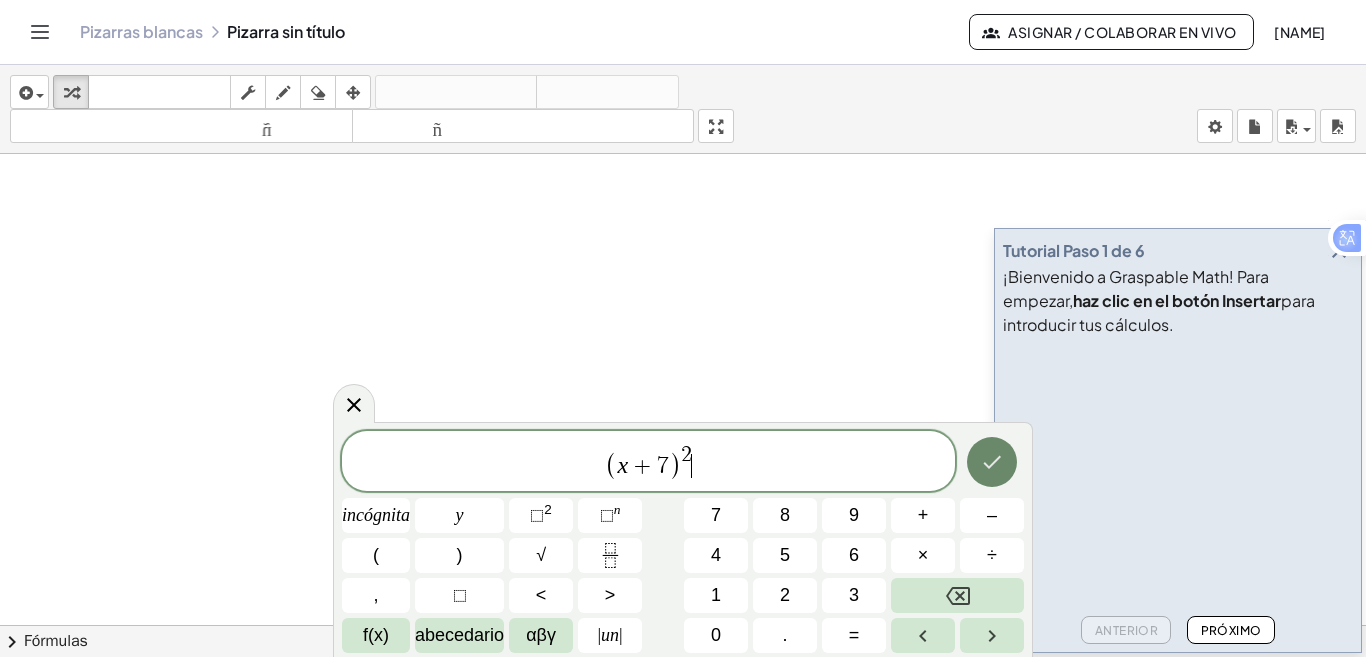 click at bounding box center (992, 462) 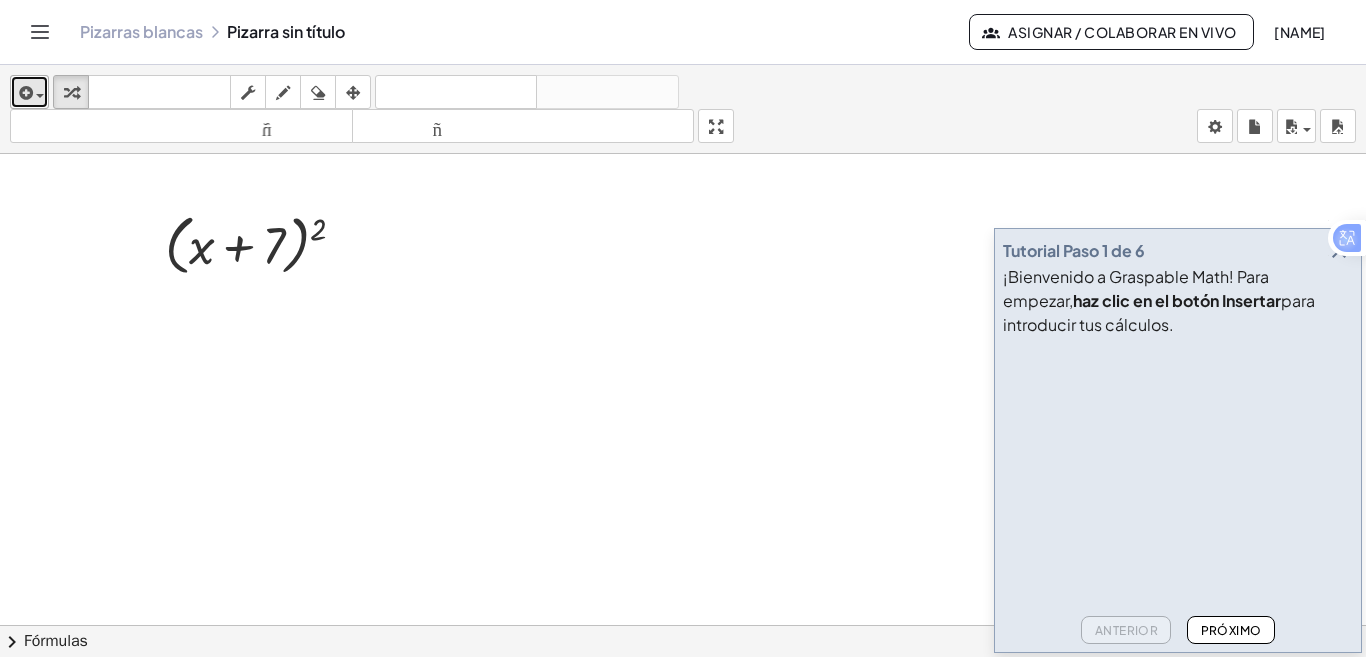 click at bounding box center [40, 96] 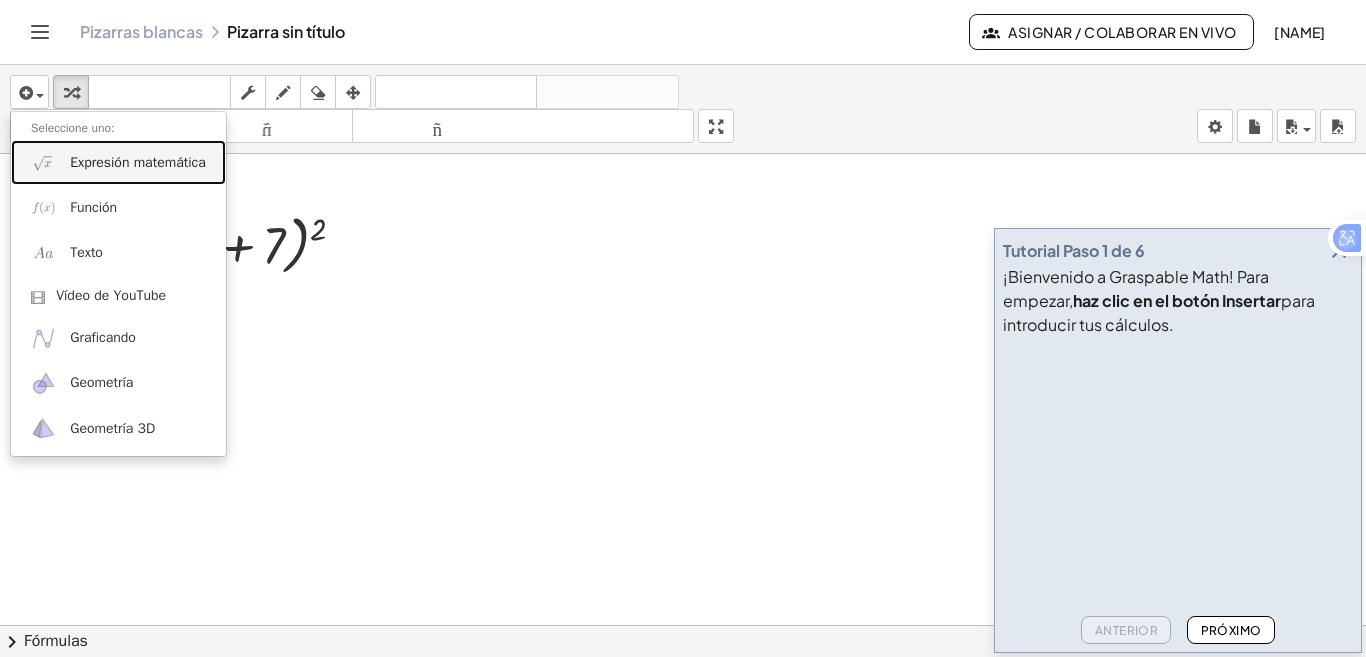 click on "Expresión matemática" at bounding box center [138, 162] 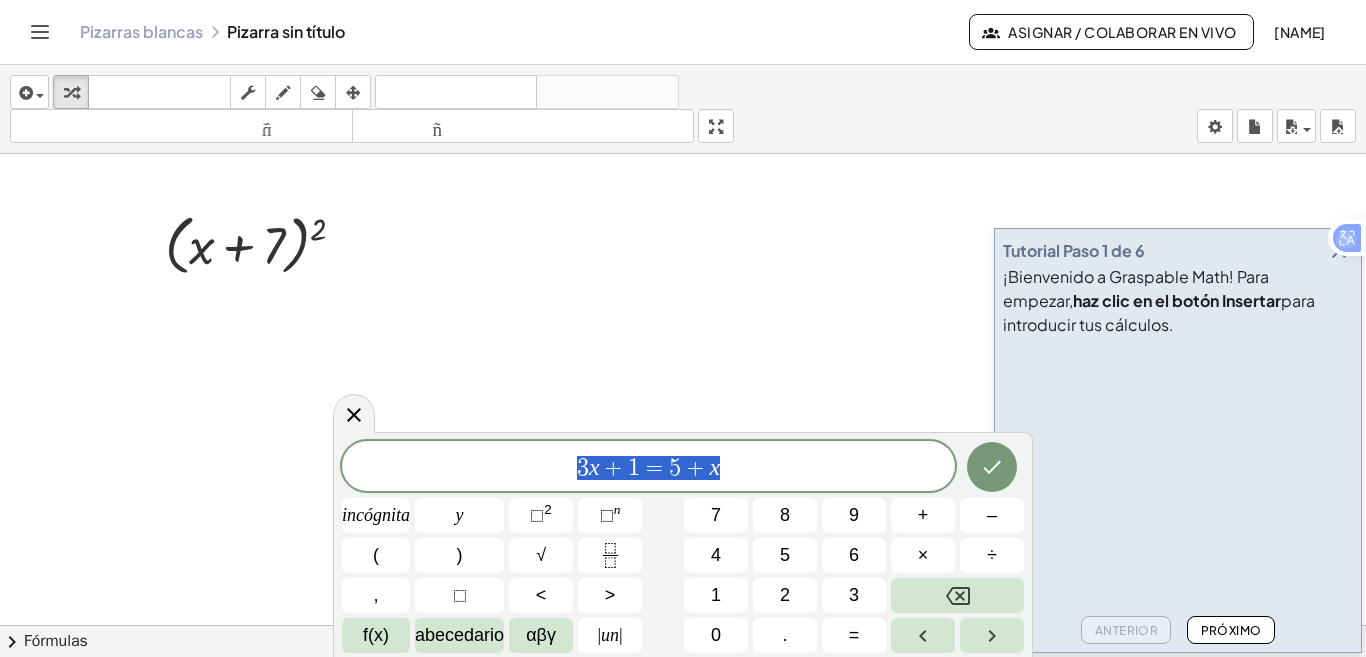drag, startPoint x: 715, startPoint y: 476, endPoint x: 460, endPoint y: 471, distance: 255.04901 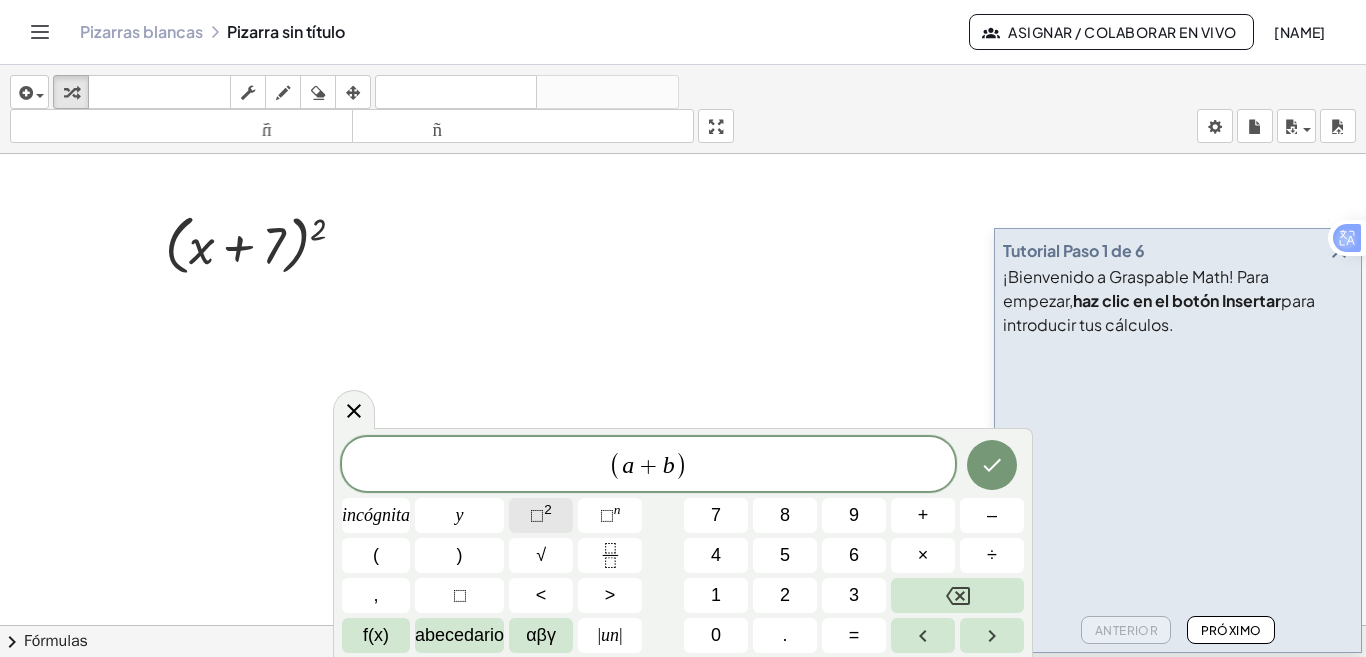 click on "⬚" at bounding box center (537, 515) 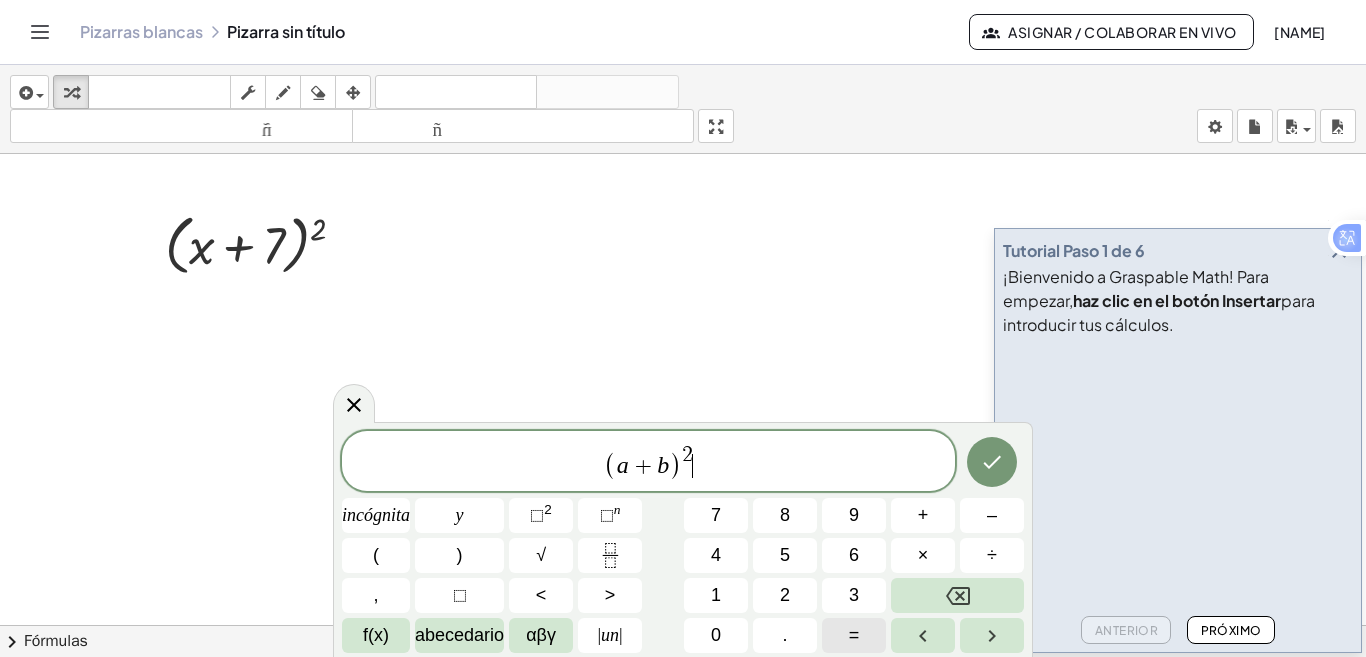 click on "=" at bounding box center (854, 635) 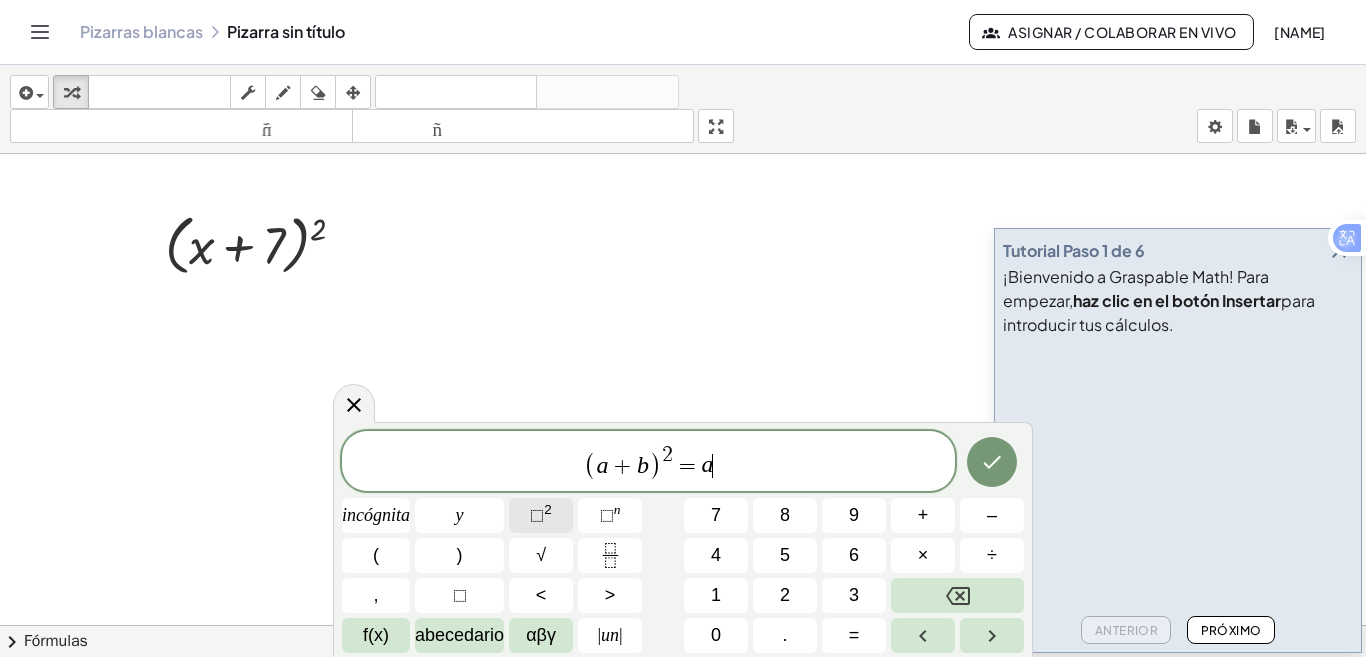 click on "2" at bounding box center (548, 509) 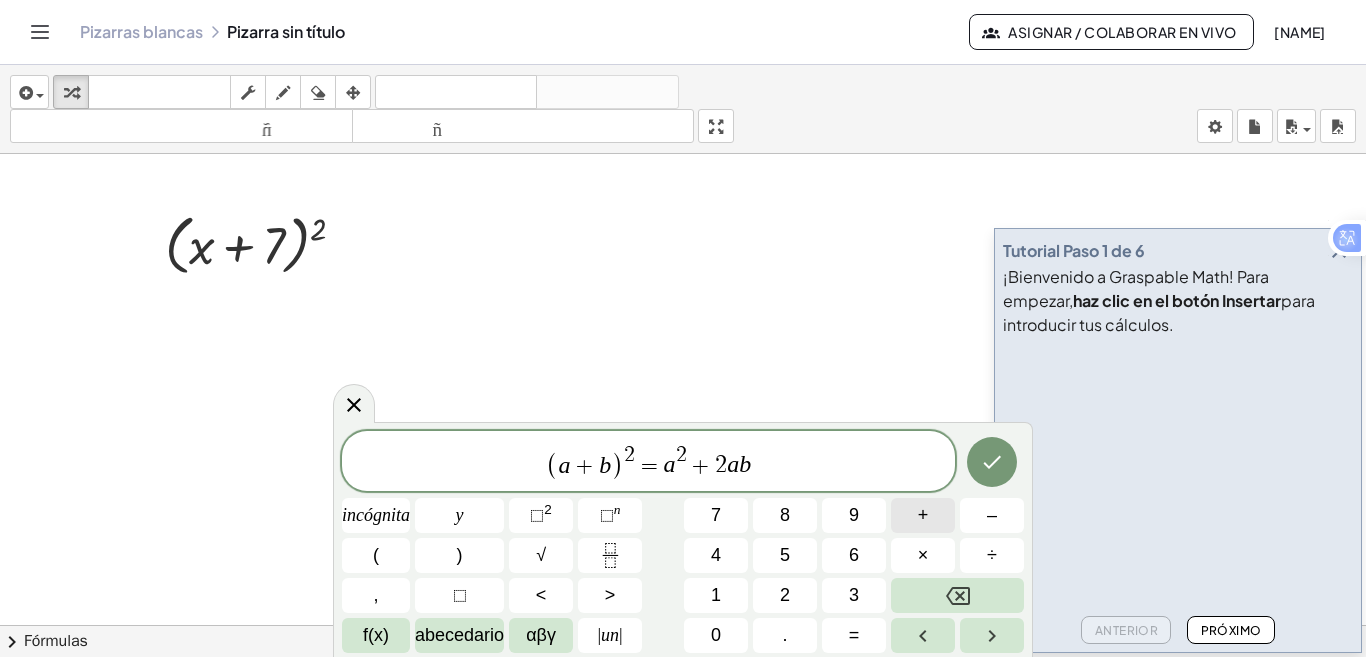 click on "+" at bounding box center (923, 515) 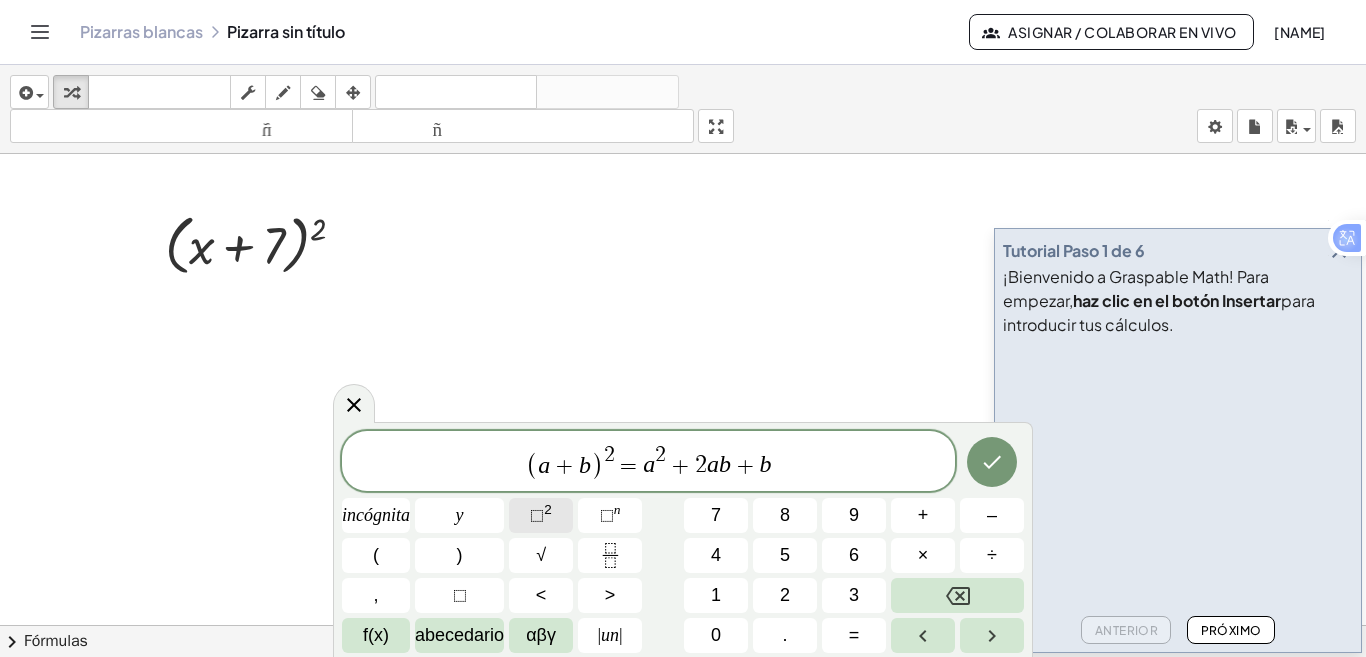 click on "⬚" at bounding box center [537, 515] 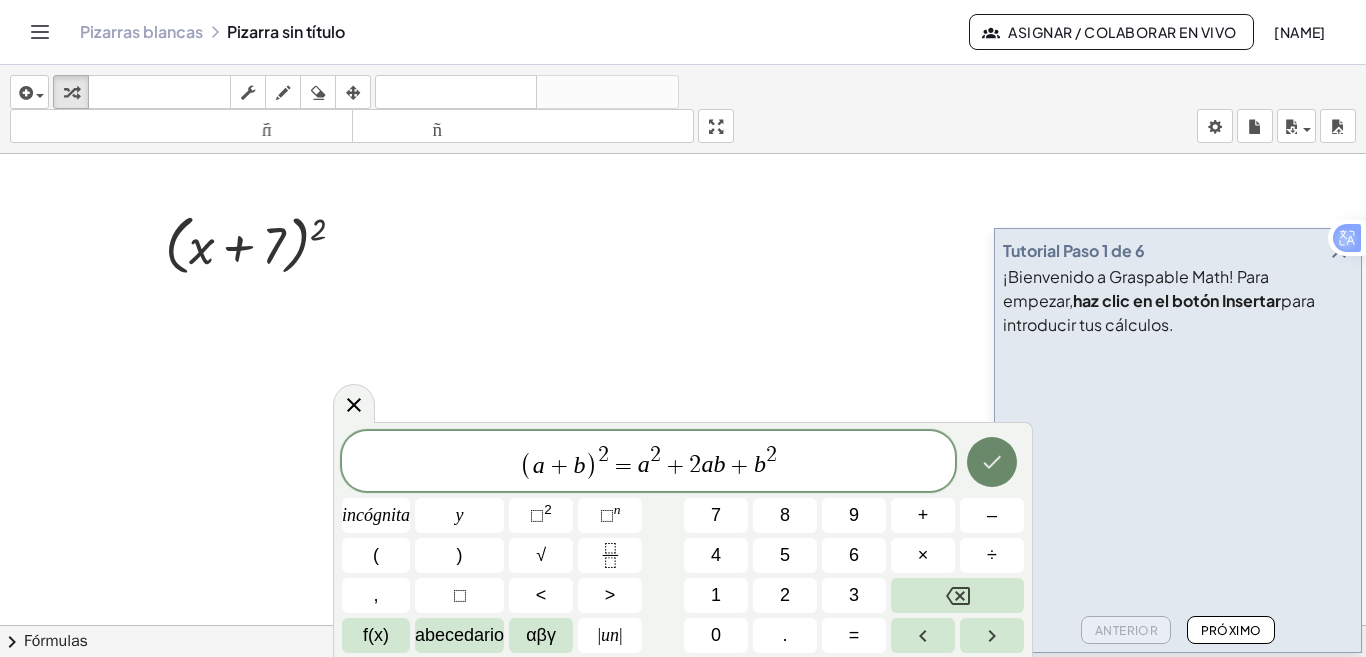 click 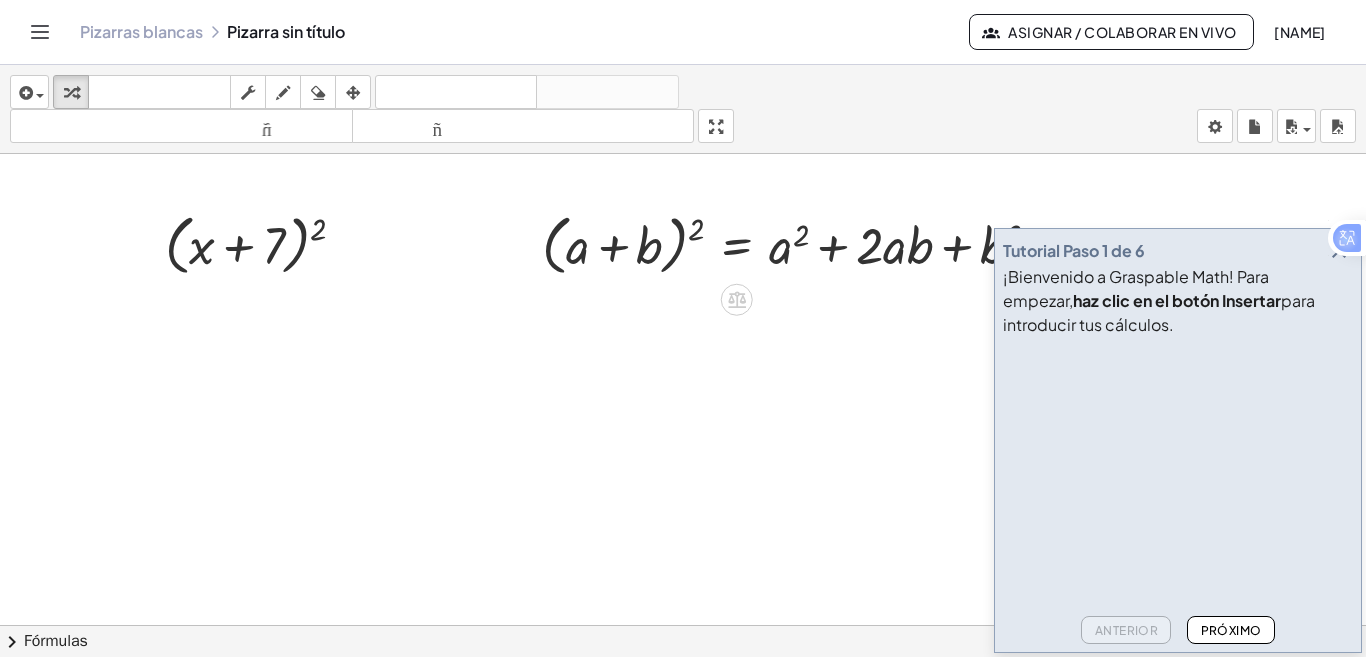 click at bounding box center [799, 244] 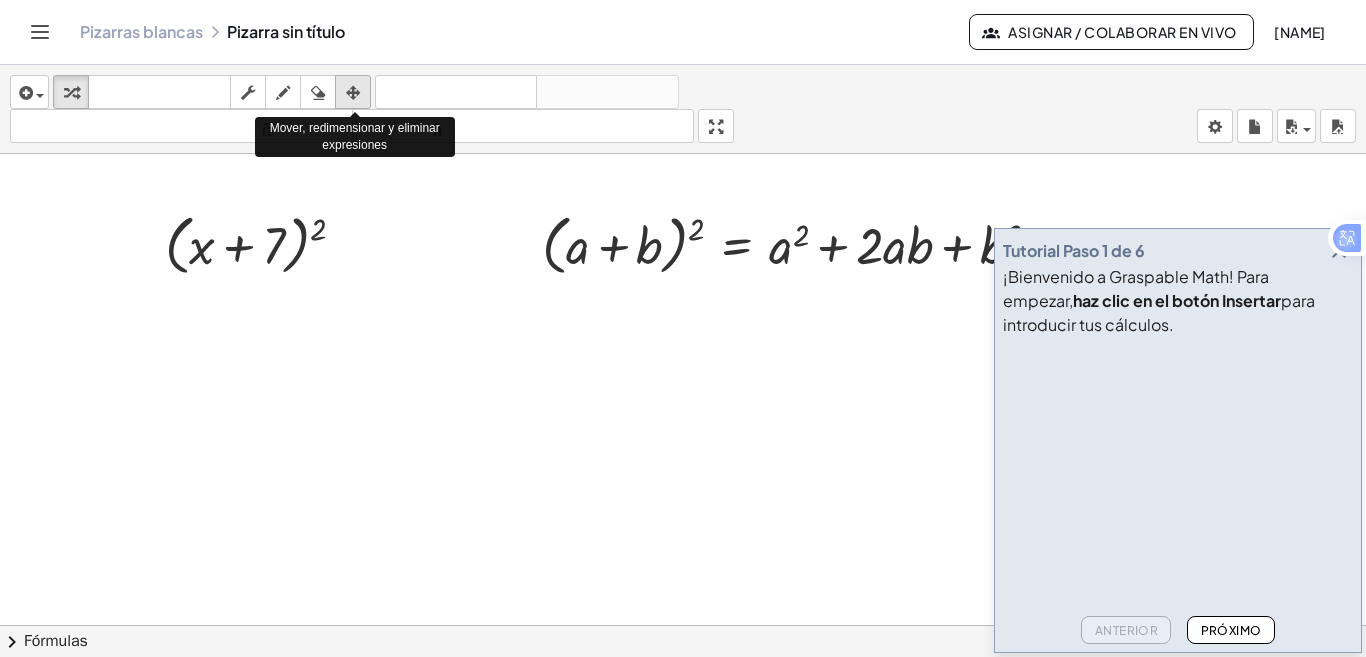 drag, startPoint x: 345, startPoint y: 87, endPoint x: 359, endPoint y: 98, distance: 17.804493 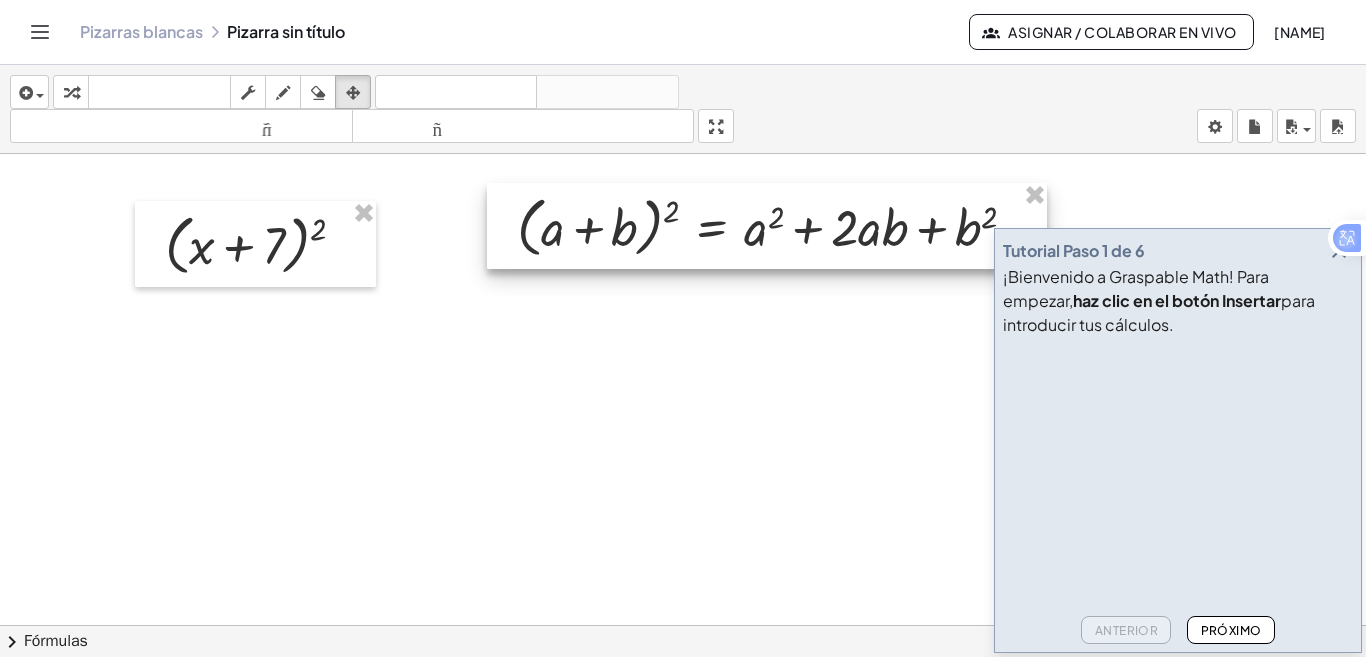 drag, startPoint x: 599, startPoint y: 253, endPoint x: 574, endPoint y: 235, distance: 30.805843 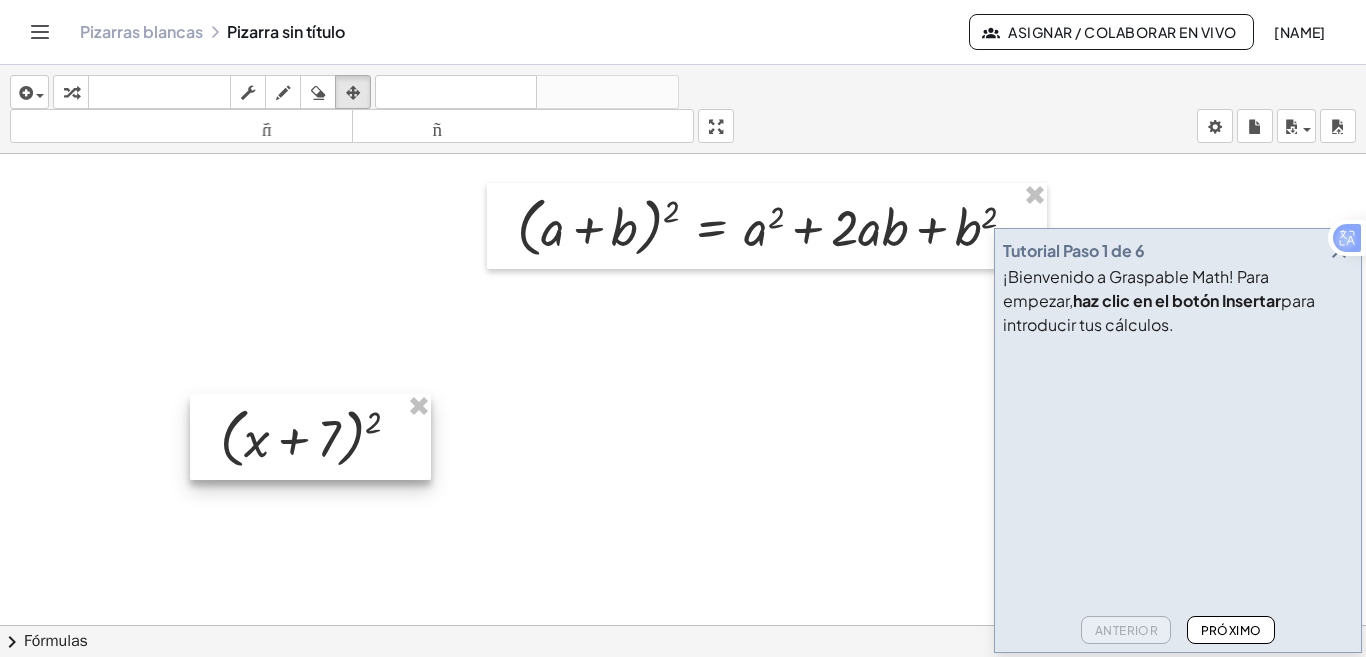 drag, startPoint x: 300, startPoint y: 245, endPoint x: 504, endPoint y: 323, distance: 218.40329 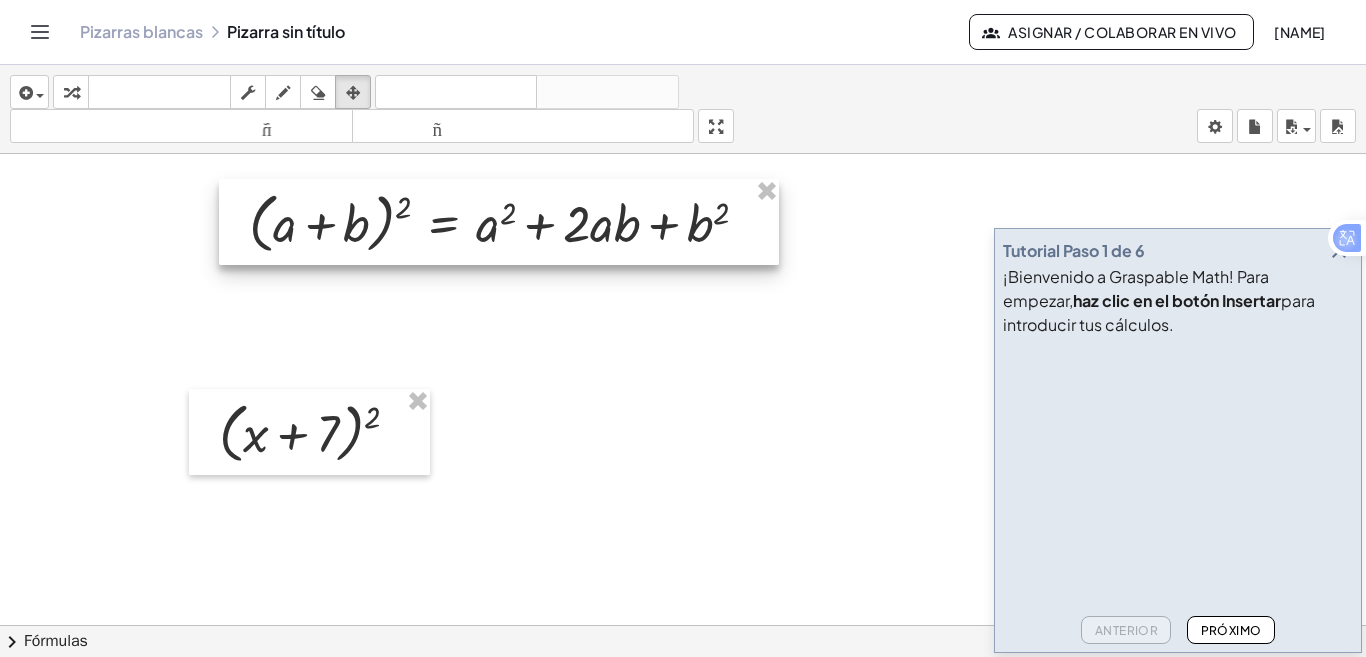drag, startPoint x: 585, startPoint y: 244, endPoint x: 321, endPoint y: 240, distance: 264.0303 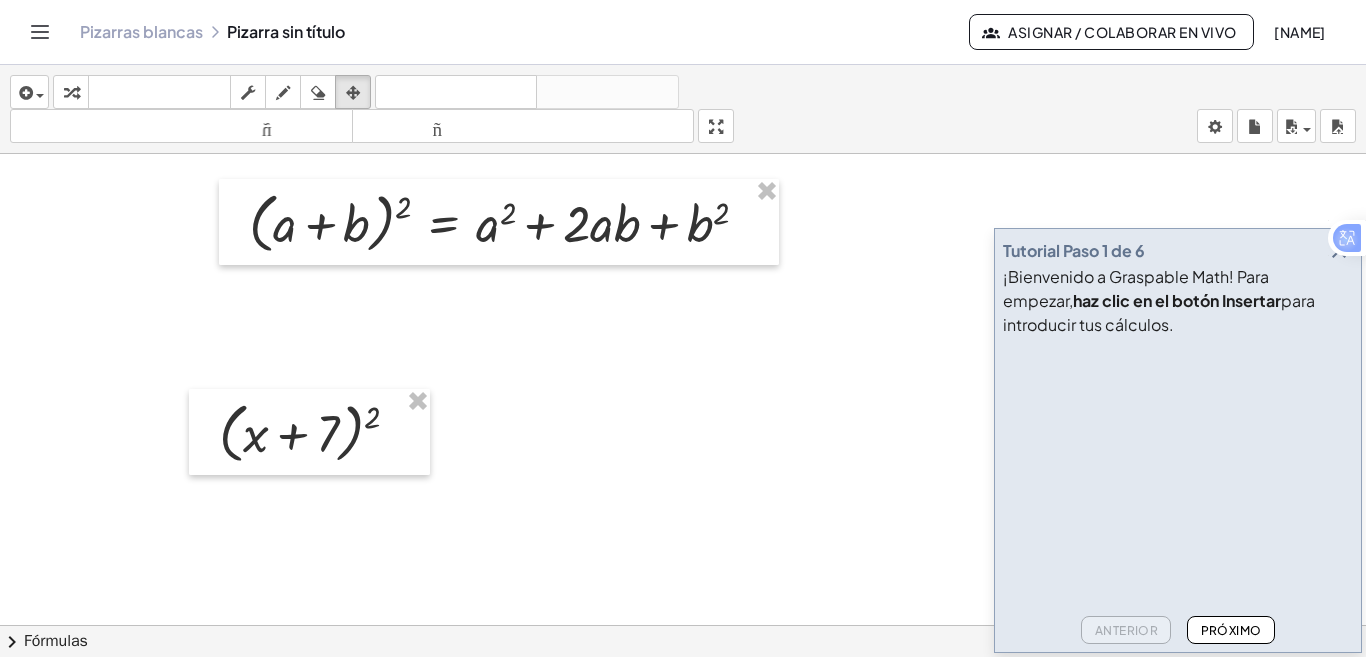 click at bounding box center (683, 639) 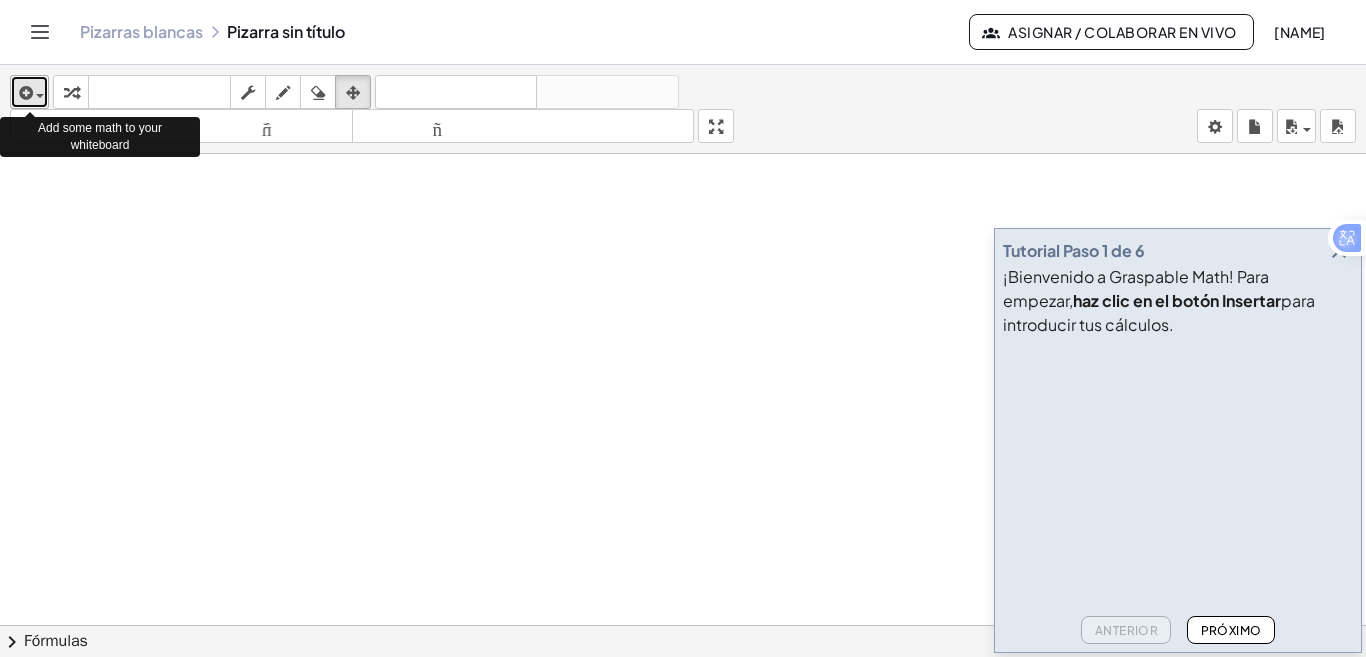 click at bounding box center [35, 95] 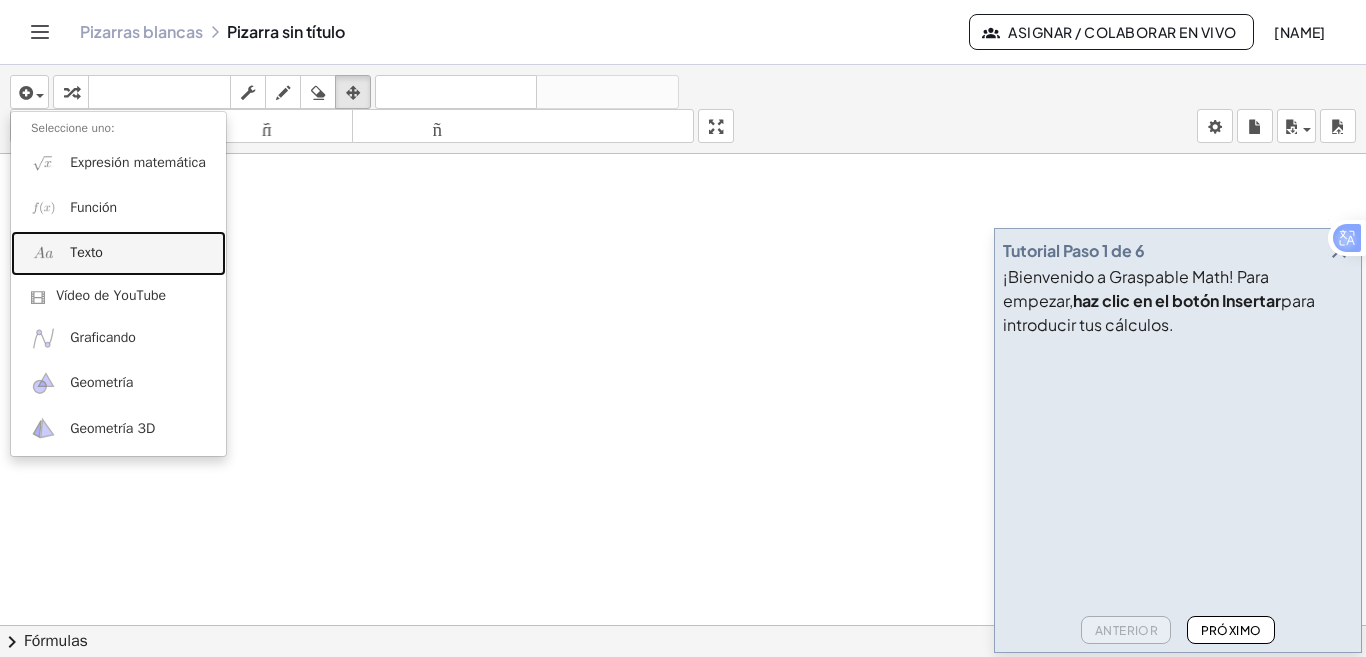 click on "Texto" at bounding box center [86, 252] 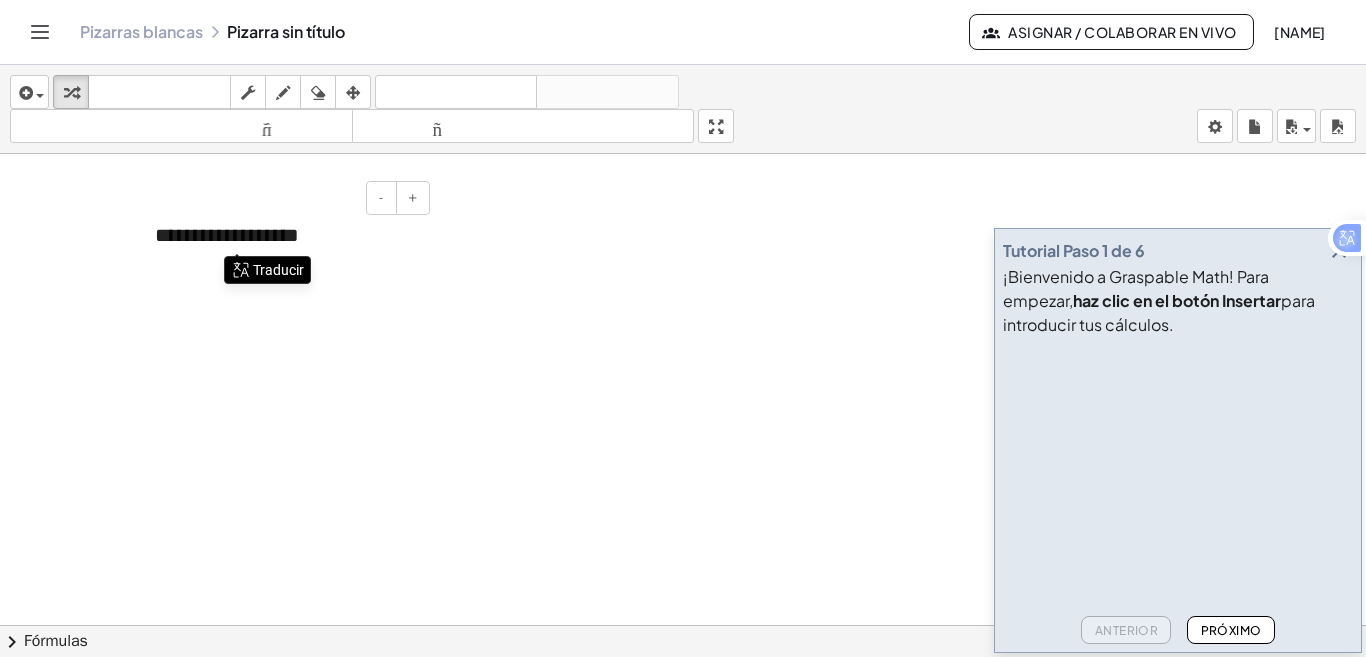 type 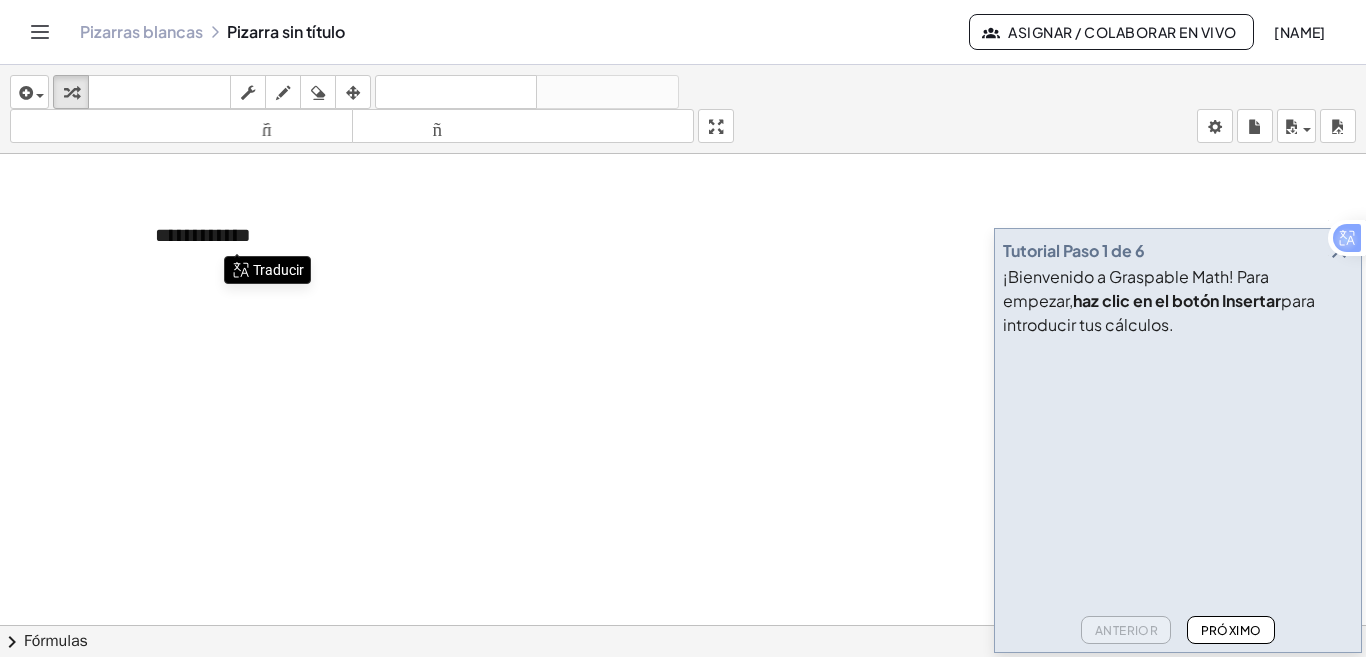 click at bounding box center [683, 639] 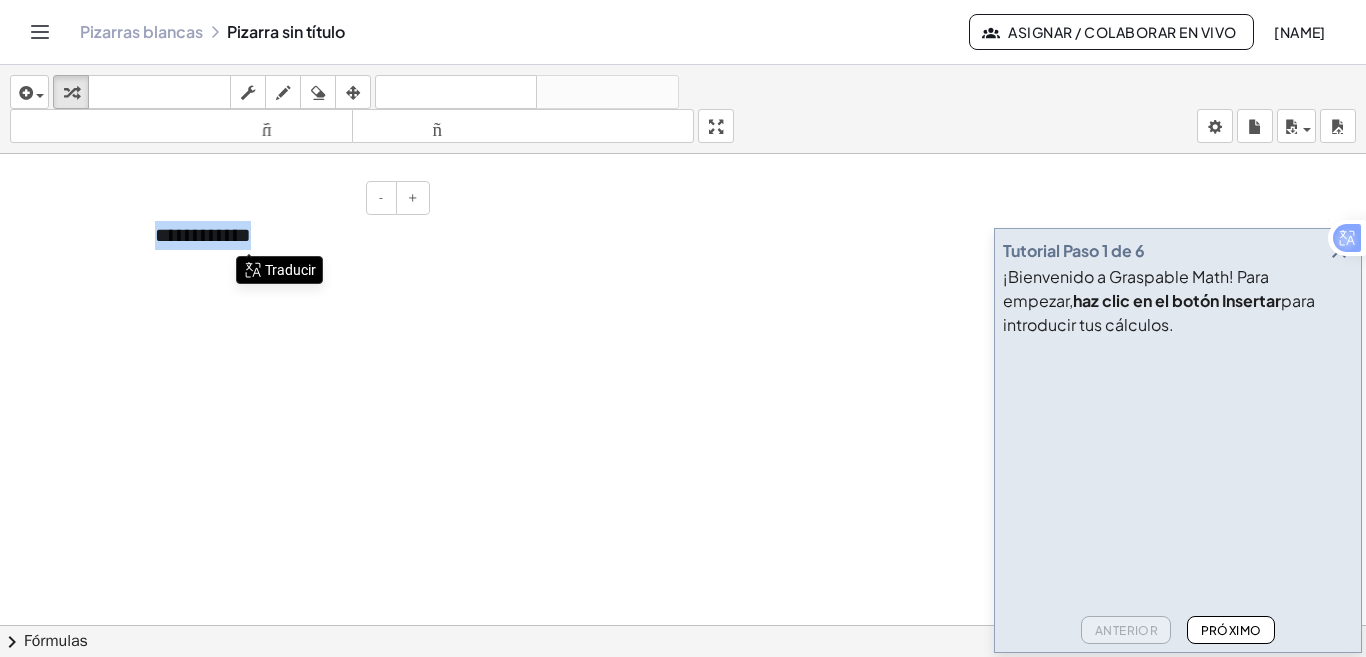 drag, startPoint x: 251, startPoint y: 245, endPoint x: 136, endPoint y: 391, distance: 185.8521 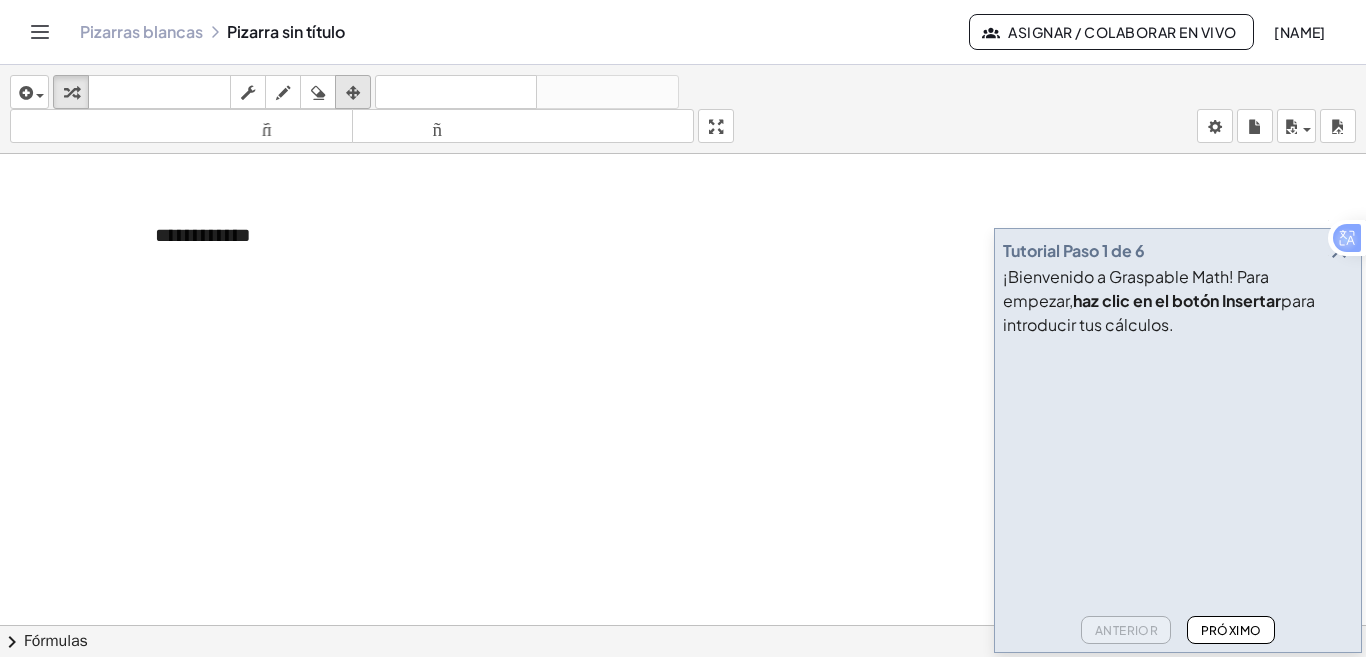 click at bounding box center (353, 92) 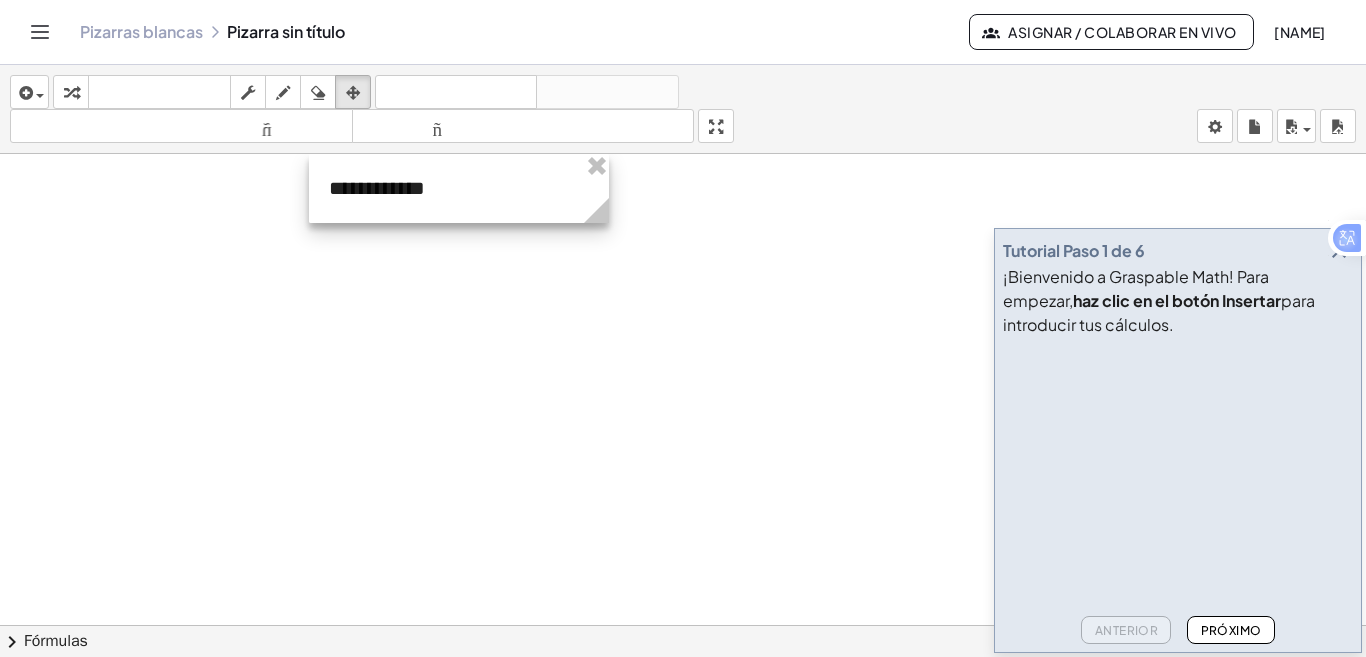 drag, startPoint x: 227, startPoint y: 246, endPoint x: 401, endPoint y: 193, distance: 181.89282 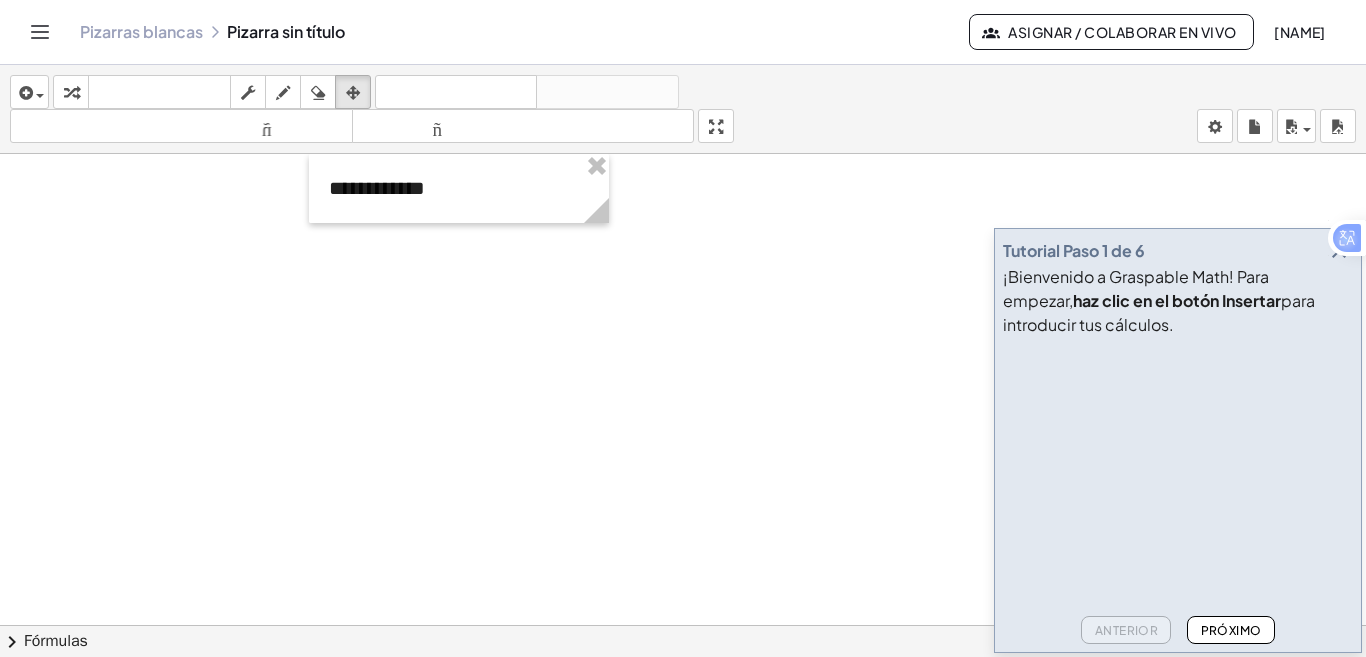 click at bounding box center (683, 639) 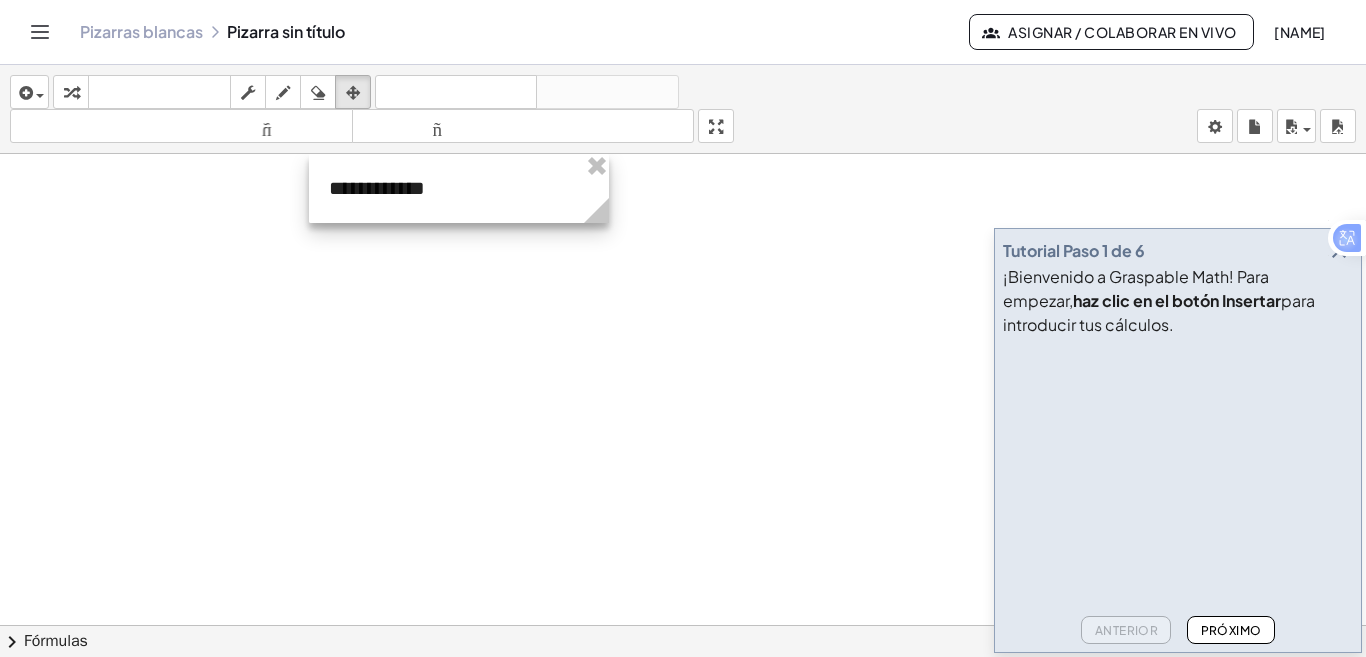 drag, startPoint x: 400, startPoint y: 204, endPoint x: 389, endPoint y: 228, distance: 26.400757 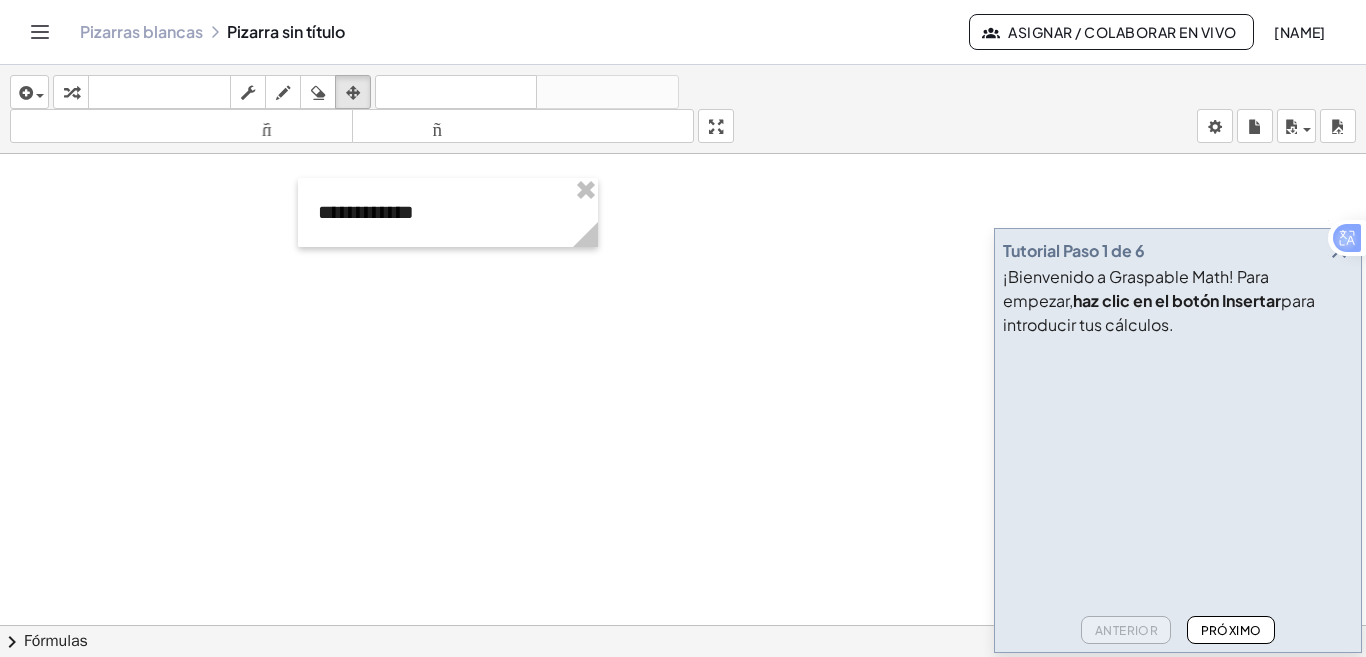 click at bounding box center [683, 639] 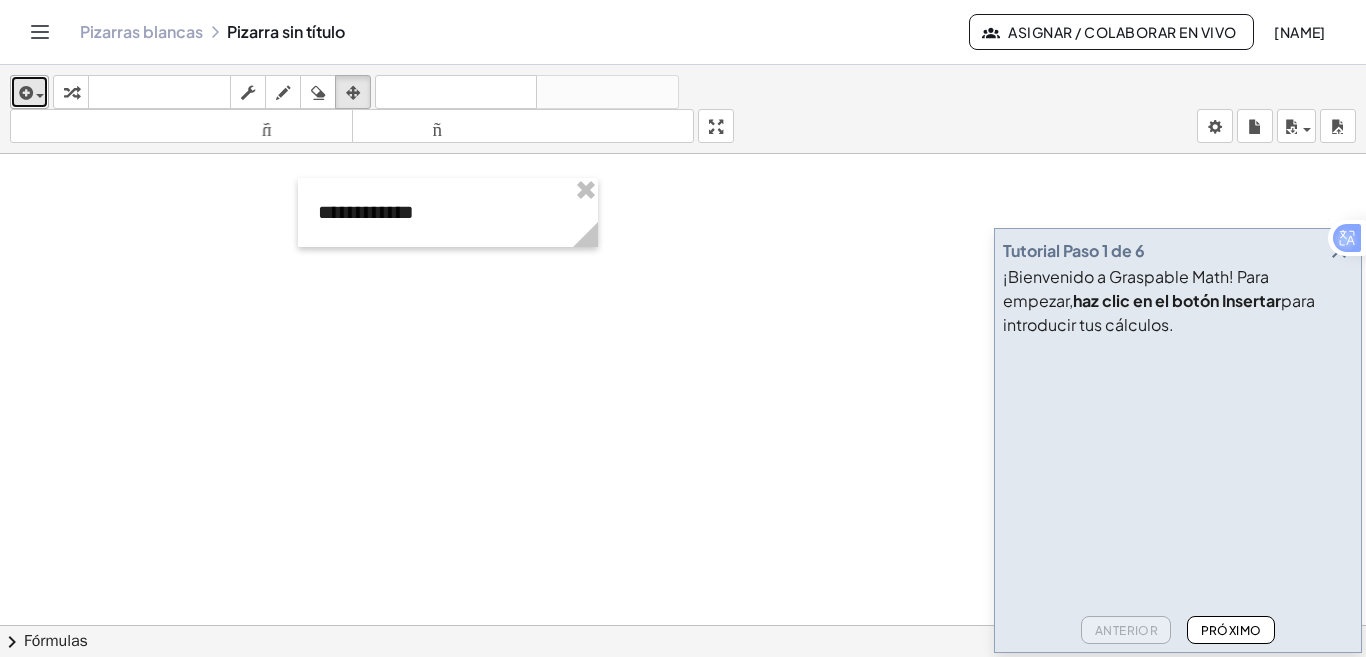 click at bounding box center (24, 93) 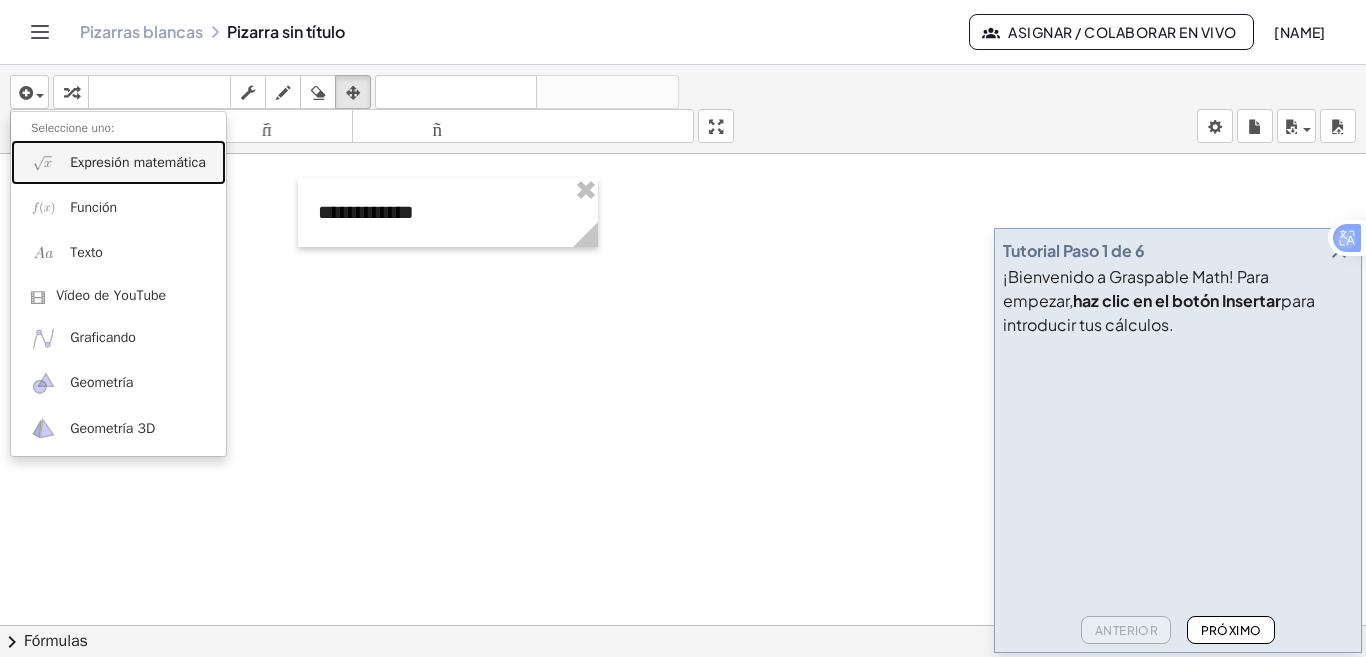 click on "Expresión matemática" at bounding box center (118, 162) 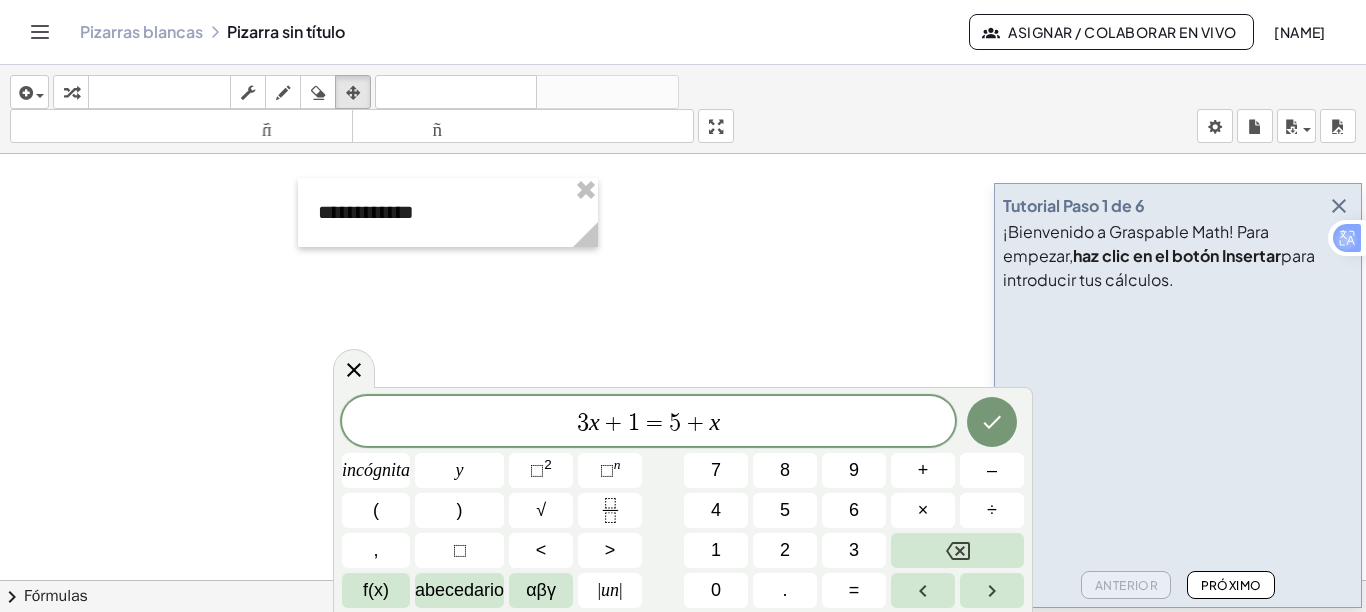 click at bounding box center [683, 639] 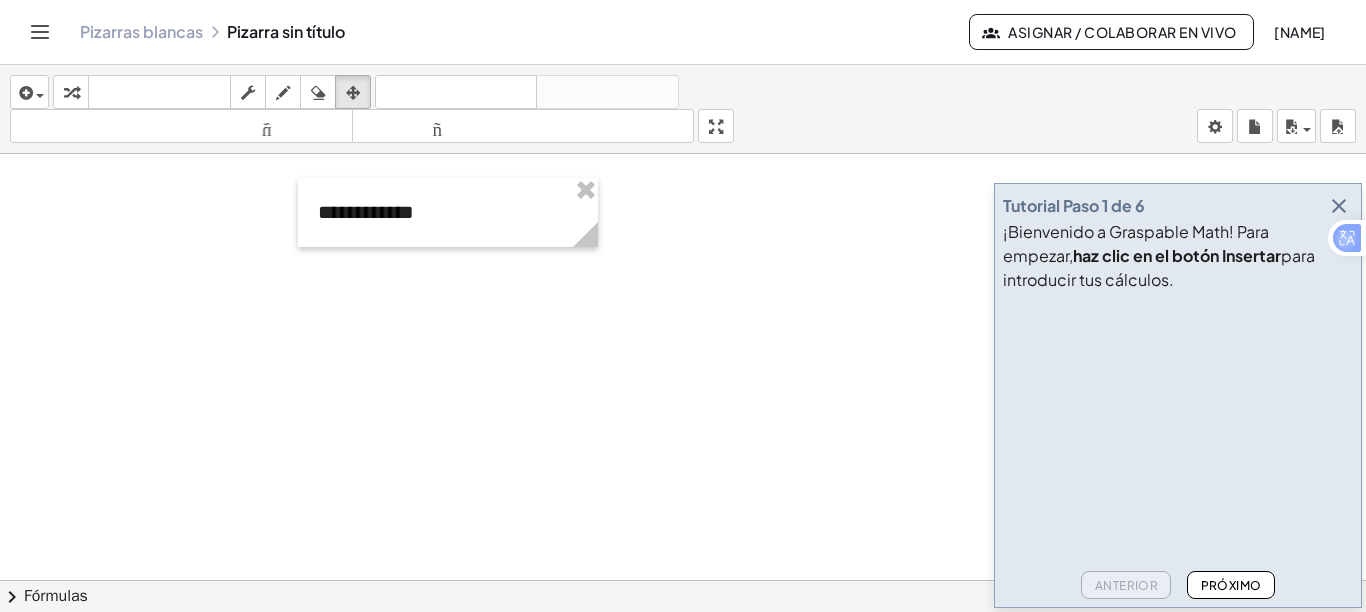 click at bounding box center (1339, 206) 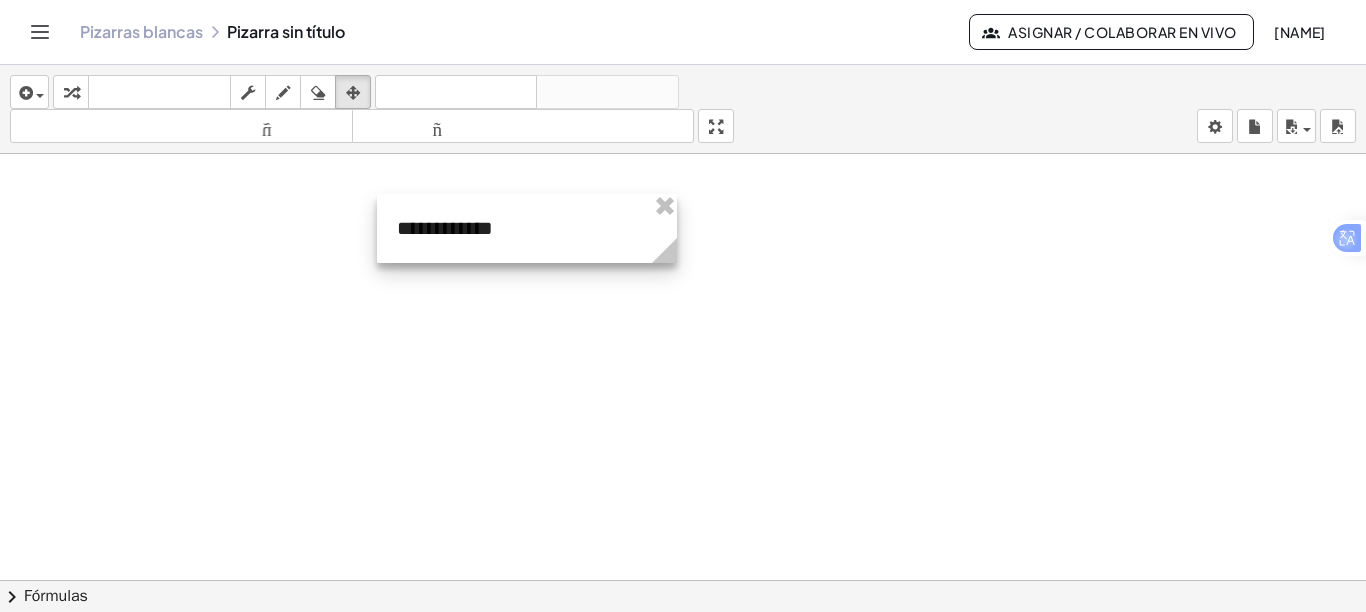 drag, startPoint x: 561, startPoint y: 235, endPoint x: 524, endPoint y: 227, distance: 37.85499 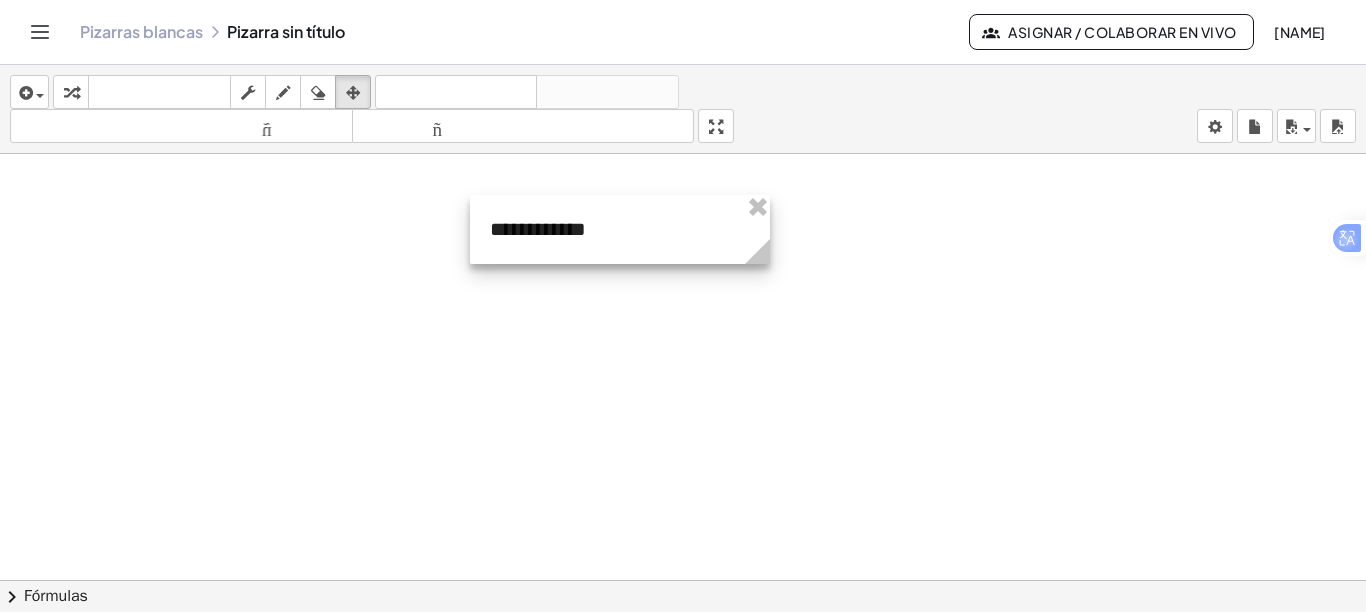 drag, startPoint x: 581, startPoint y: 228, endPoint x: 654, endPoint y: 231, distance: 73.061615 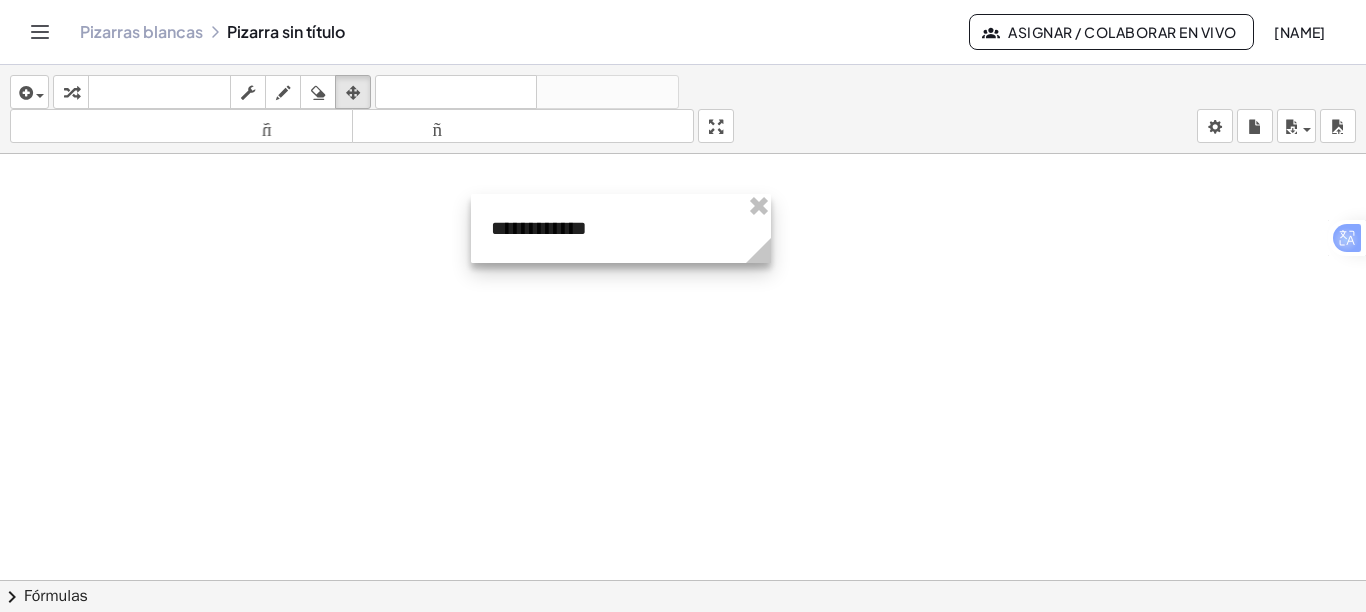 click at bounding box center (621, 228) 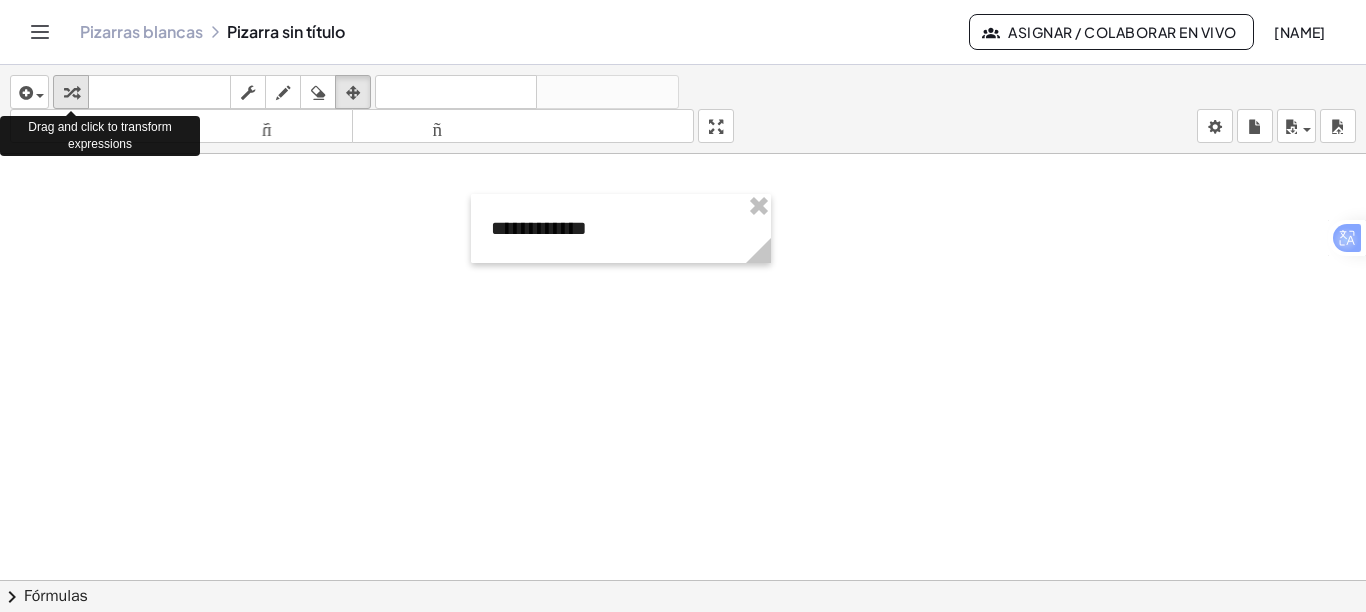 click at bounding box center [71, 93] 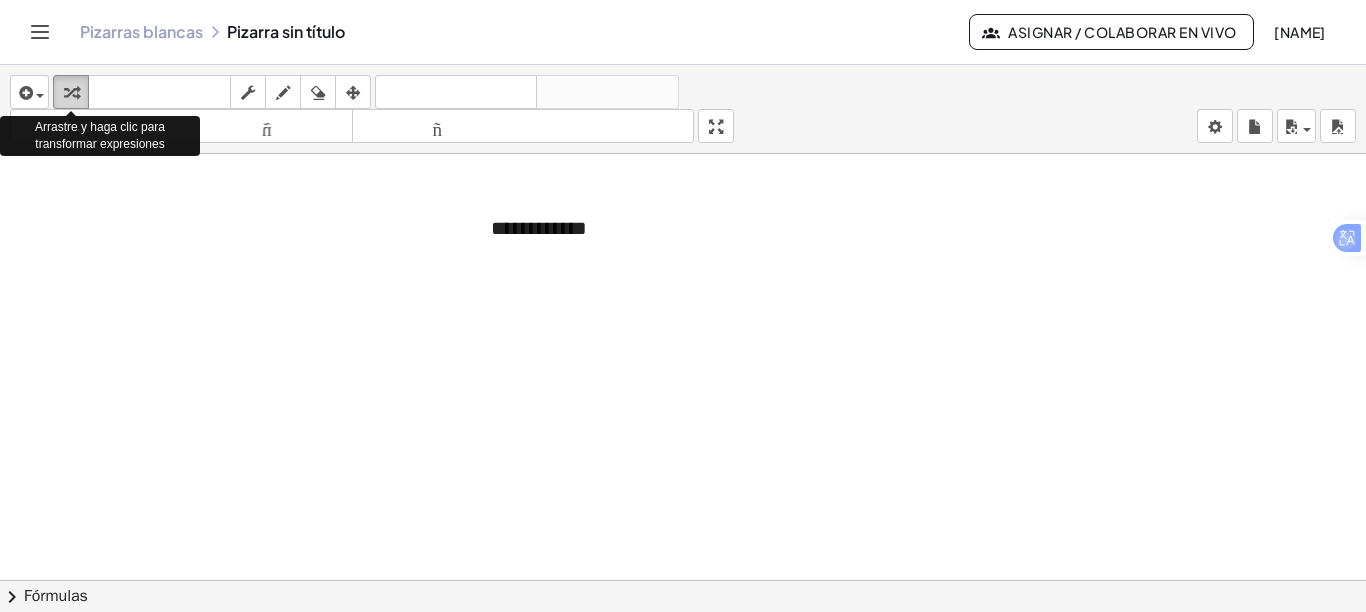 click at bounding box center [71, 92] 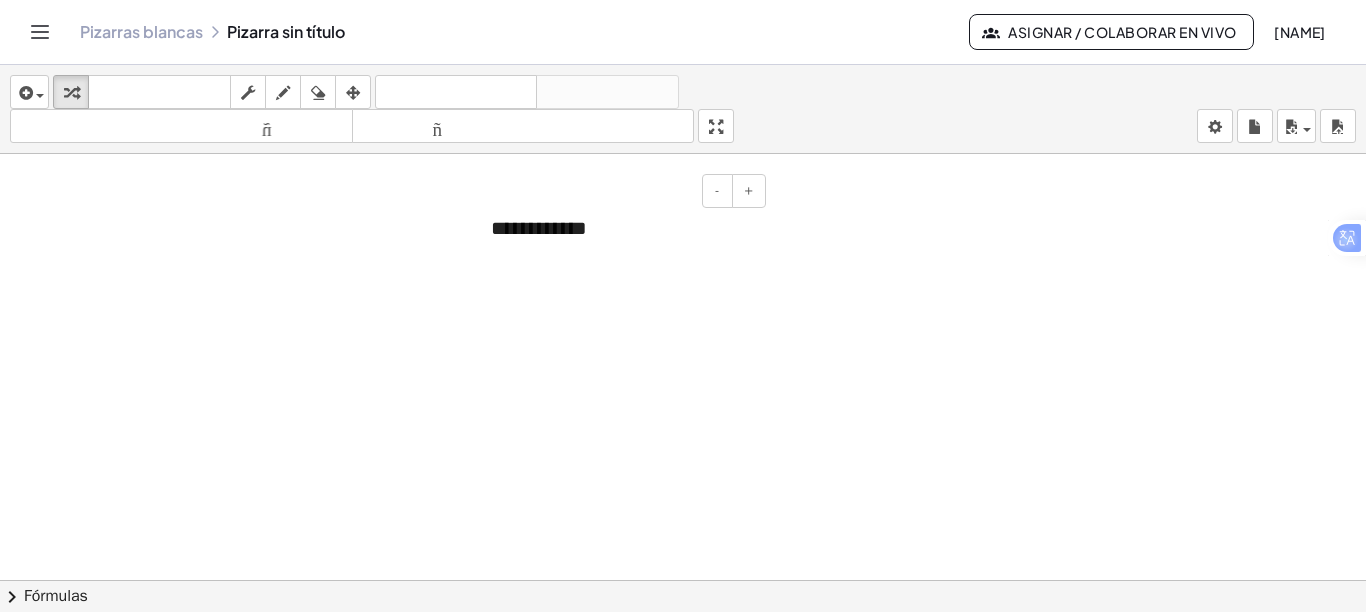 click on "**********" at bounding box center (539, 228) 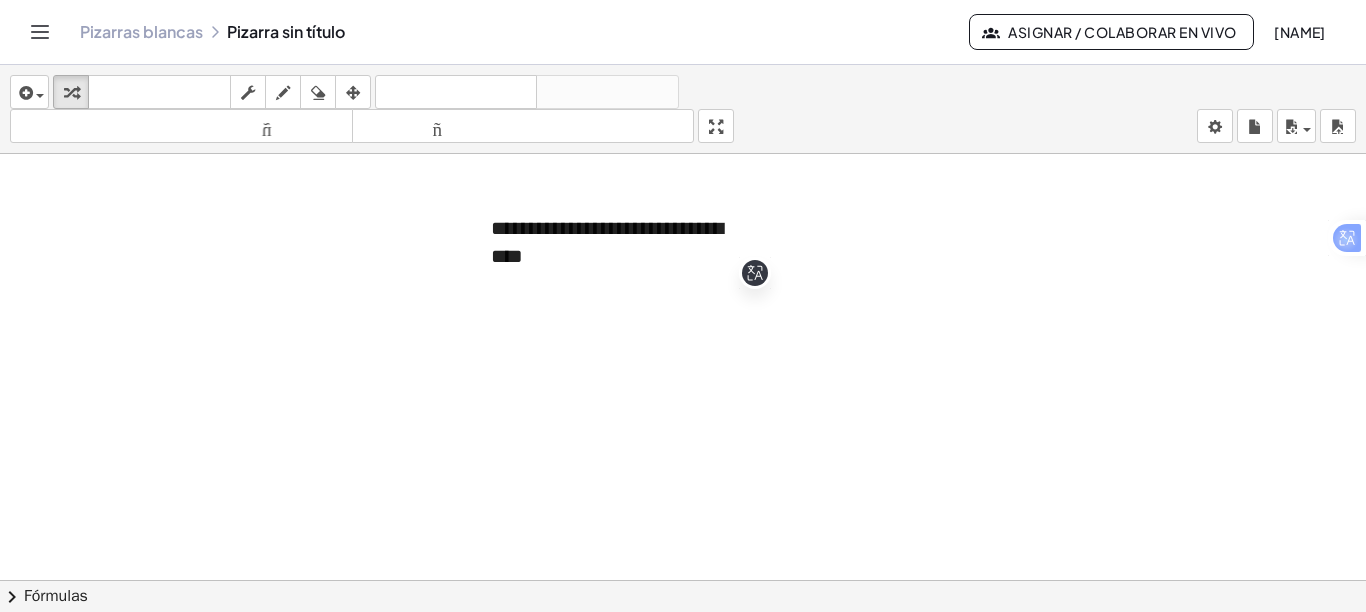 click at bounding box center [683, 639] 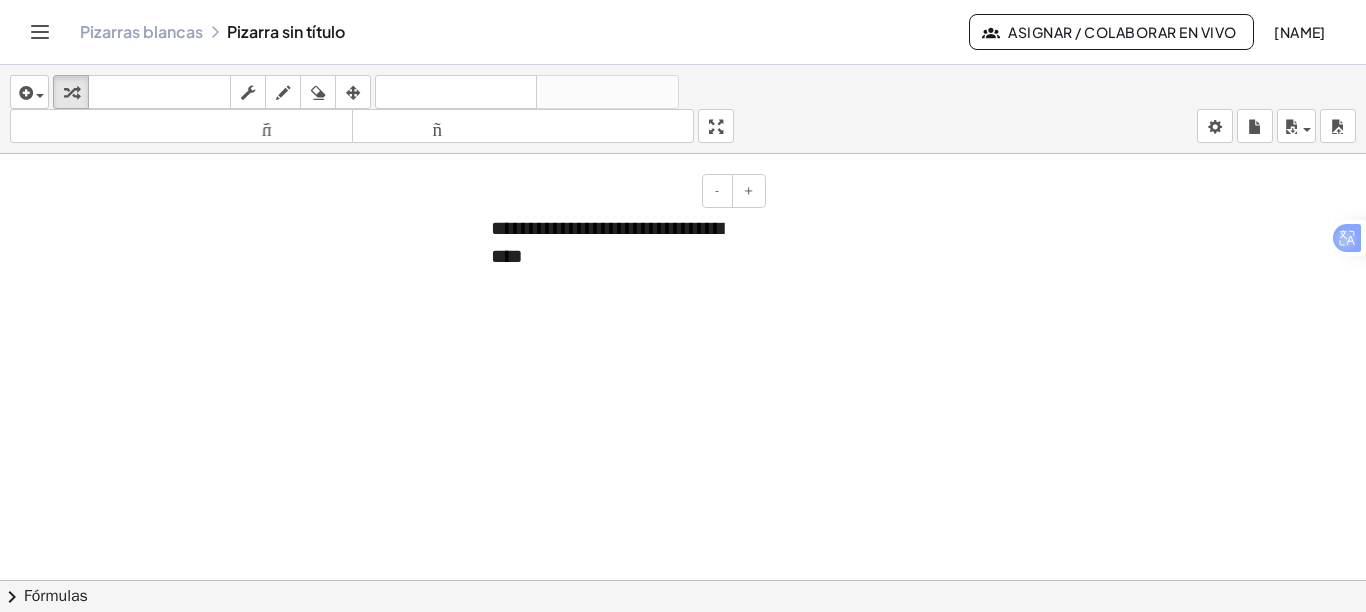 click on "**********" at bounding box center (621, 242) 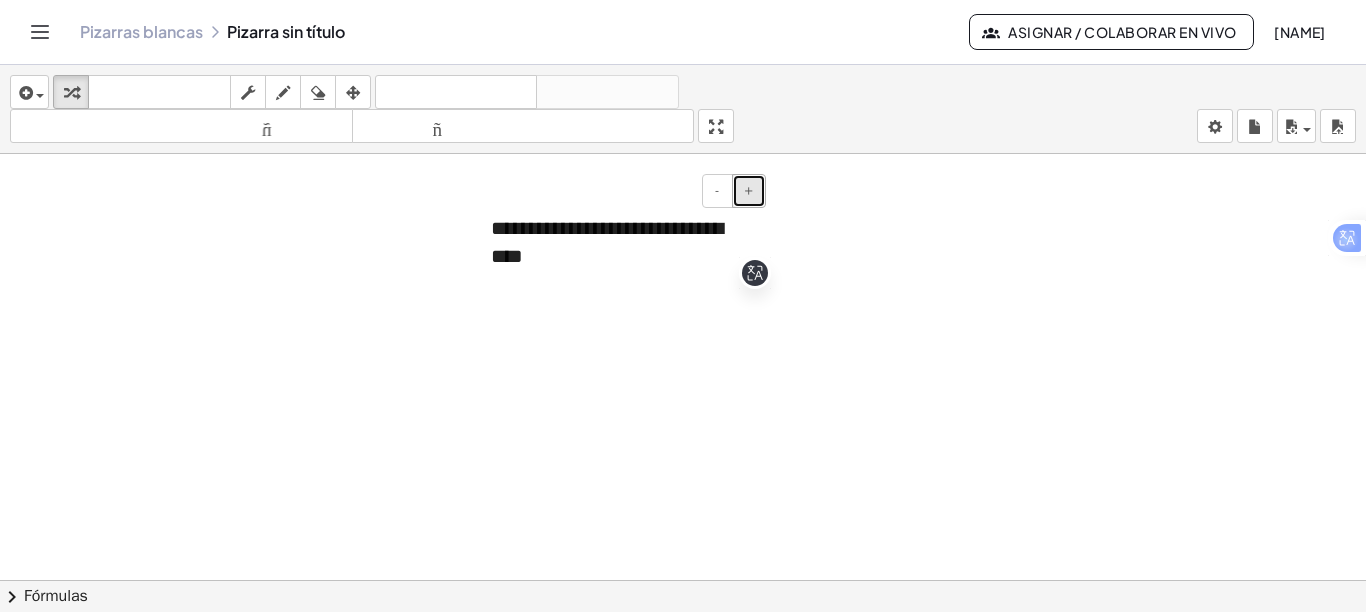 click on "+" at bounding box center (749, 190) 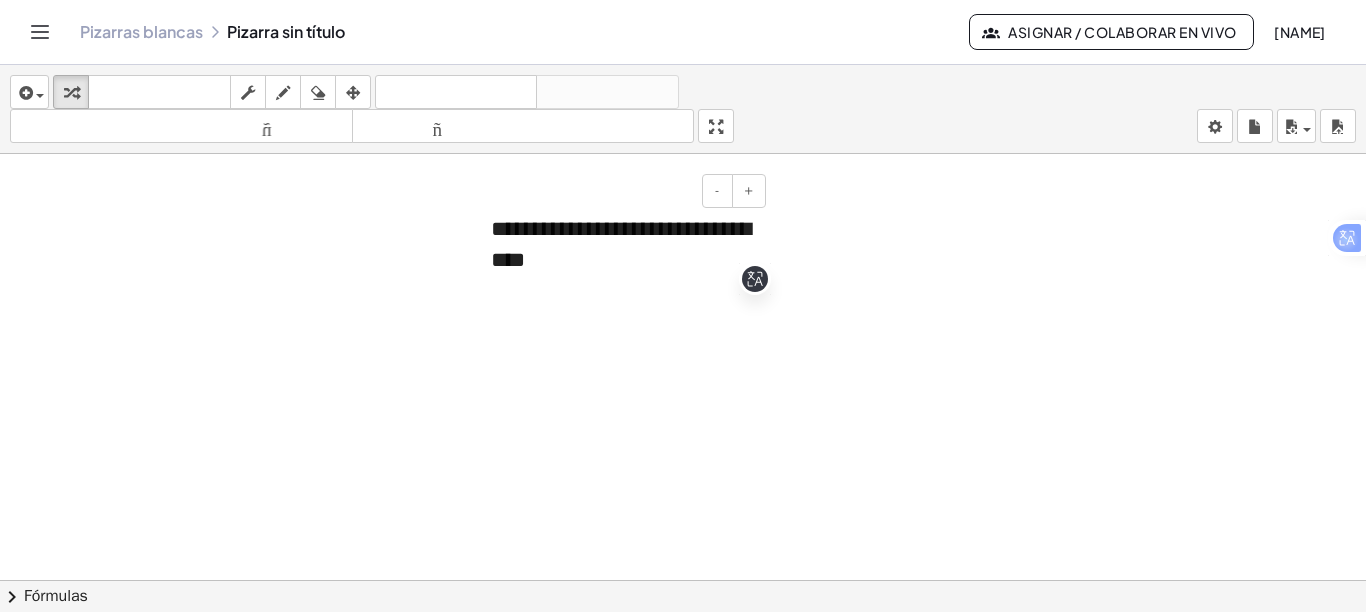 drag, startPoint x: 687, startPoint y: 266, endPoint x: 460, endPoint y: 229, distance: 229.99565 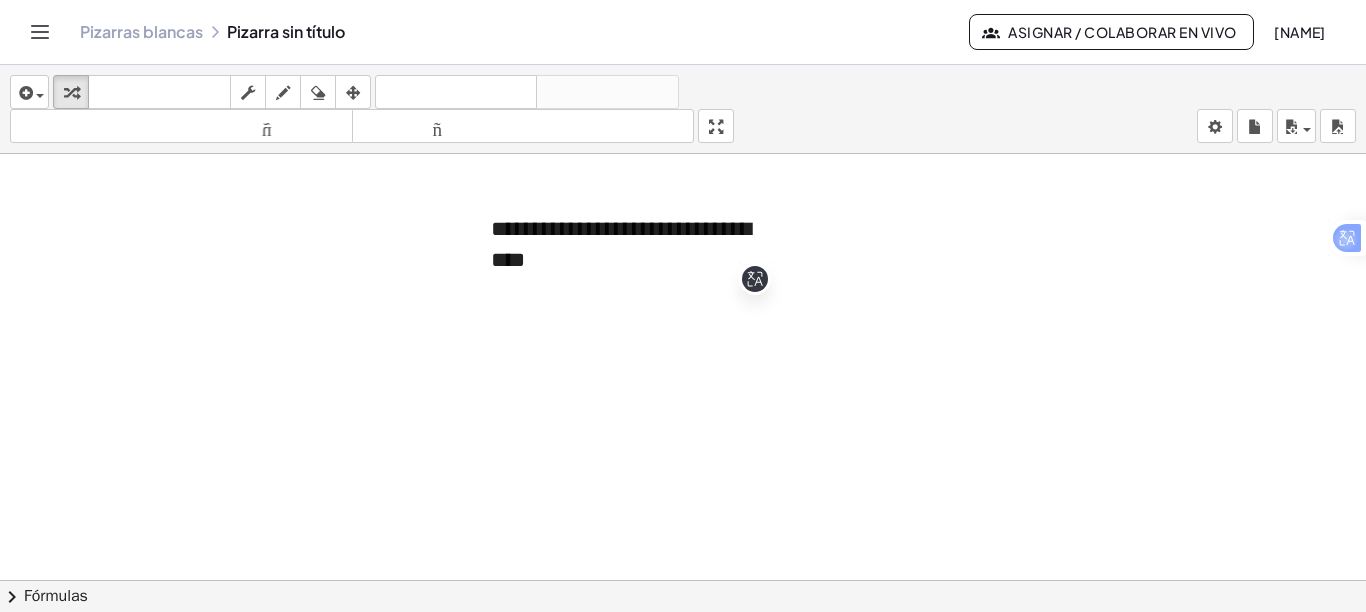 click at bounding box center (683, 639) 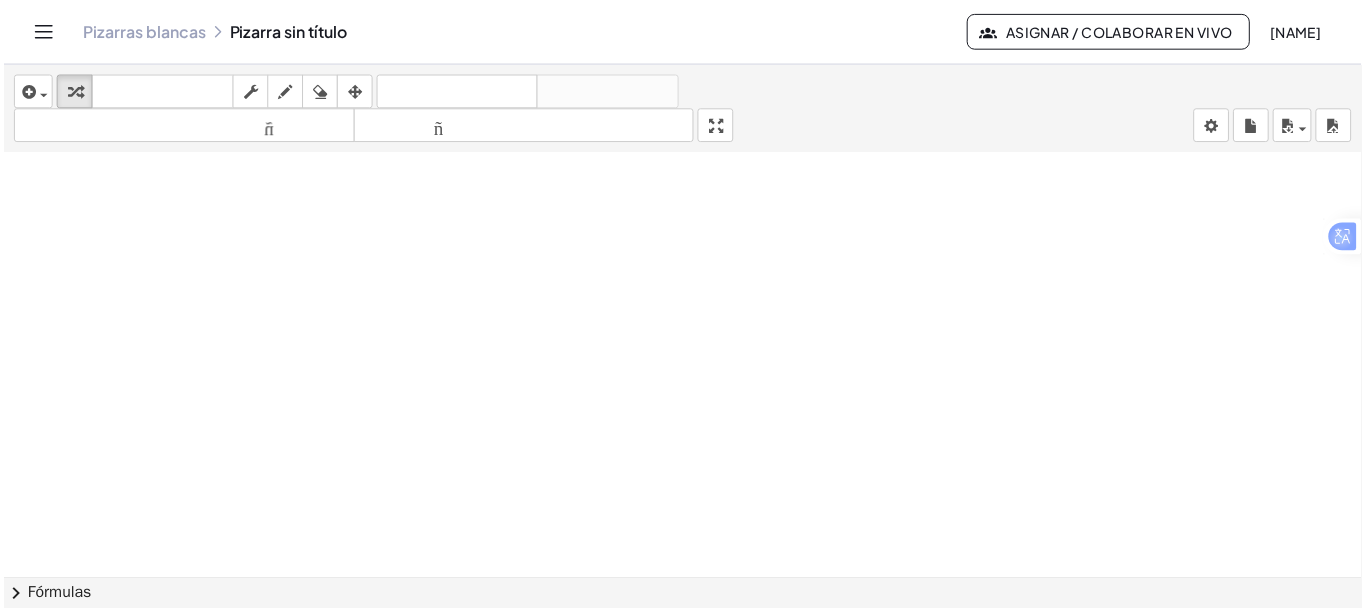 scroll, scrollTop: 0, scrollLeft: 0, axis: both 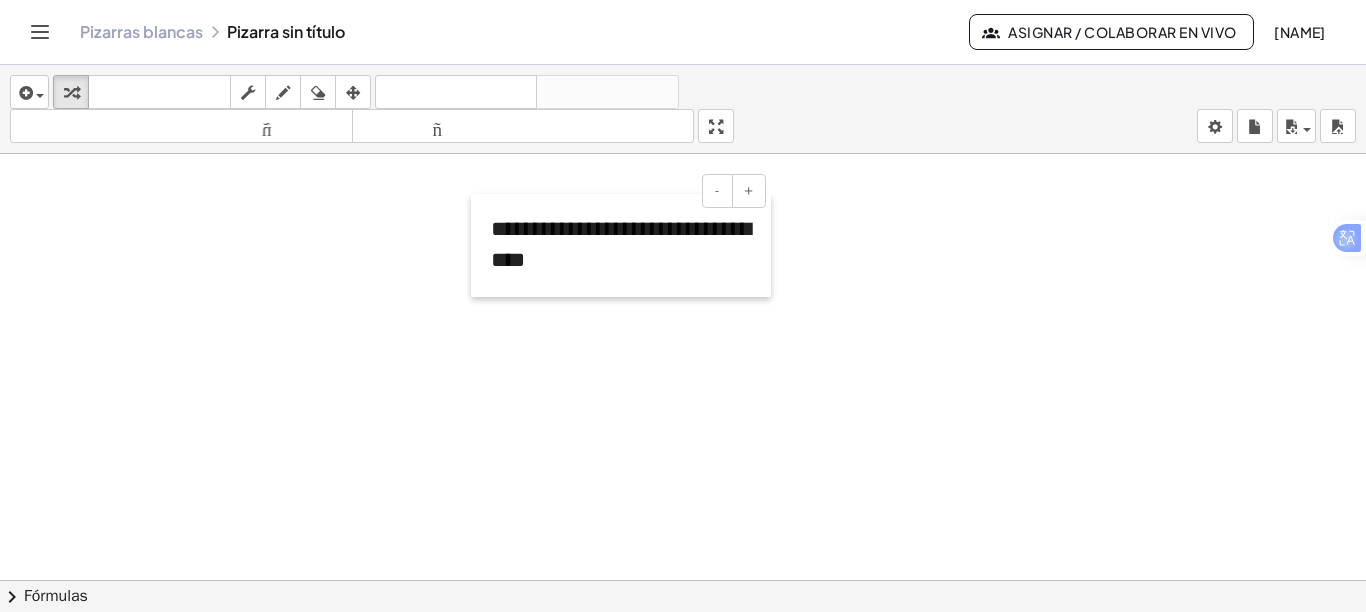 click at bounding box center [481, 245] 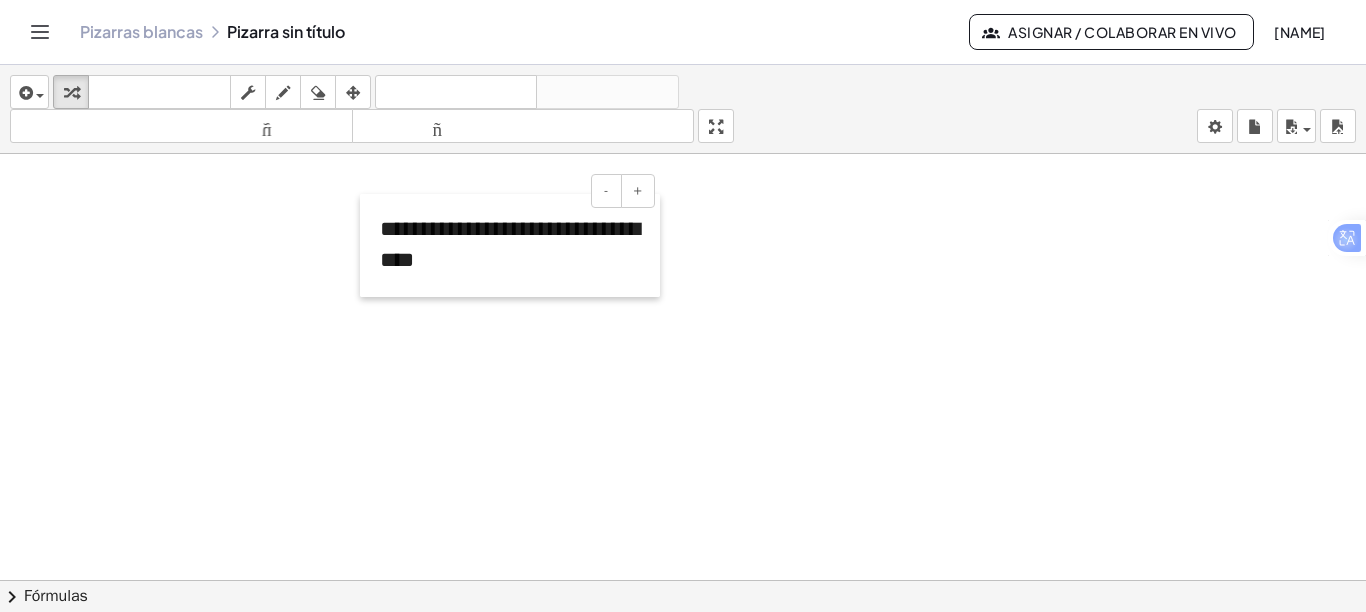 drag, startPoint x: 477, startPoint y: 218, endPoint x: 366, endPoint y: 218, distance: 111 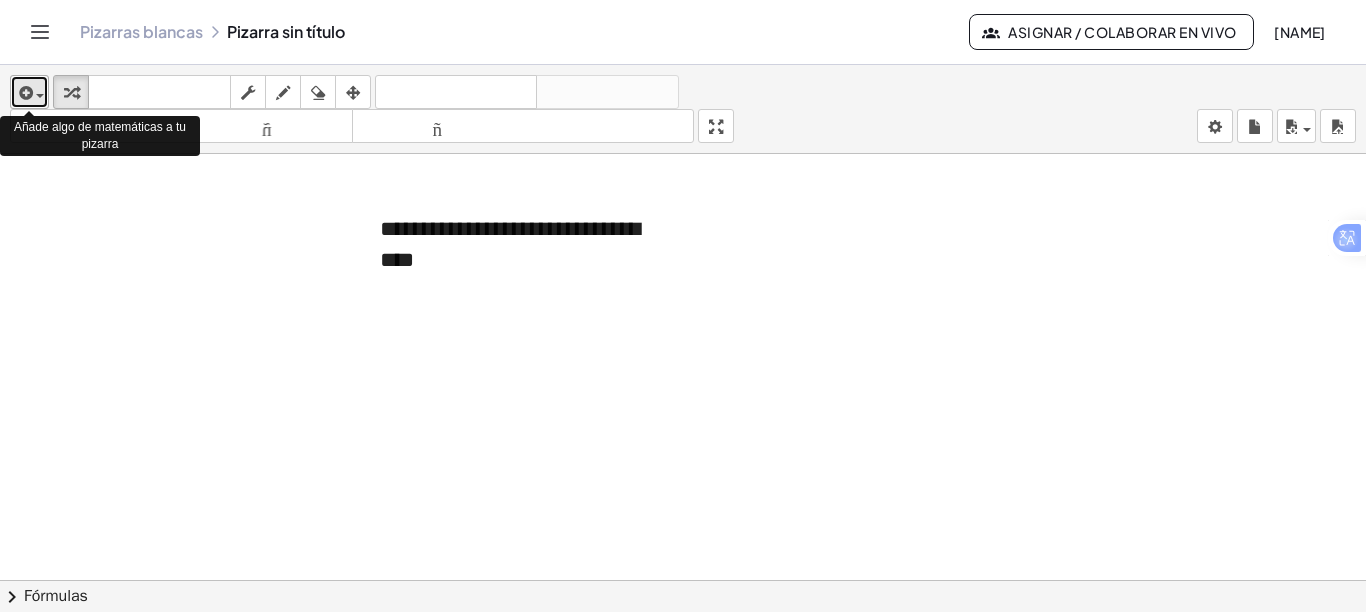 click at bounding box center (29, 92) 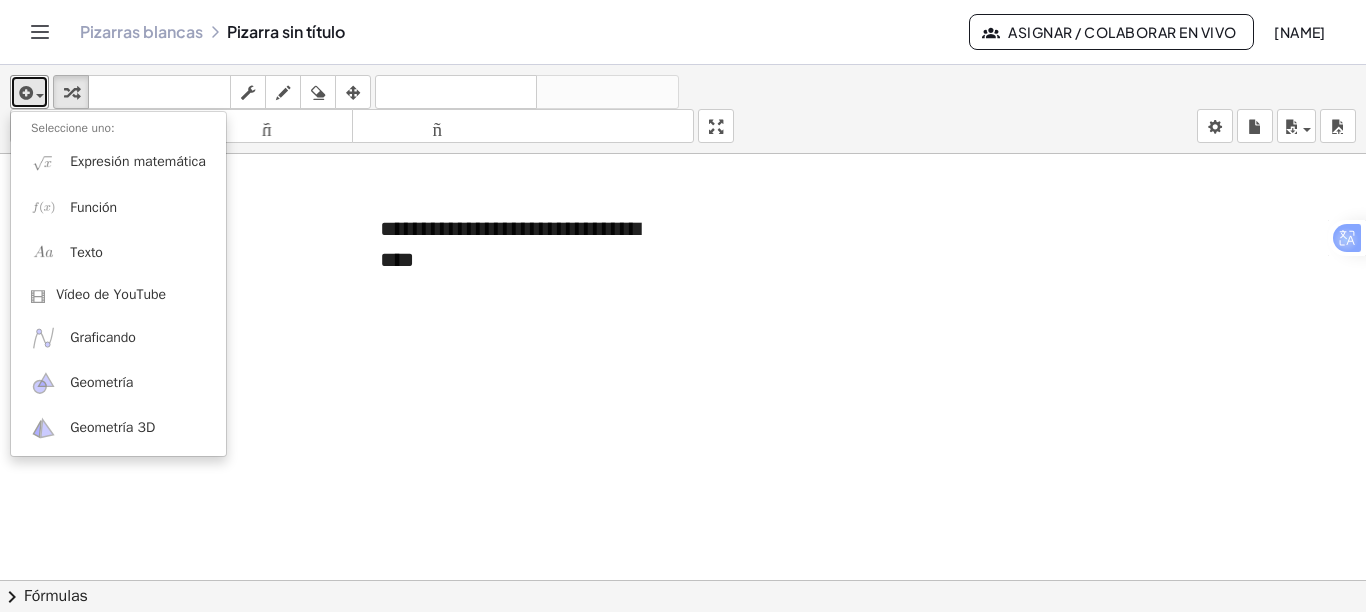 click at bounding box center (683, 639) 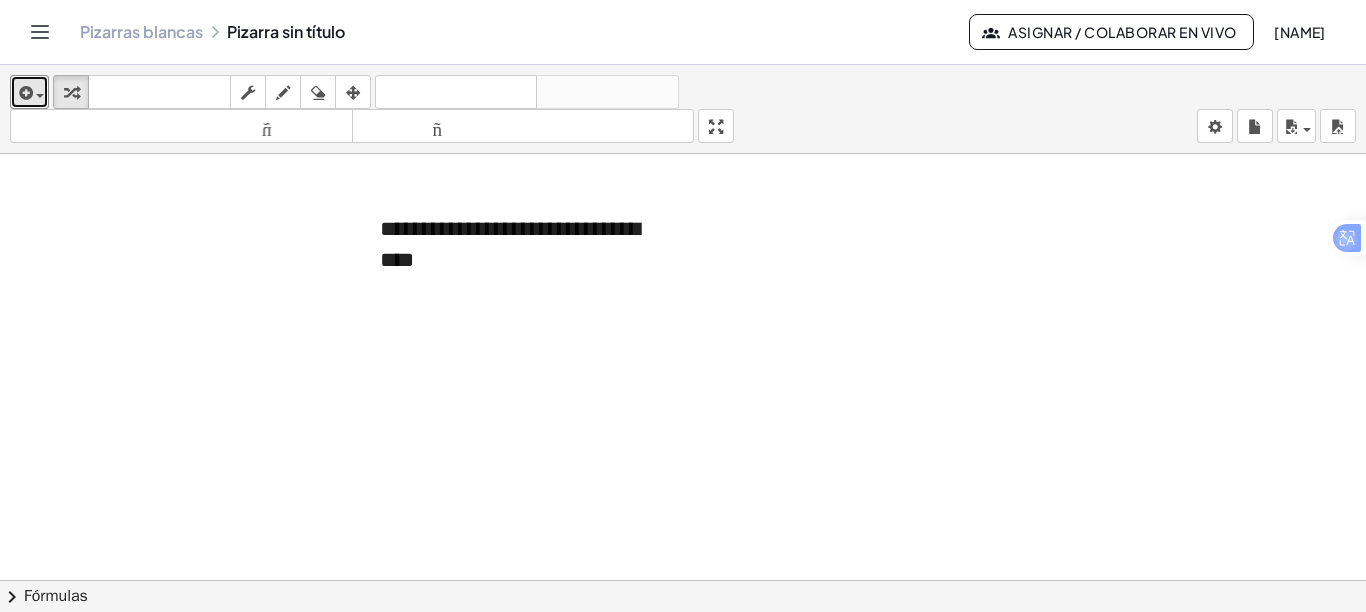 drag, startPoint x: 629, startPoint y: 315, endPoint x: 396, endPoint y: 320, distance: 233.05363 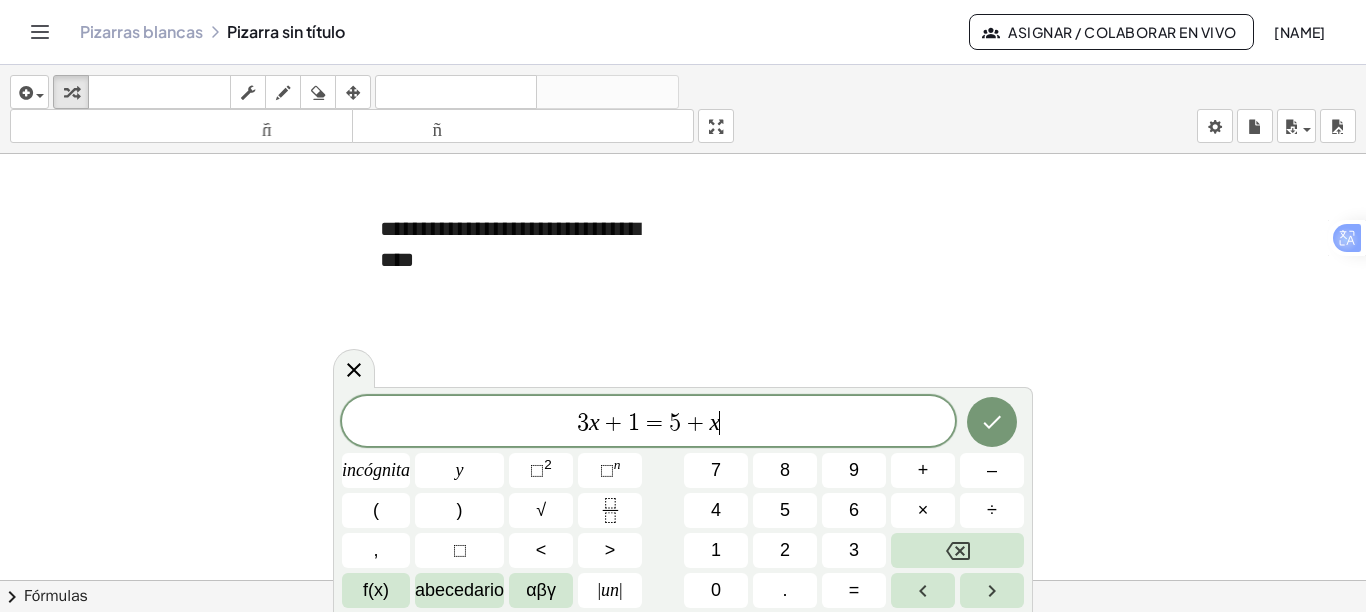 click at bounding box center [683, 639] 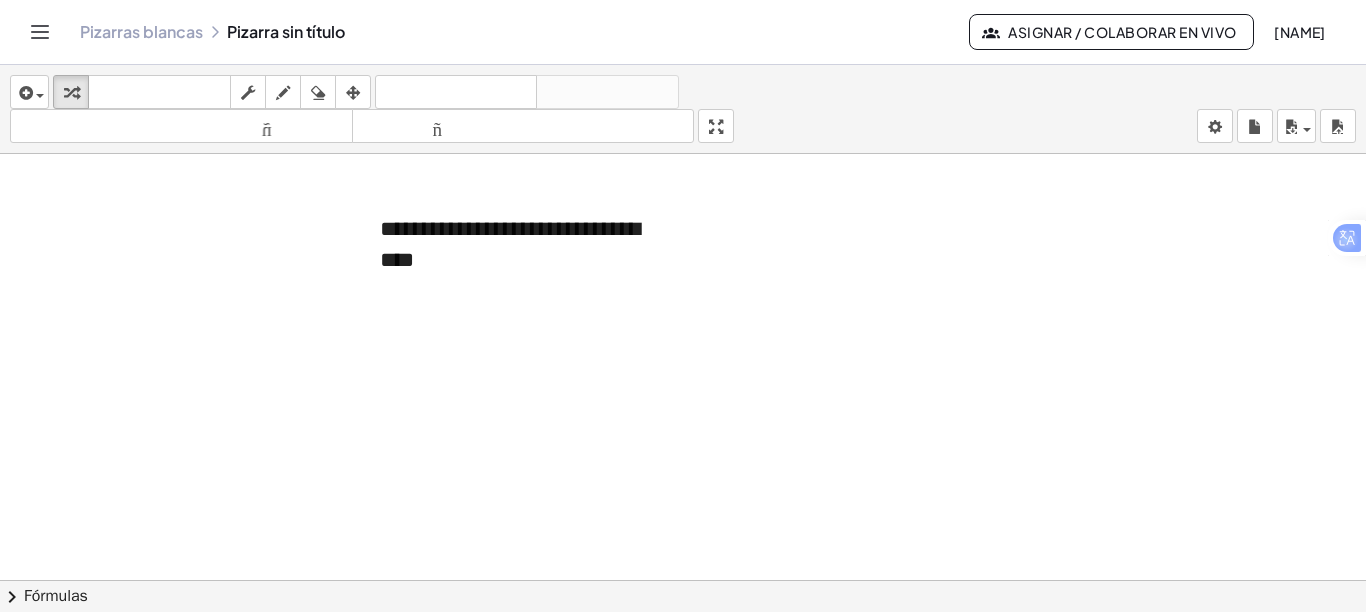 click on "Pizarras blancas Pizarra sin título Asignar / Colaborar en vivo [NAME]" at bounding box center [683, 32] 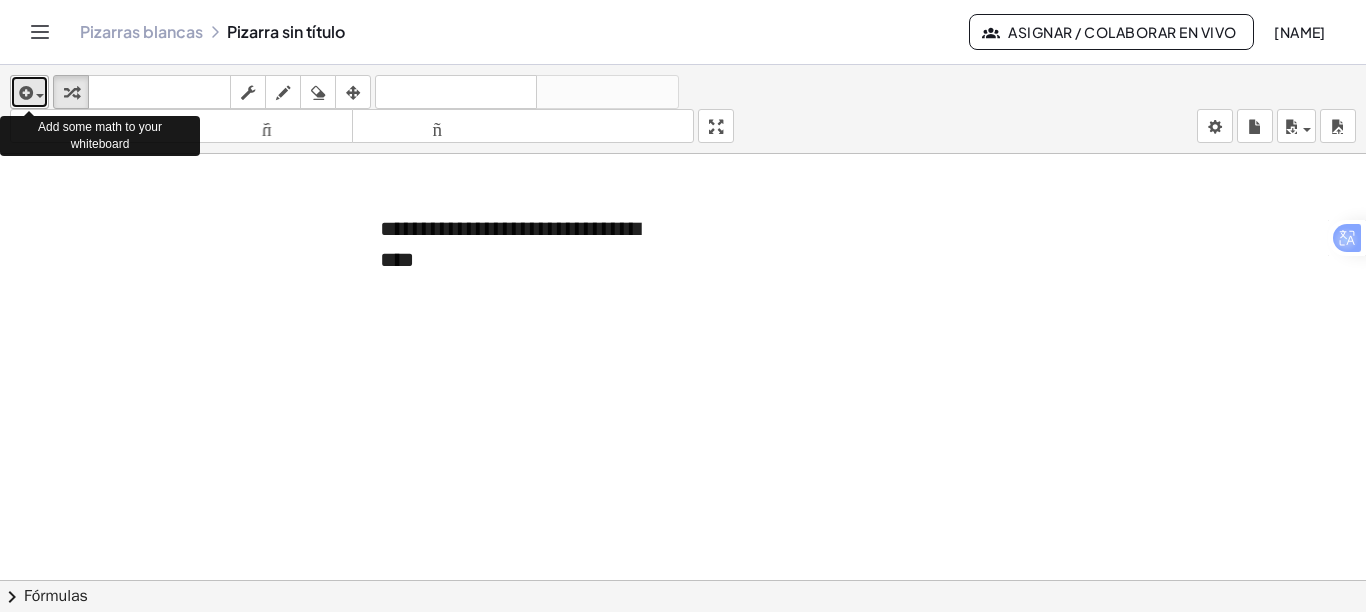 click at bounding box center [29, 92] 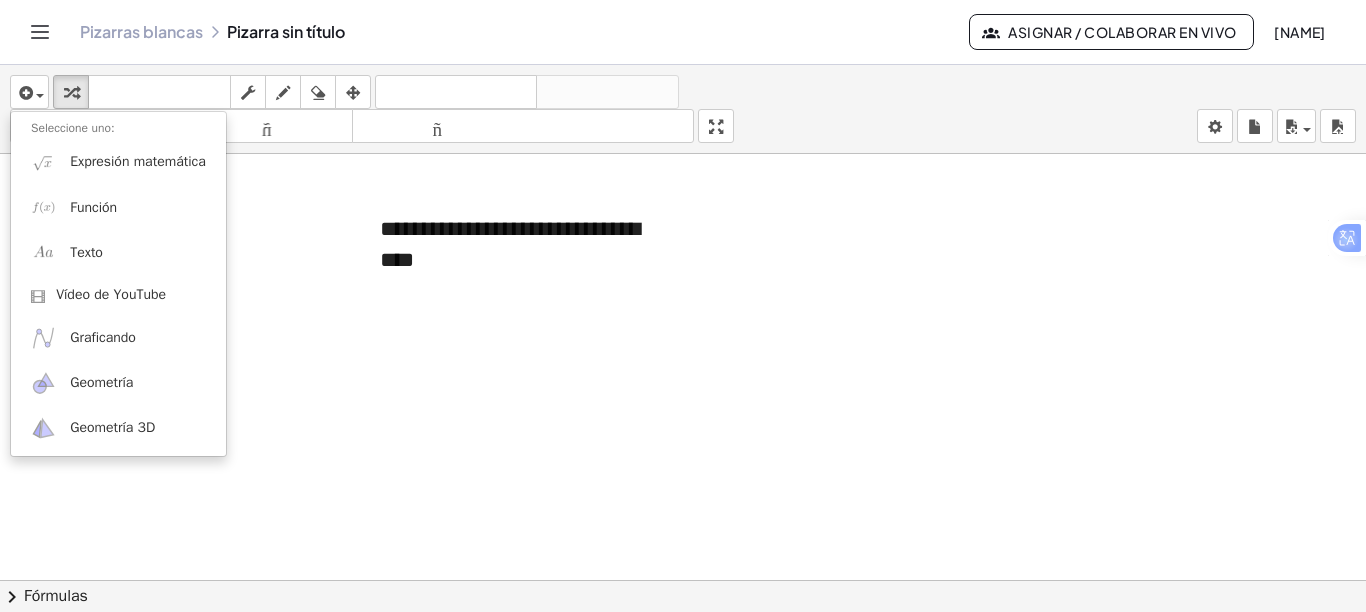 click 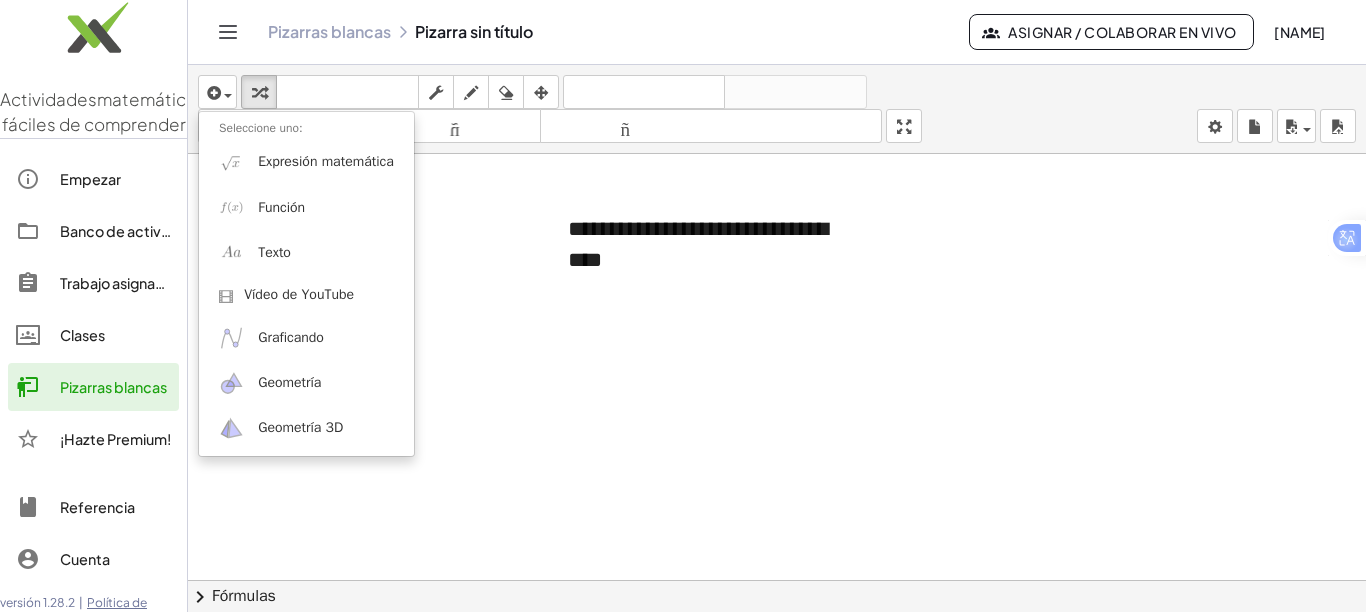 click at bounding box center [777, 639] 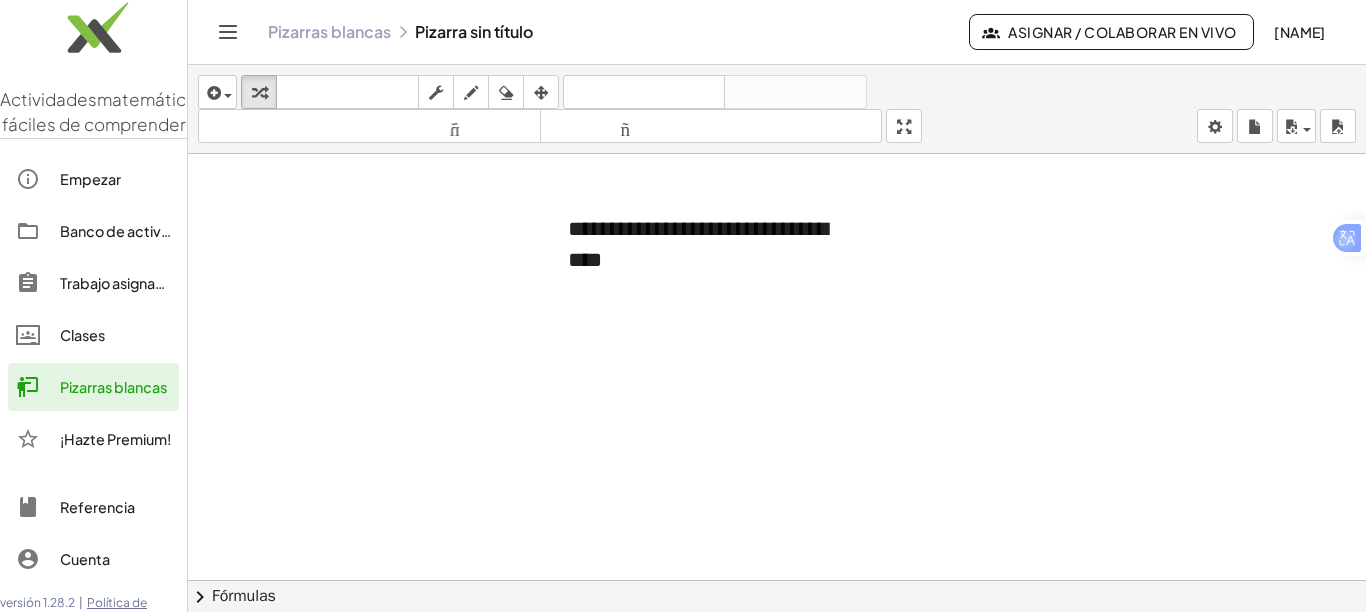 click at bounding box center (777, 639) 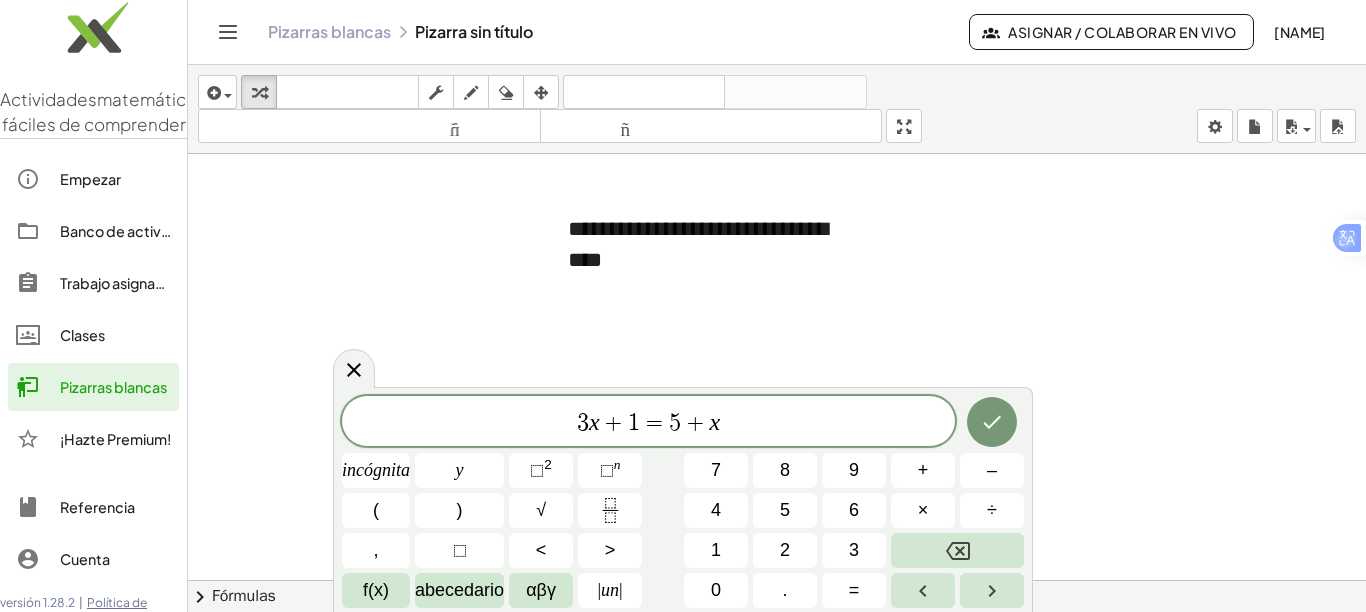 click on "Pizarras blancas Pizarra sin título Asignar / Colaborar en vivo [NAME]" 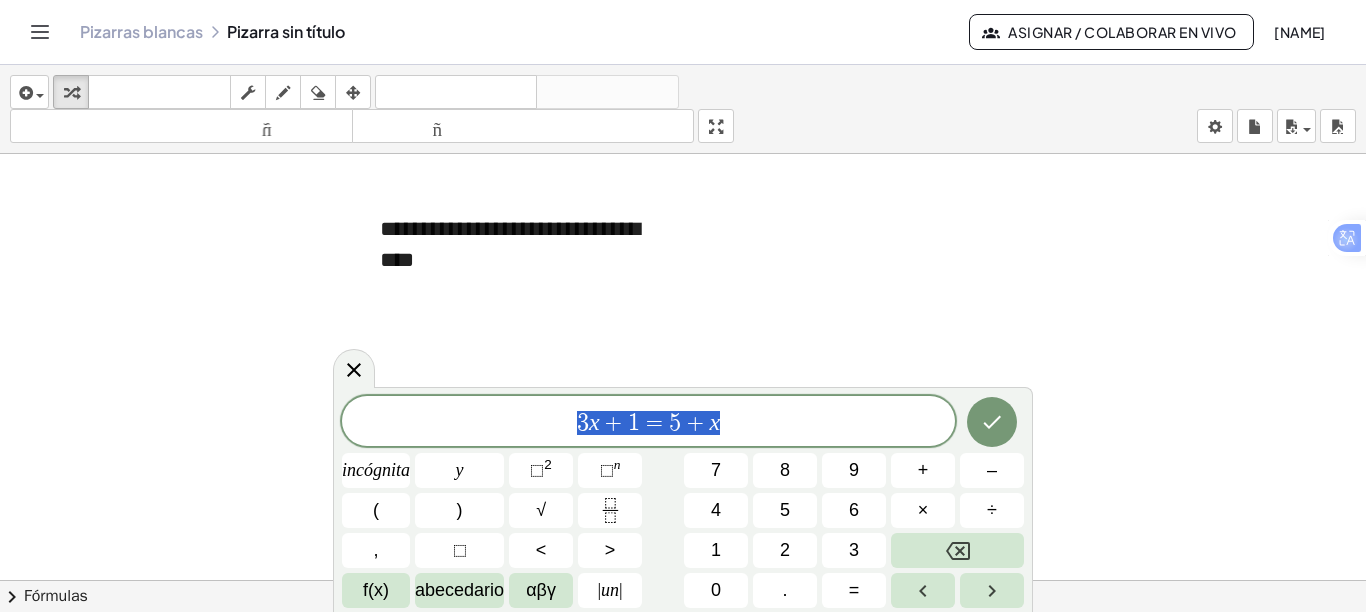 drag, startPoint x: 735, startPoint y: 428, endPoint x: 552, endPoint y: 420, distance: 183.17477 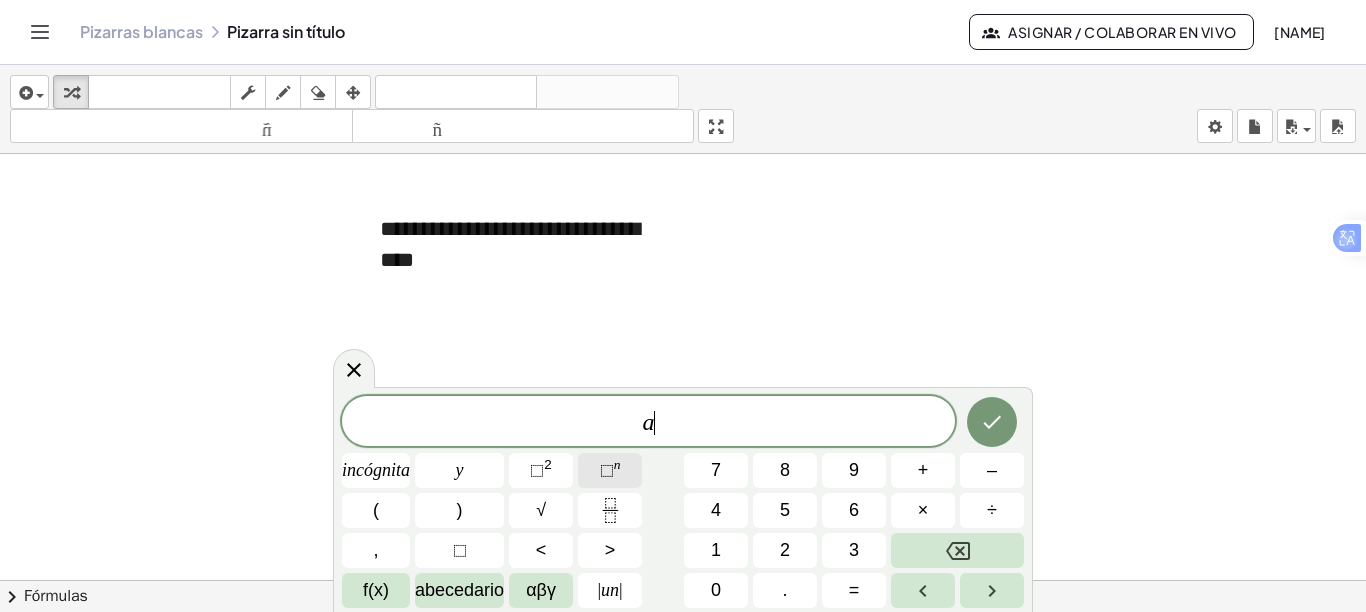 click on "⬚" at bounding box center (607, 470) 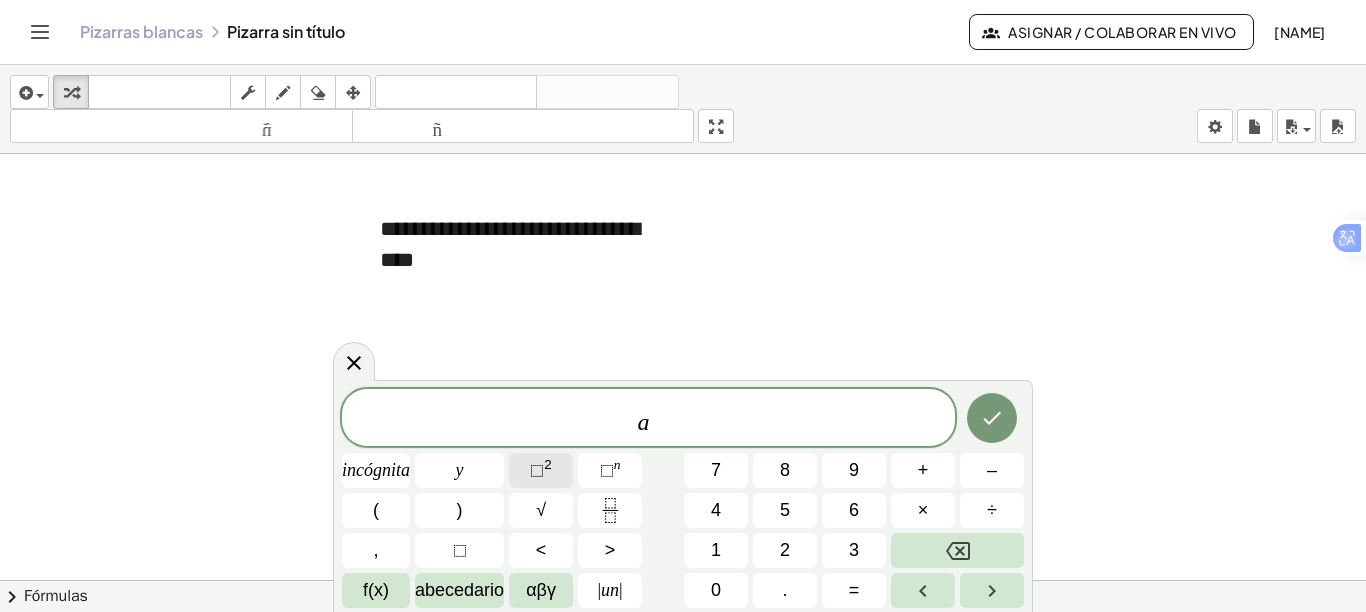 click on "⬚  2" at bounding box center (541, 470) 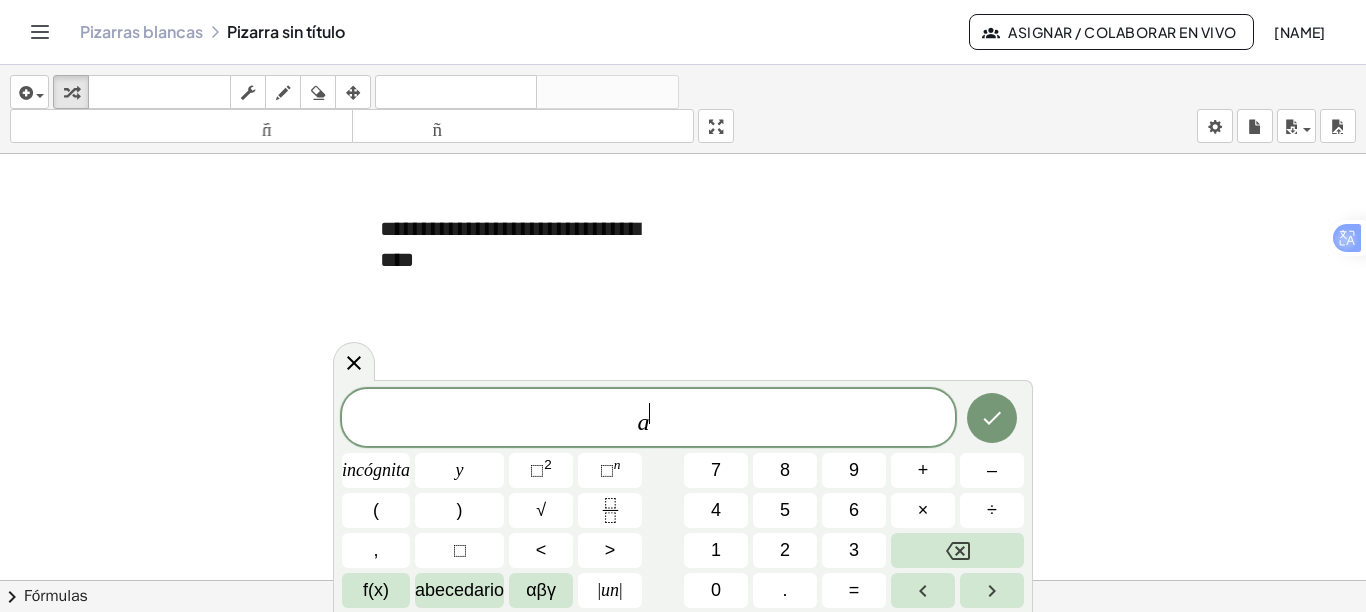 click on "a ​" at bounding box center (648, 419) 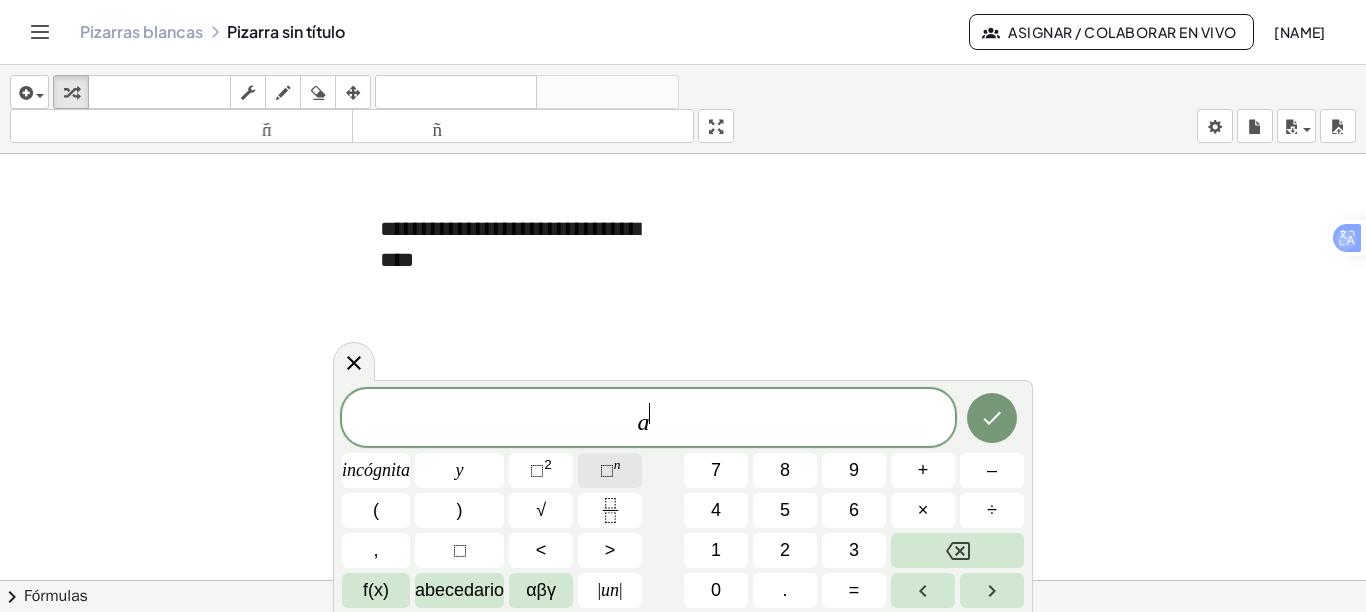 click on "⬚" at bounding box center (607, 470) 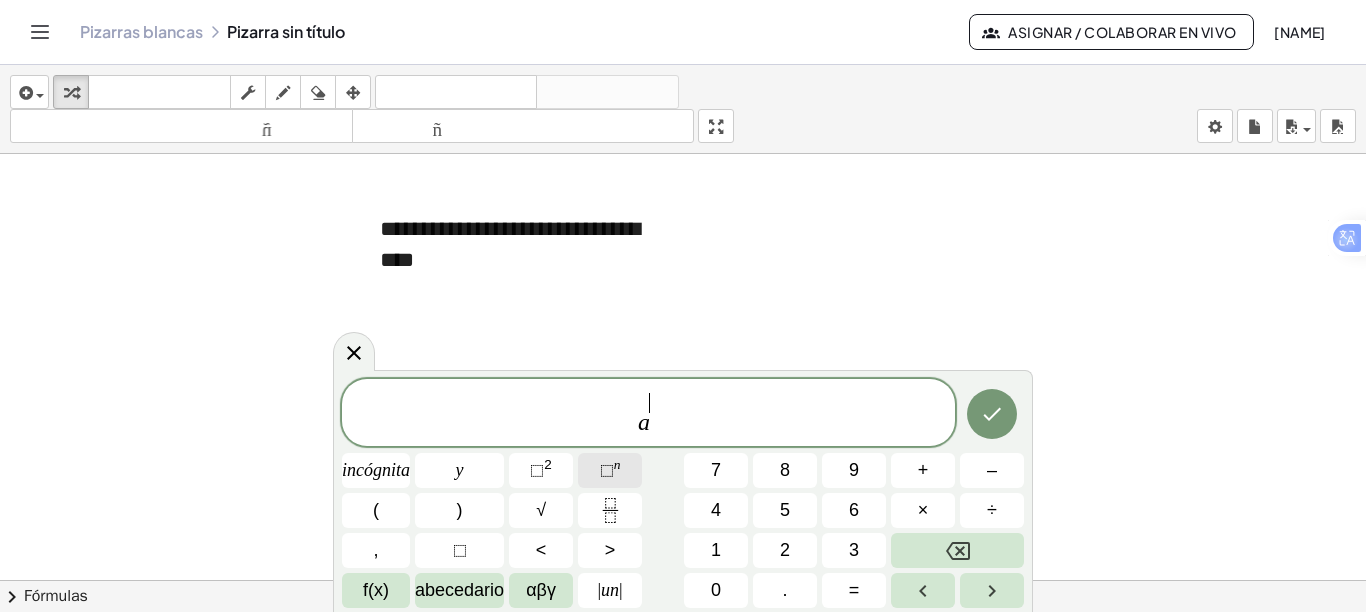 click on "⬚" at bounding box center (607, 470) 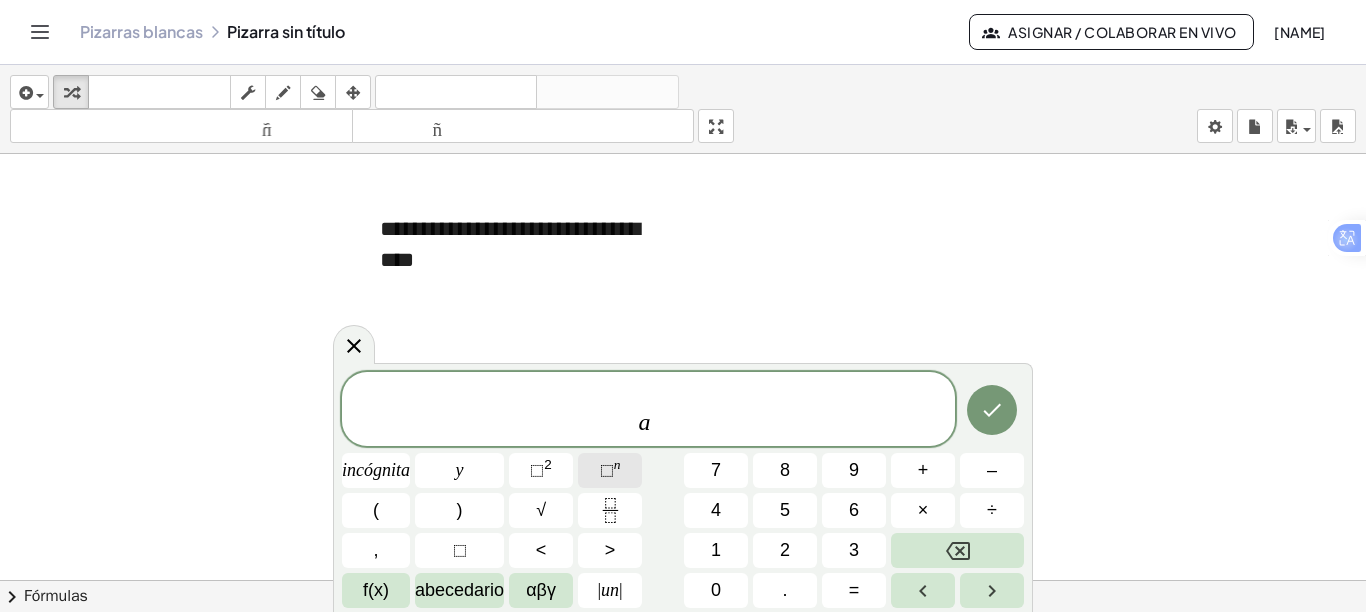 click on "⬚" at bounding box center (607, 470) 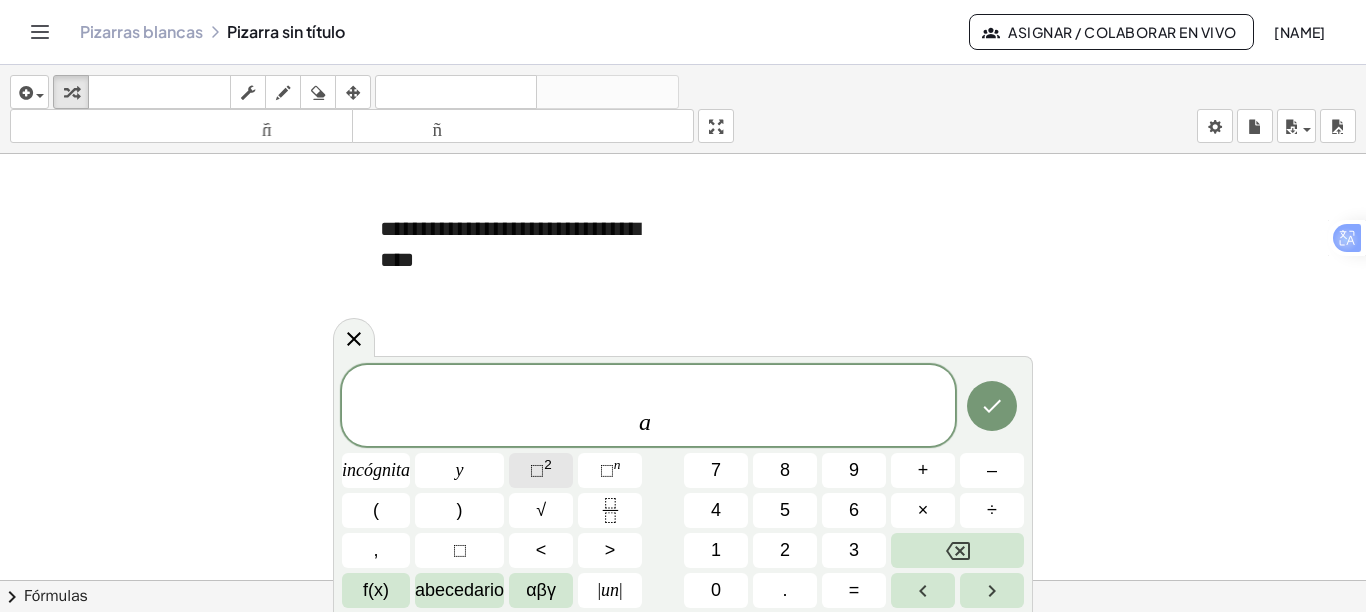 click on "⬚" at bounding box center [537, 470] 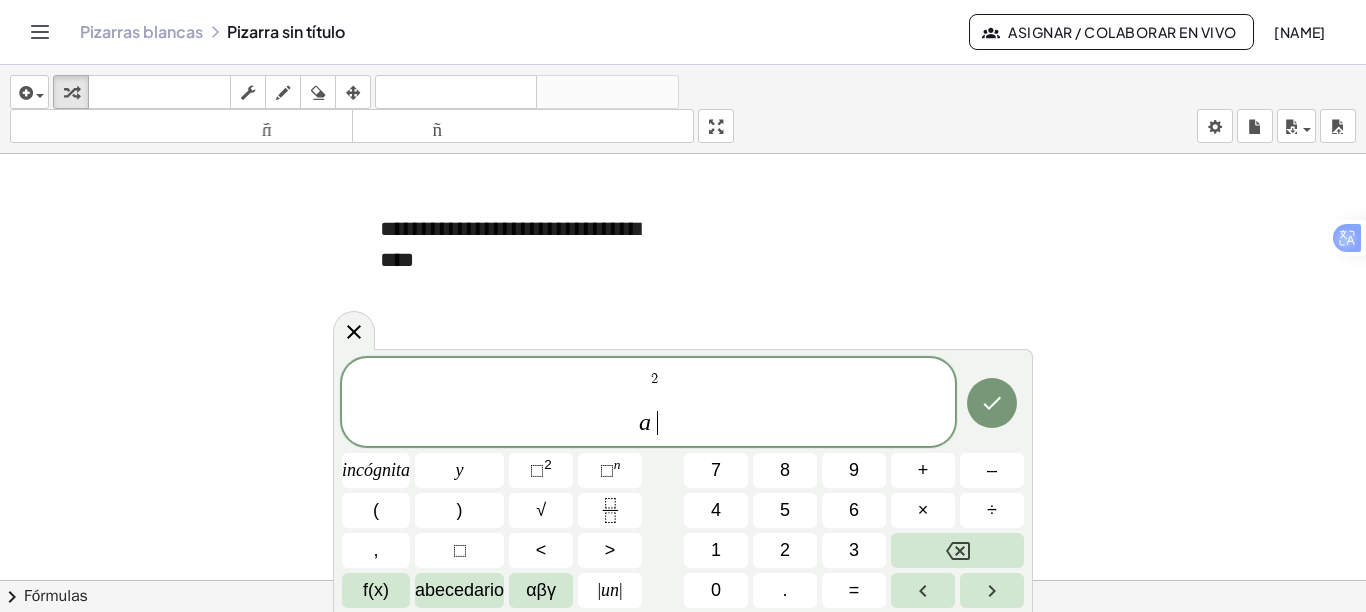 click on "a 2 ​" at bounding box center (648, 403) 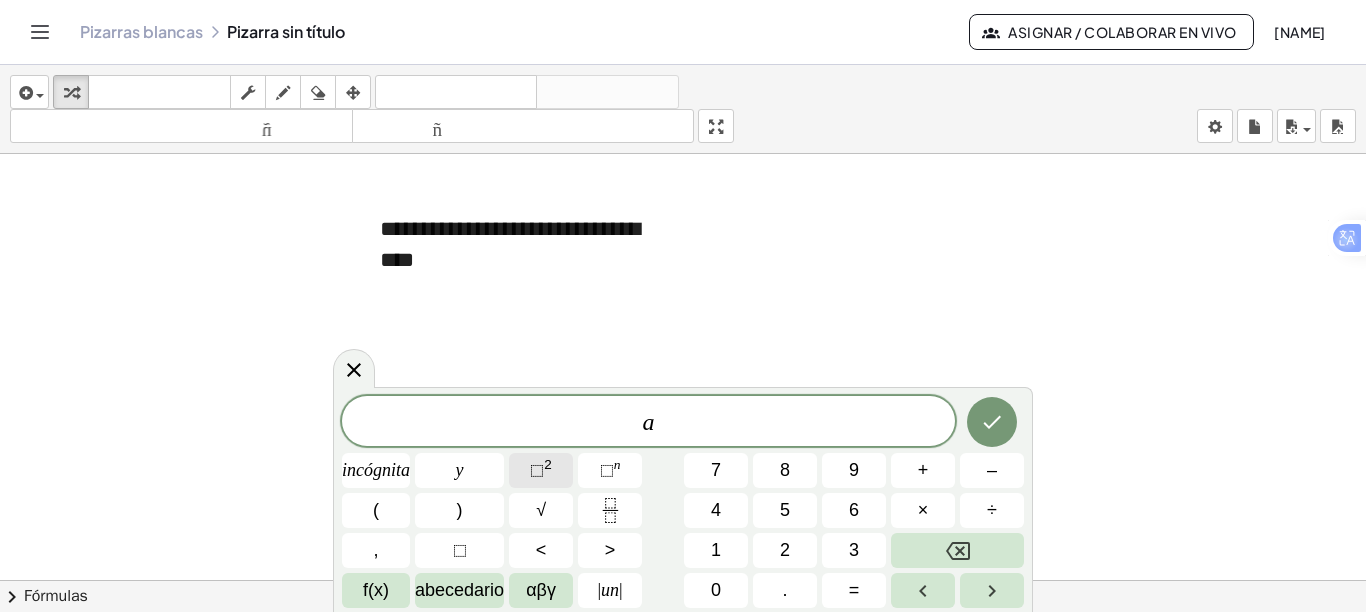 click on "⬚" at bounding box center [537, 470] 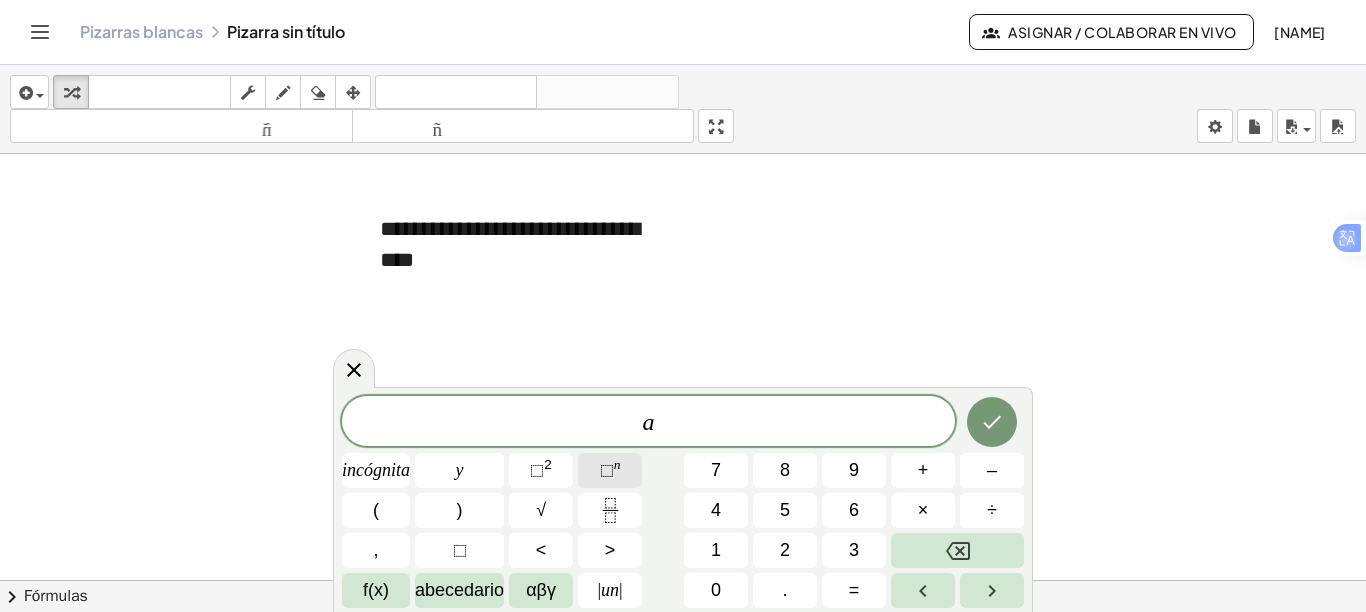 click on "⬚  n" at bounding box center [610, 470] 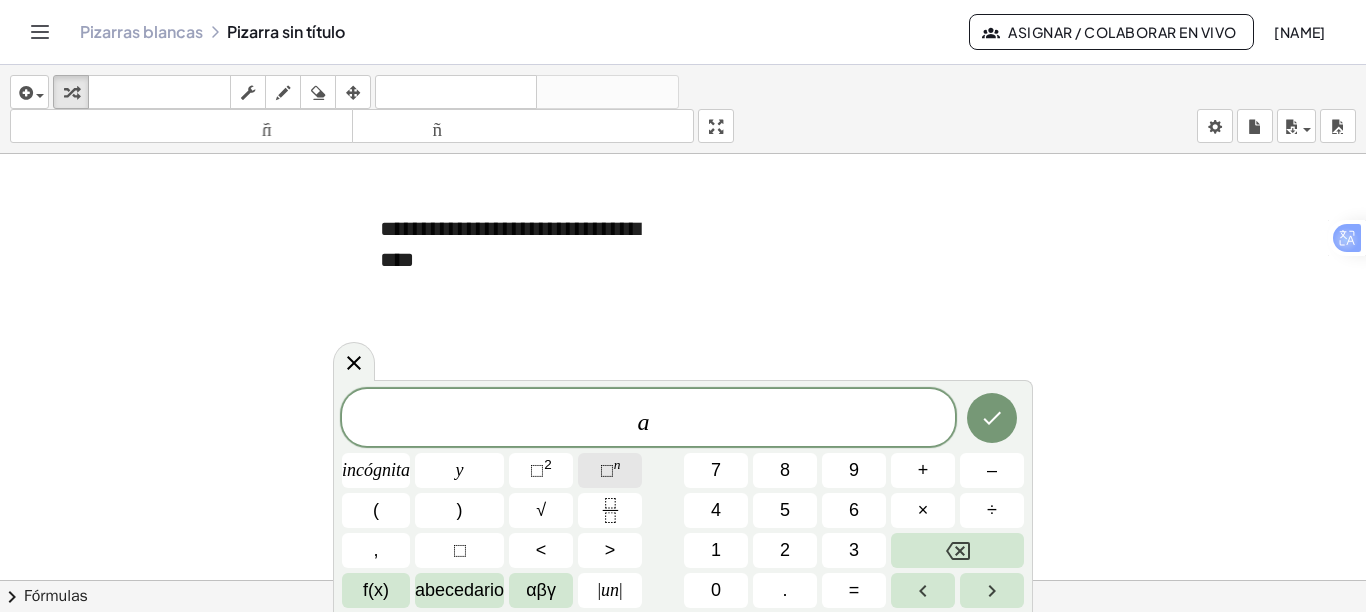 click on "⬚  n" at bounding box center [610, 470] 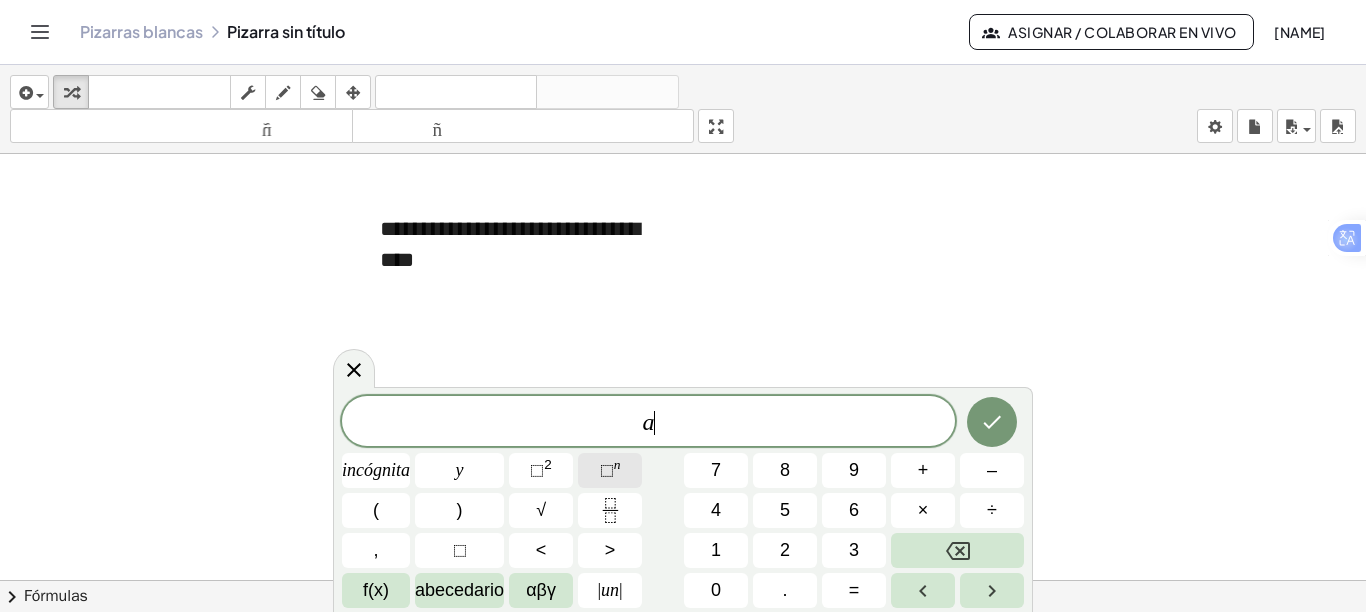 click on "⬚  n" at bounding box center [610, 470] 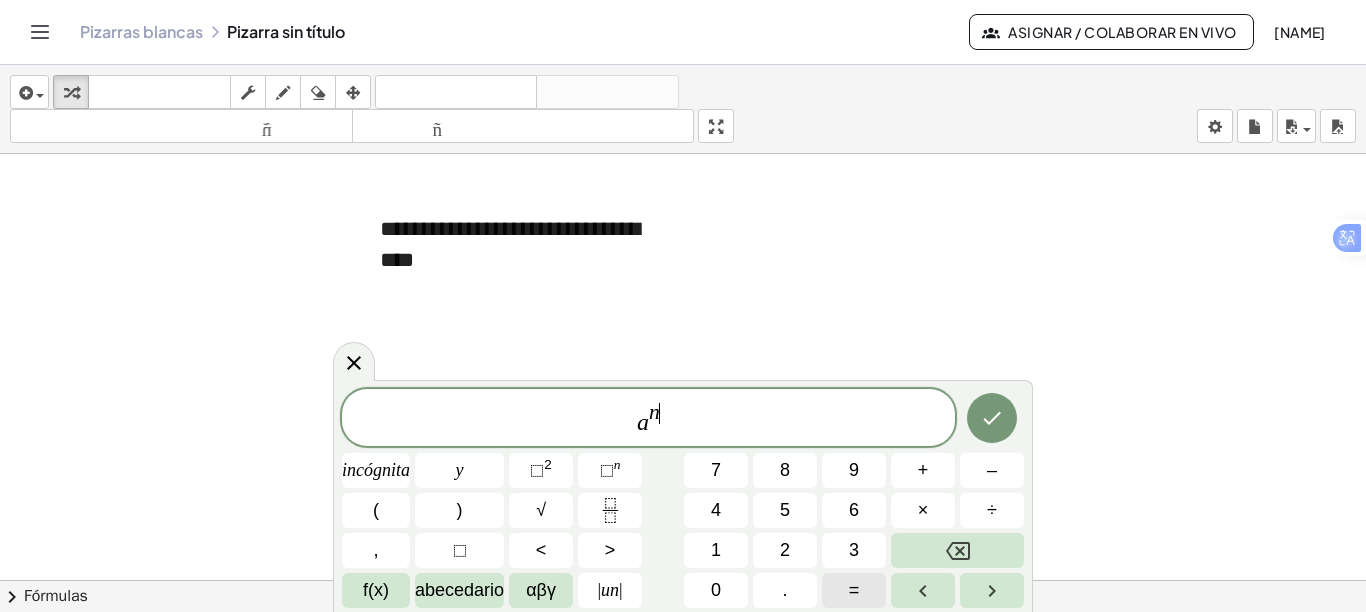 click on "=" at bounding box center [854, 590] 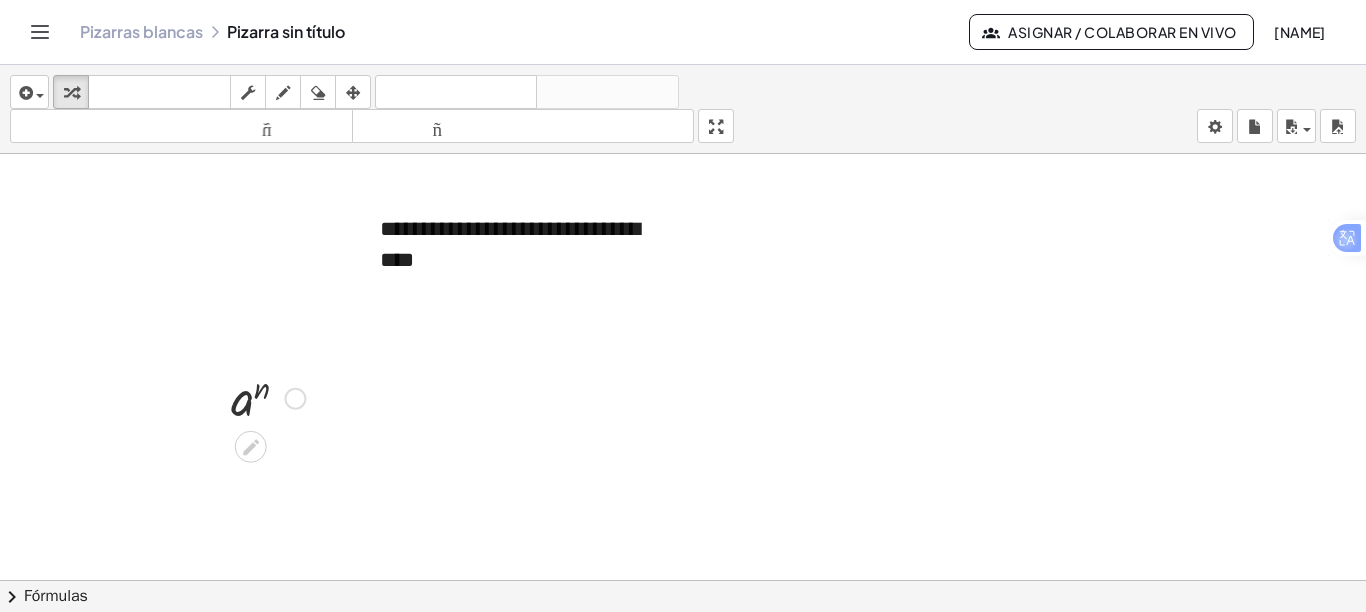 drag, startPoint x: 311, startPoint y: 384, endPoint x: 298, endPoint y: 393, distance: 15.811388 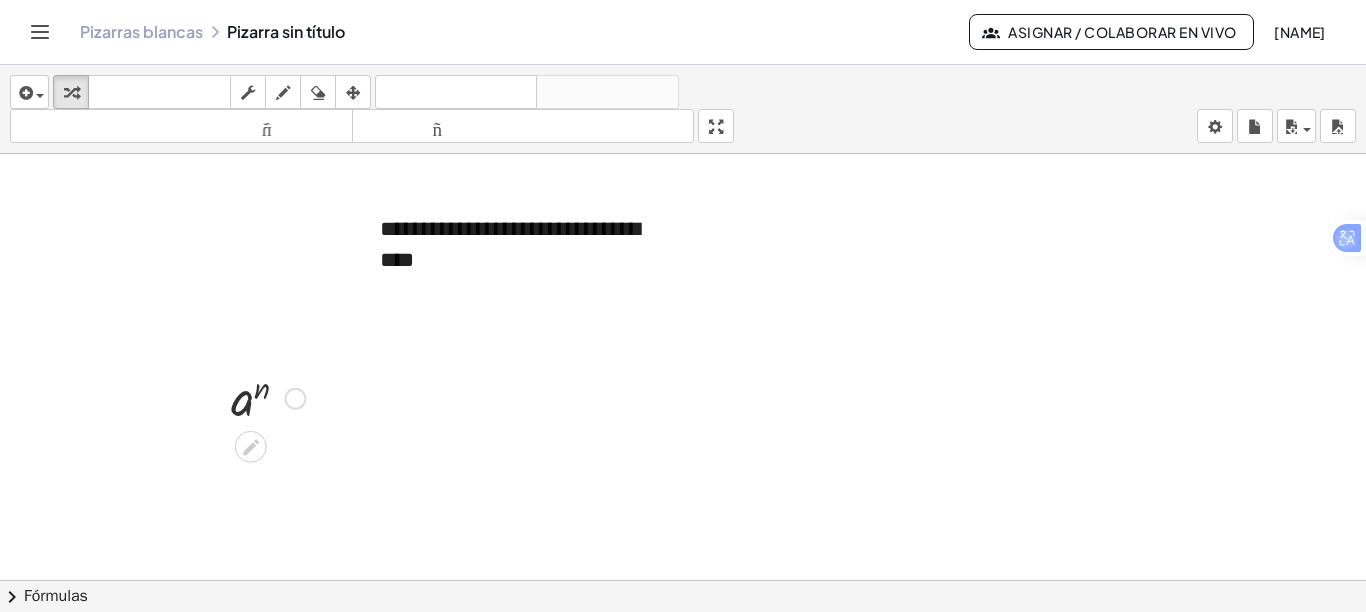 click at bounding box center [268, 397] 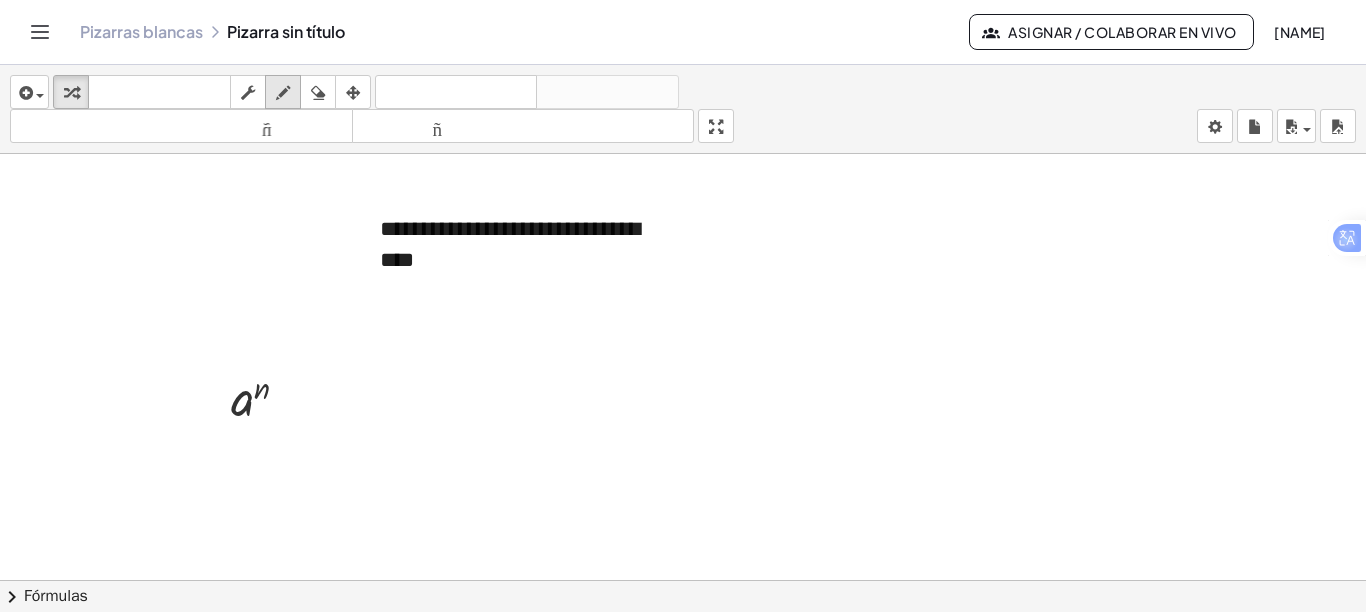 click at bounding box center [283, 92] 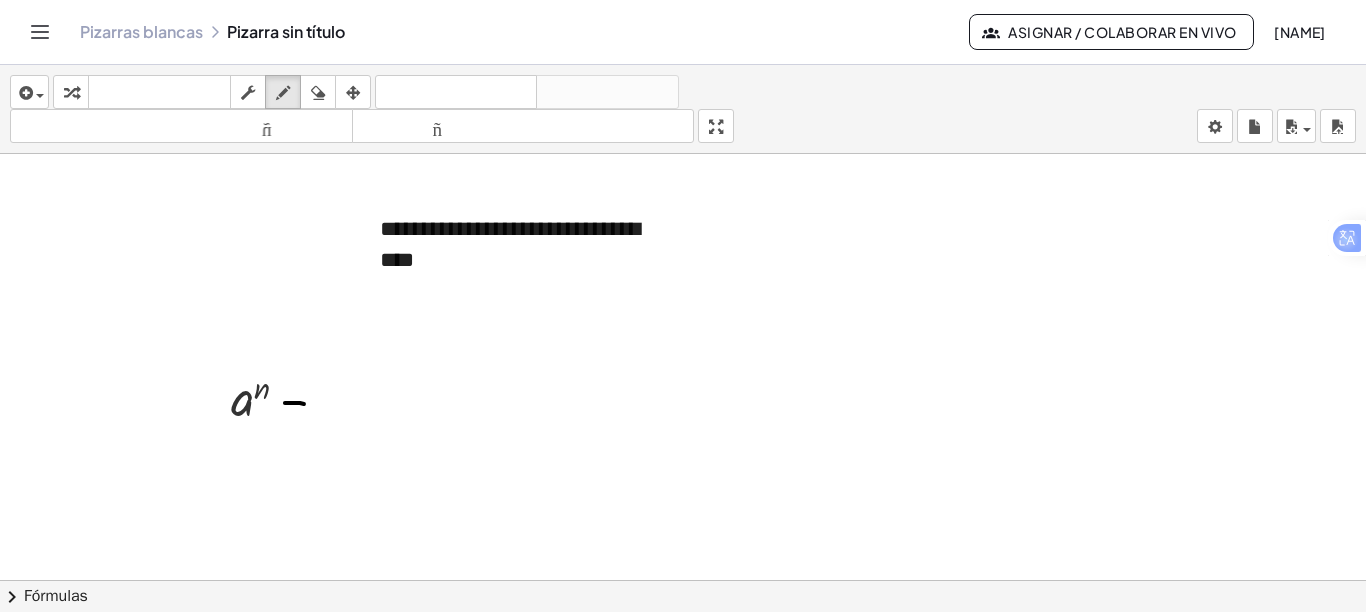 drag, startPoint x: 285, startPoint y: 401, endPoint x: 304, endPoint y: 402, distance: 19.026299 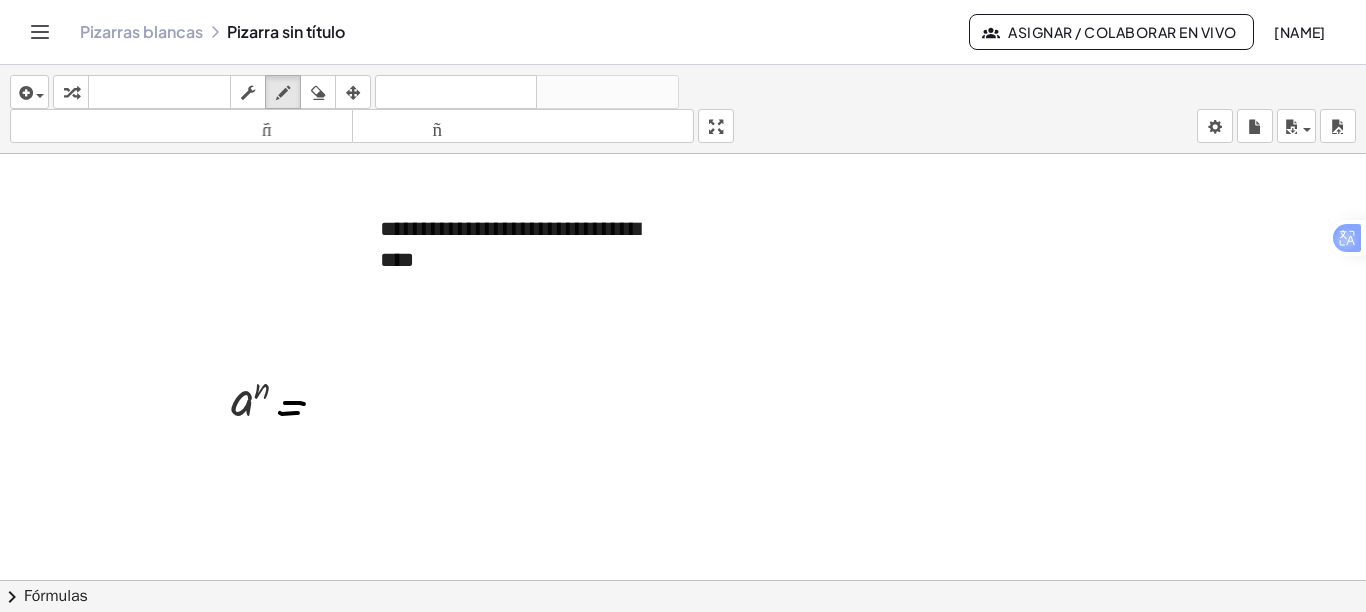 drag, startPoint x: 280, startPoint y: 411, endPoint x: 298, endPoint y: 411, distance: 18 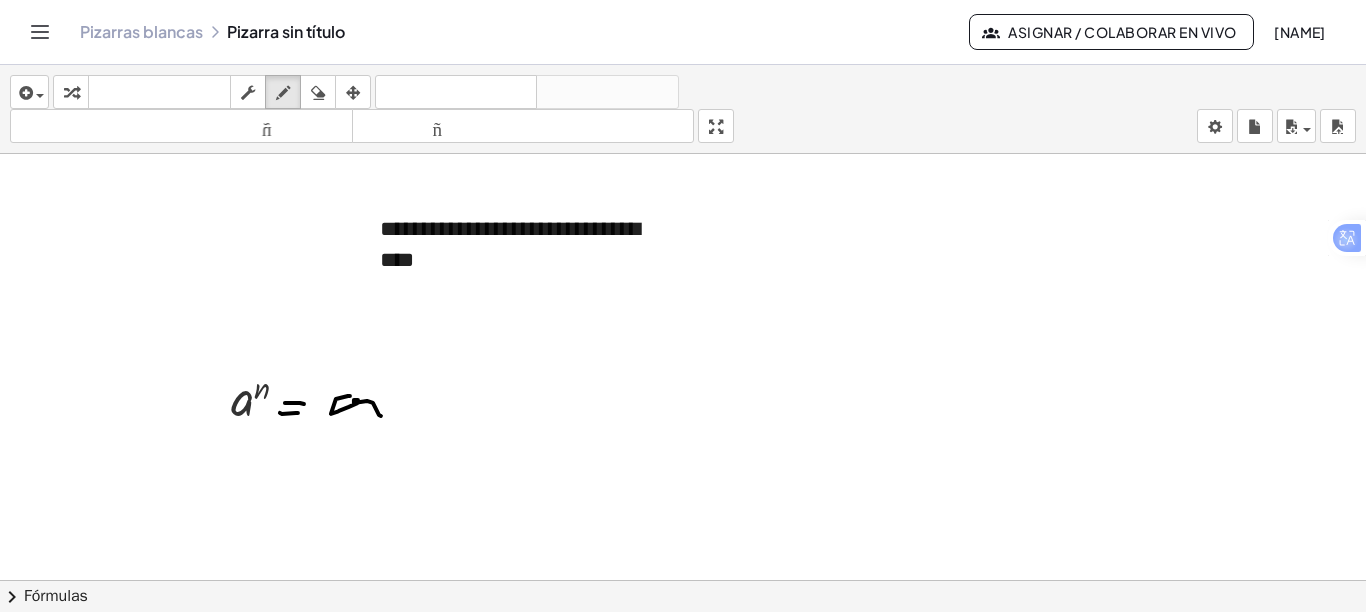 drag, startPoint x: 350, startPoint y: 394, endPoint x: 387, endPoint y: 388, distance: 37.48333 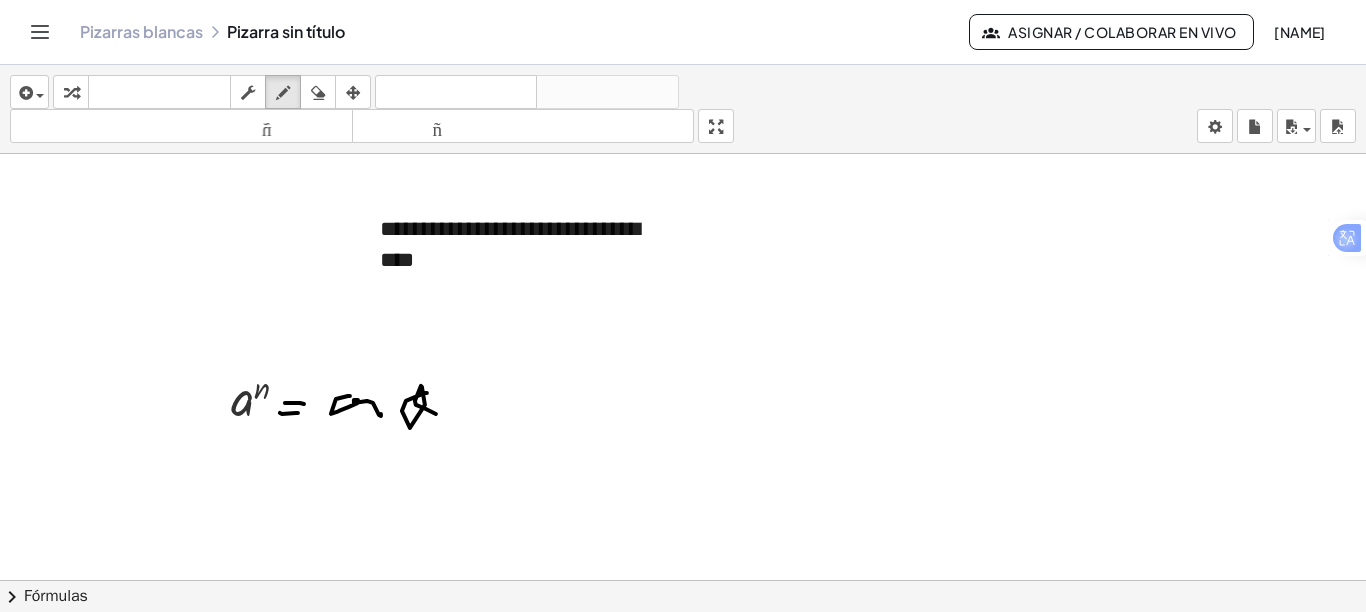 drag, startPoint x: 427, startPoint y: 391, endPoint x: 452, endPoint y: 380, distance: 27.313 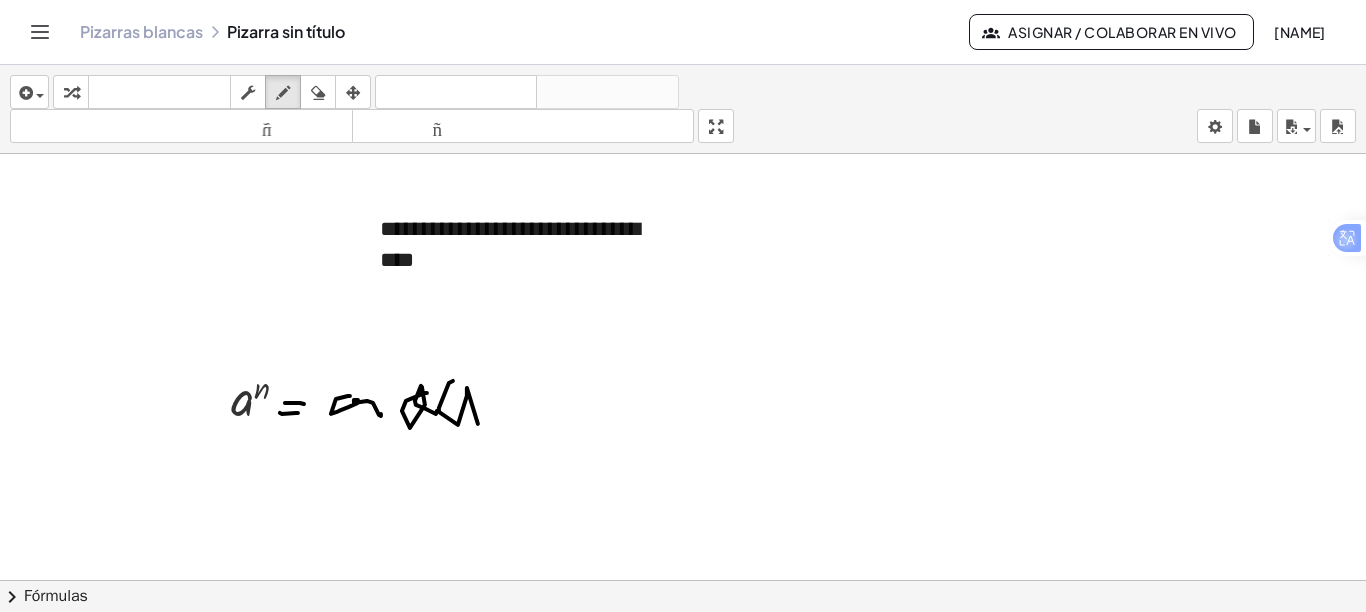drag, startPoint x: 449, startPoint y: 381, endPoint x: 483, endPoint y: 406, distance: 42.201897 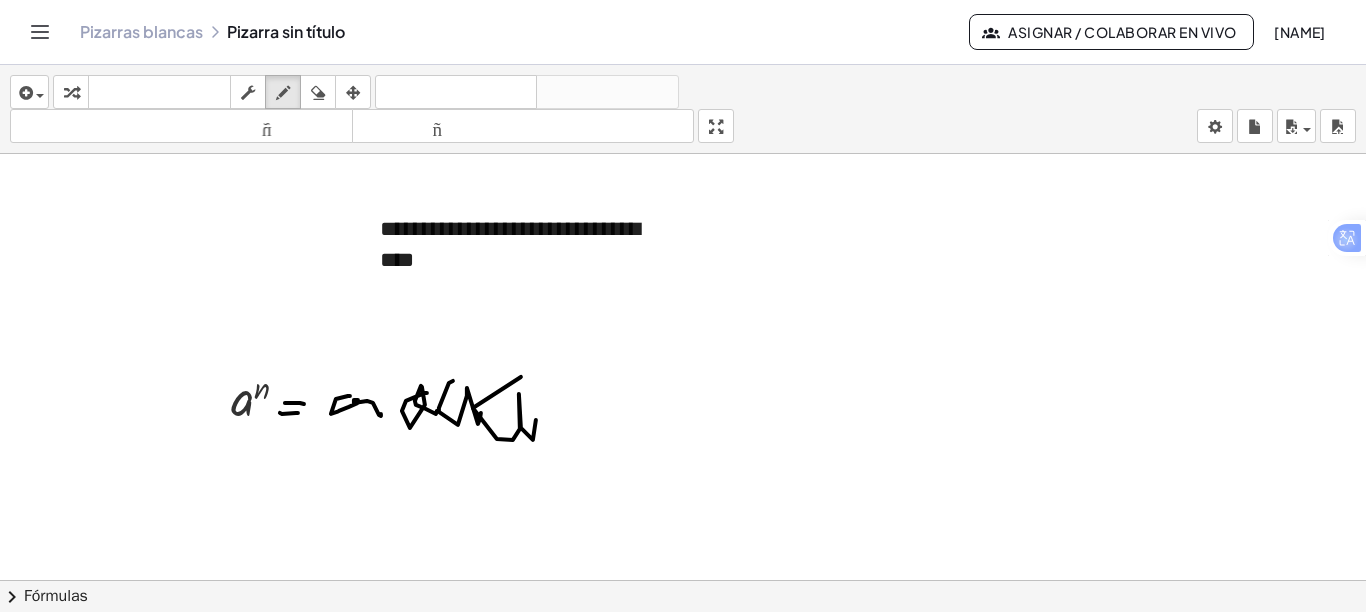 drag, startPoint x: 521, startPoint y: 375, endPoint x: 536, endPoint y: 398, distance: 27.45906 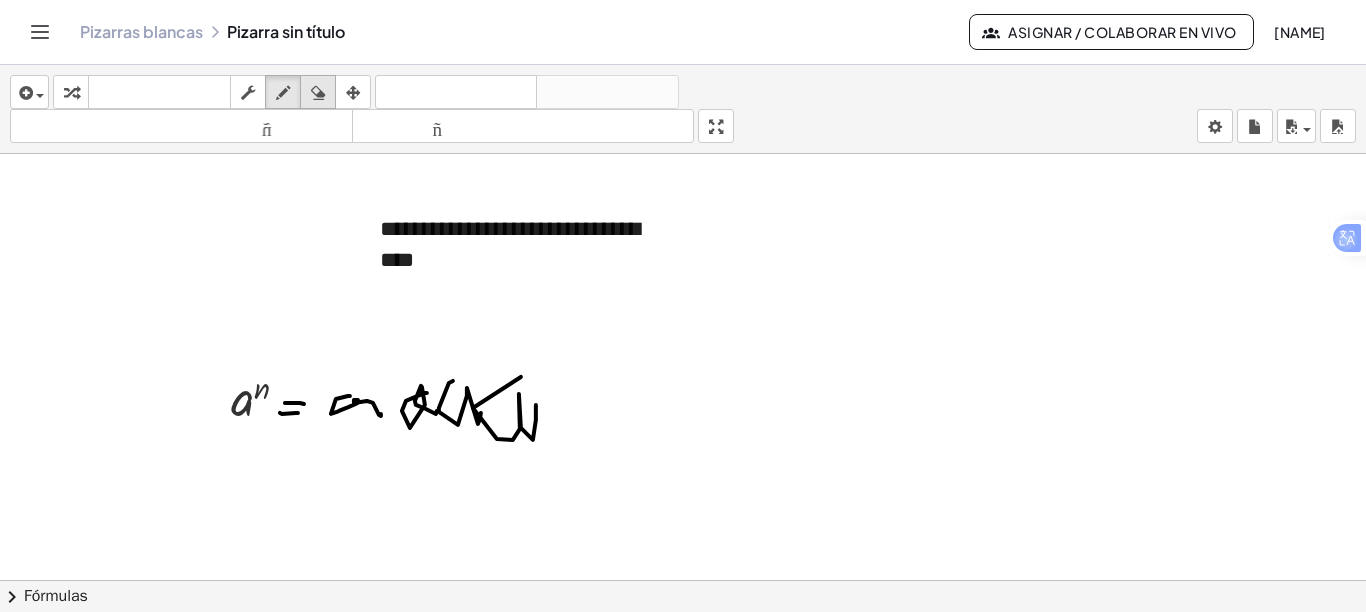 click at bounding box center [318, 93] 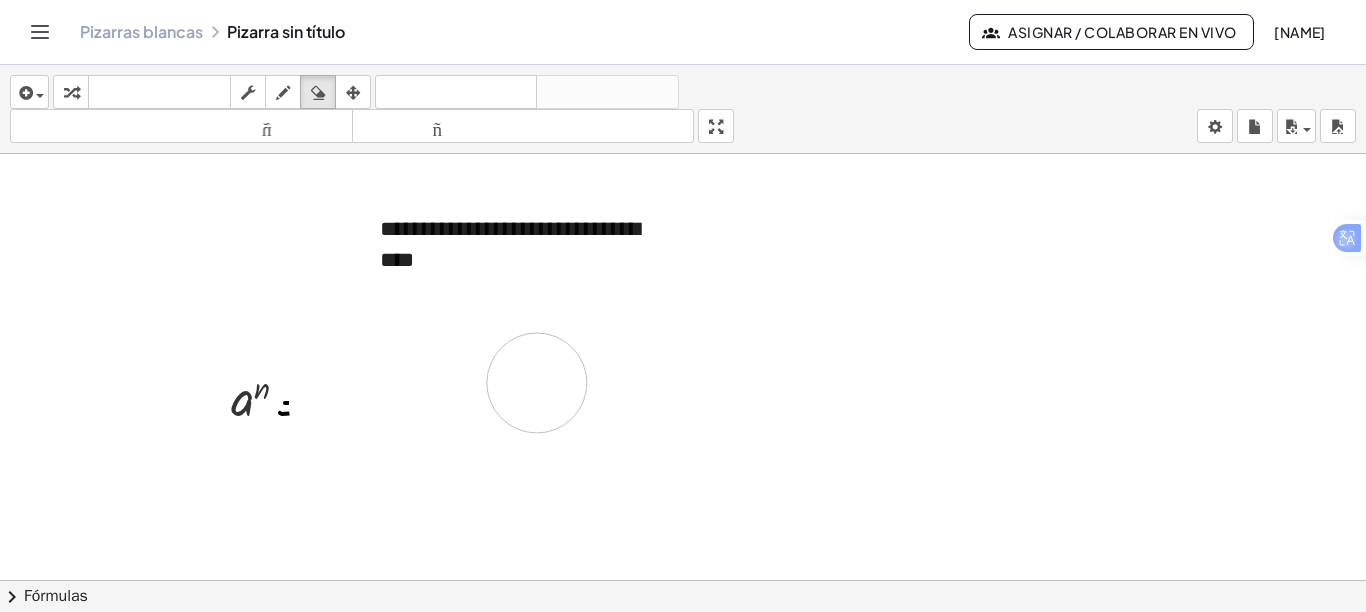 drag, startPoint x: 493, startPoint y: 440, endPoint x: 537, endPoint y: 381, distance: 73.60027 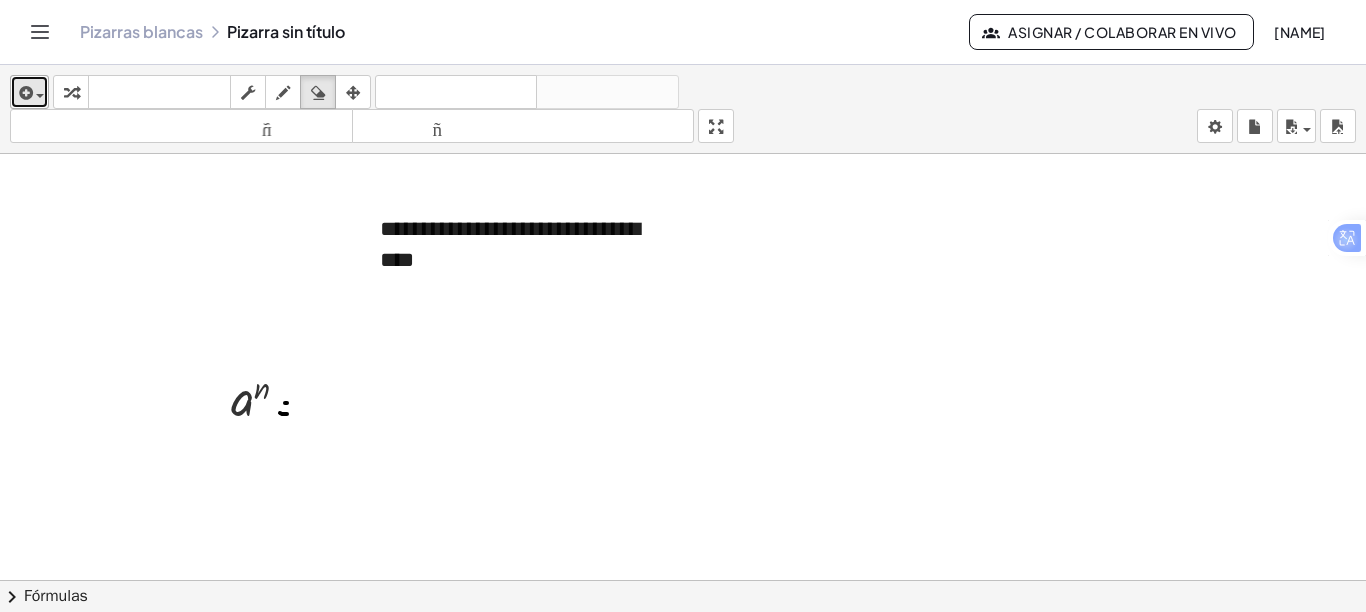 click on "insertar" at bounding box center [29, 92] 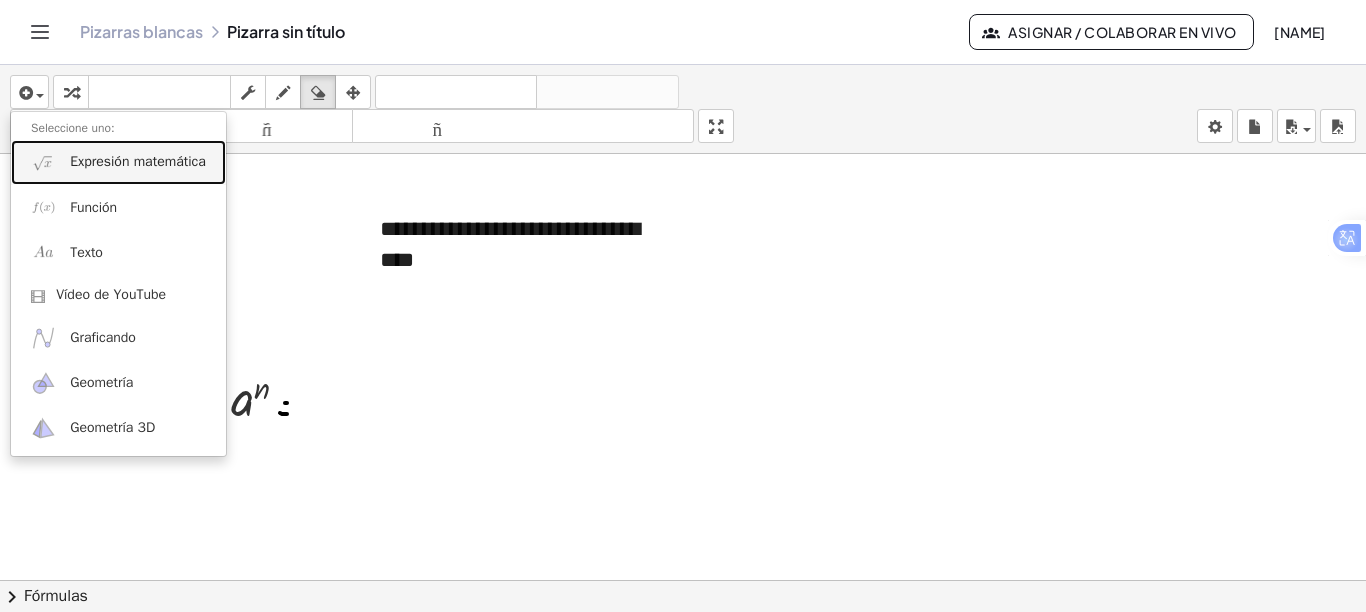 click on "Expresión matemática" at bounding box center [138, 161] 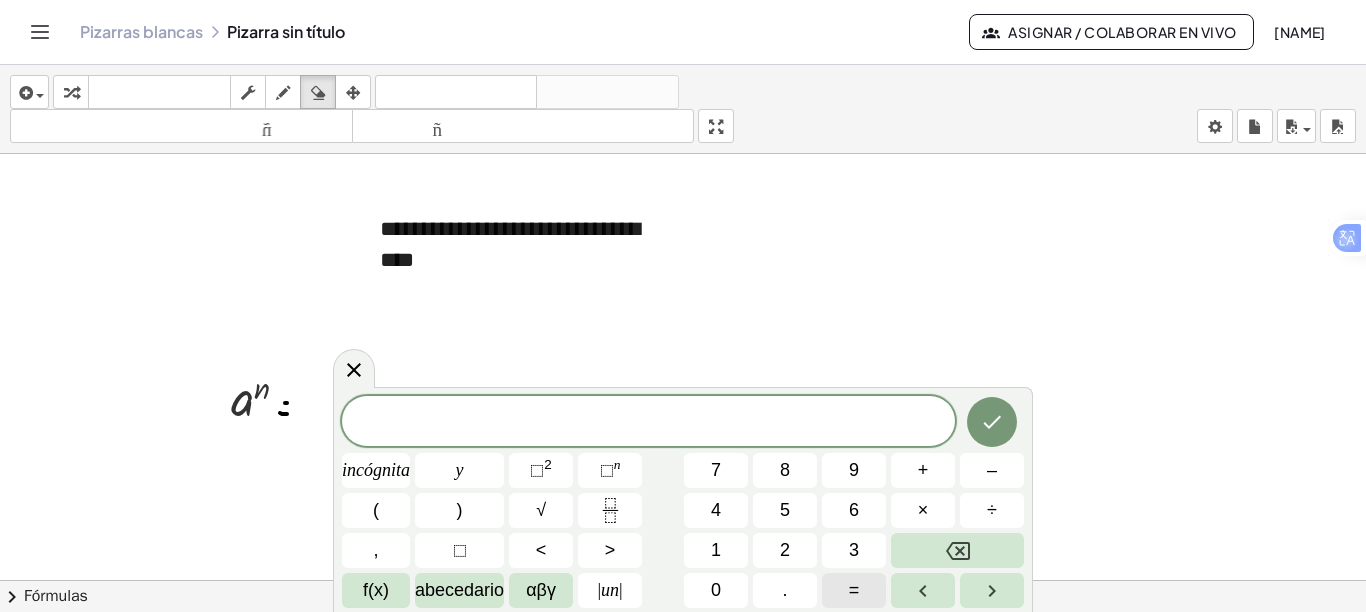 click on "=" at bounding box center (854, 590) 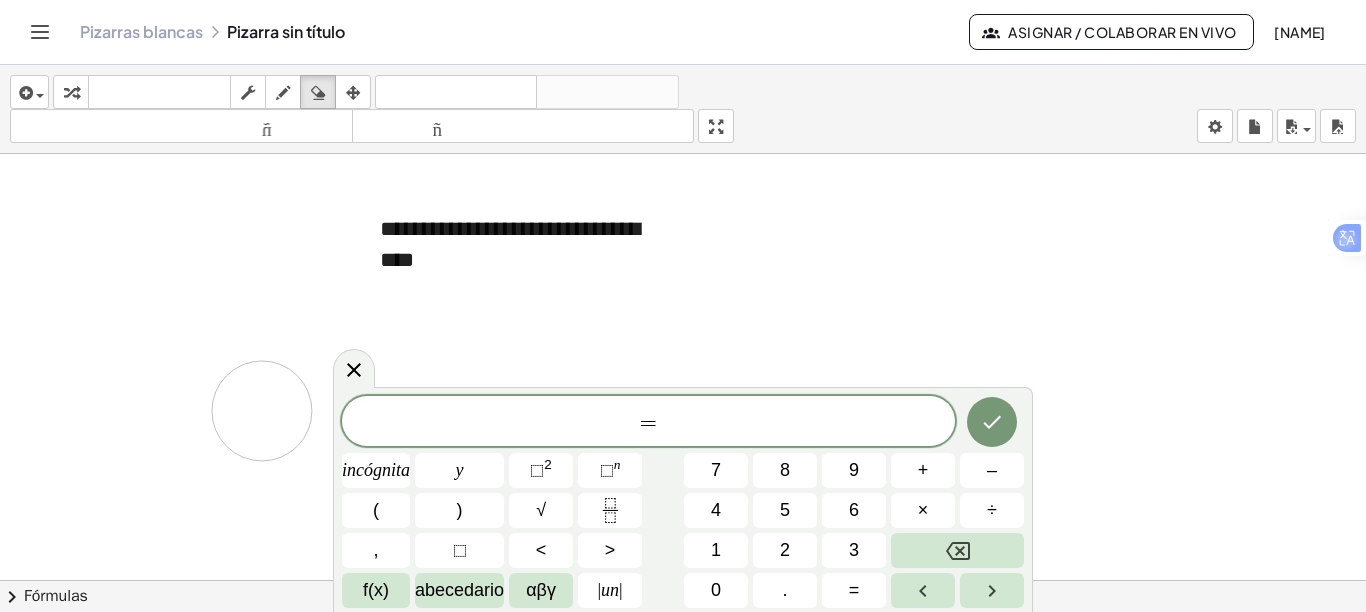 drag, startPoint x: 272, startPoint y: 409, endPoint x: 261, endPoint y: 408, distance: 11.045361 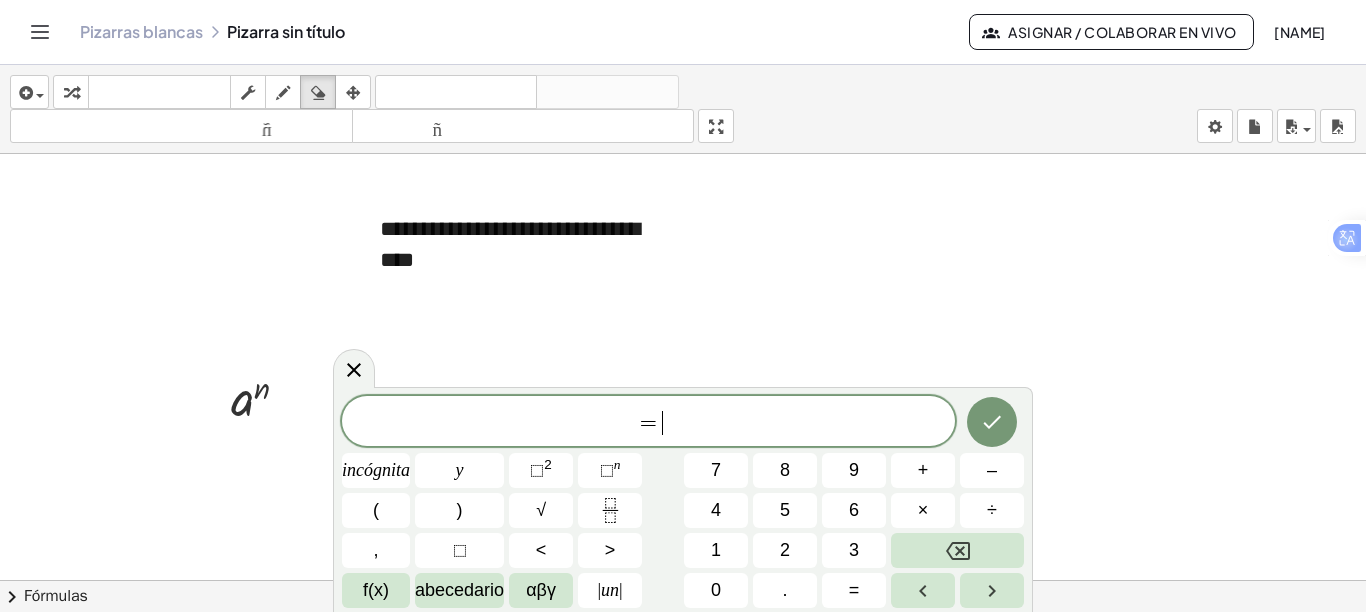 click at bounding box center [683, 639] 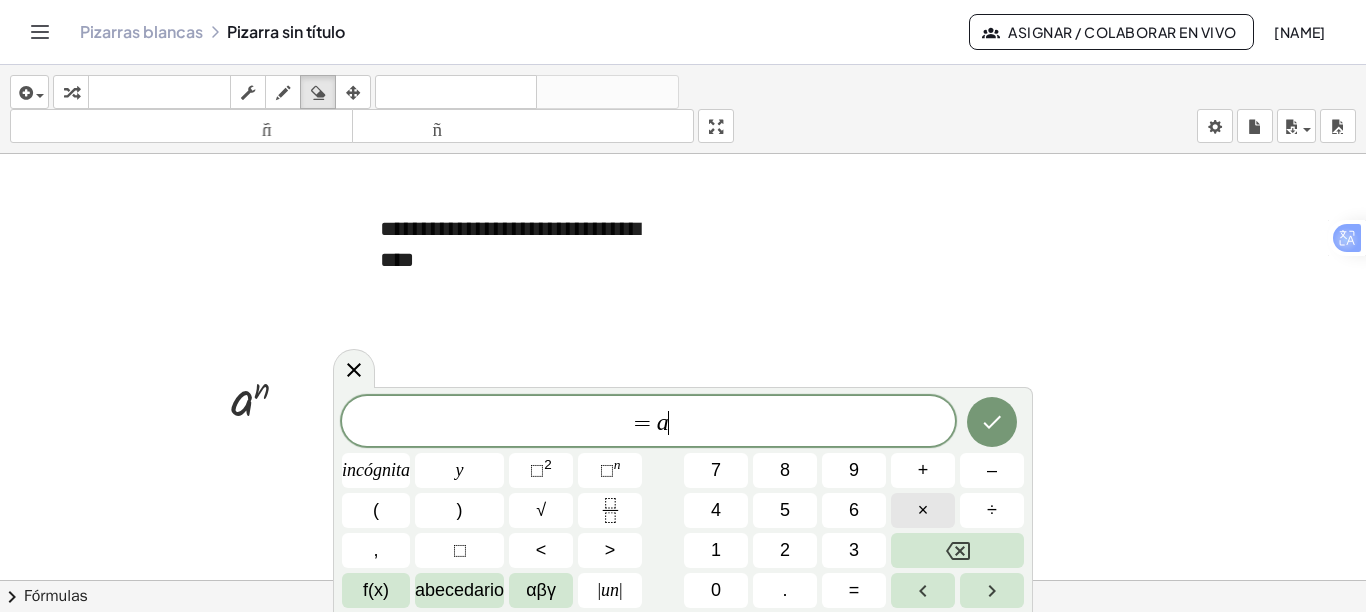 click on "×" at bounding box center (923, 510) 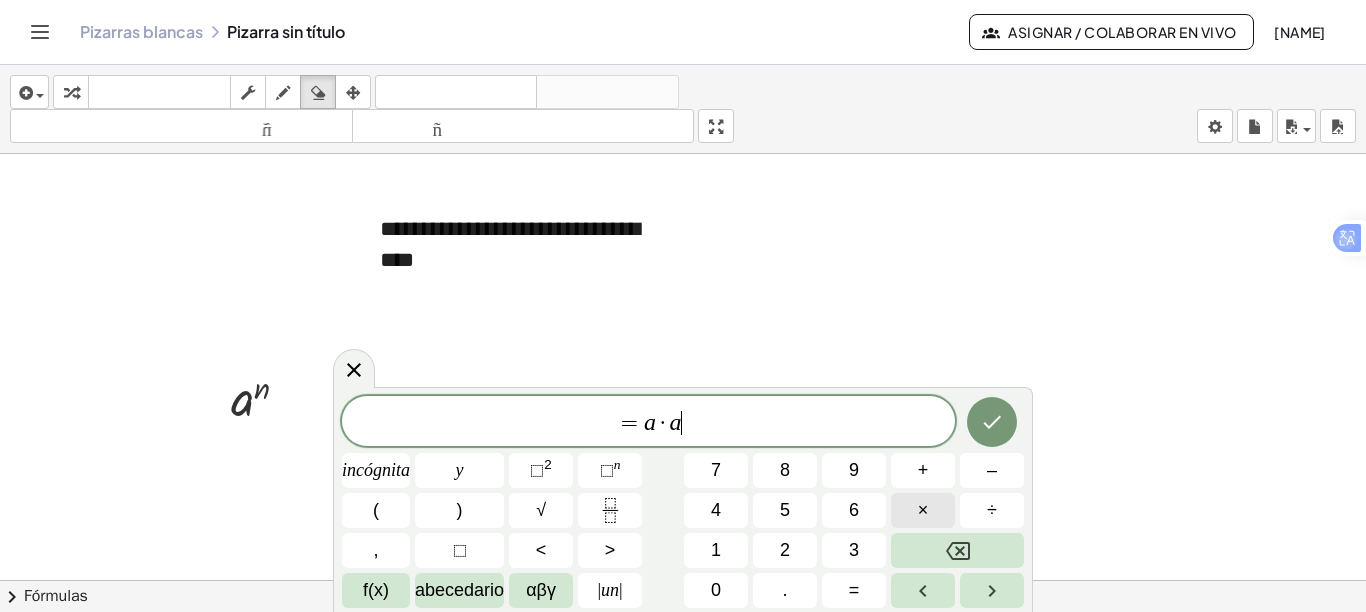 click on "×" at bounding box center (923, 510) 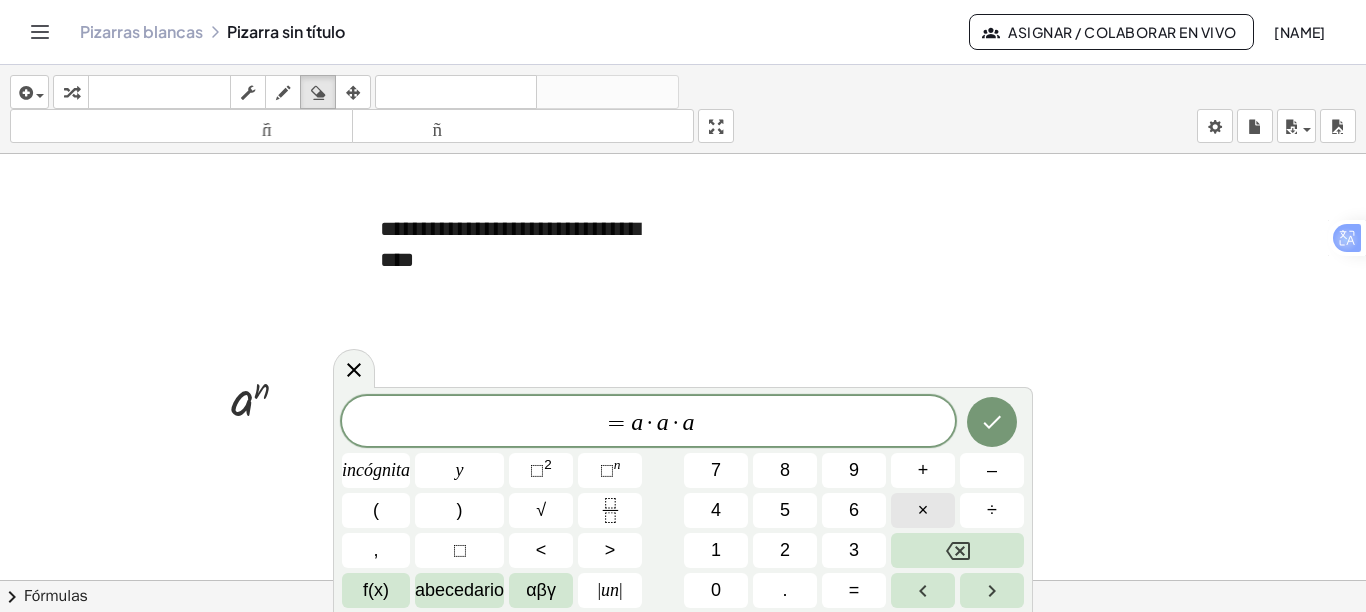 click on "×" at bounding box center (923, 510) 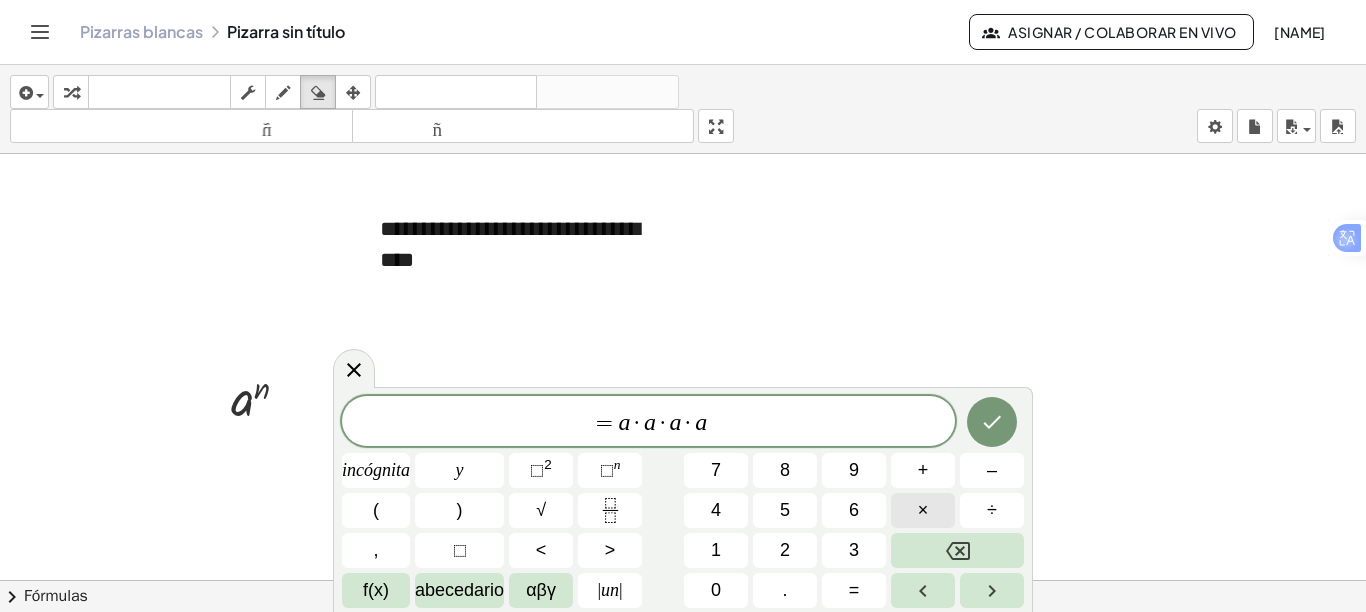 click on "×" at bounding box center (923, 510) 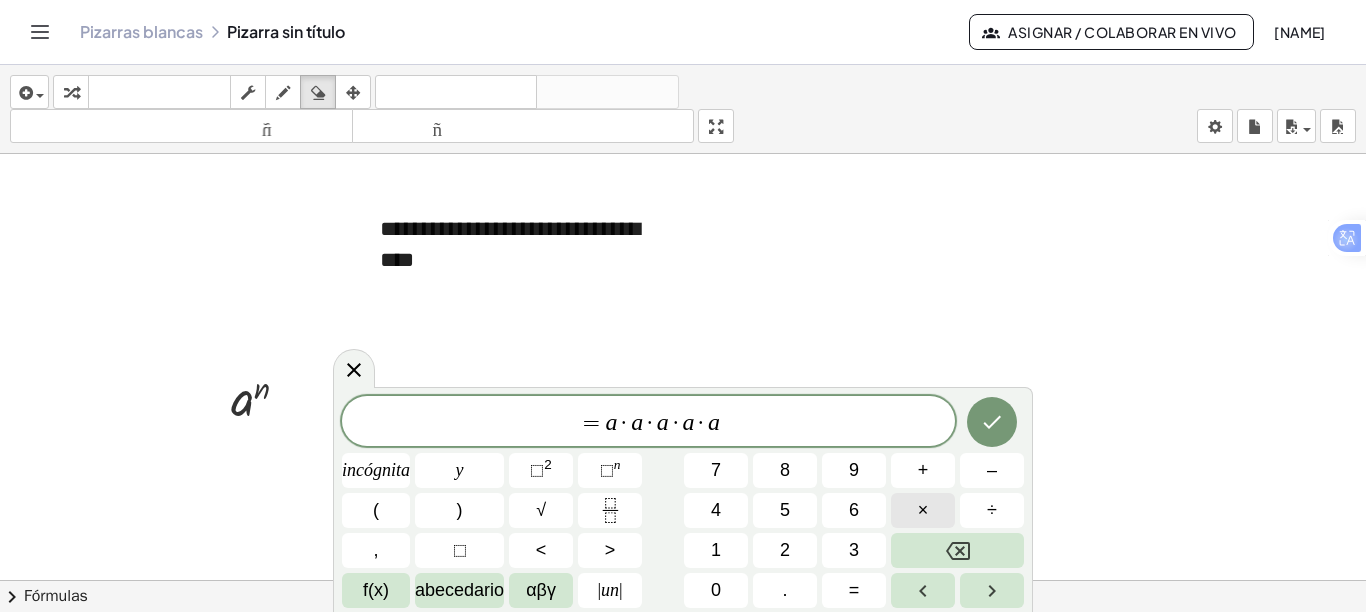 click on "×" at bounding box center [923, 510] 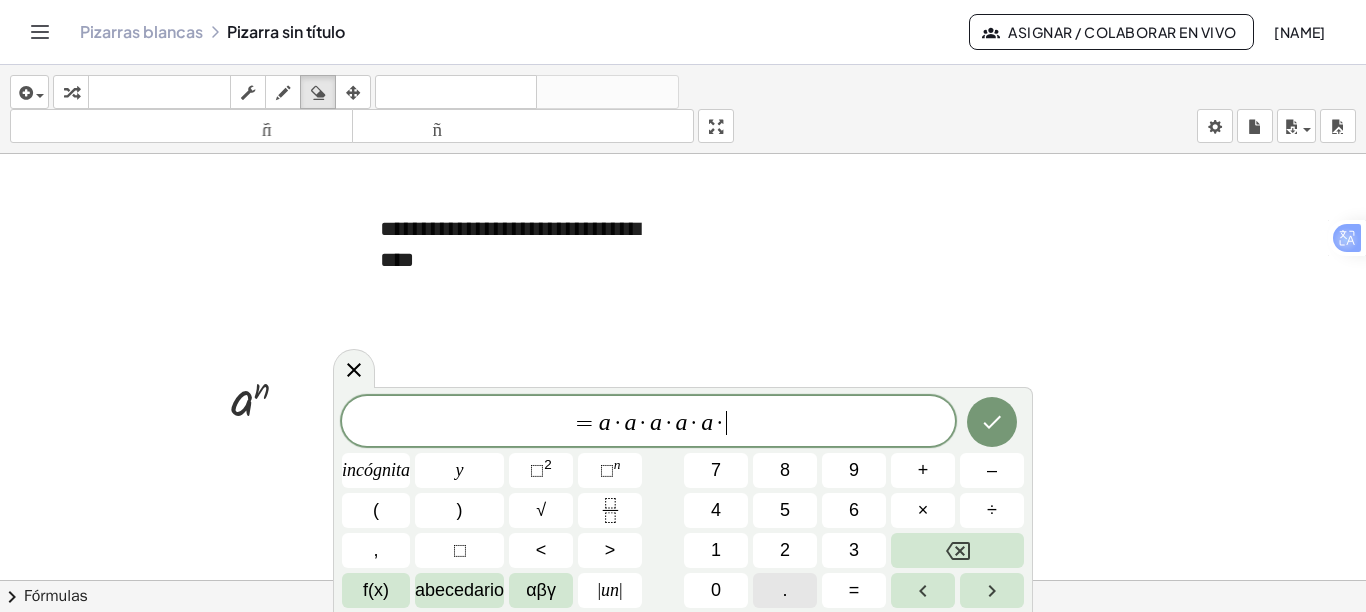 click on "." at bounding box center [785, 590] 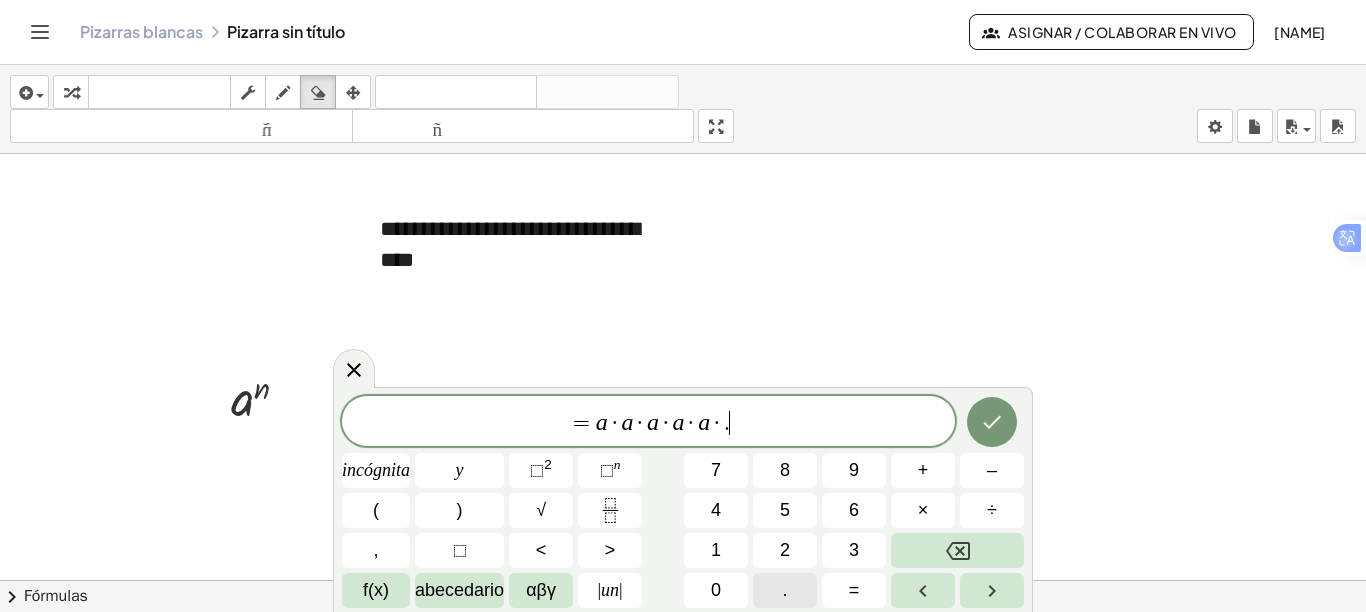 click on "." at bounding box center [785, 590] 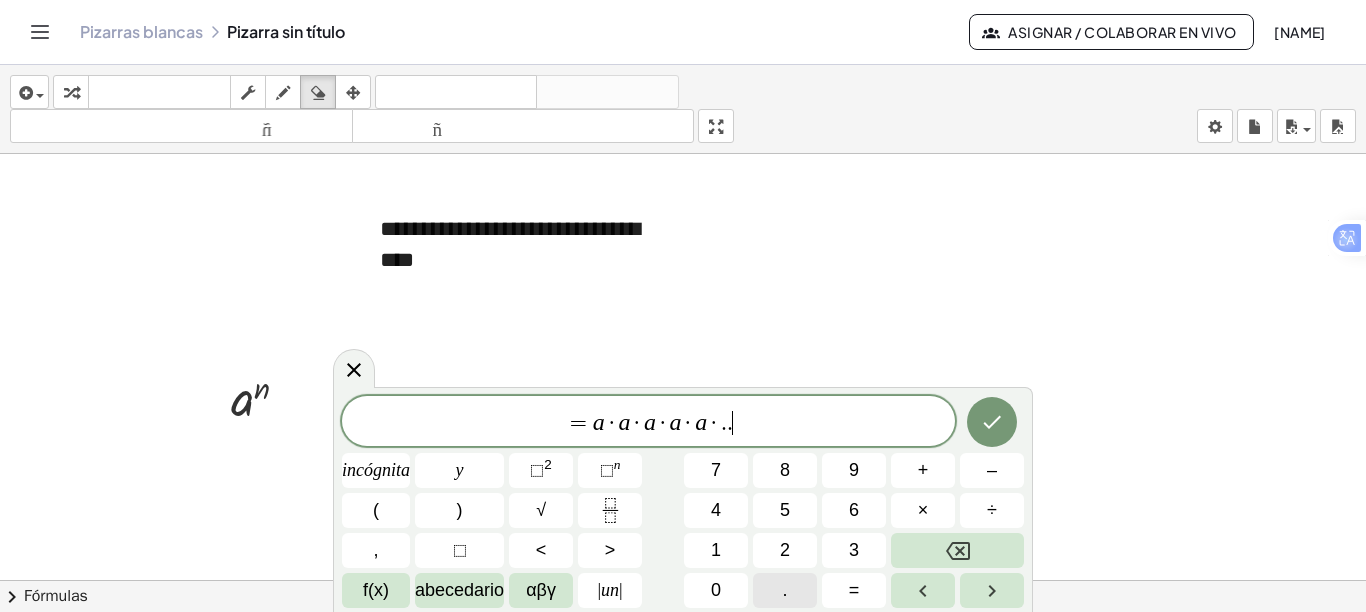 click on "." at bounding box center [785, 590] 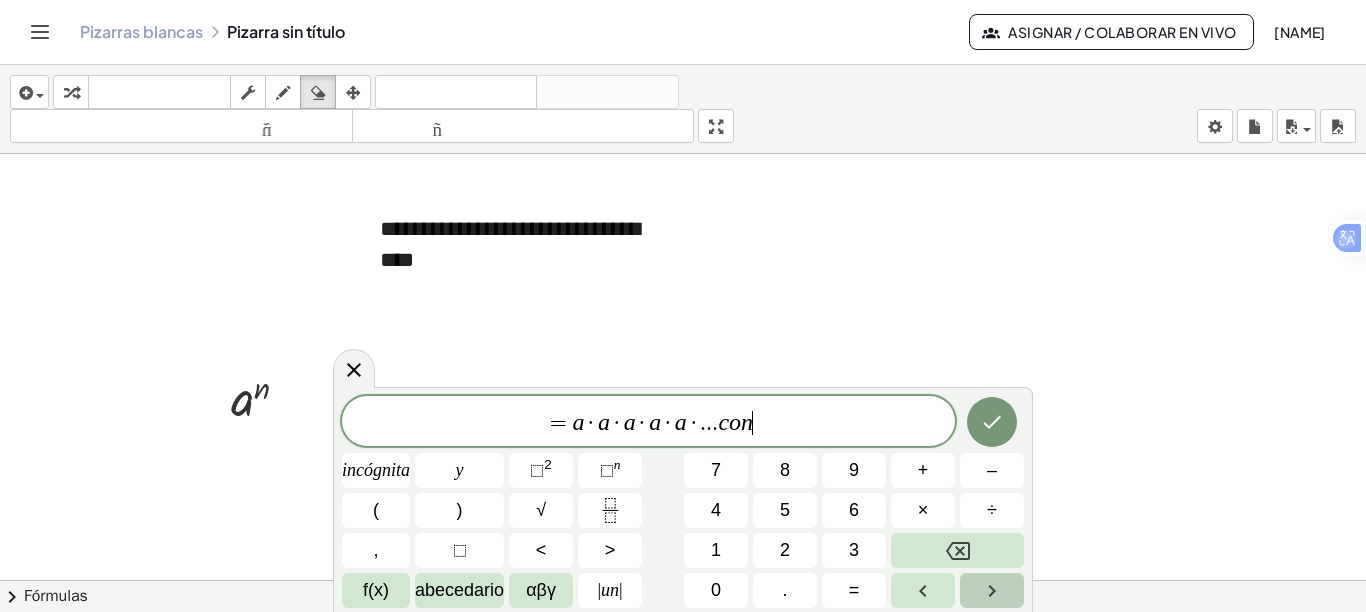 click at bounding box center (992, 590) 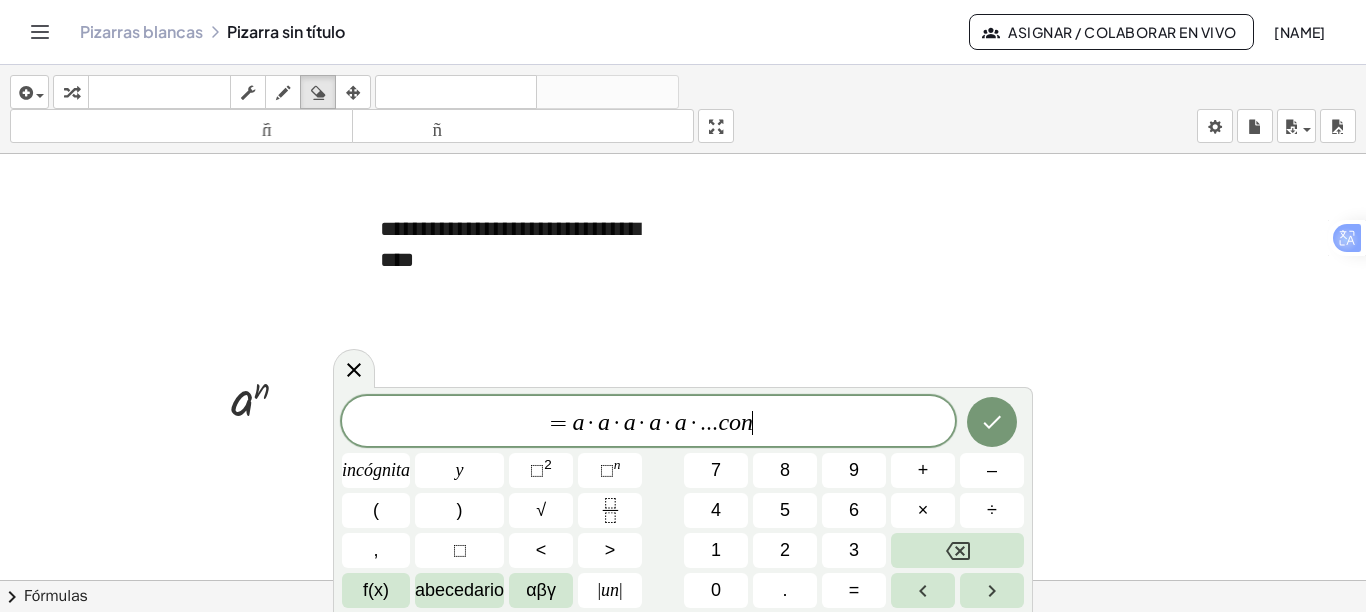 click on "= a · a · a · a · a · . . . c o n ​" at bounding box center [648, 423] 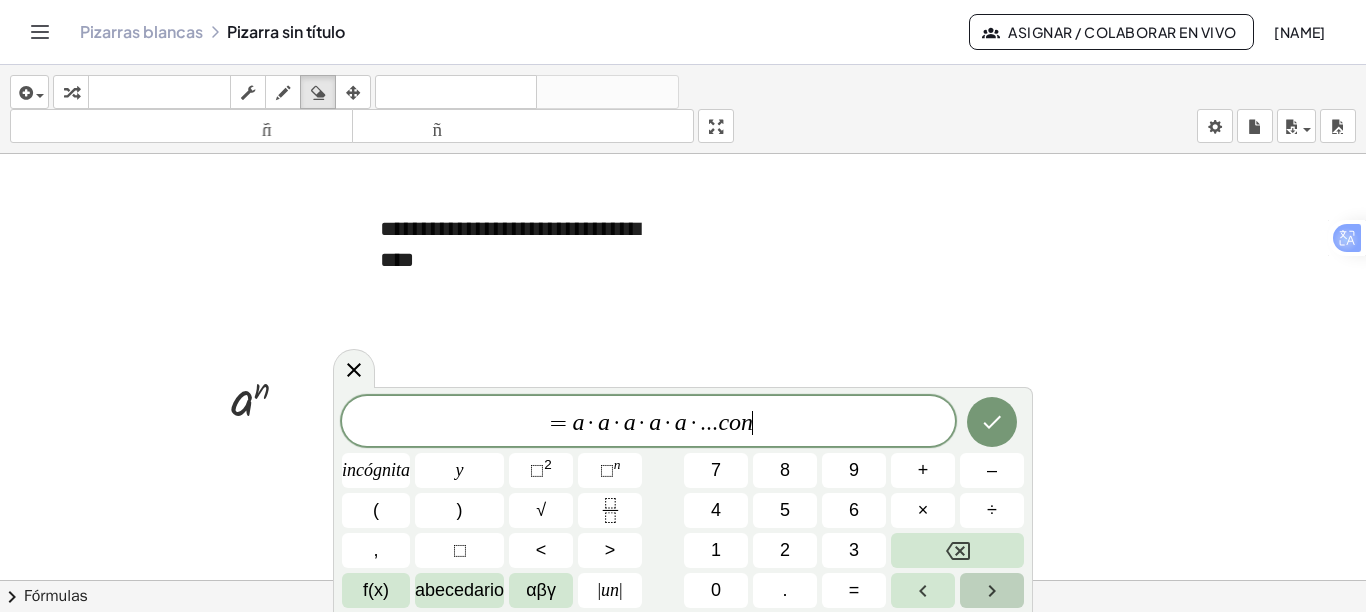 click 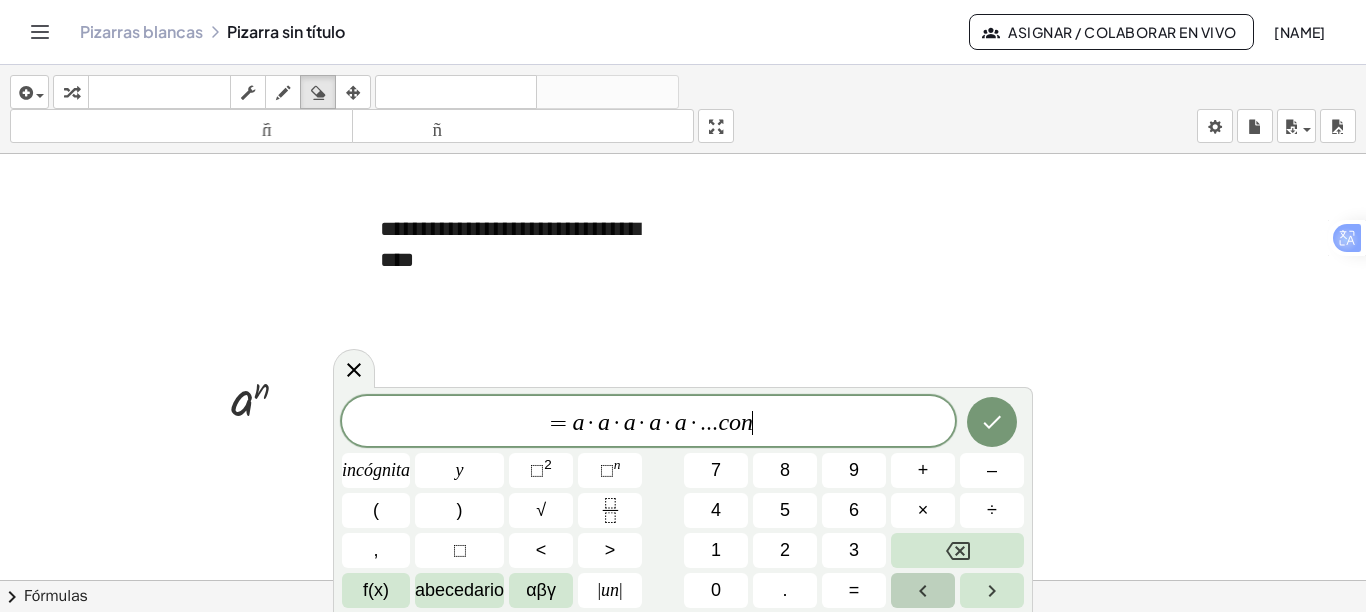click 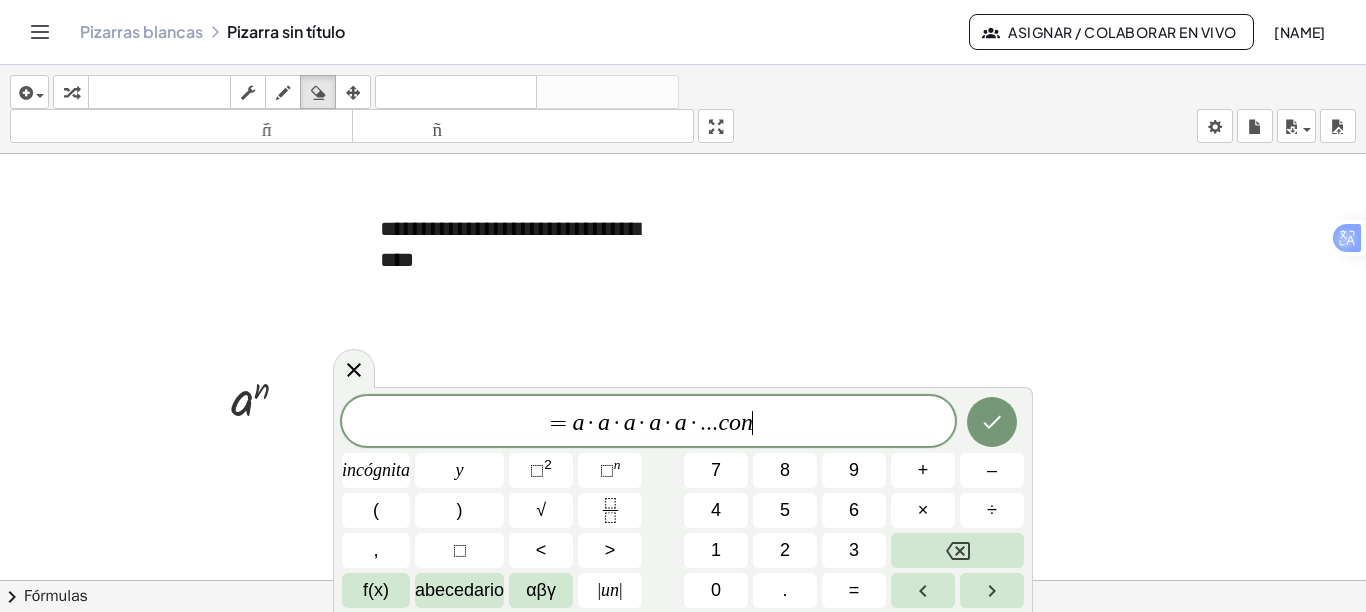 click on "= a · a · a · a · a · . . . c o n ​" at bounding box center (648, 423) 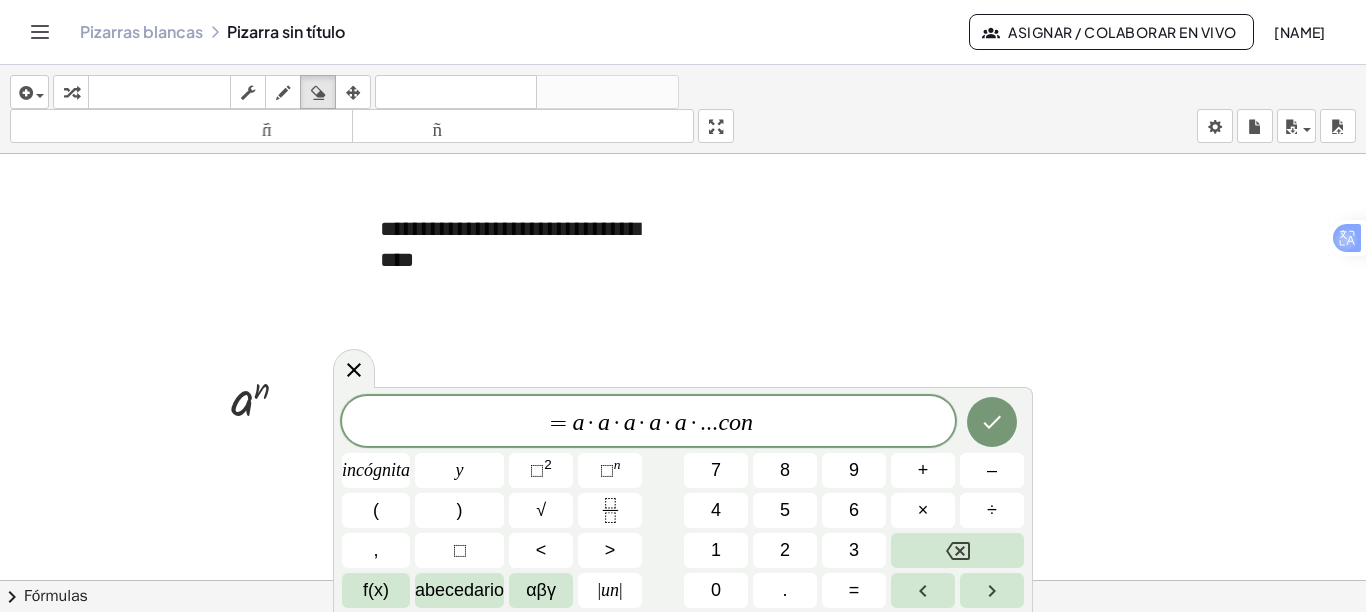 click 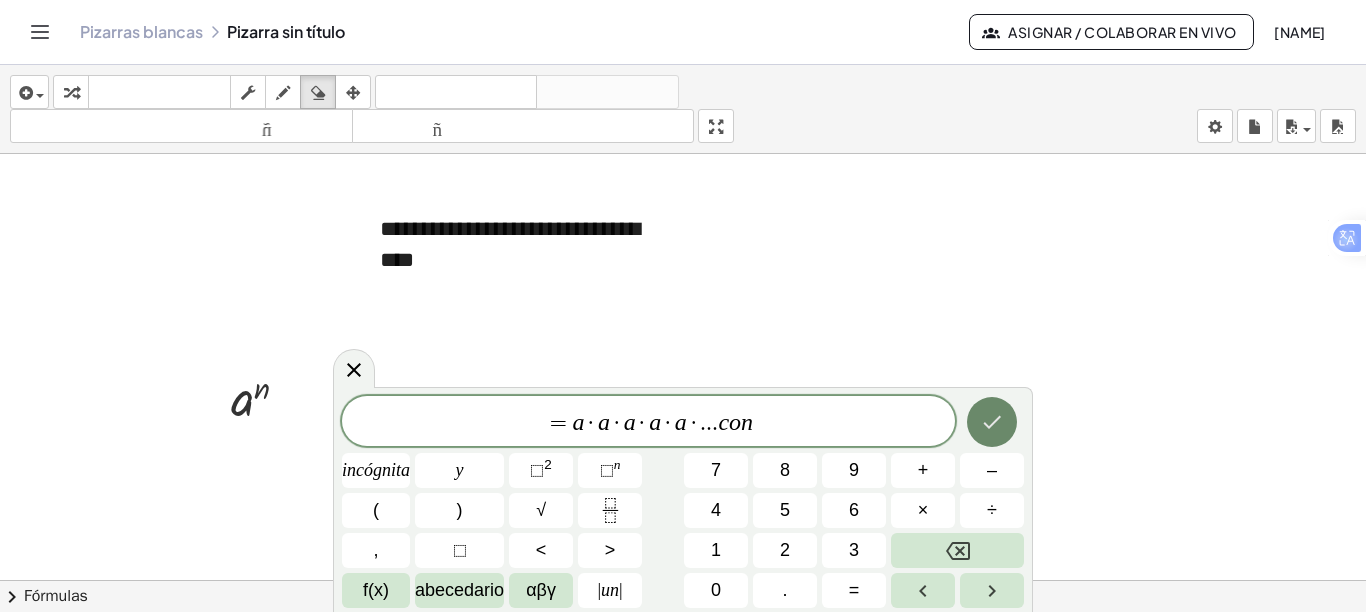 click 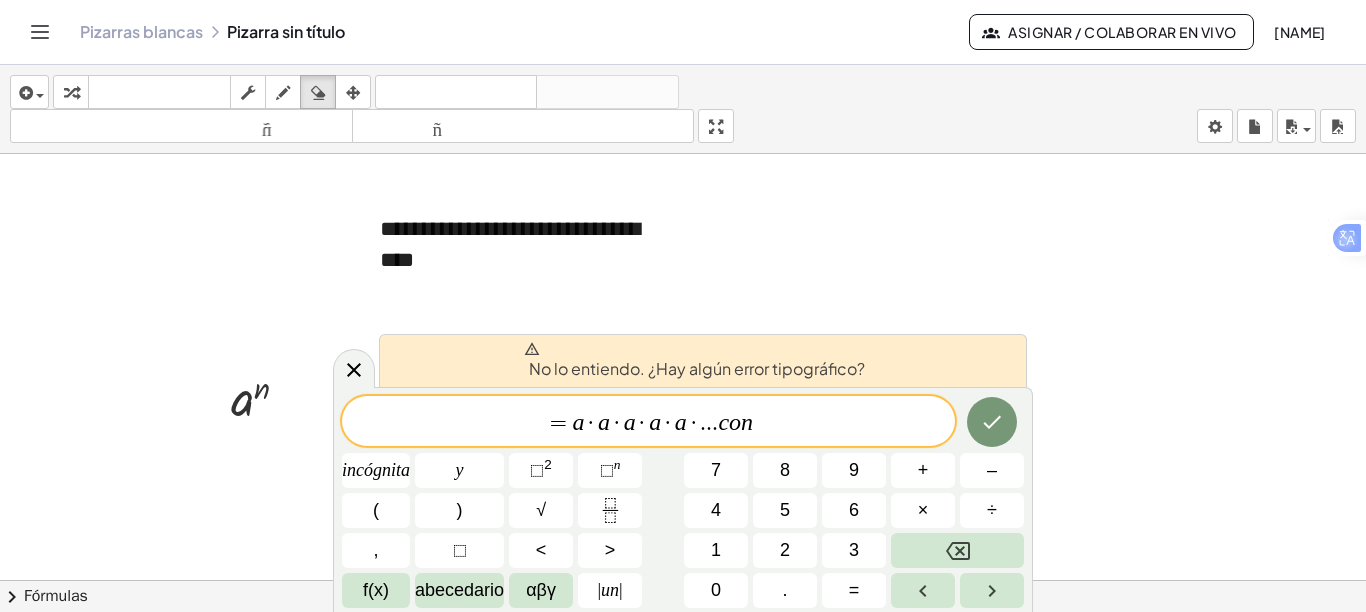 click on "= a · a · a · a · a · . . . c o ​ n" at bounding box center [648, 423] 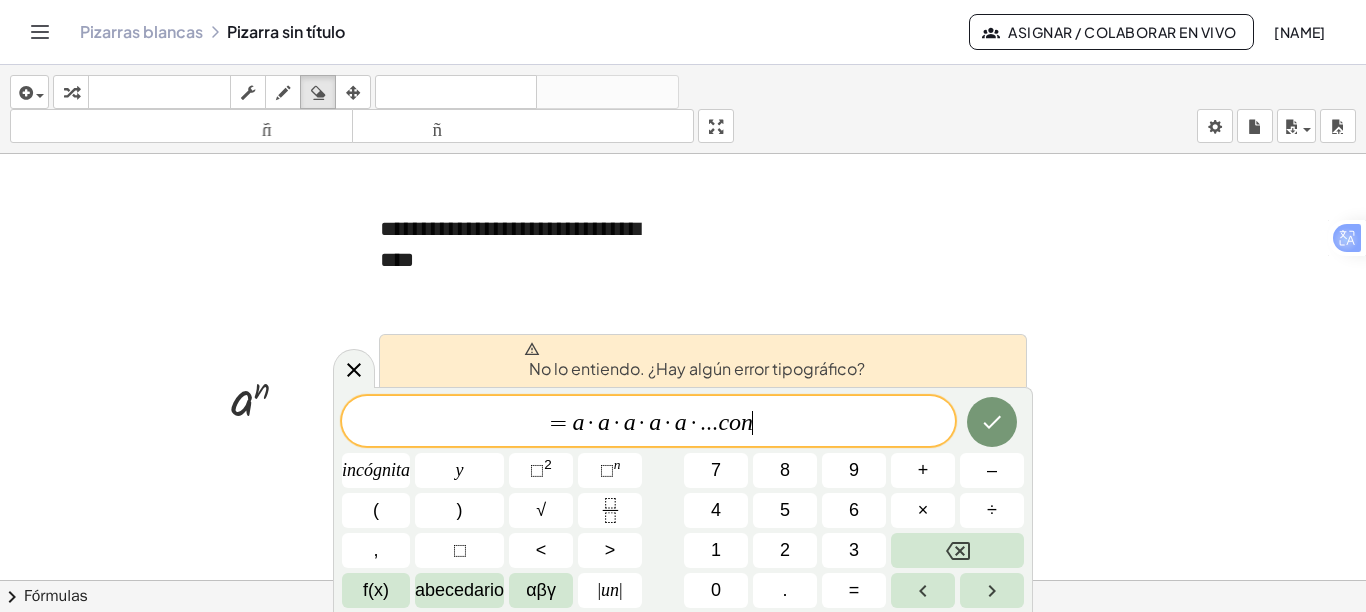 click on "= a · a · a · a · a · . . . c o n ​" at bounding box center [648, 423] 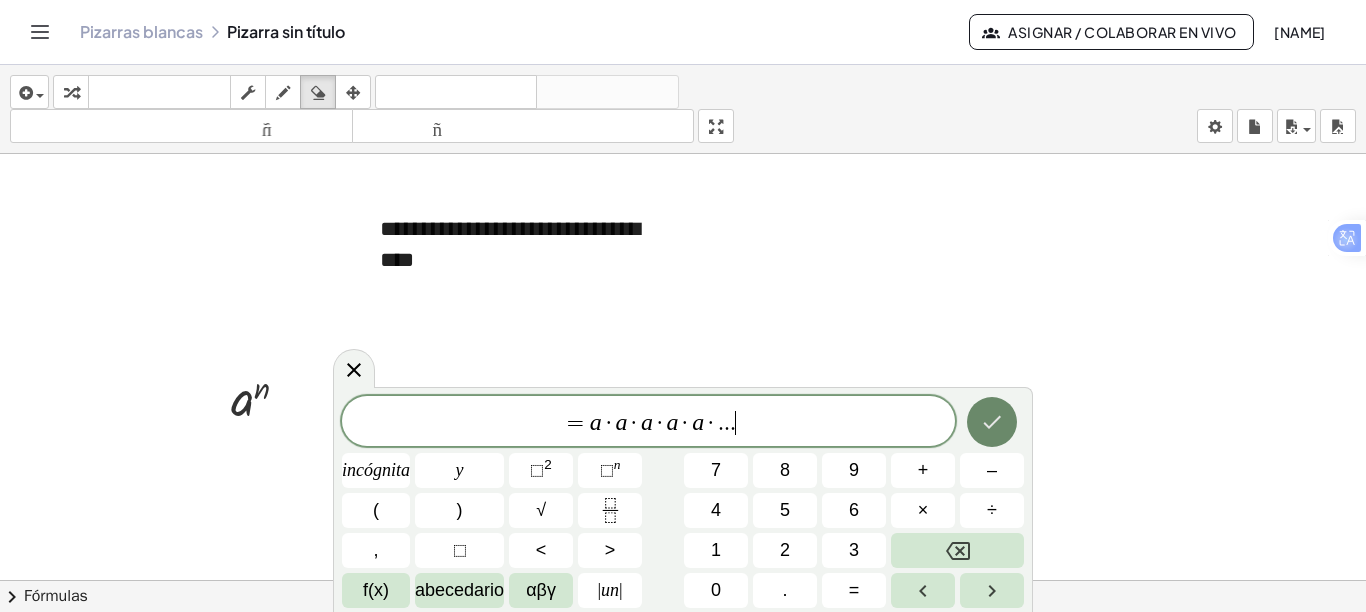 click 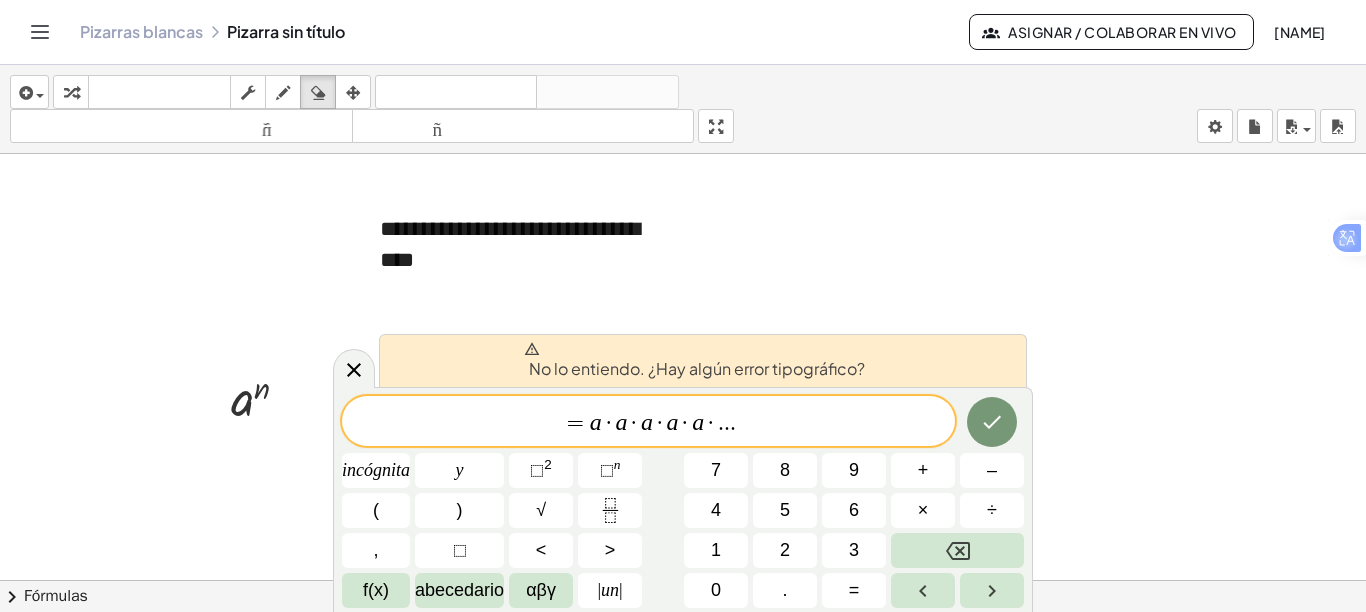 click on "=" at bounding box center [575, 423] 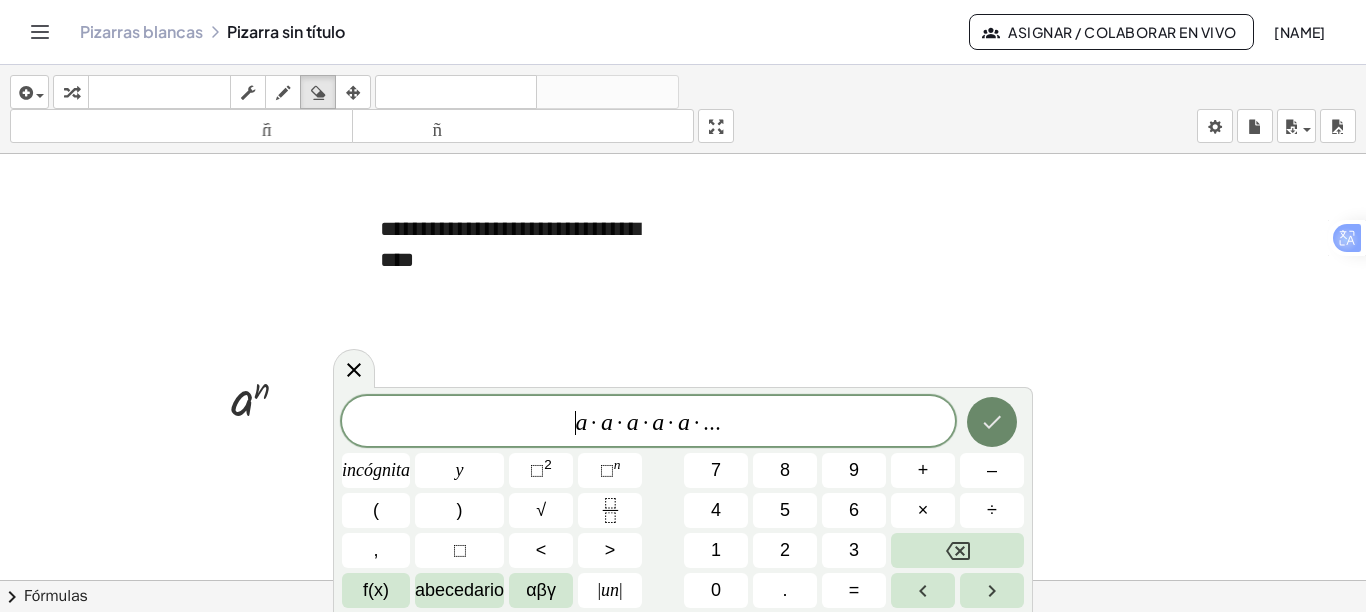 click 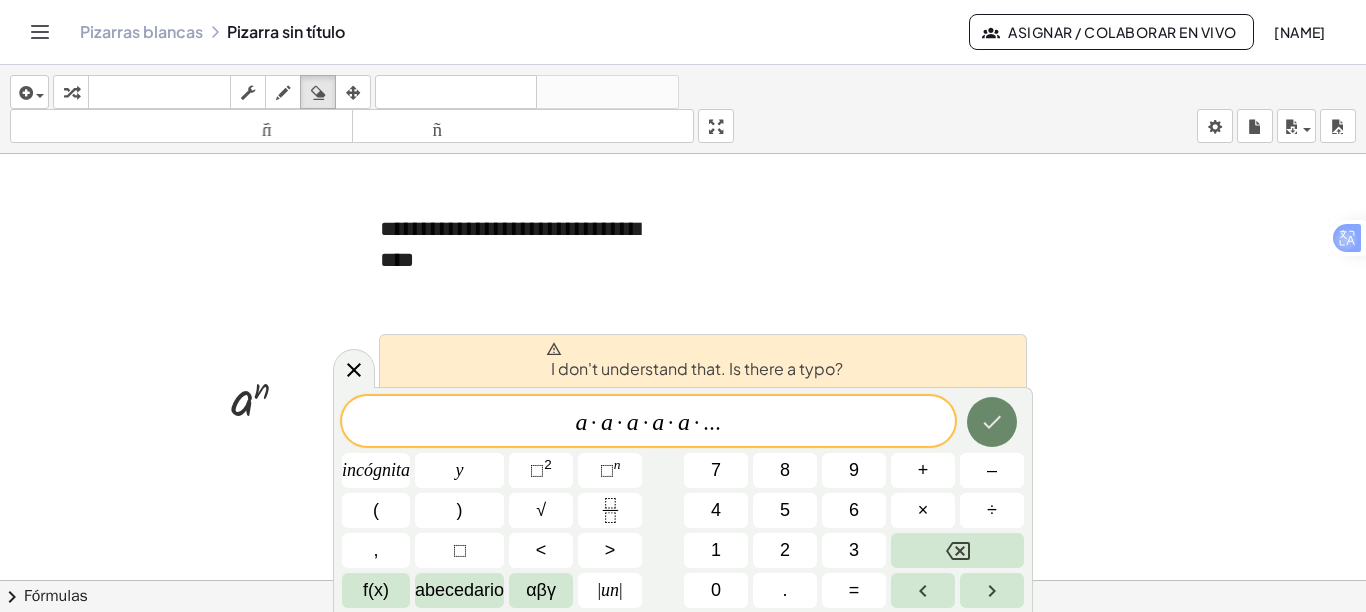 click 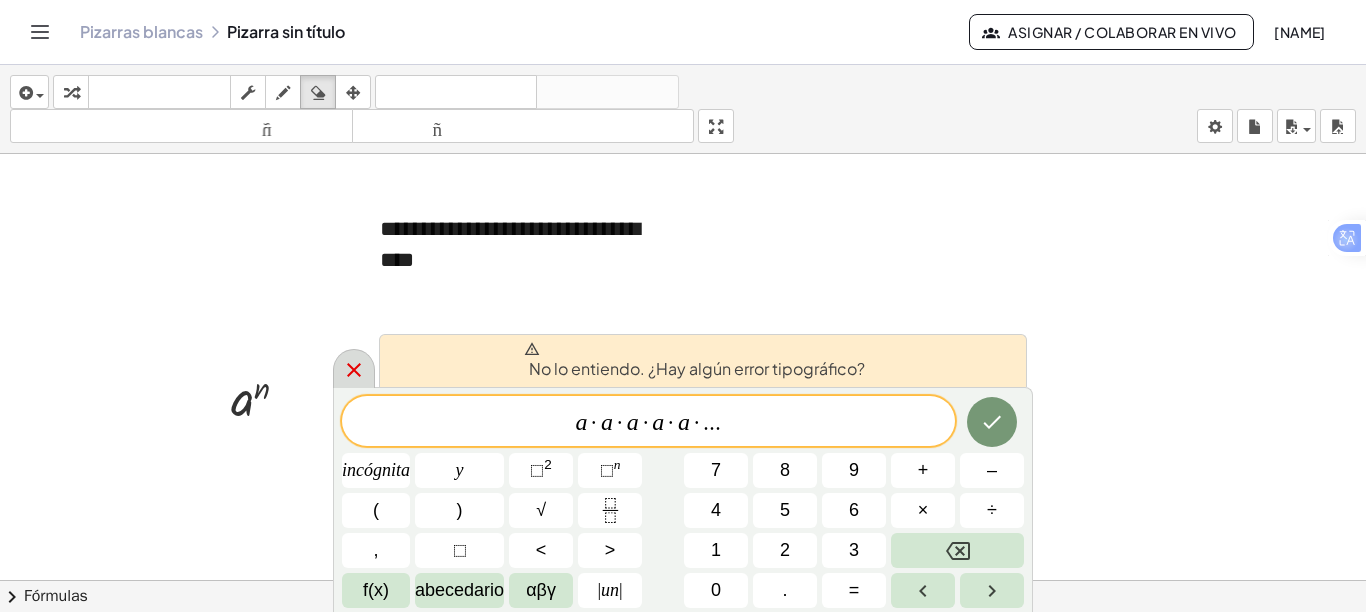 click 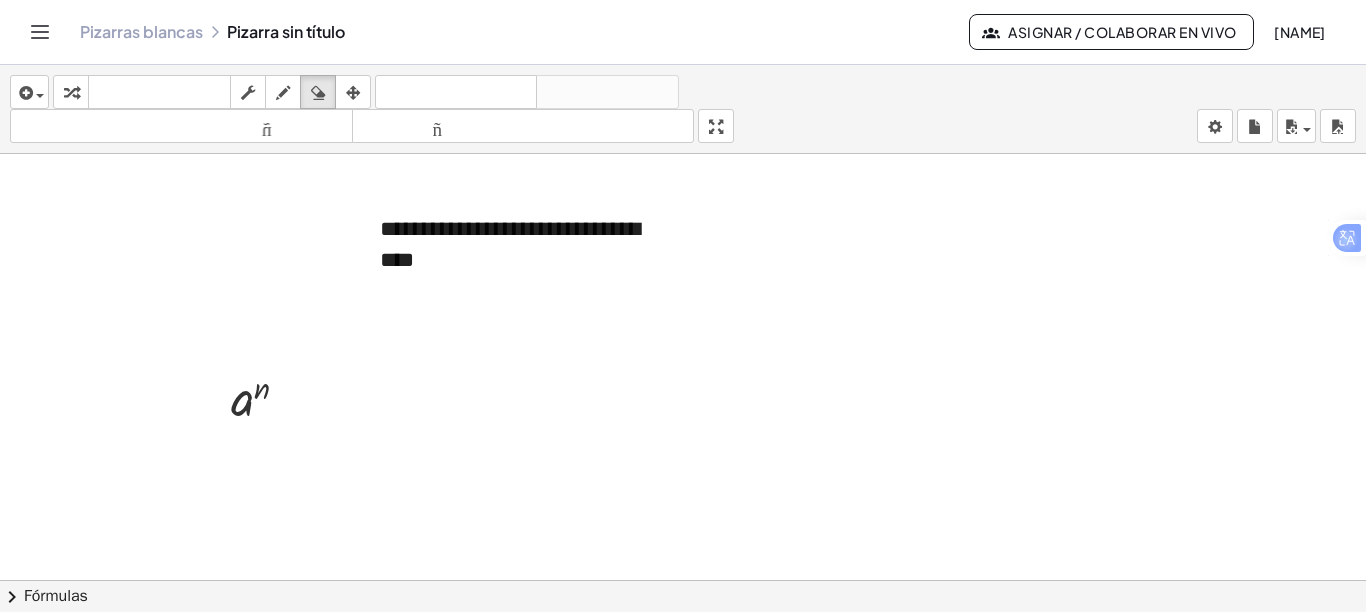 click at bounding box center [683, 639] 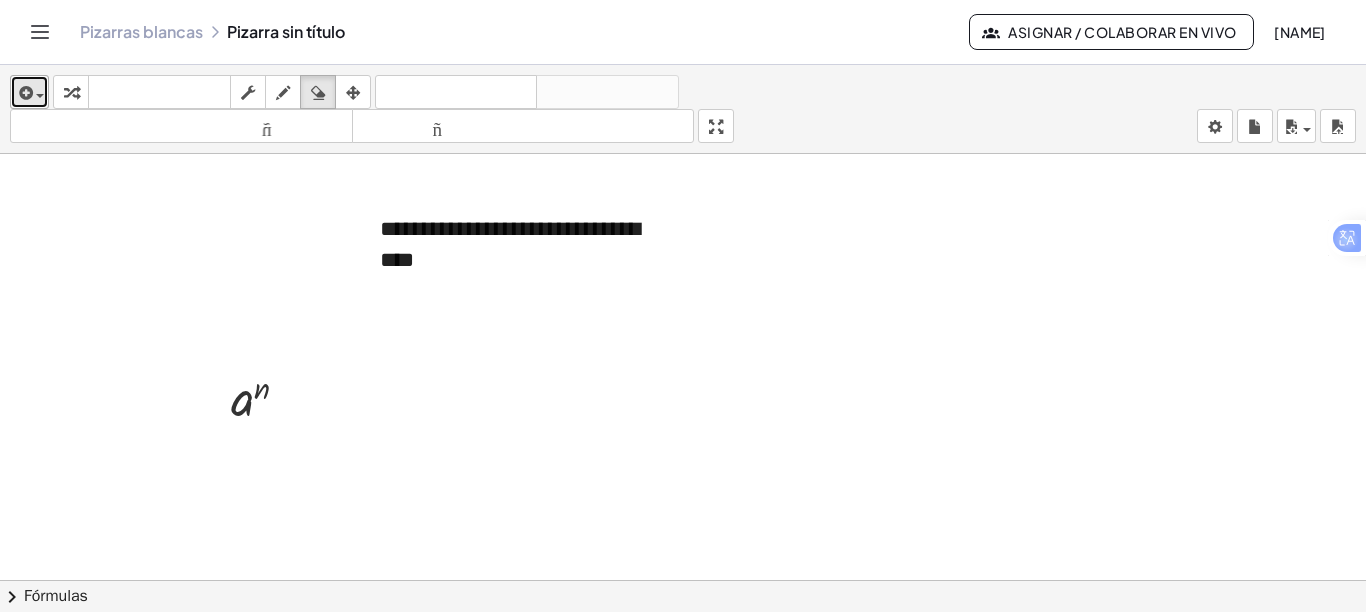 click at bounding box center [24, 93] 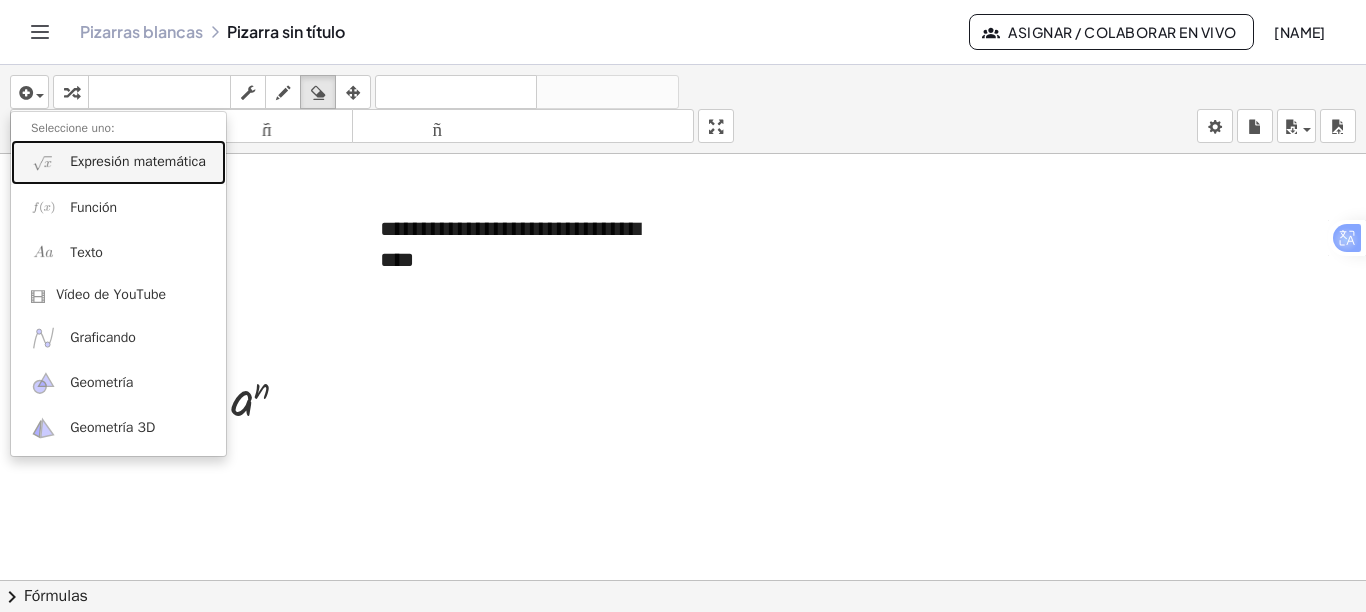 click on "Expresión matemática" at bounding box center [118, 162] 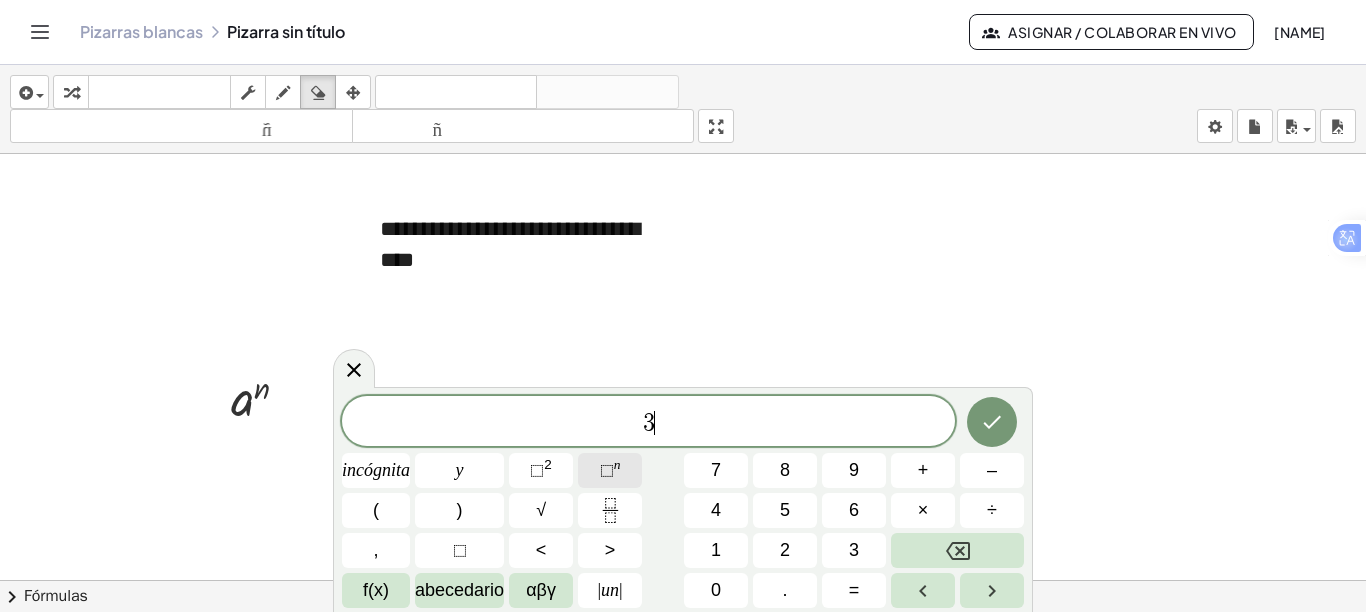 click on "n" at bounding box center [617, 464] 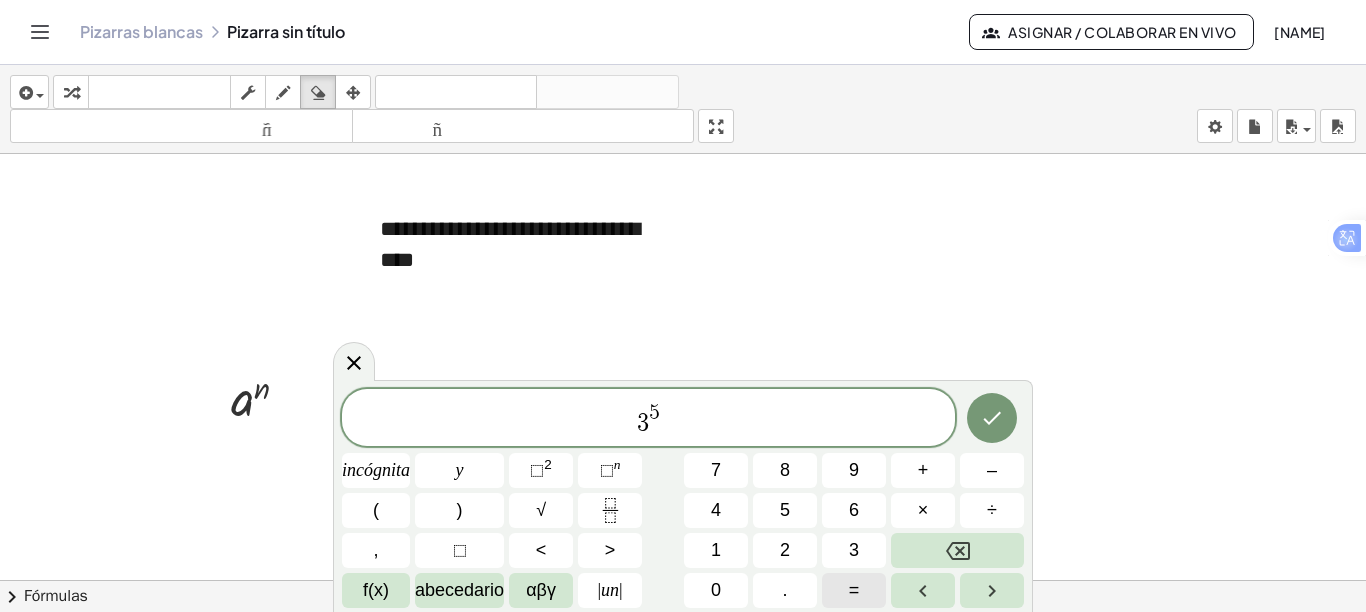 click on "=" at bounding box center (854, 590) 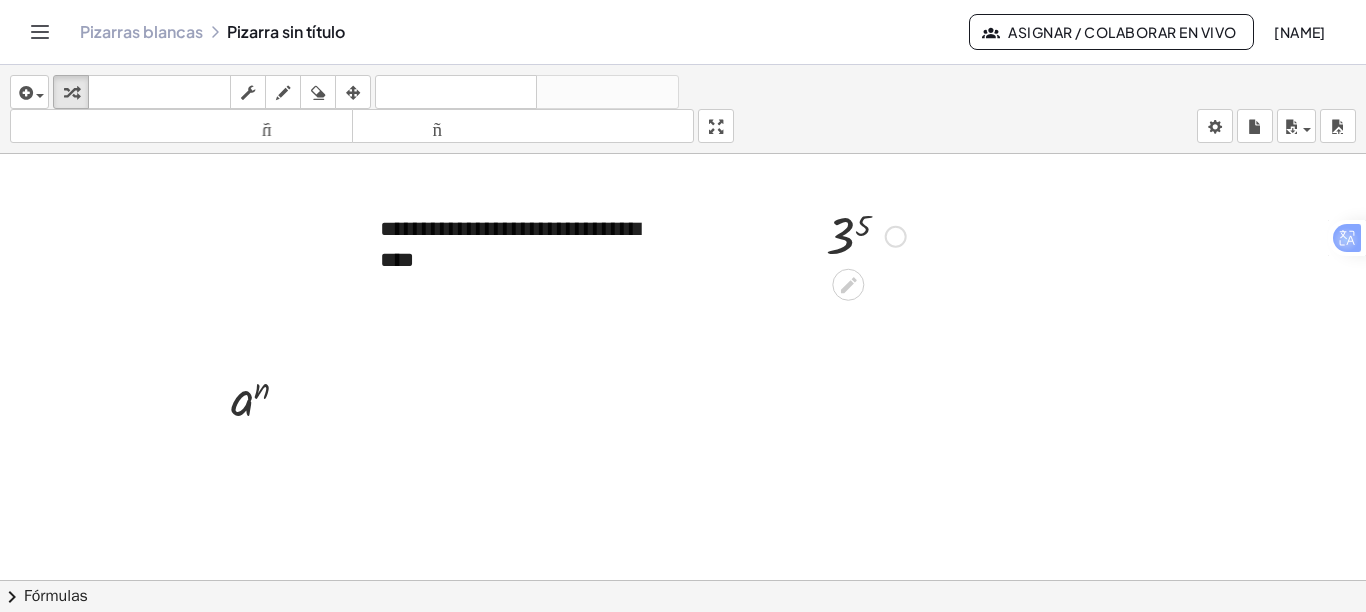 click at bounding box center [866, 235] 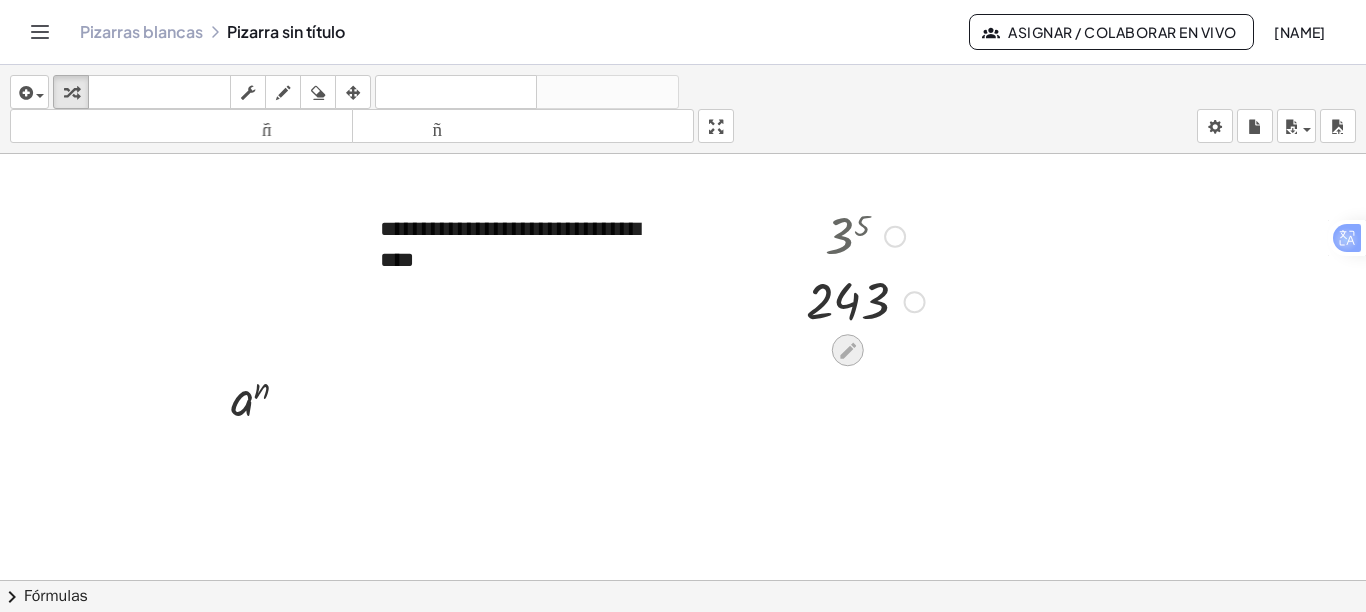 click 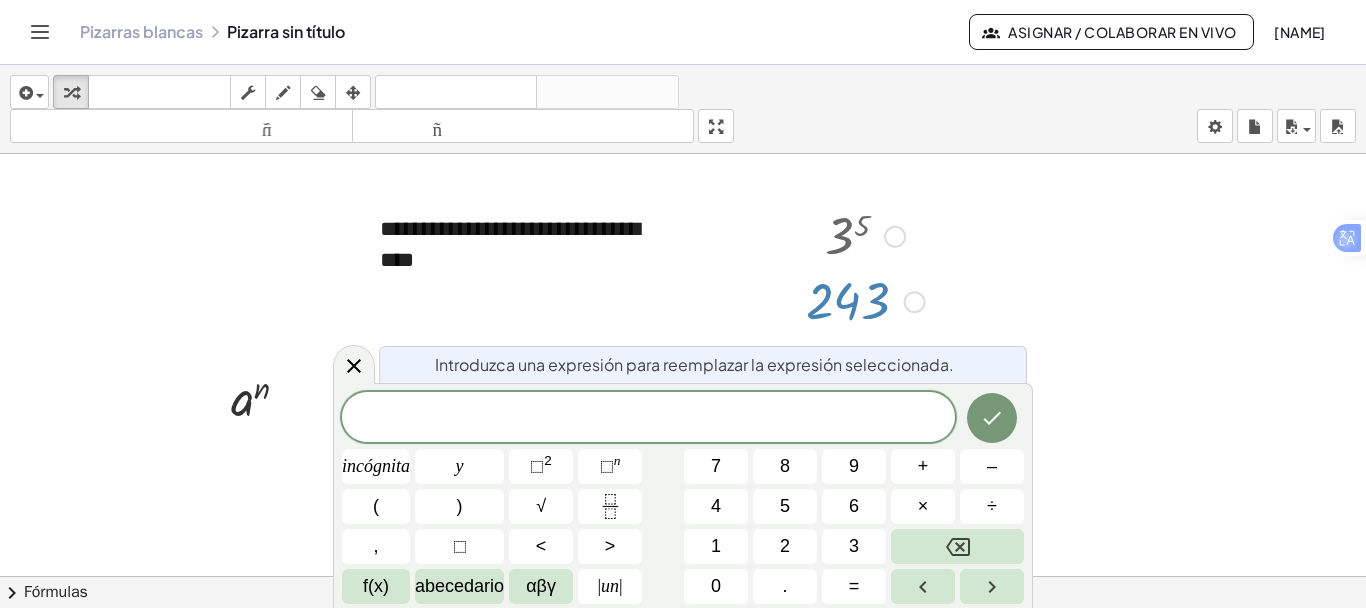 click at bounding box center (865, 300) 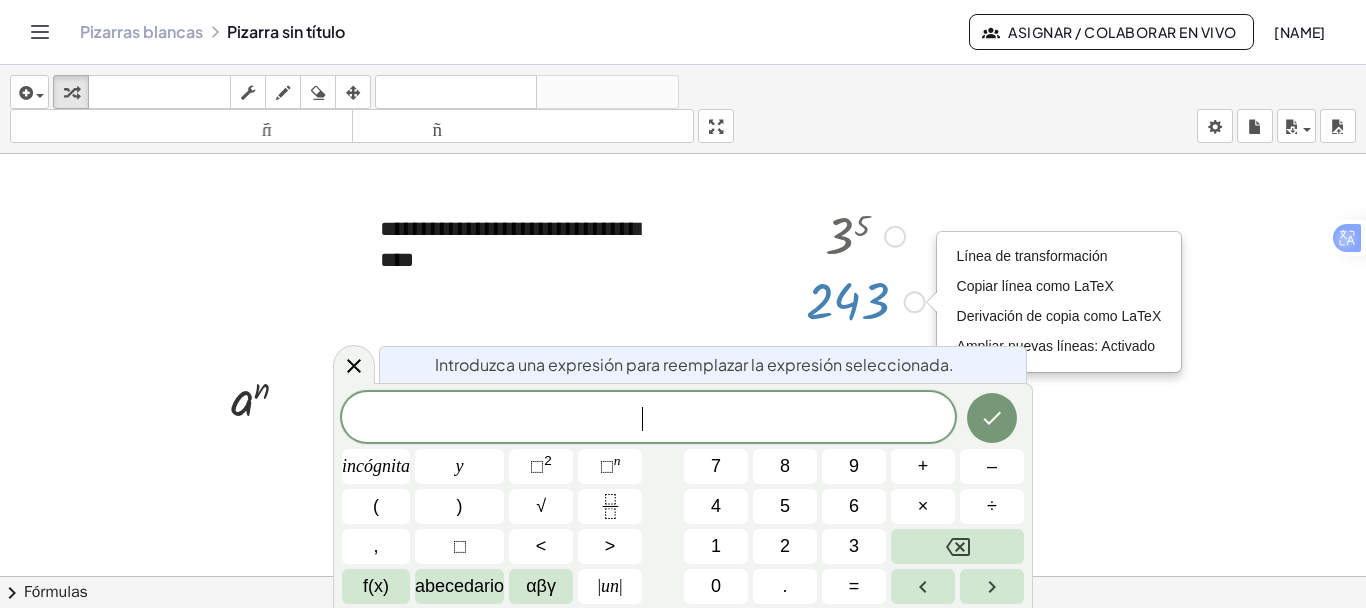 click at bounding box center (791, 267) 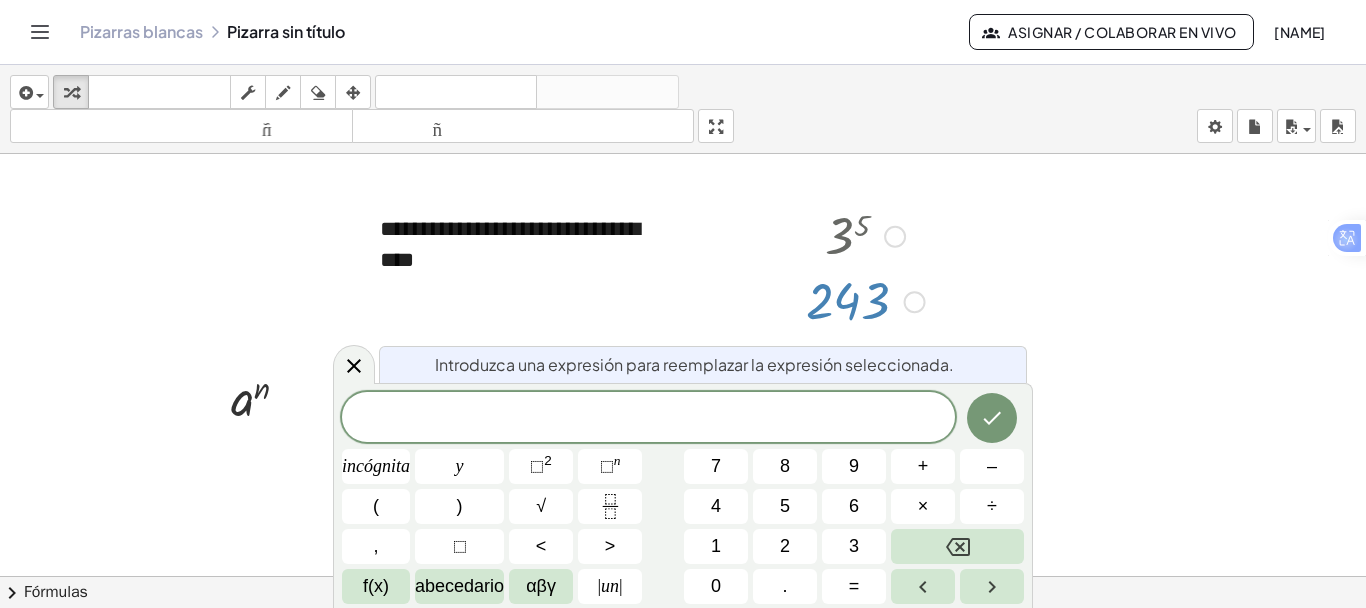 click at bounding box center (865, 300) 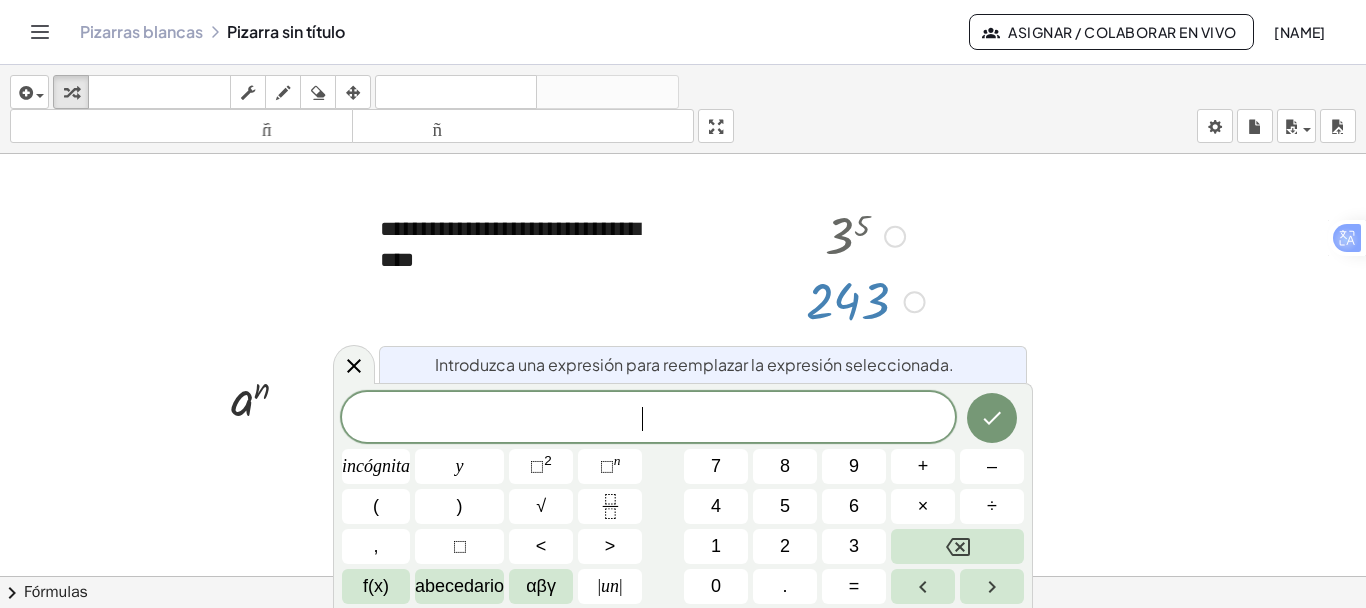 drag, startPoint x: 826, startPoint y: 298, endPoint x: 844, endPoint y: 306, distance: 19.697716 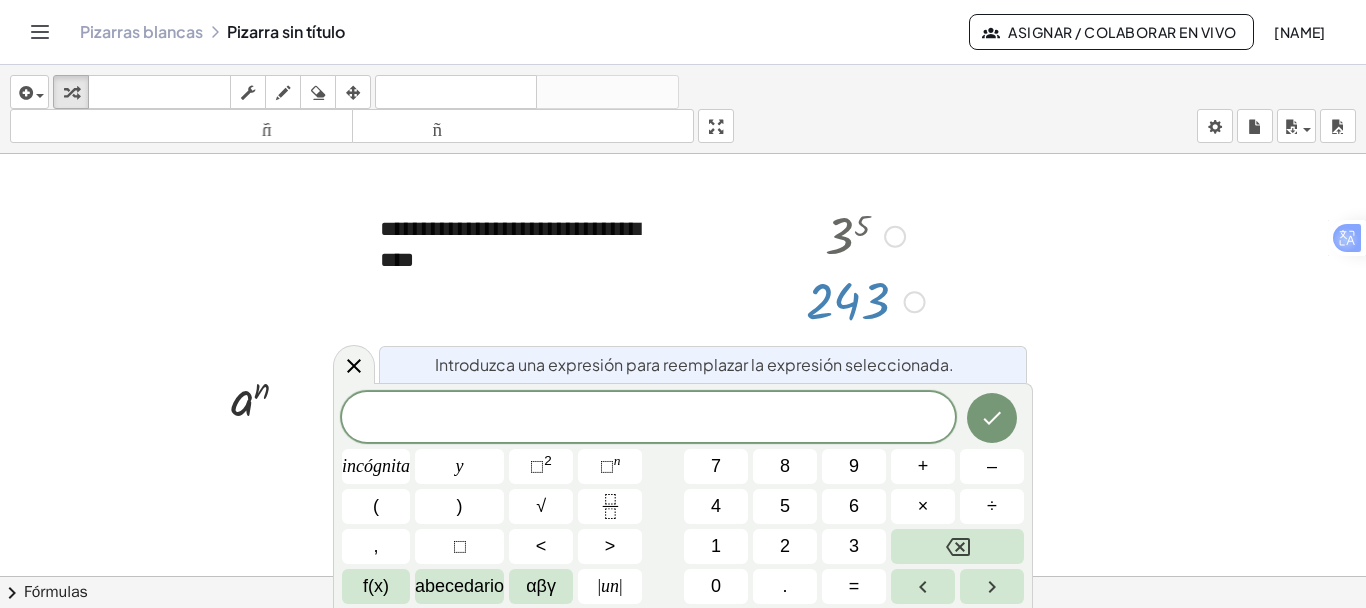 drag, startPoint x: 879, startPoint y: 286, endPoint x: 822, endPoint y: 288, distance: 57.035076 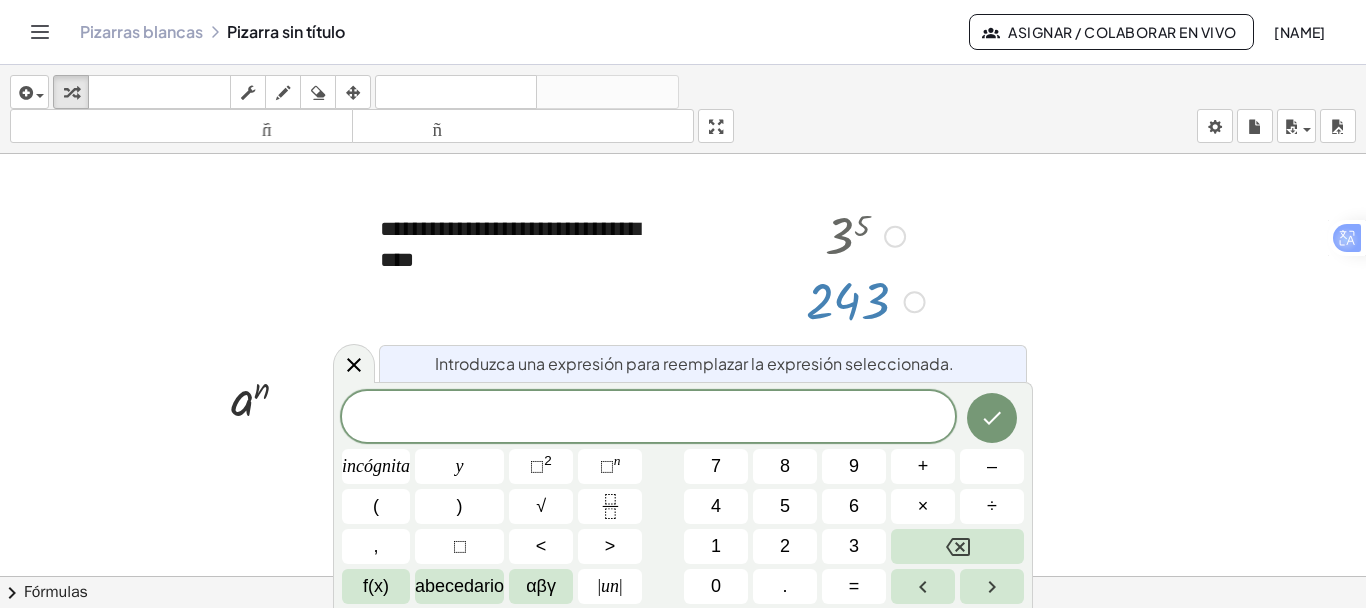 click at bounding box center (865, 235) 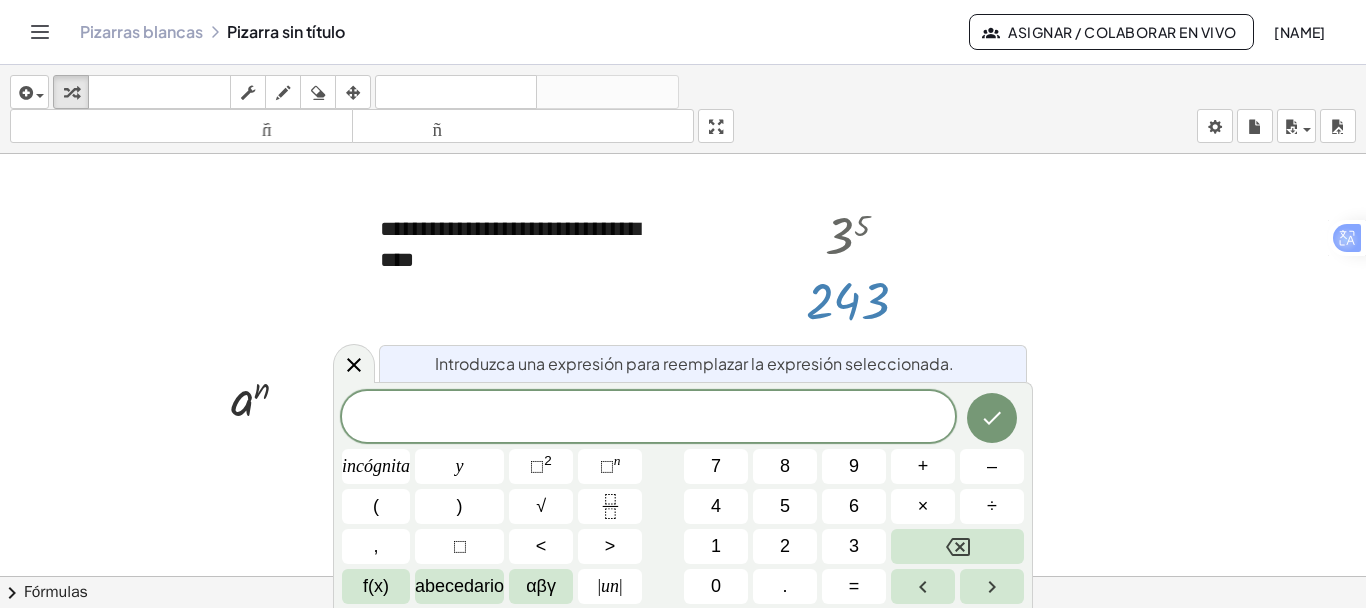 click 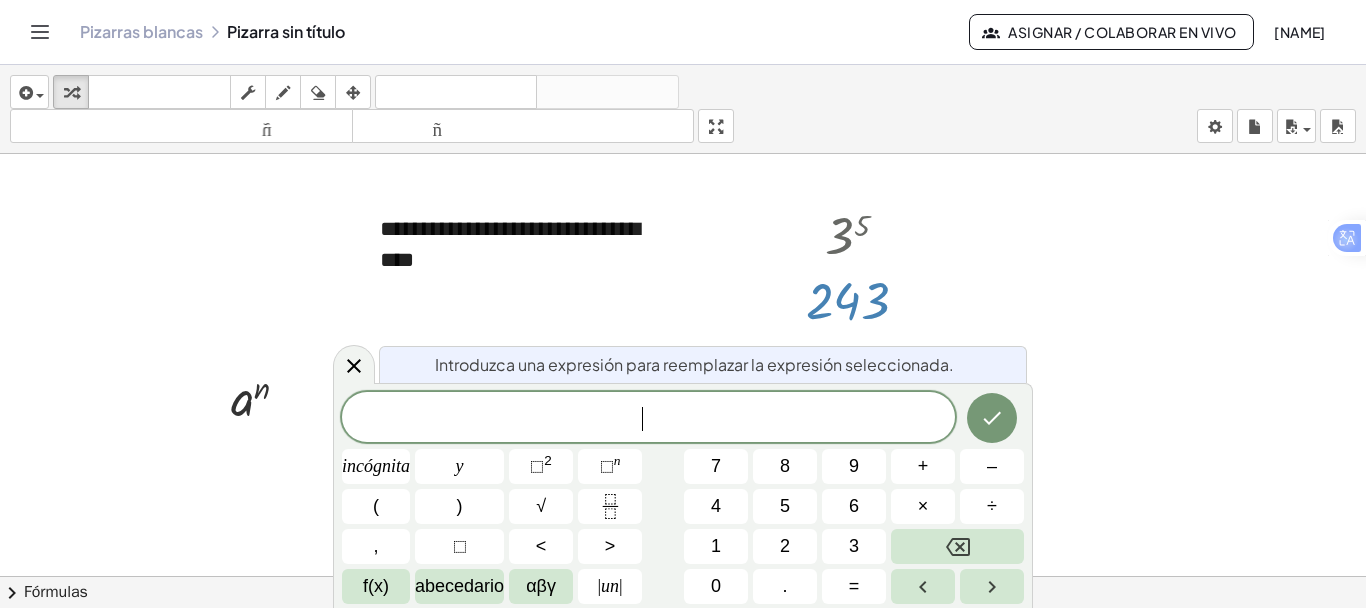 click on "​" at bounding box center [648, 419] 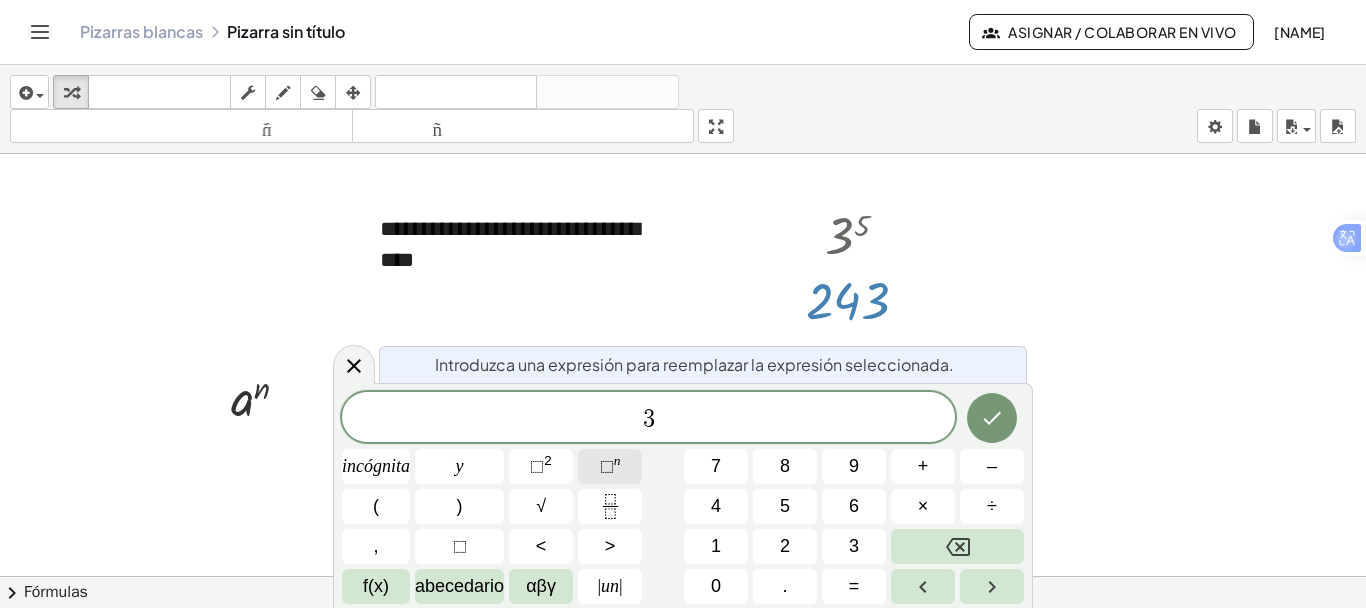 click on "⬚" at bounding box center [607, 466] 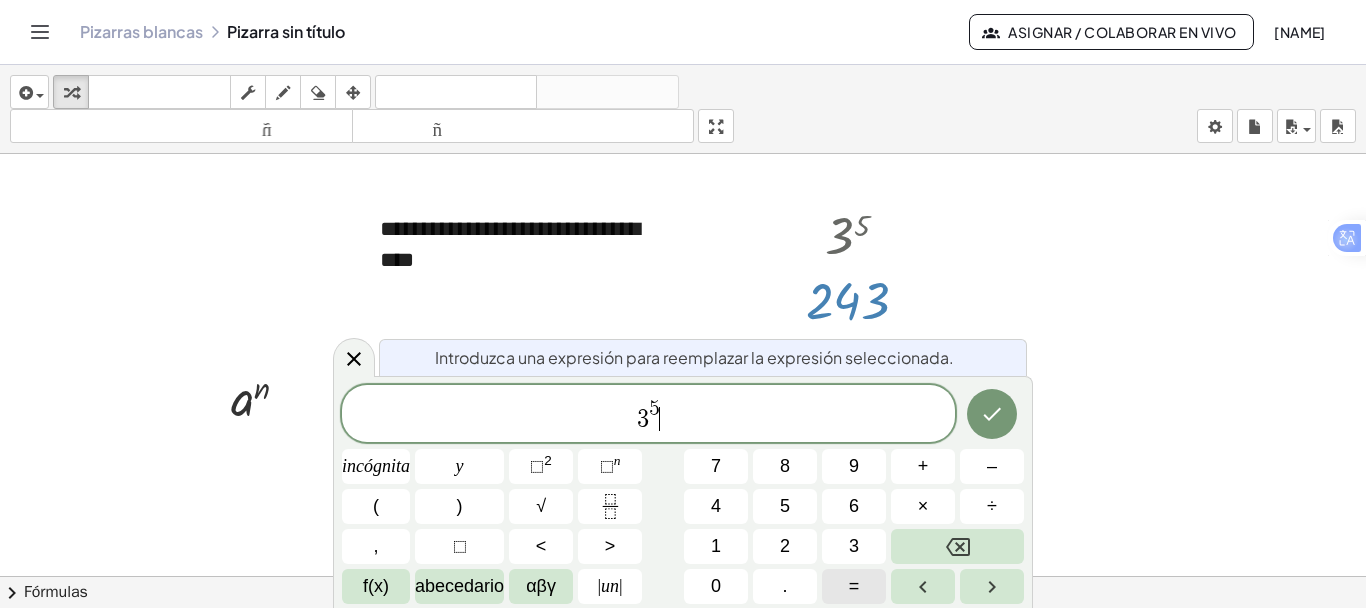 click on "=" at bounding box center [854, 586] 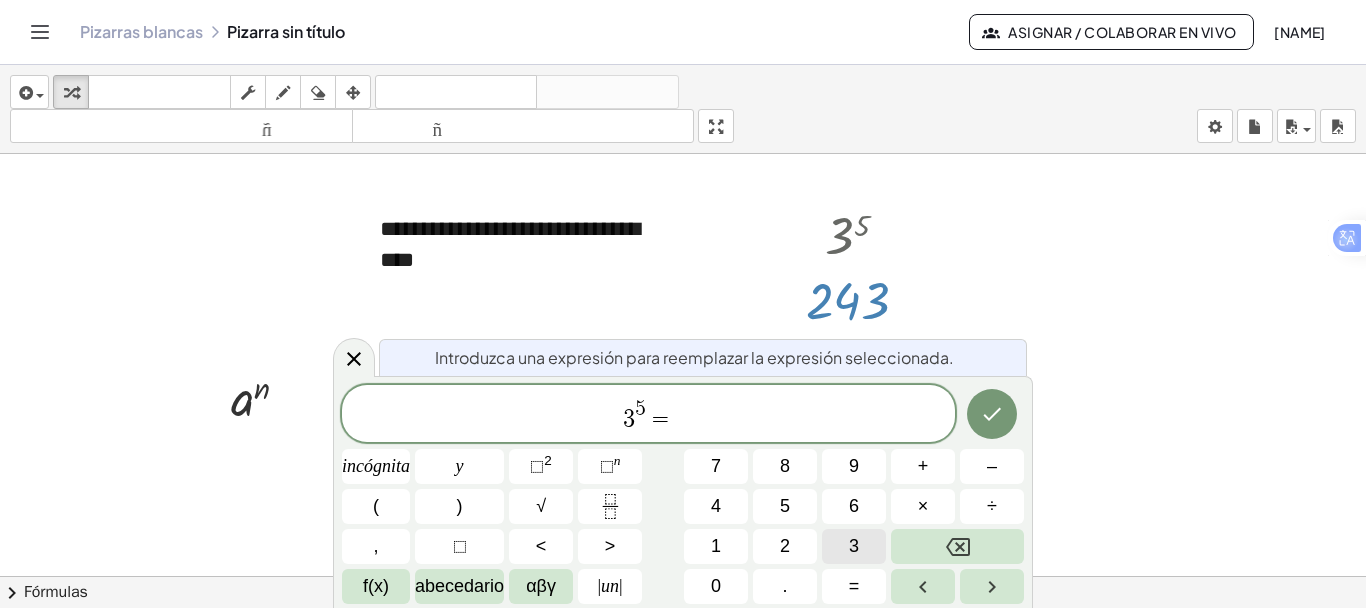 click on "3" at bounding box center [854, 546] 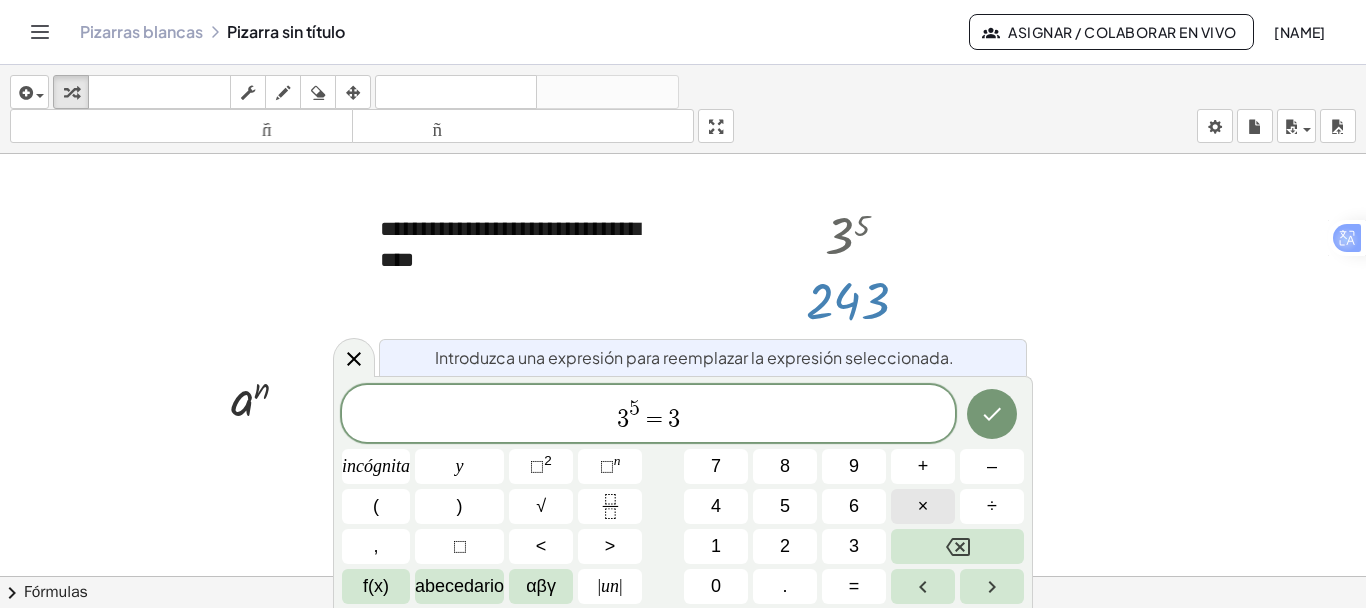 click on "×" at bounding box center [923, 506] 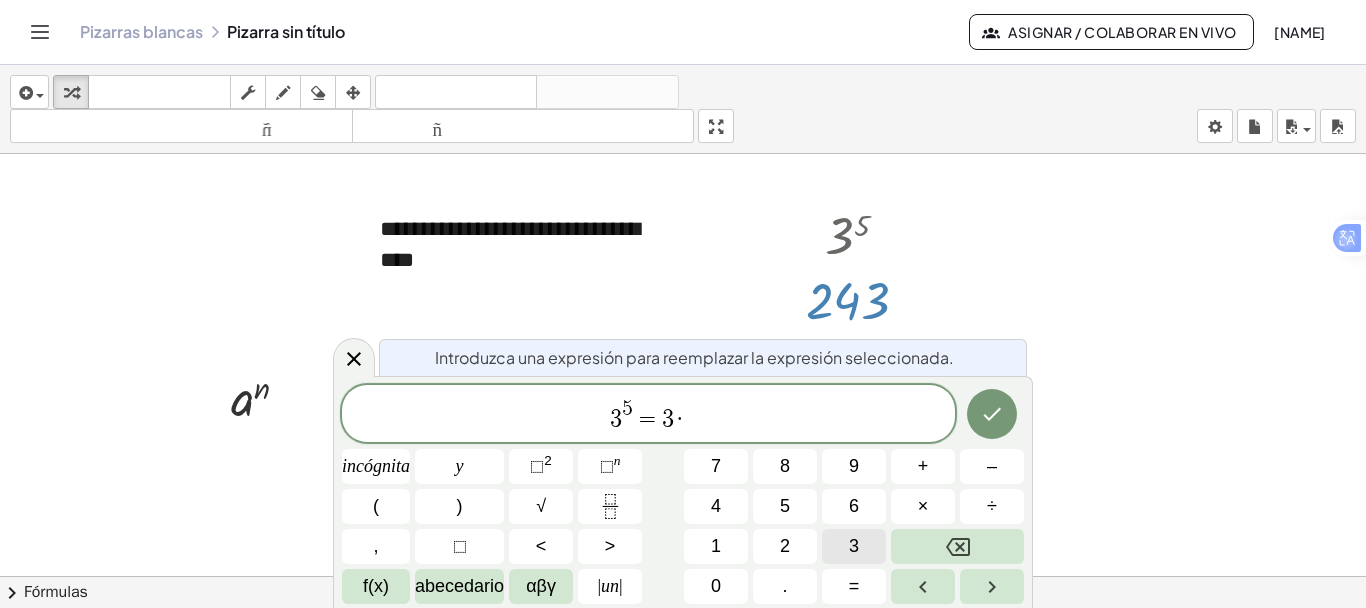 click on "3" at bounding box center (854, 546) 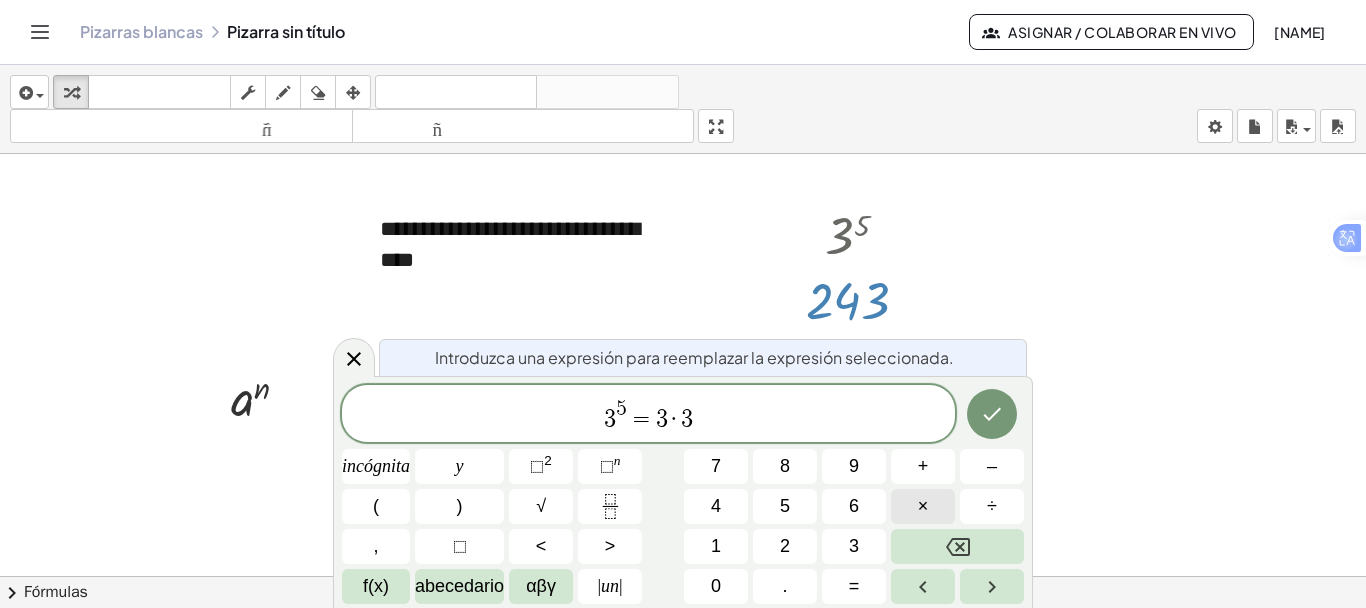 click on "×" at bounding box center (923, 506) 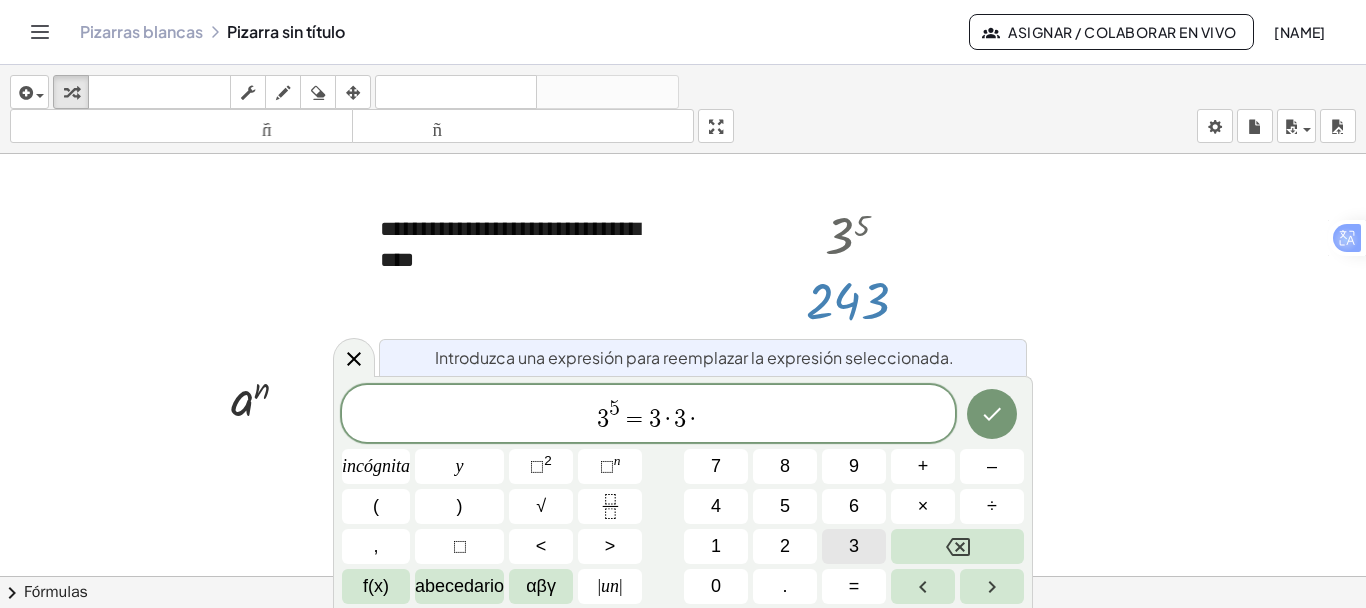 click on "3" at bounding box center [854, 546] 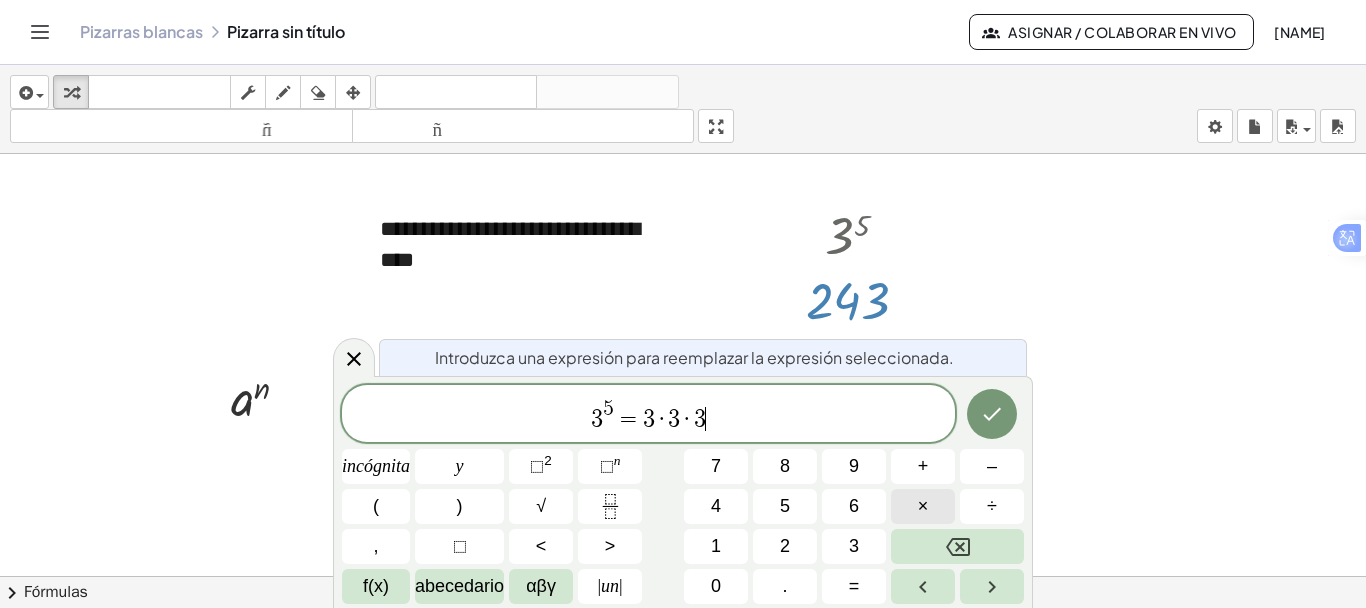 click on "×" at bounding box center [923, 506] 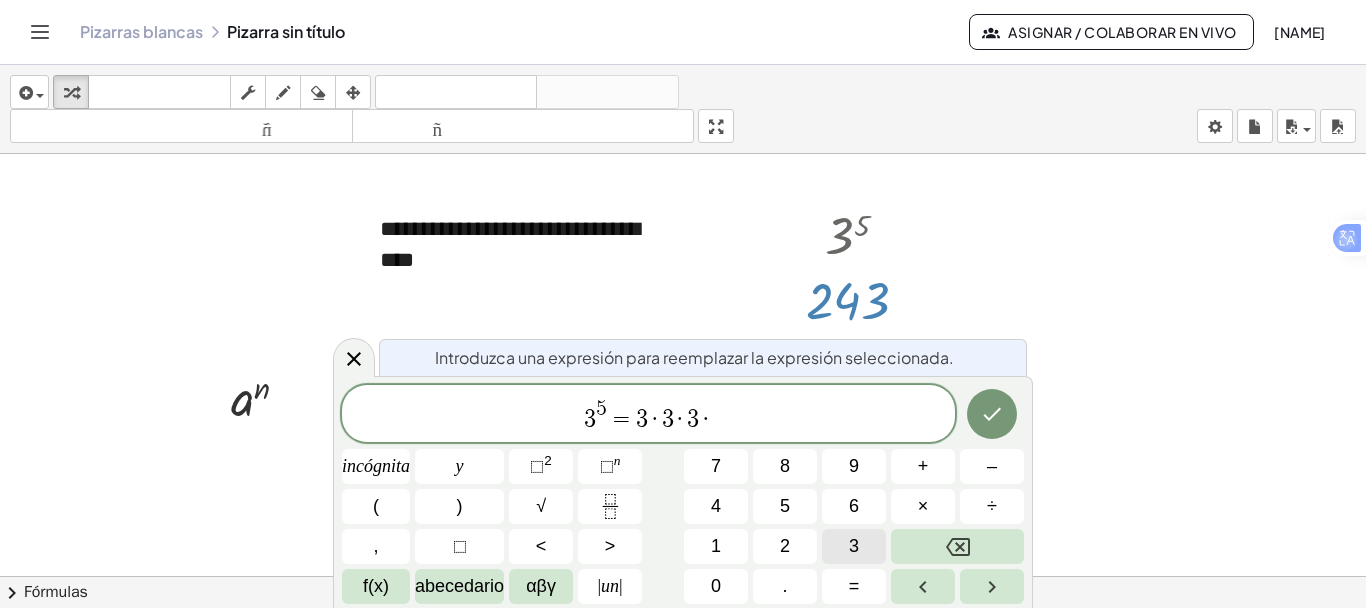 click on "3" at bounding box center (854, 546) 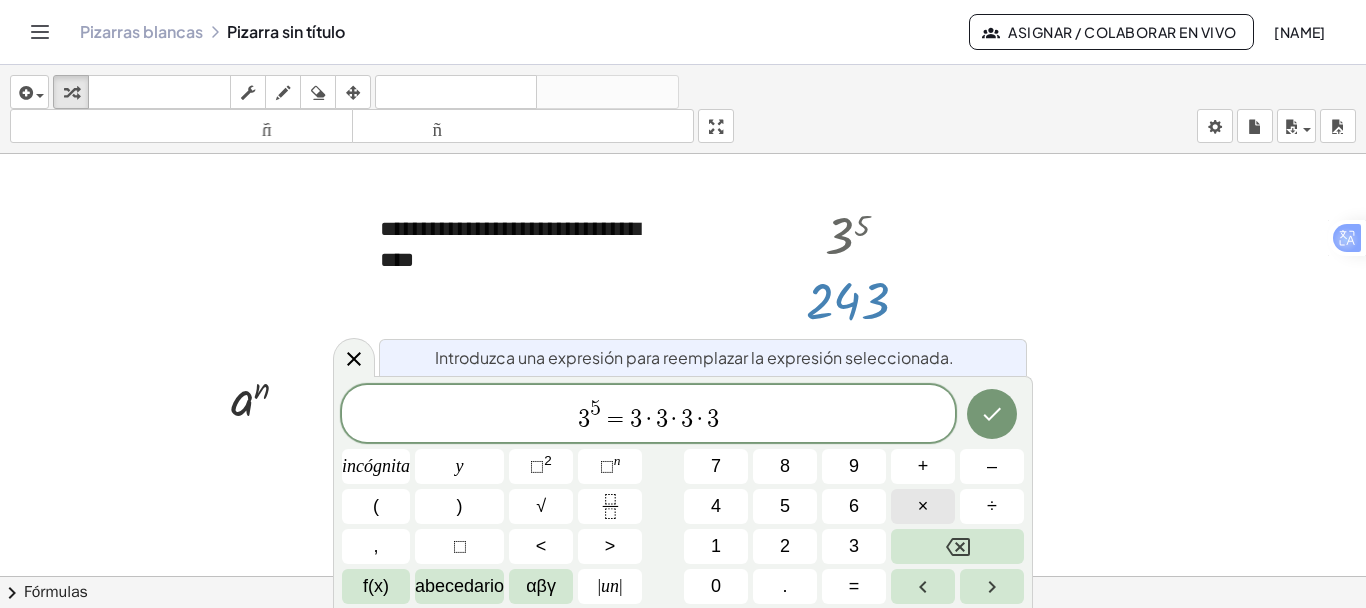 click on "×" at bounding box center [923, 506] 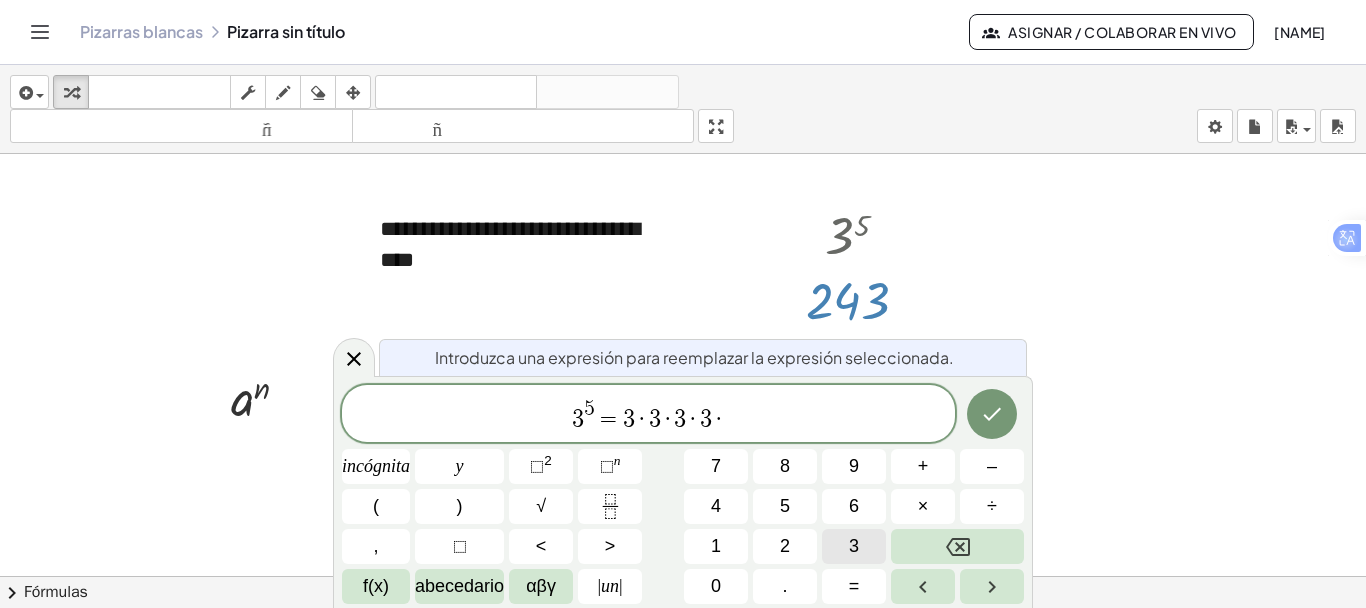 click on "3" at bounding box center [854, 546] 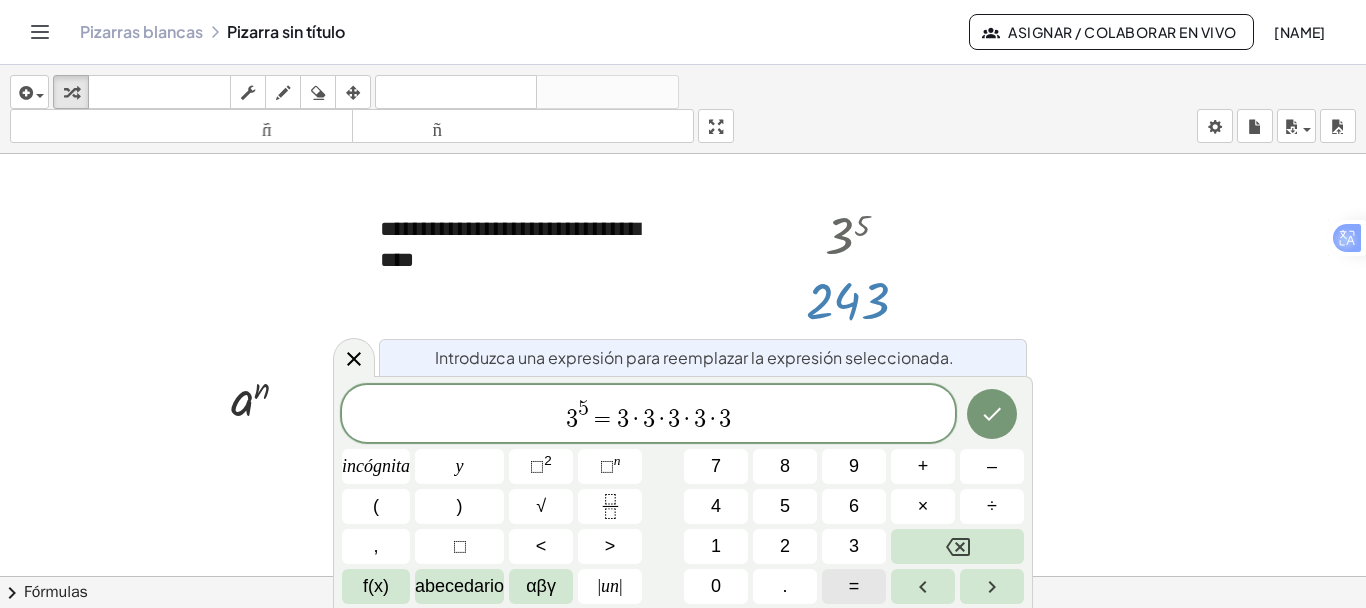 click on "=" at bounding box center [854, 586] 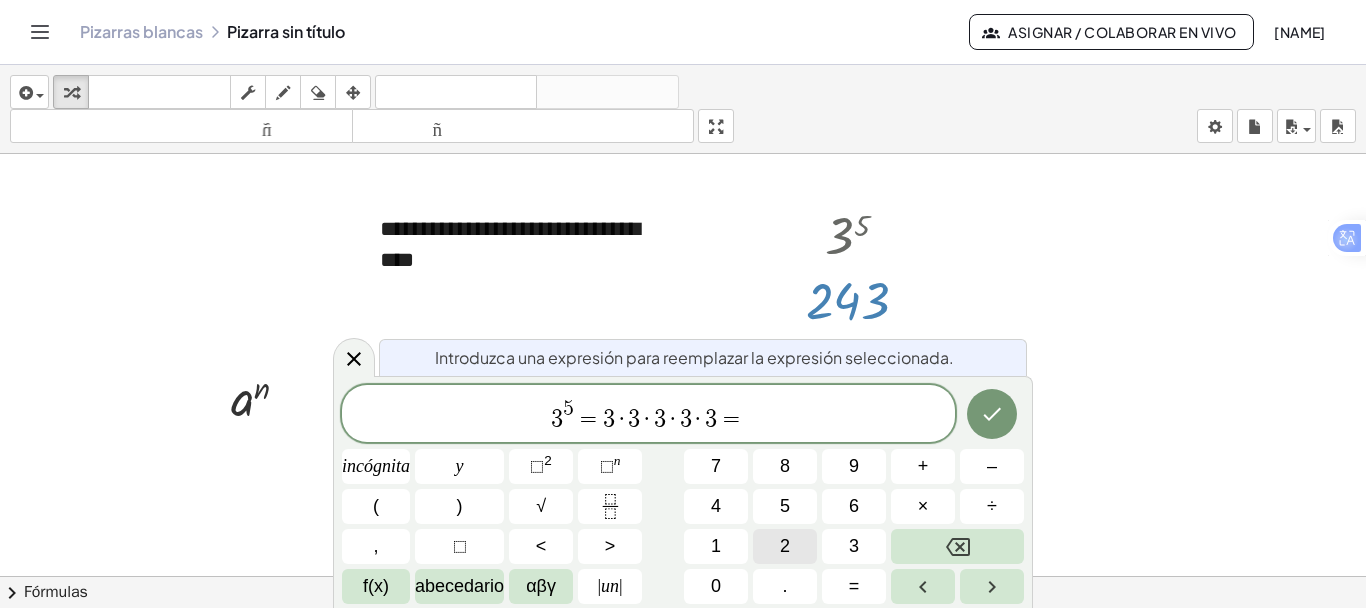 click on "2" at bounding box center [785, 546] 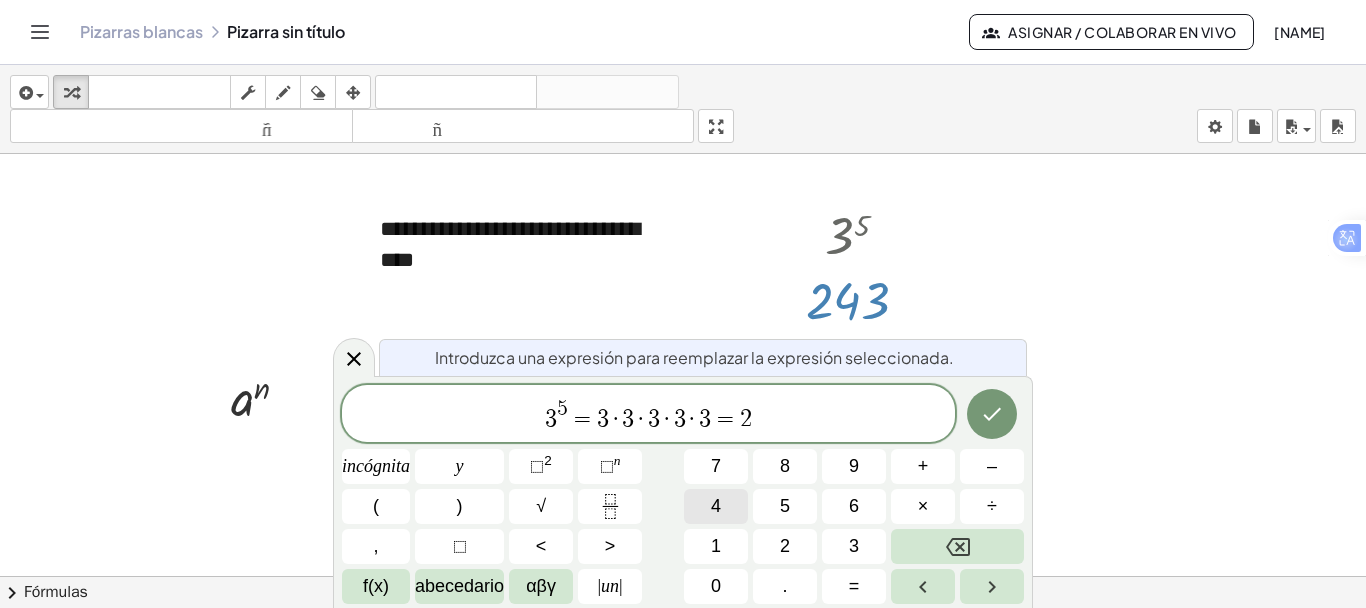 click on "4" at bounding box center [716, 506] 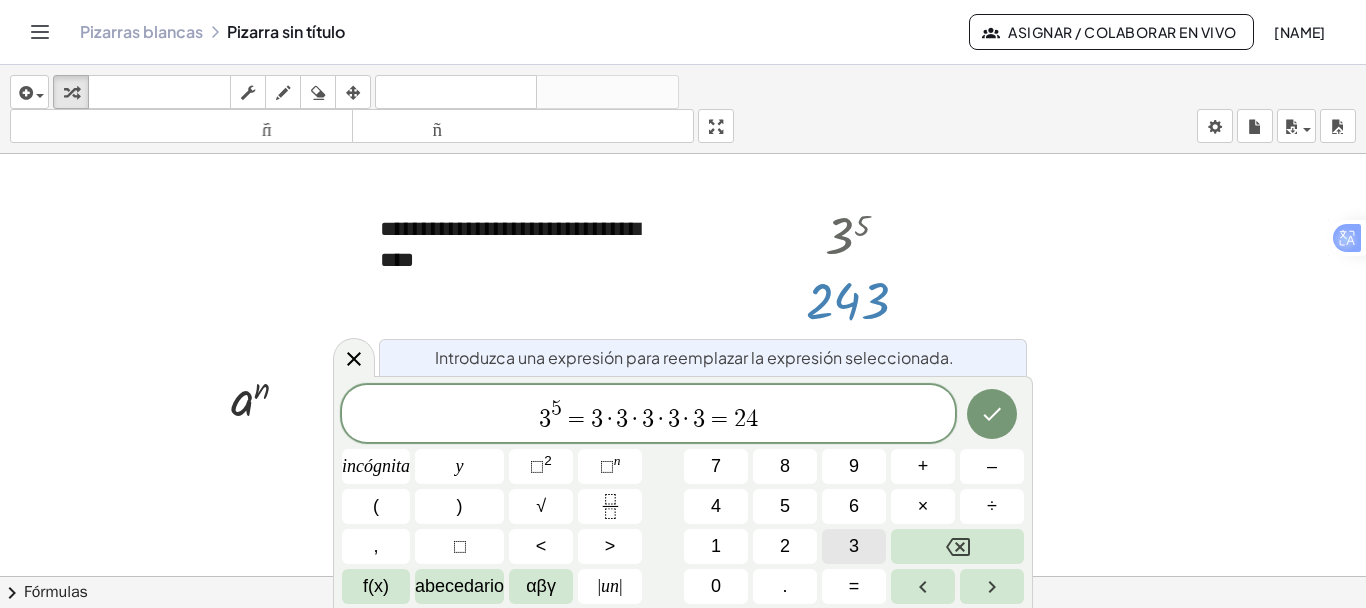 click on "3" at bounding box center [854, 546] 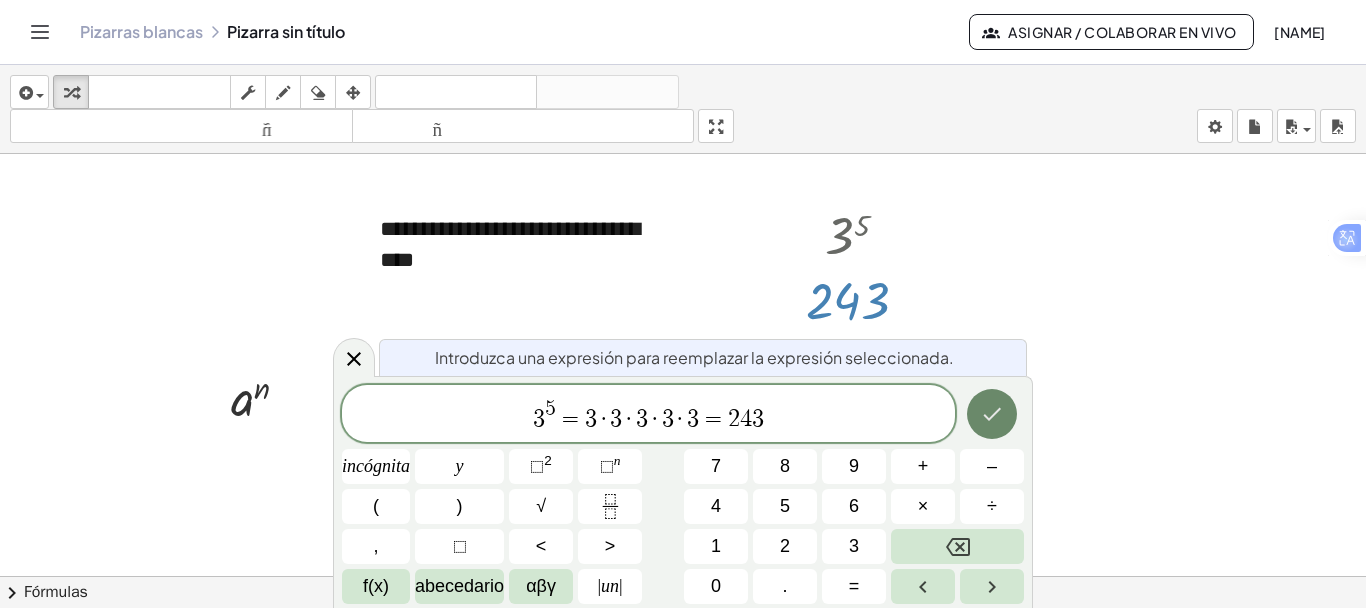 click 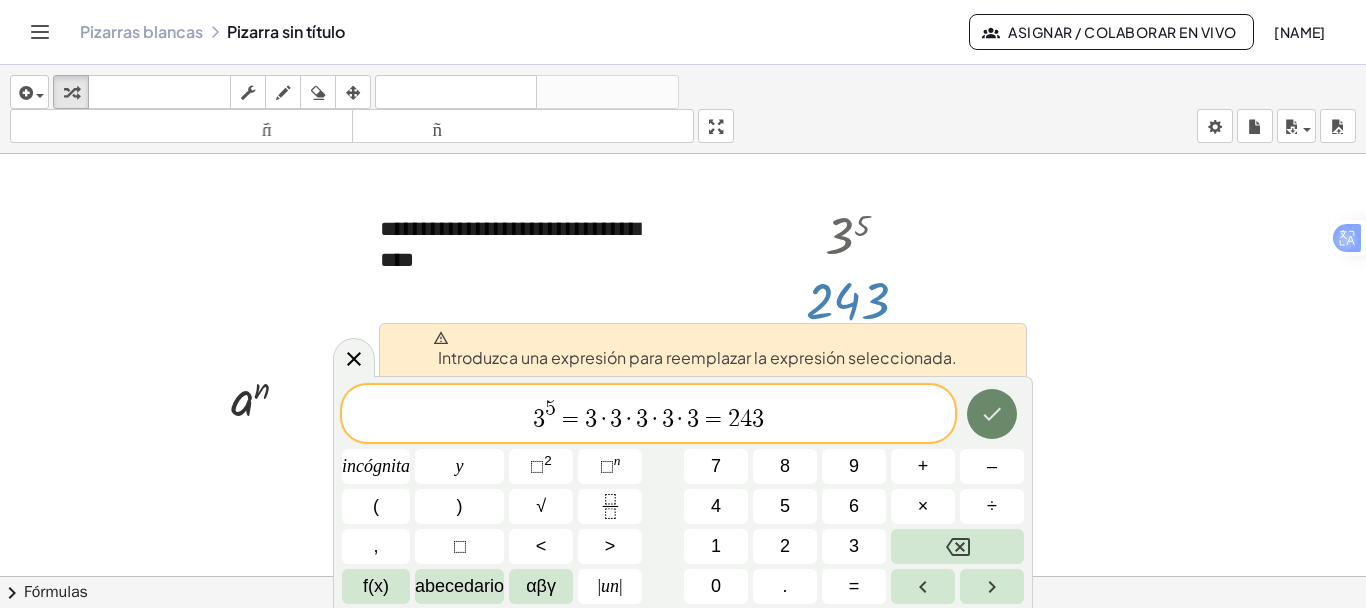click 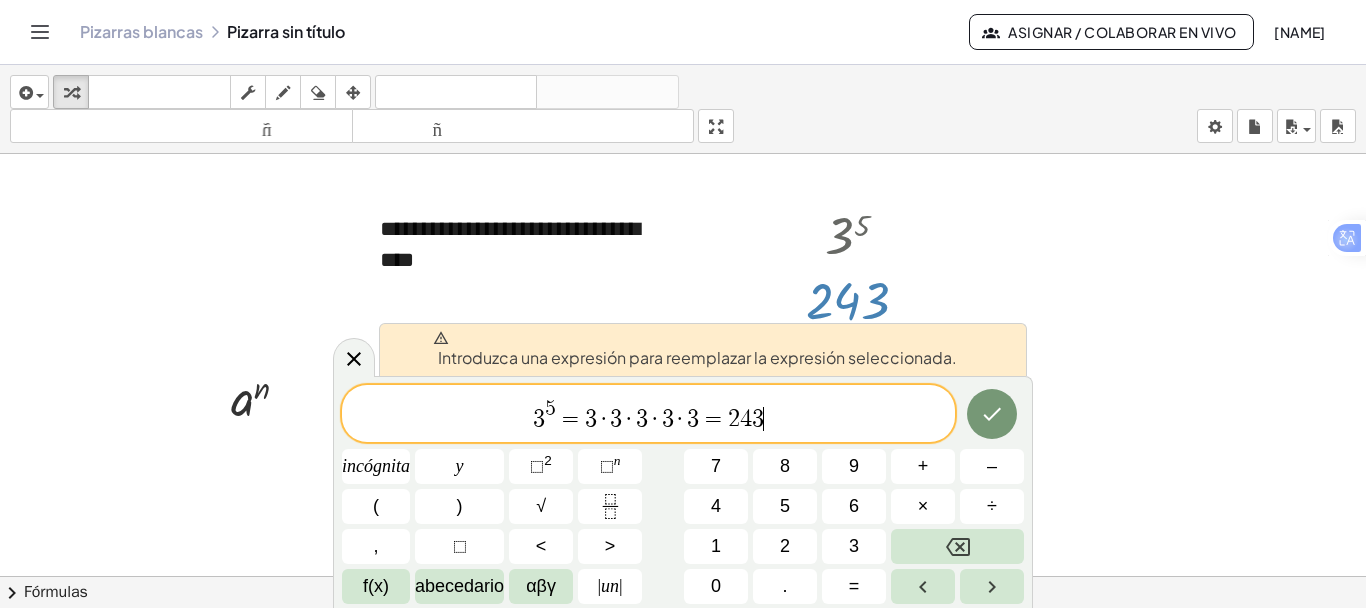 click on "Introduzca una expresión para reemplazar la expresión seleccionada." at bounding box center (697, 357) 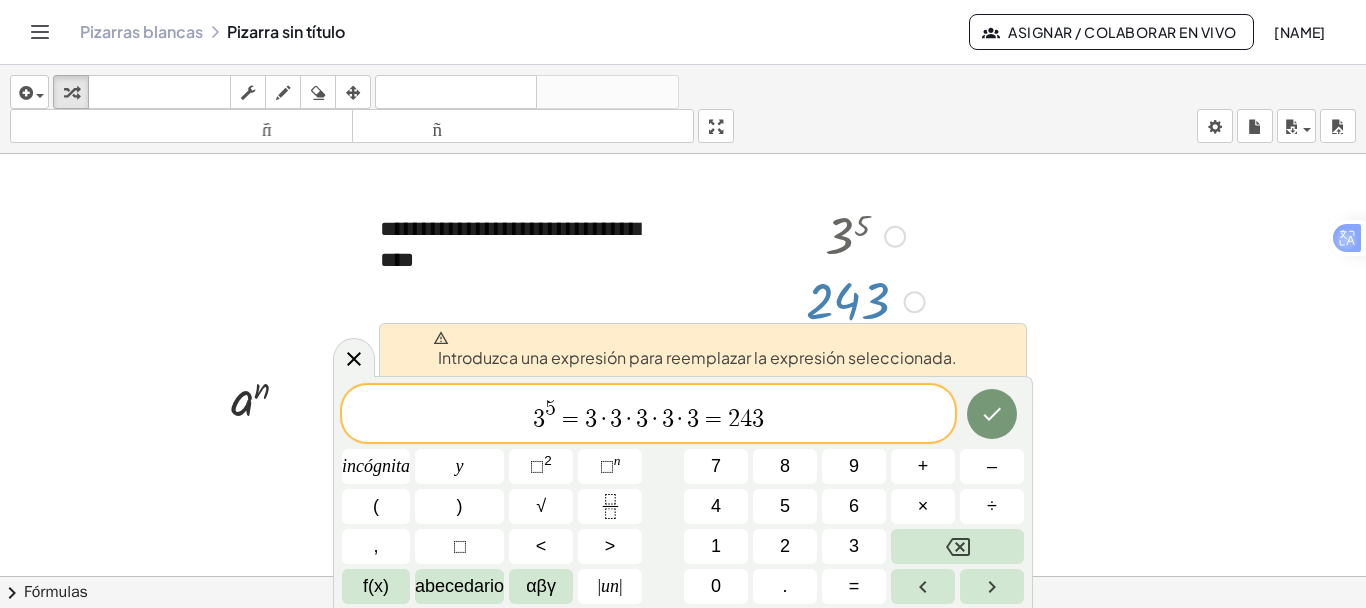 click at bounding box center [865, 235] 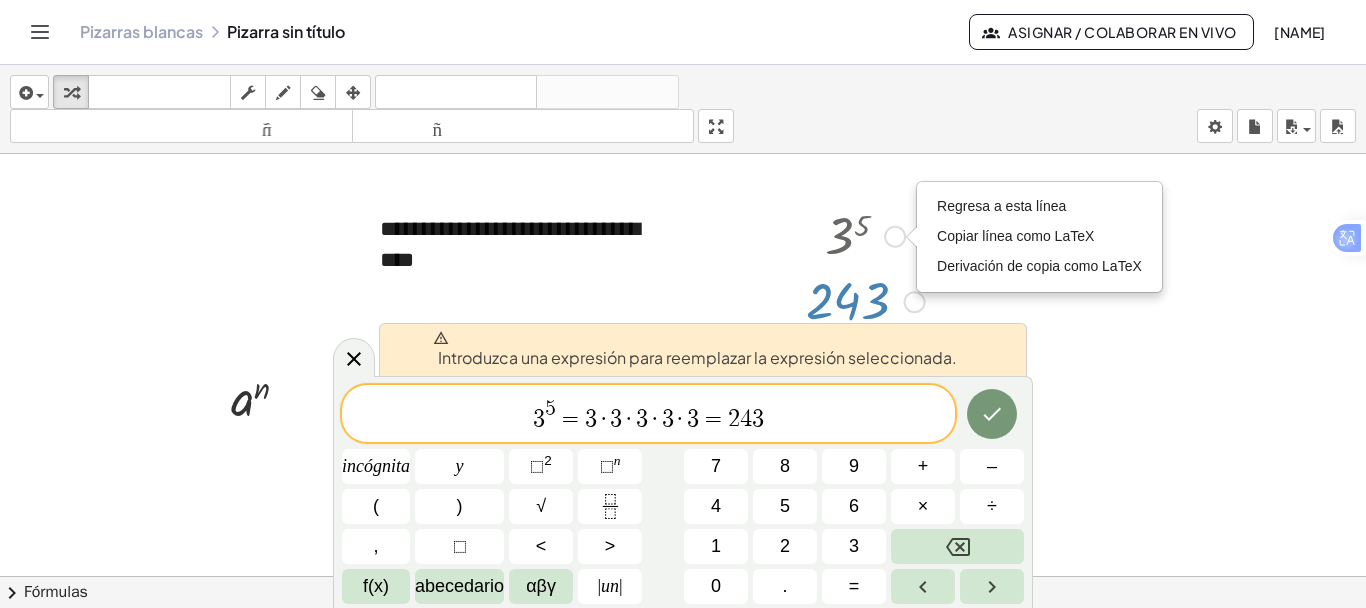 click at bounding box center [865, 235] 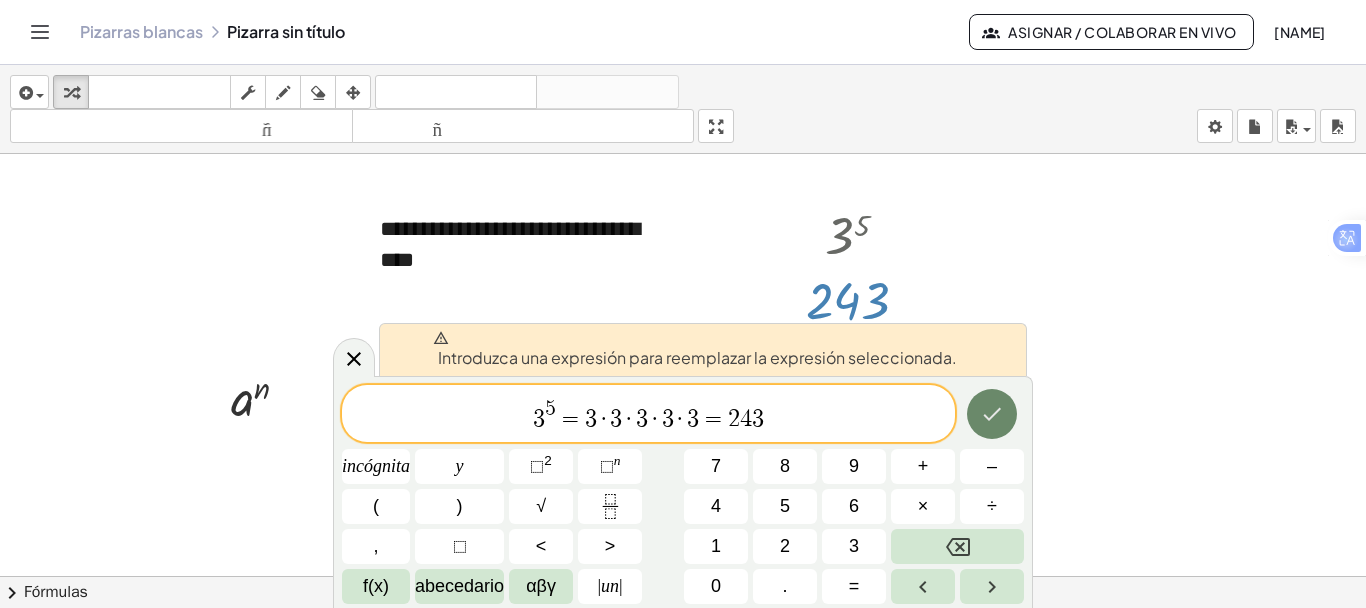 click 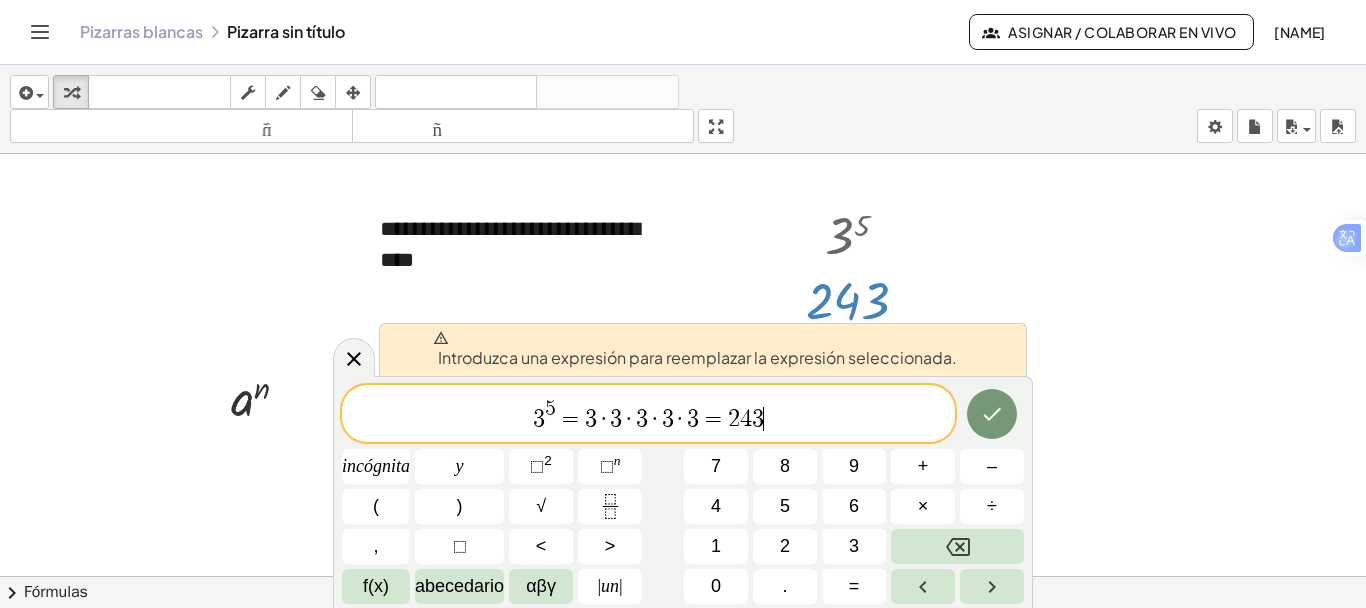 click on "Introduzca una expresión para reemplazar la expresión seleccionada." at bounding box center [697, 357] 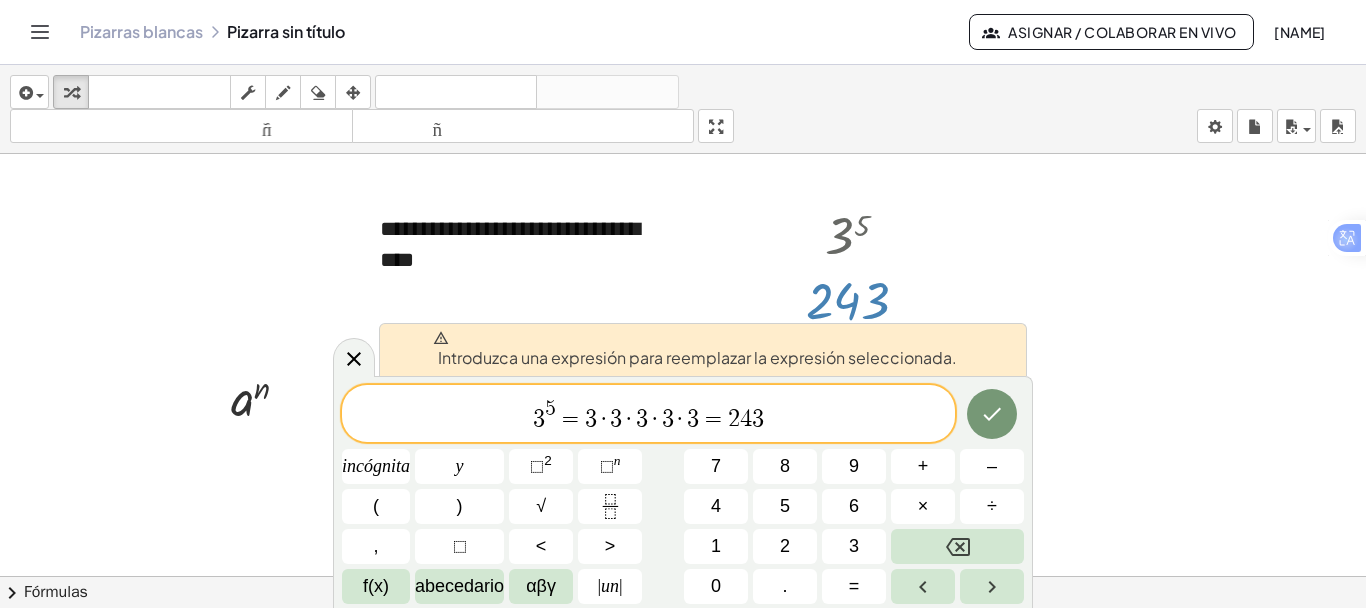 click 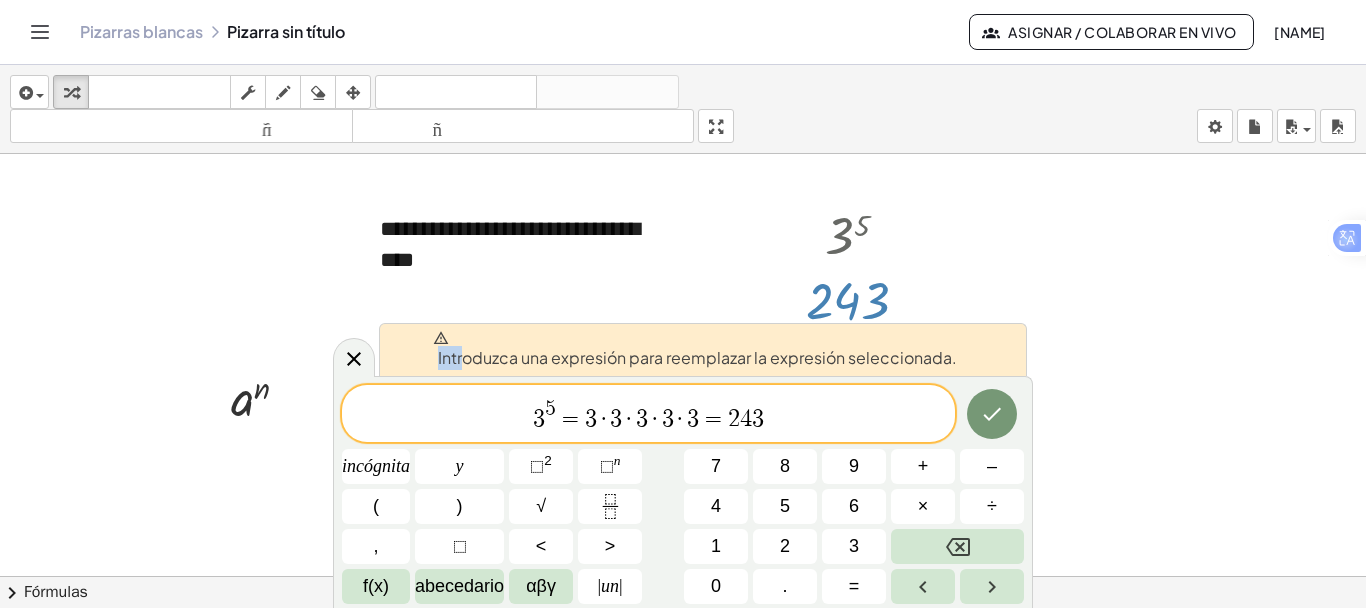 drag, startPoint x: 453, startPoint y: 344, endPoint x: 498, endPoint y: 393, distance: 66.52819 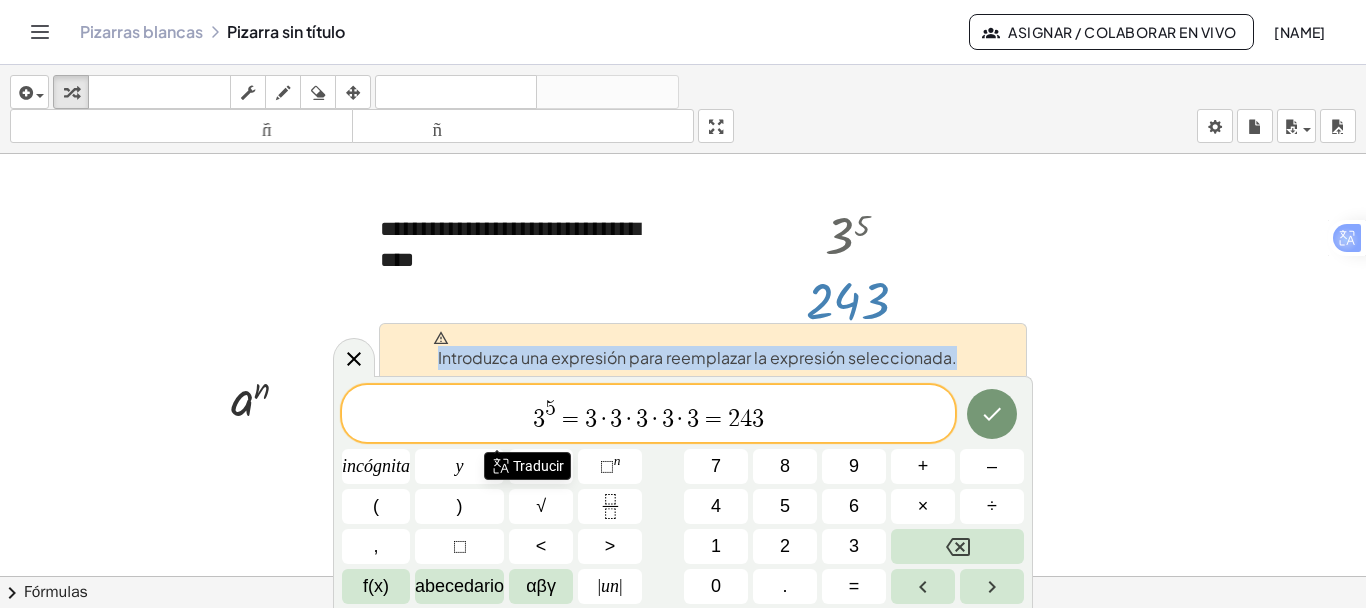 click on "3 5 = 3 · 3 · 3 · 3 · 3 = 2 4 3" at bounding box center (648, 415) 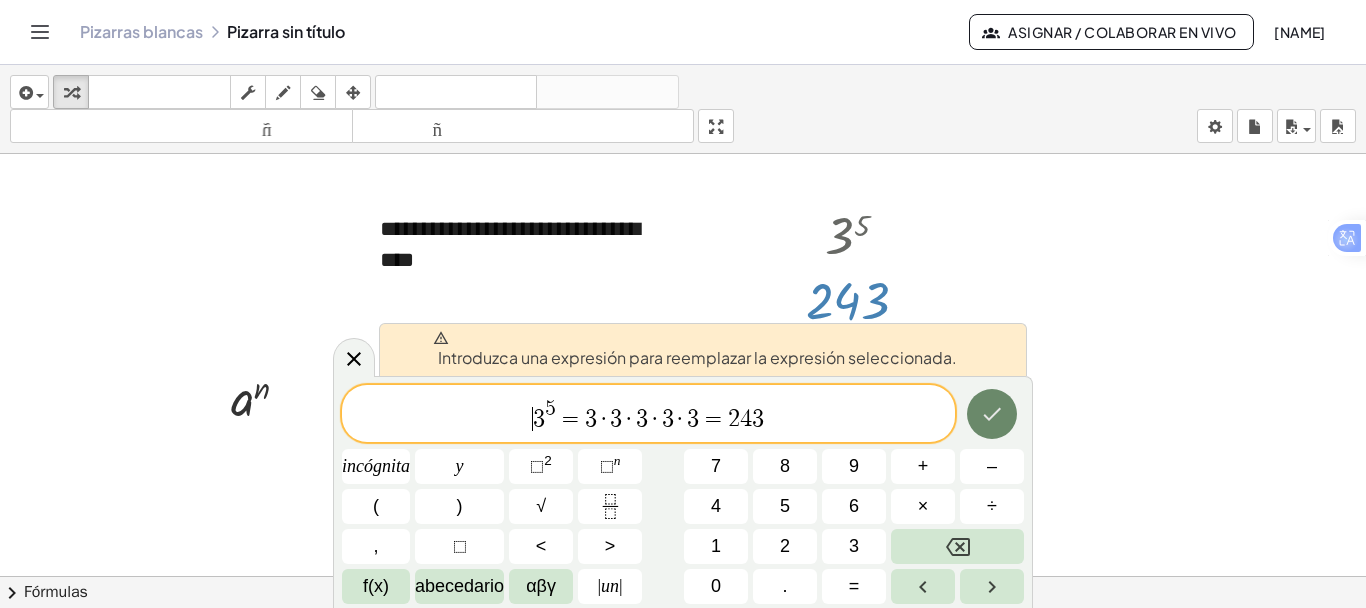click 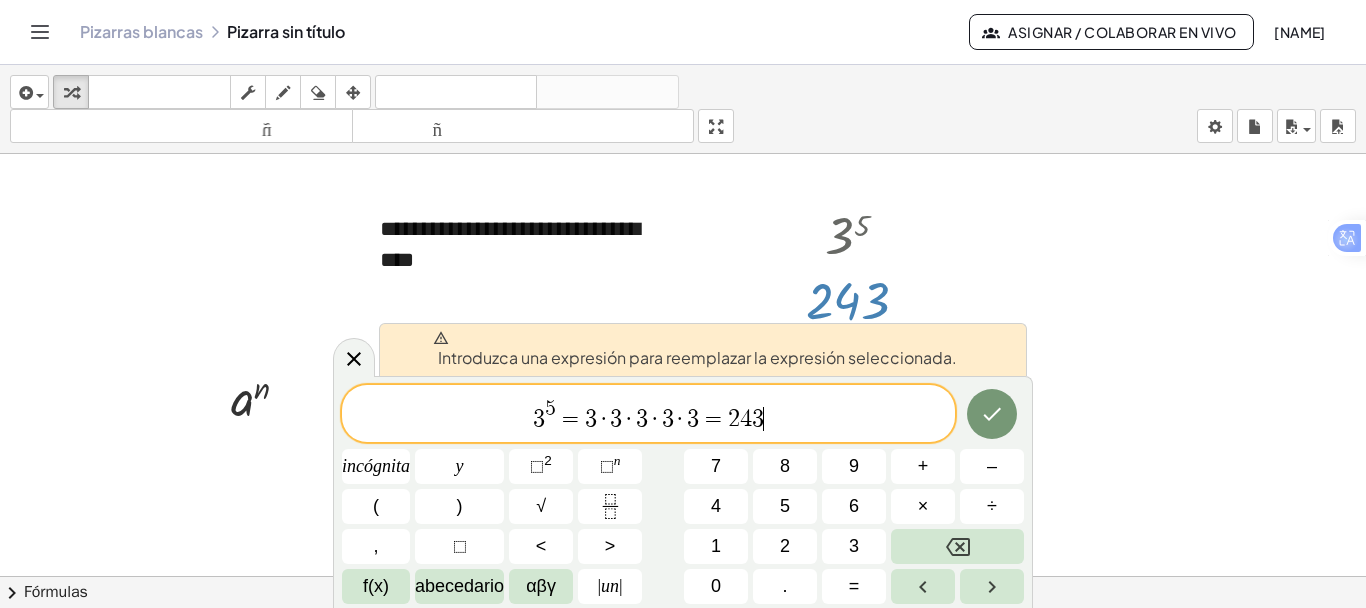 click on "3 5 = 3 · 3 · 3 · 3 · 3 = 2 4 3 ​" at bounding box center [648, 415] 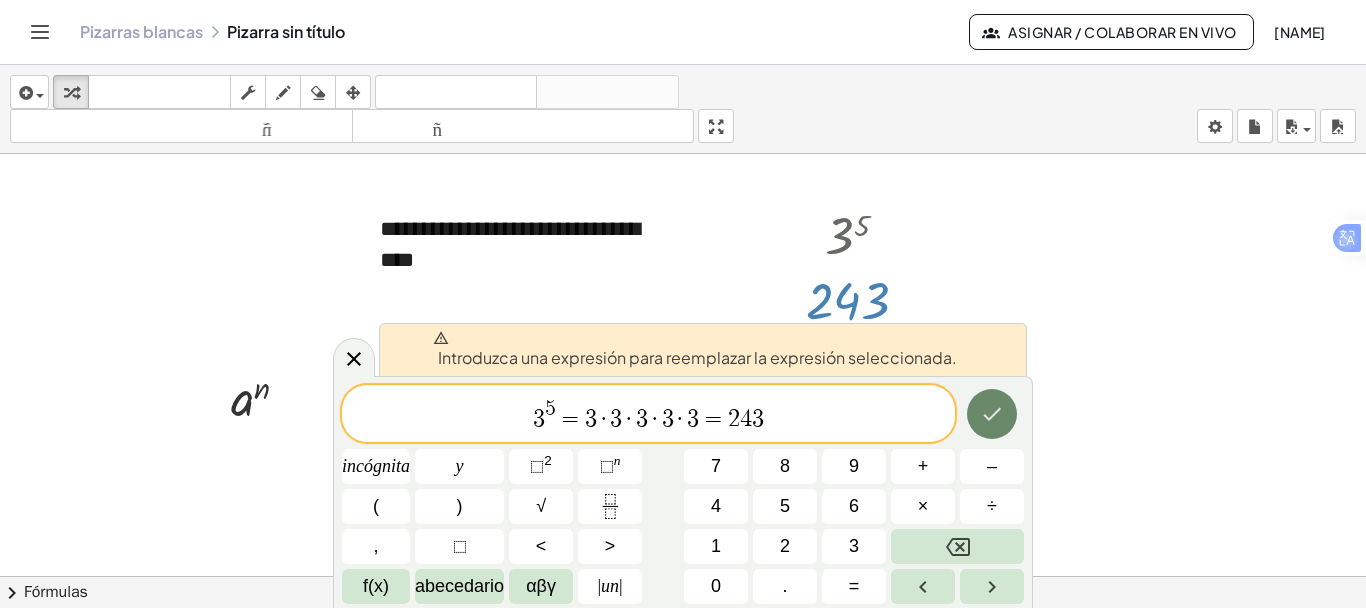 click at bounding box center (992, 414) 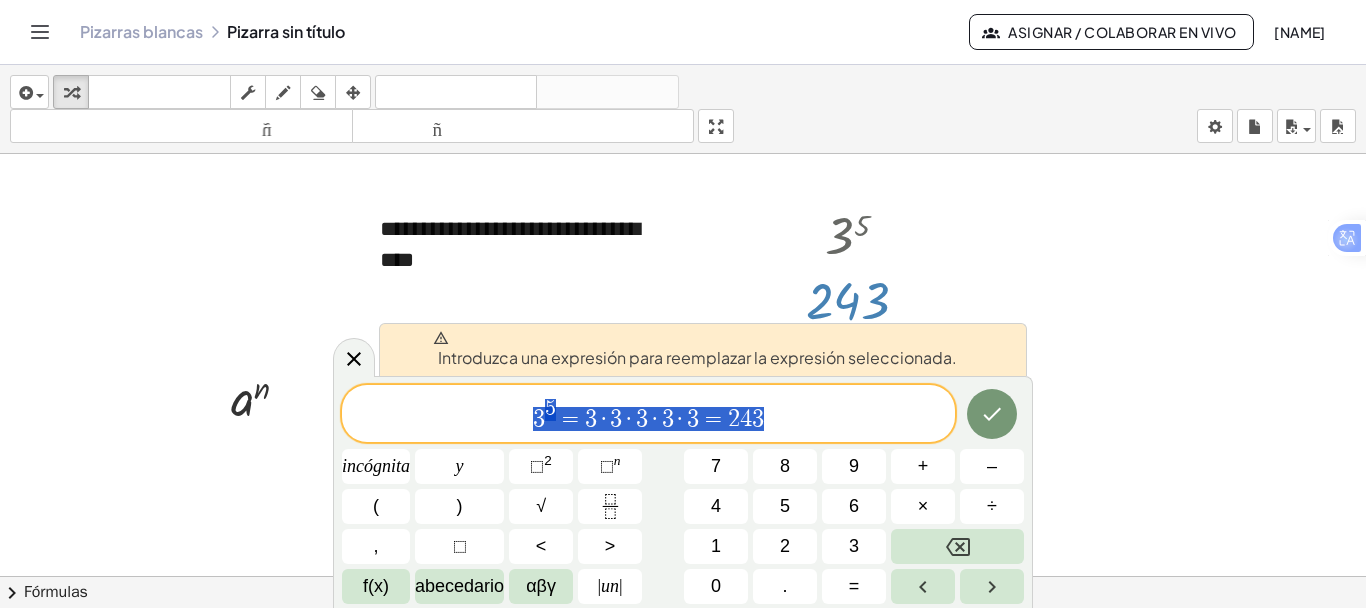 drag, startPoint x: 793, startPoint y: 422, endPoint x: 491, endPoint y: 395, distance: 303.20456 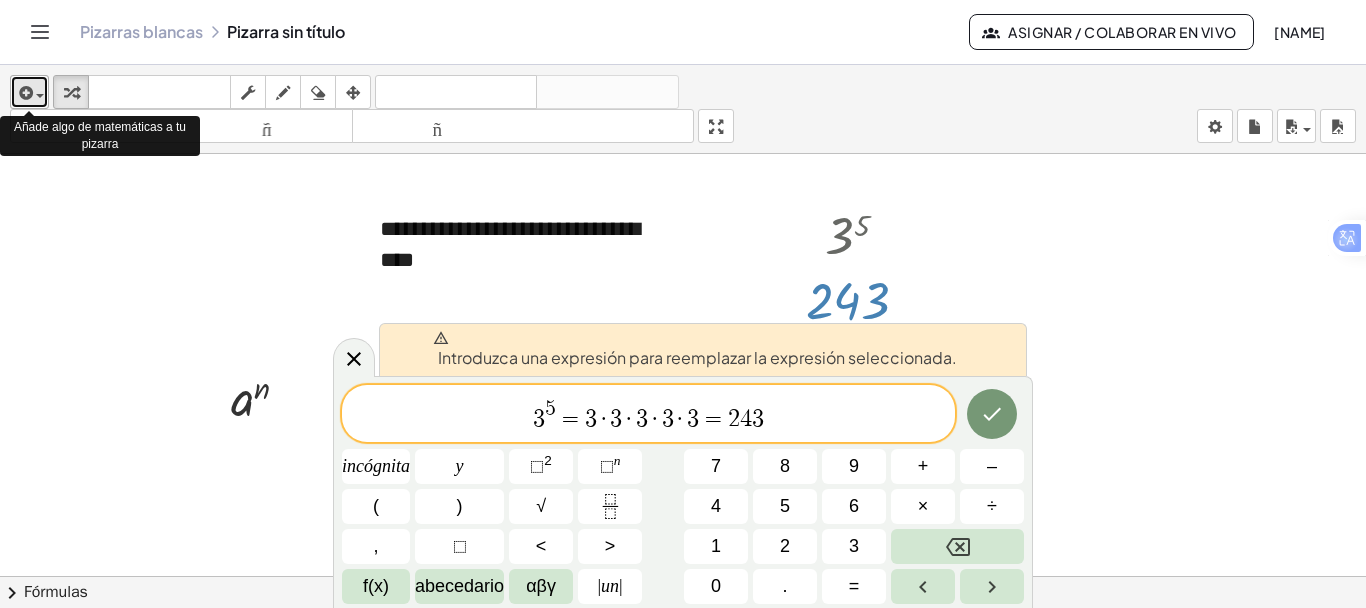 click at bounding box center [35, 95] 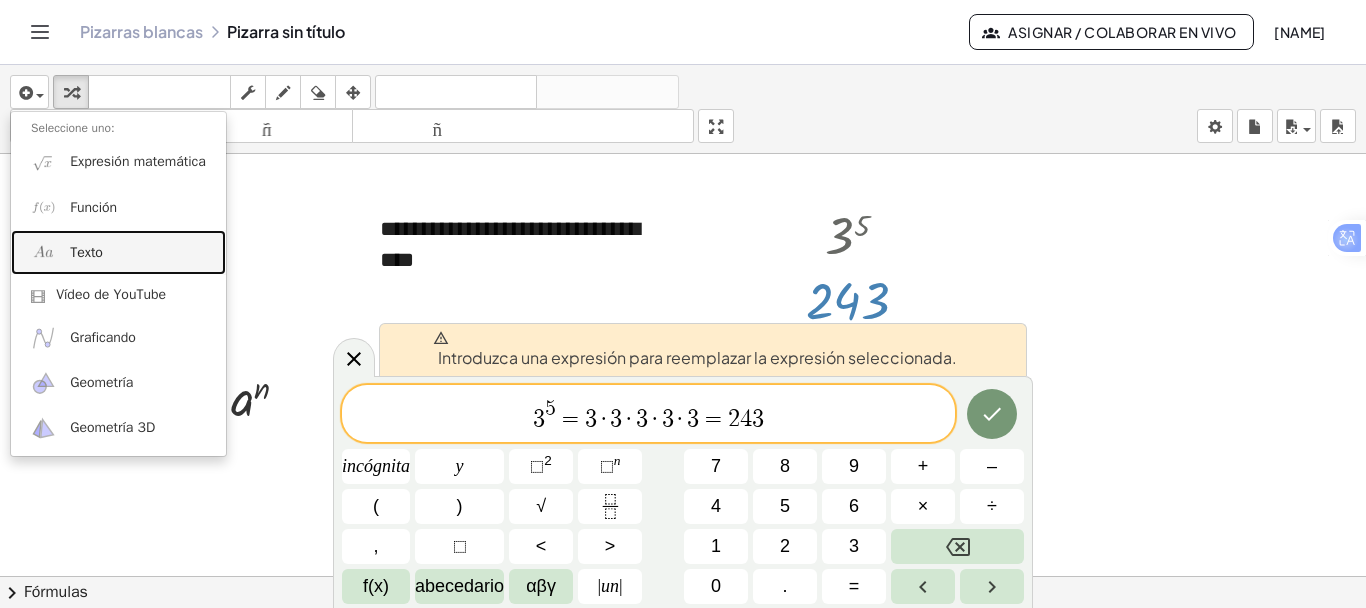 click on "Texto" at bounding box center (86, 252) 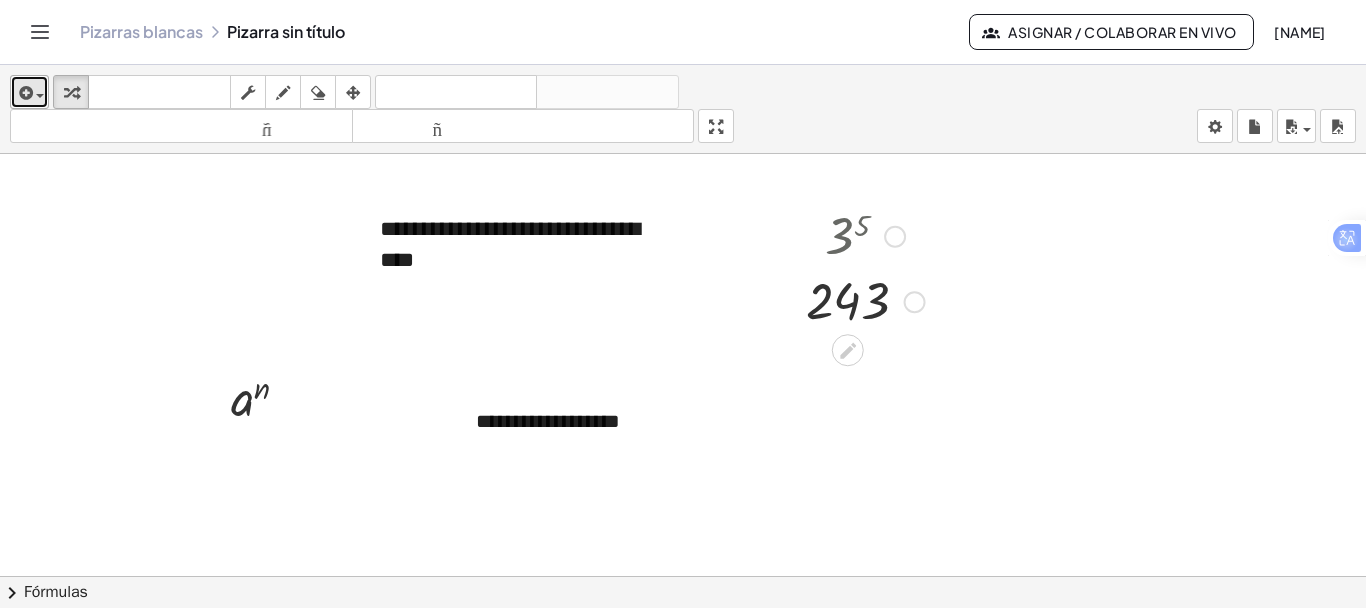 click at bounding box center (29, 92) 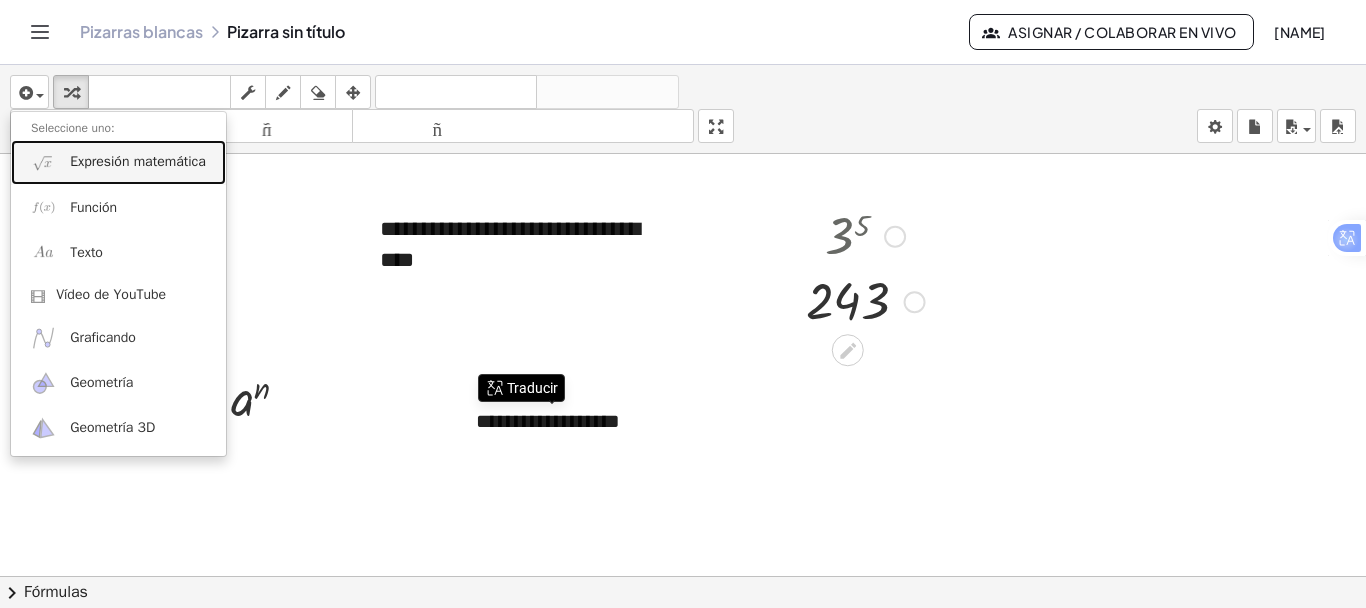 click on "Expresión matemática" at bounding box center [118, 162] 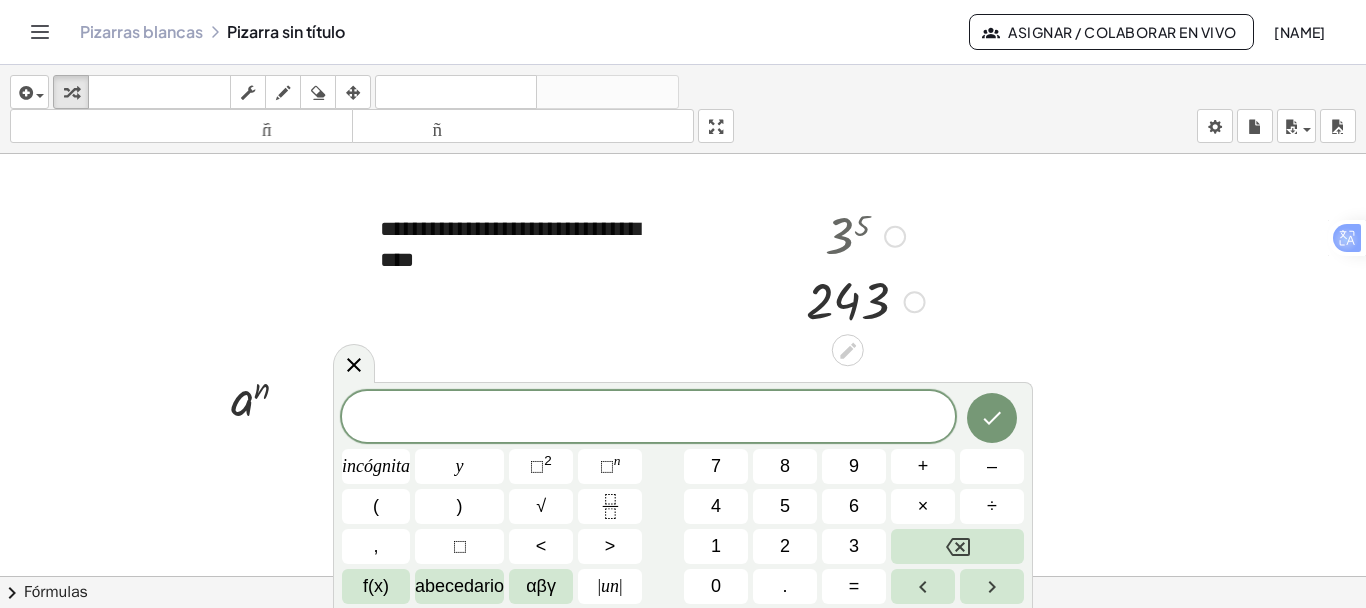 click at bounding box center [683, 639] 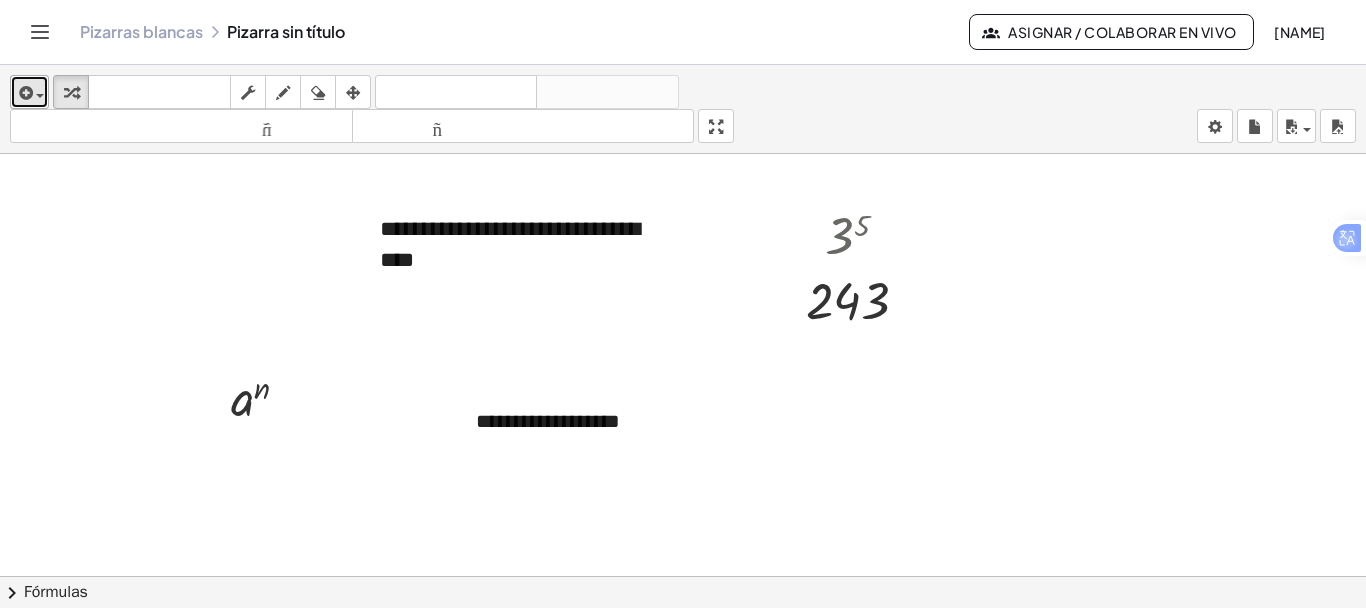 click at bounding box center (29, 92) 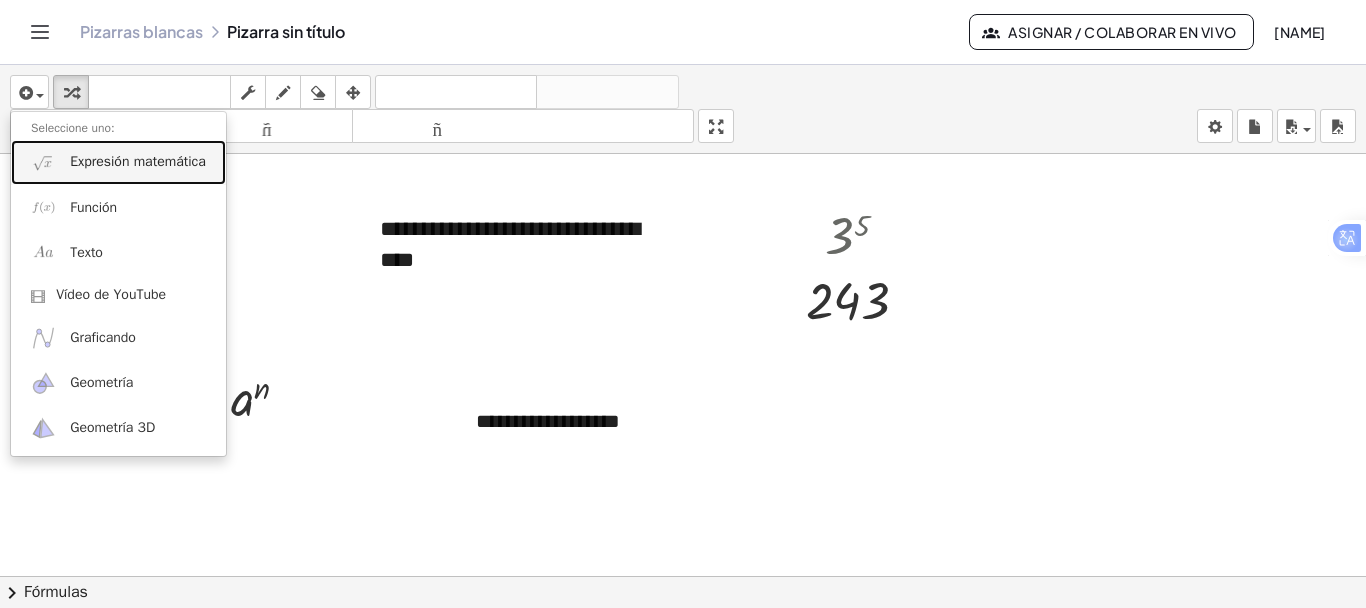 click on "Expresión matemática" at bounding box center [138, 161] 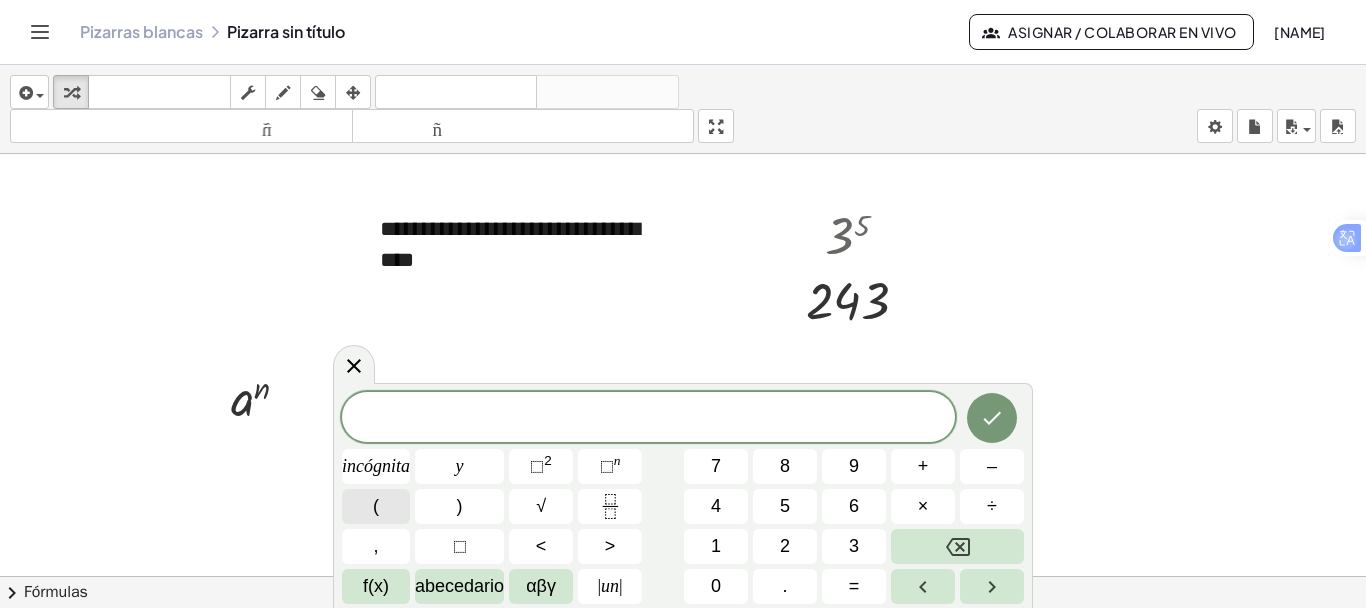 click on "(" at bounding box center (376, 506) 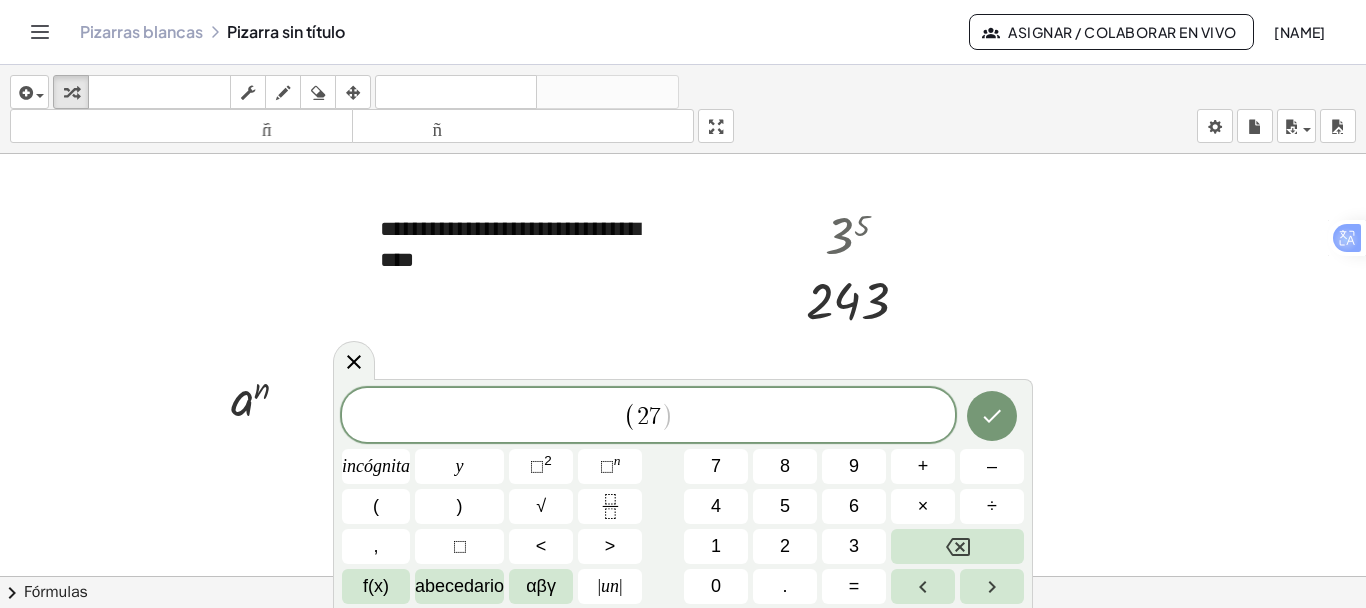 click on "( 2 7 ​ ) incógnita y [VARIABLE]  2 [VARIABLE]  n 7 8 9 + – ( ) √ 4 5 6 × ÷ , [VARIABLE] < > 1 2 3 f(x) abecedario αβγ |  un  | 0 . =" at bounding box center [683, 496] 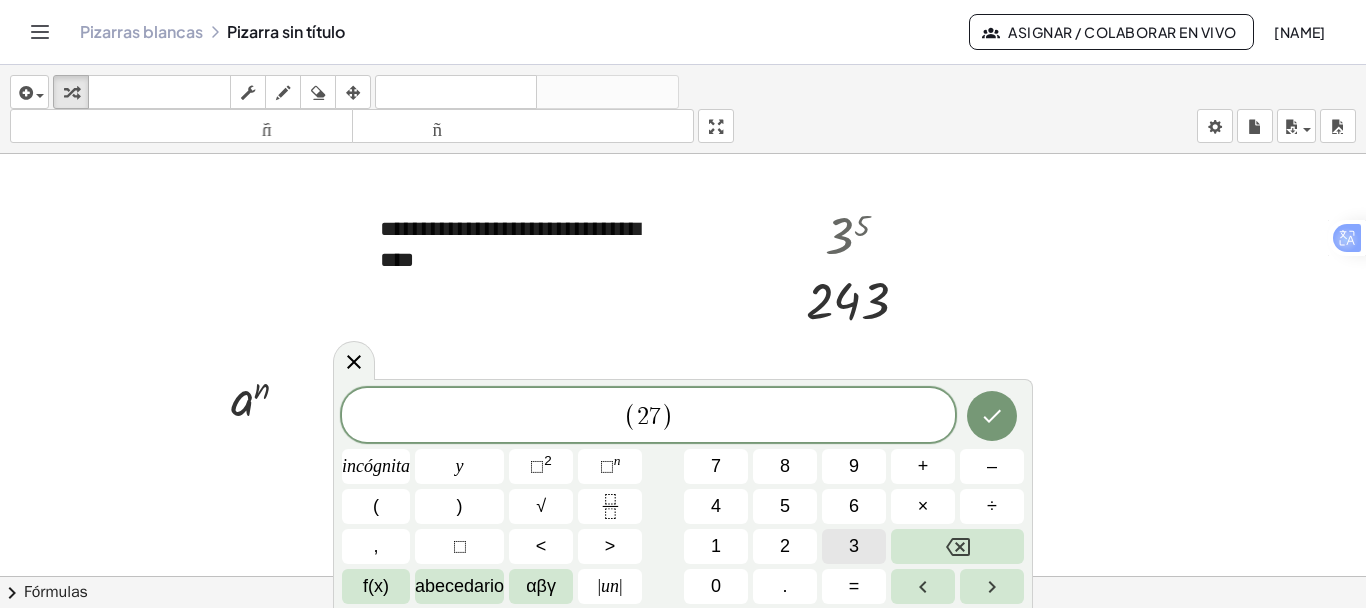 click on "3" at bounding box center [854, 546] 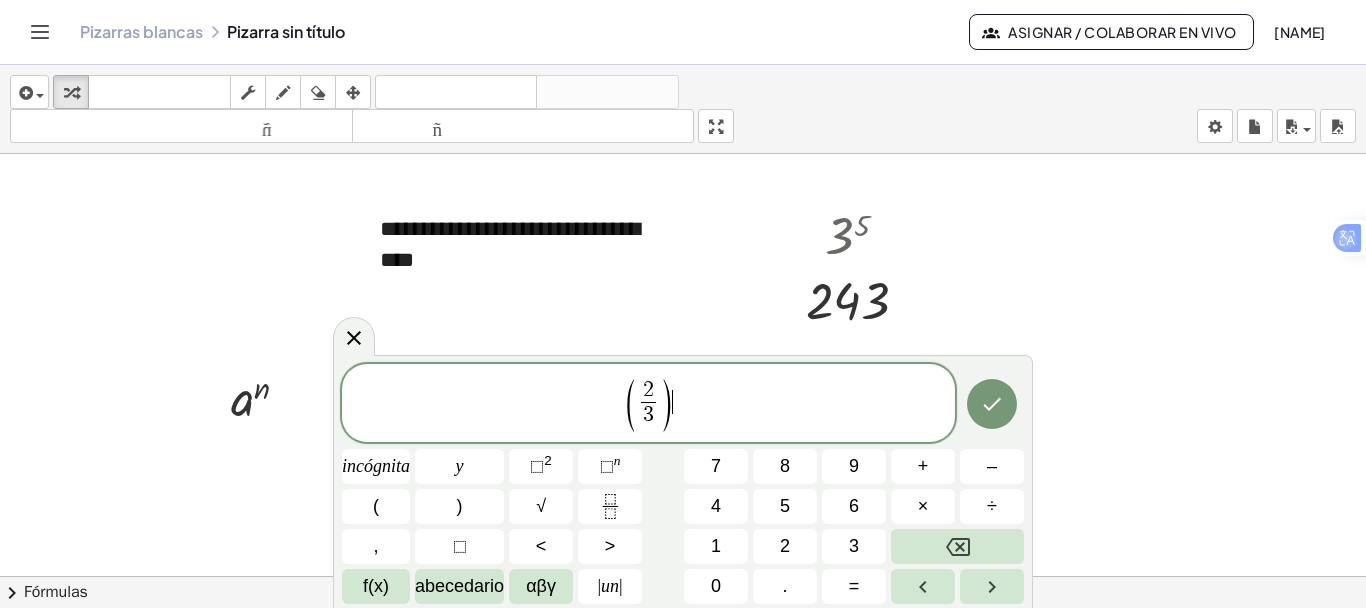 click on "( 2 3 ​ ) ​" at bounding box center [648, 404] 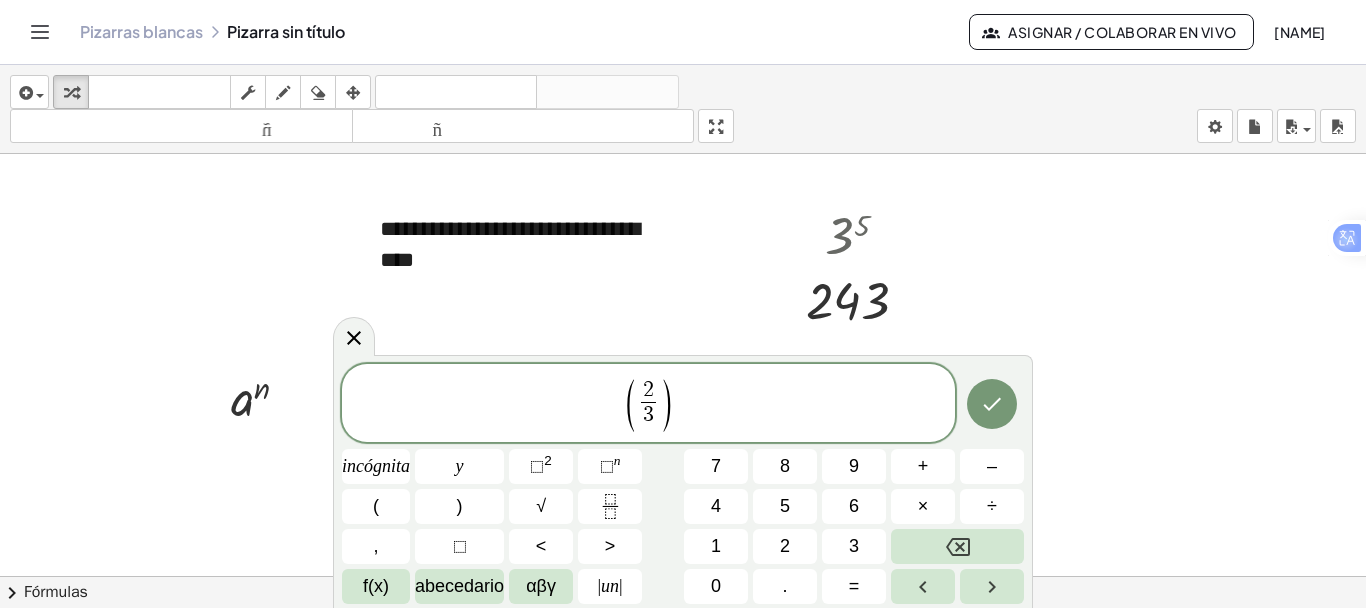 click on ")" at bounding box center [666, 405] 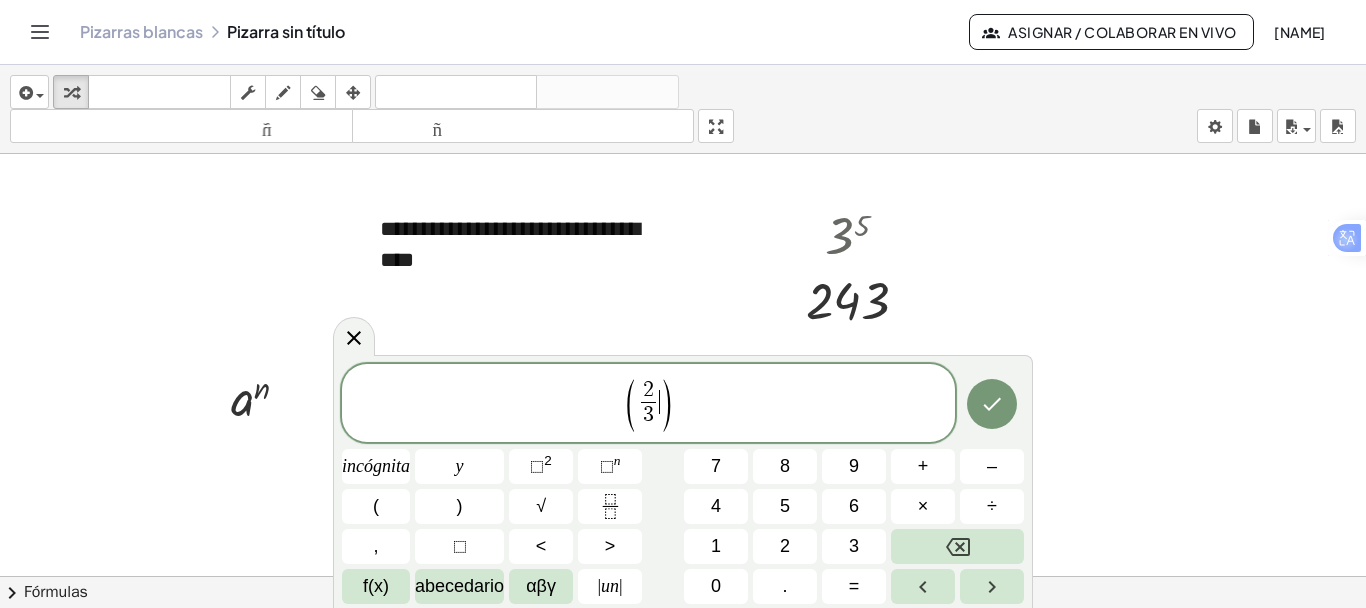 click on ")" at bounding box center [666, 405] 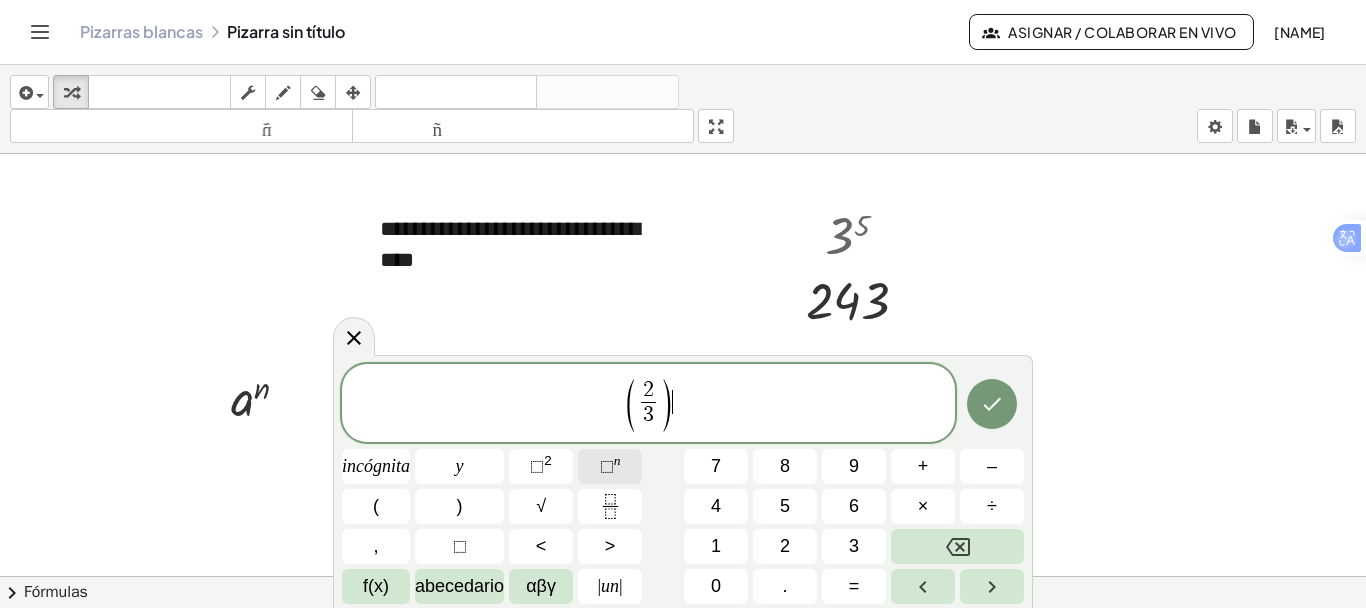 click on "⬚  n" 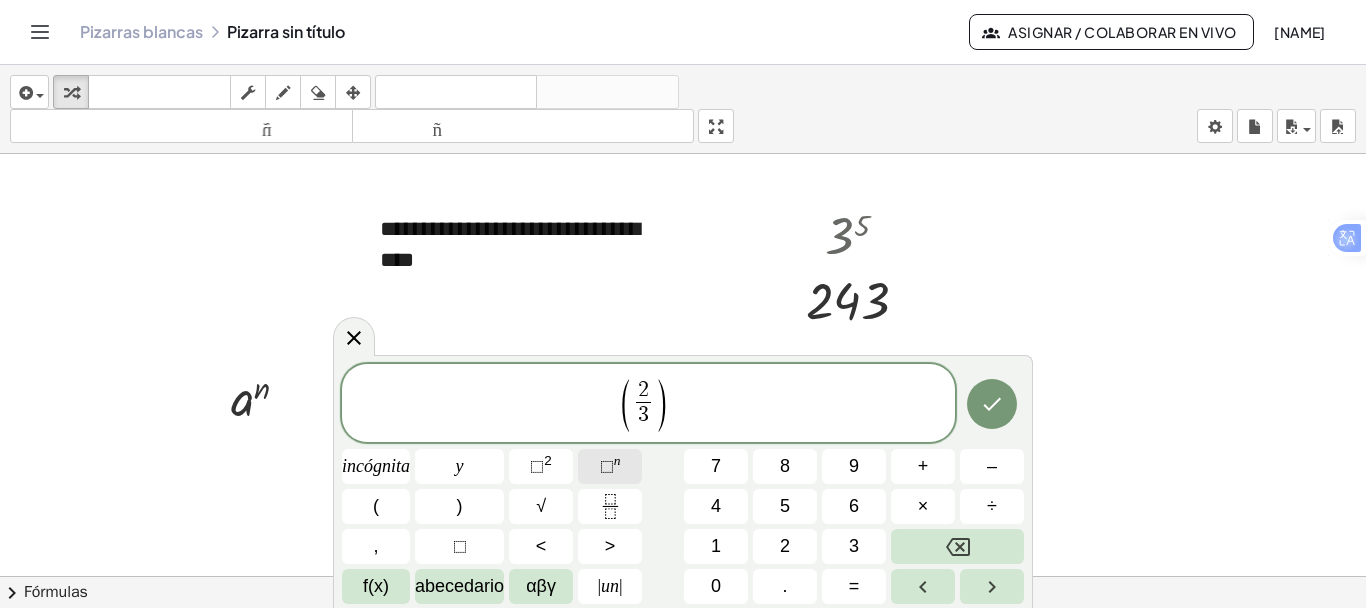 click on "⬚  n" 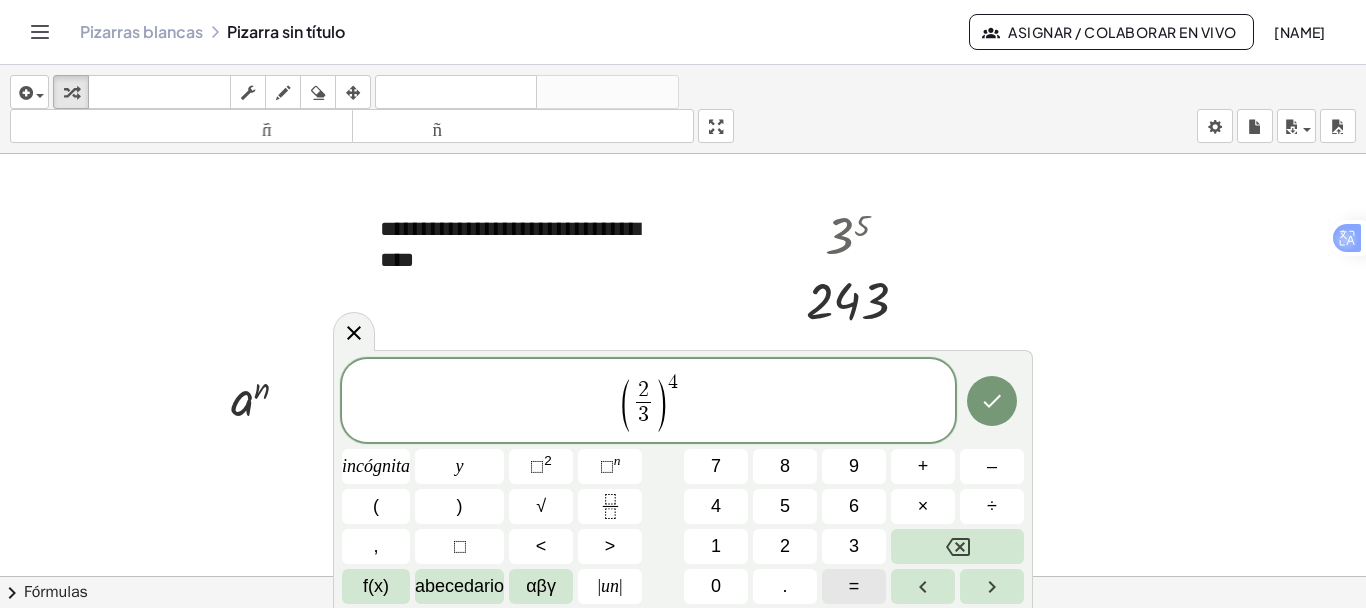 click on "=" at bounding box center (854, 586) 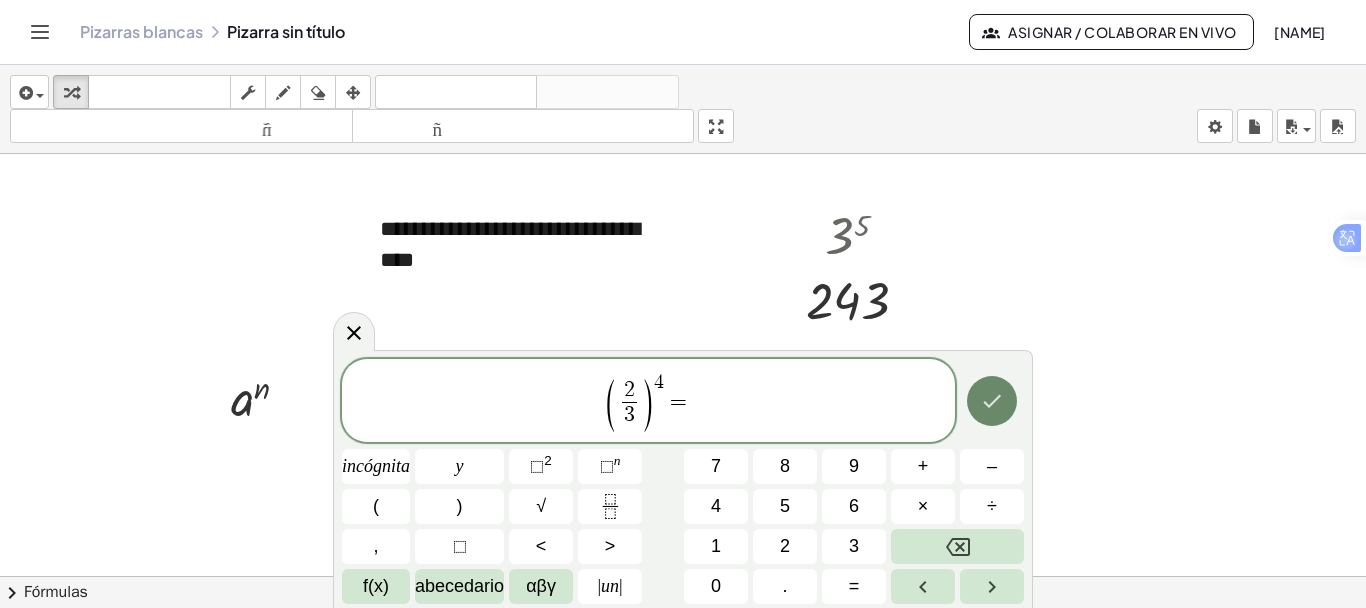click 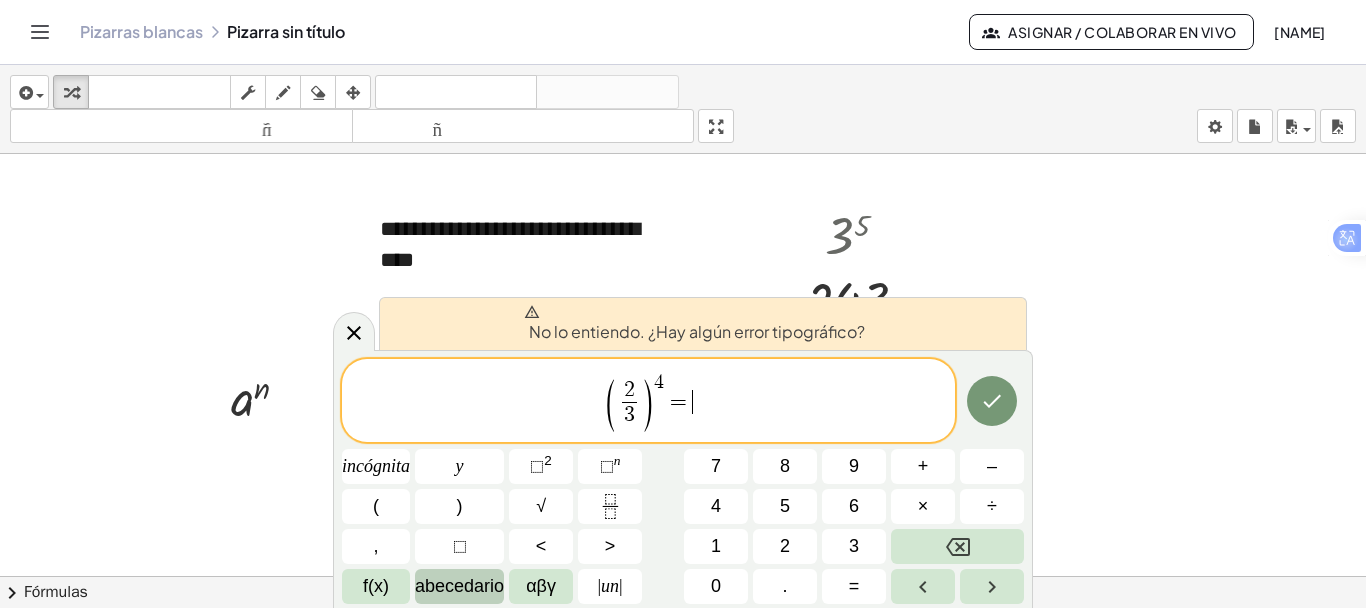 click on "abecedario" at bounding box center [459, 586] 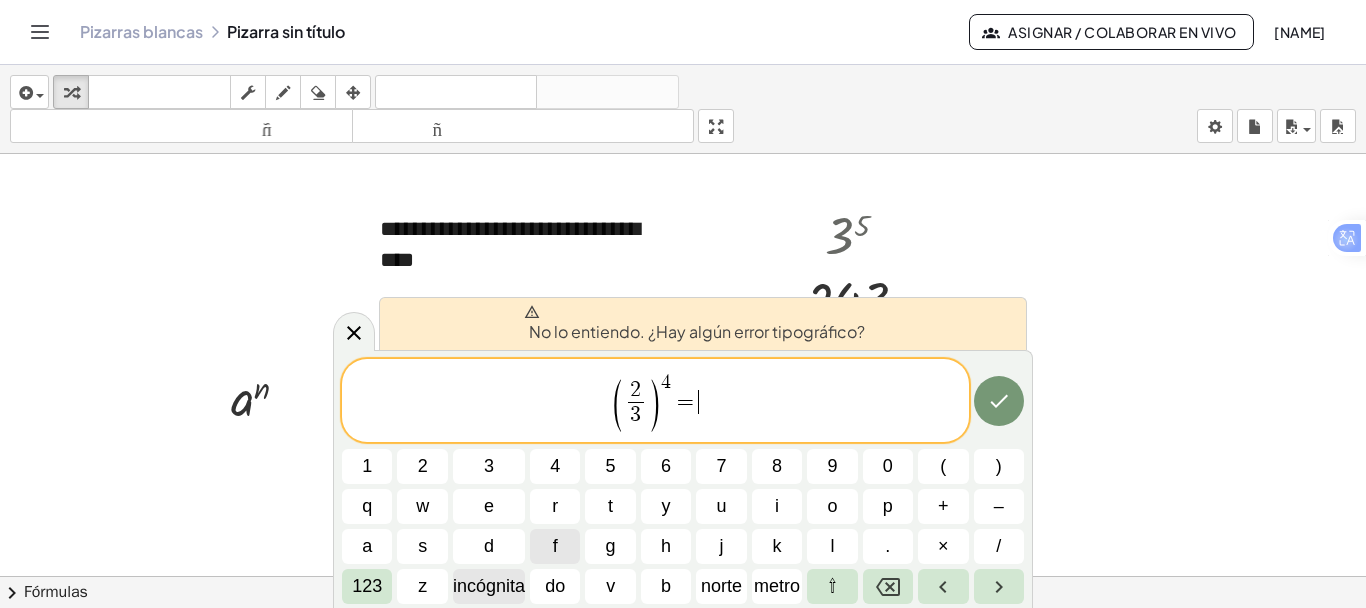 click on "incógnita" at bounding box center (489, 586) 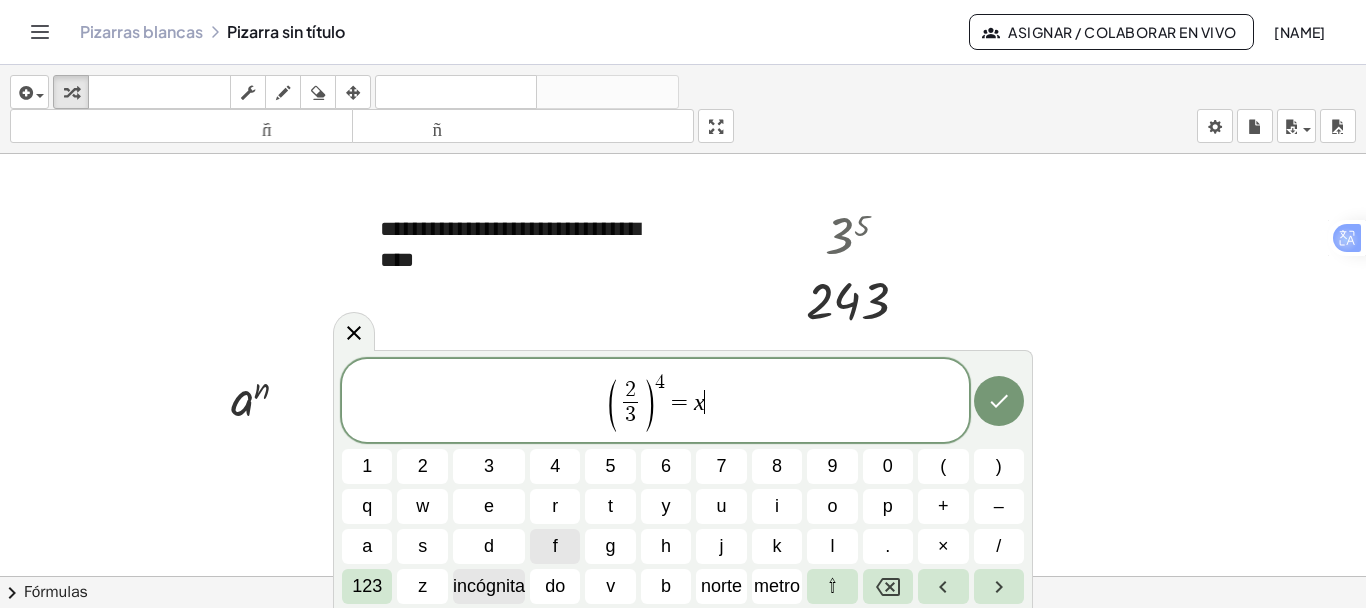click on "incógnita" at bounding box center [489, 586] 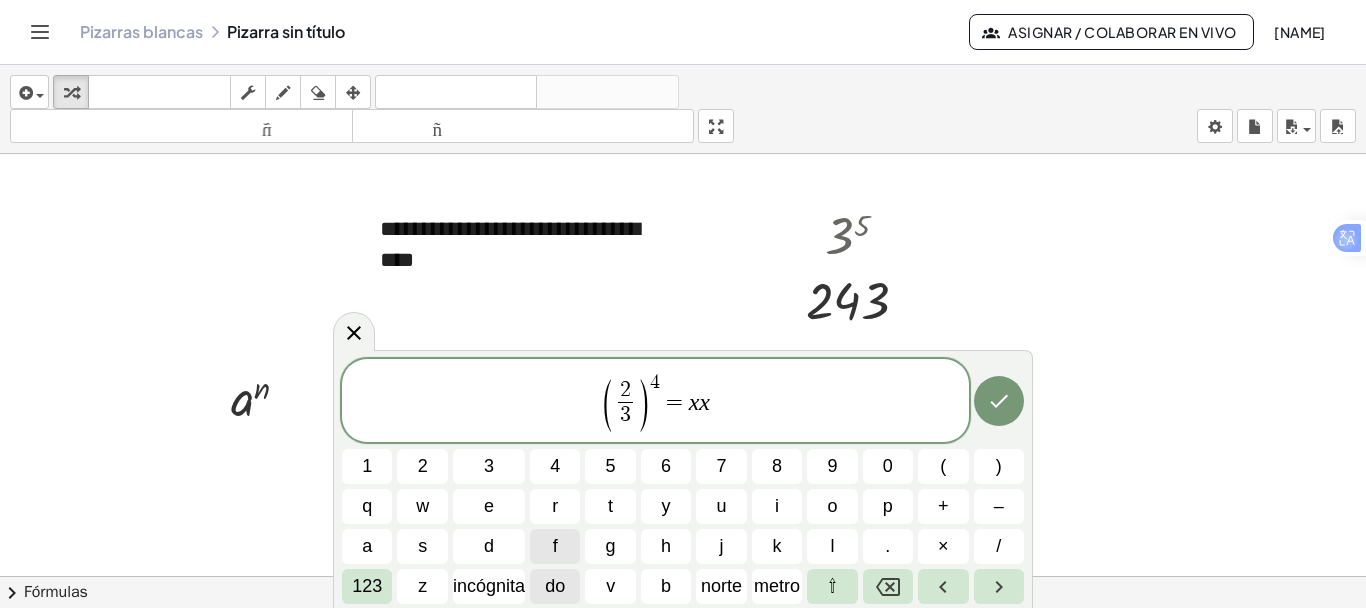 click on "do" at bounding box center [555, 586] 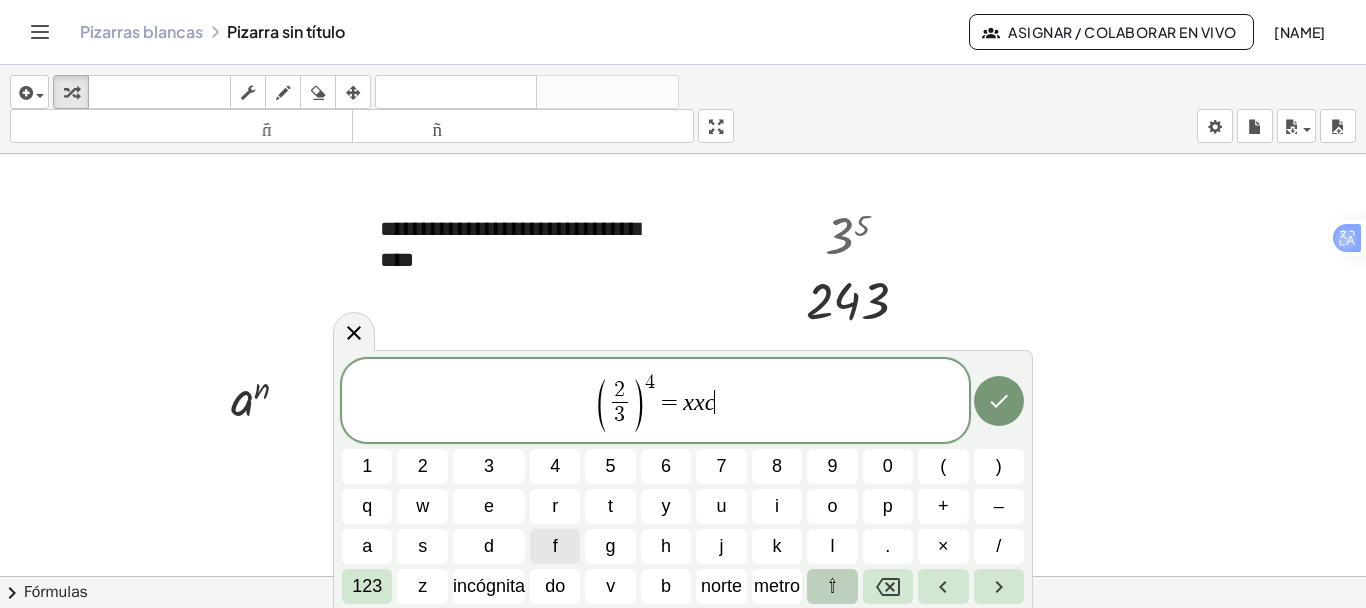 click on "⇧" at bounding box center (832, 586) 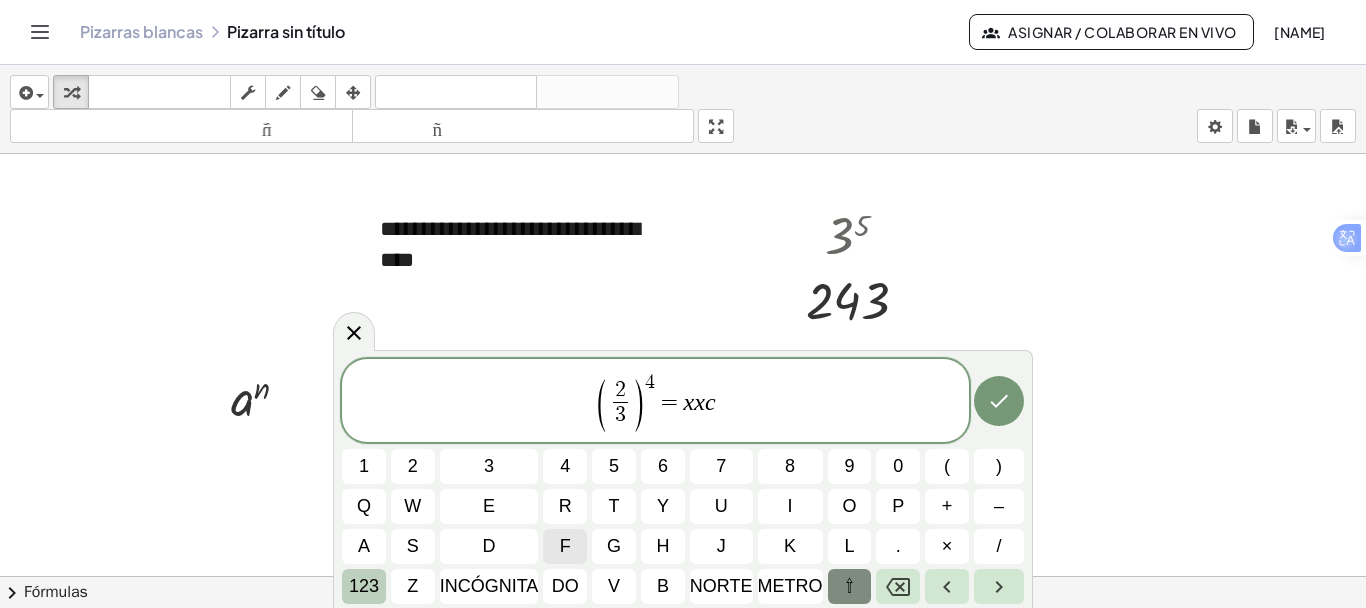 click on "123" at bounding box center (364, 586) 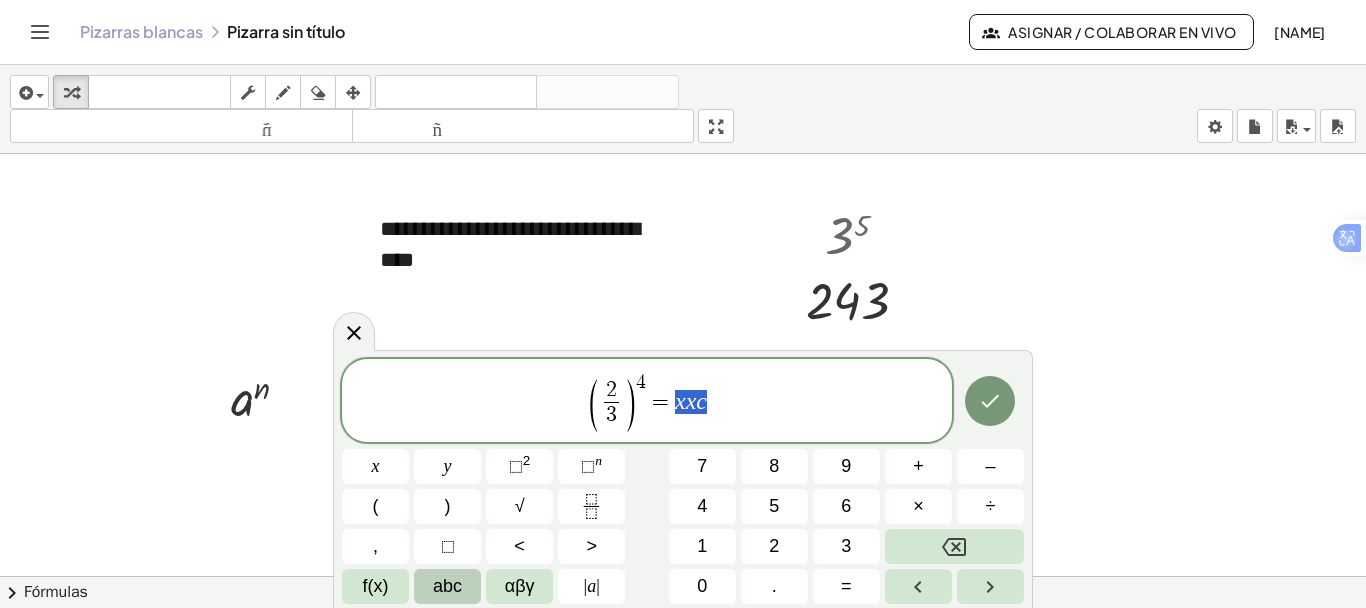 drag, startPoint x: 720, startPoint y: 414, endPoint x: 677, endPoint y: 406, distance: 43.737854 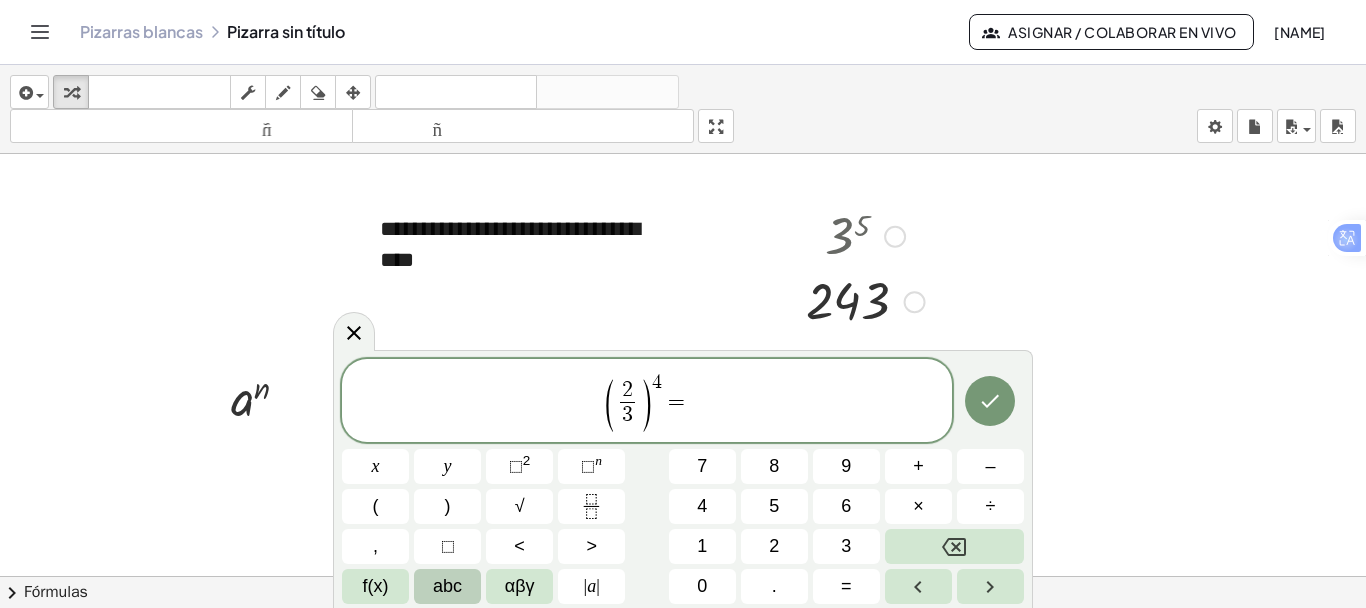 click at bounding box center [865, 235] 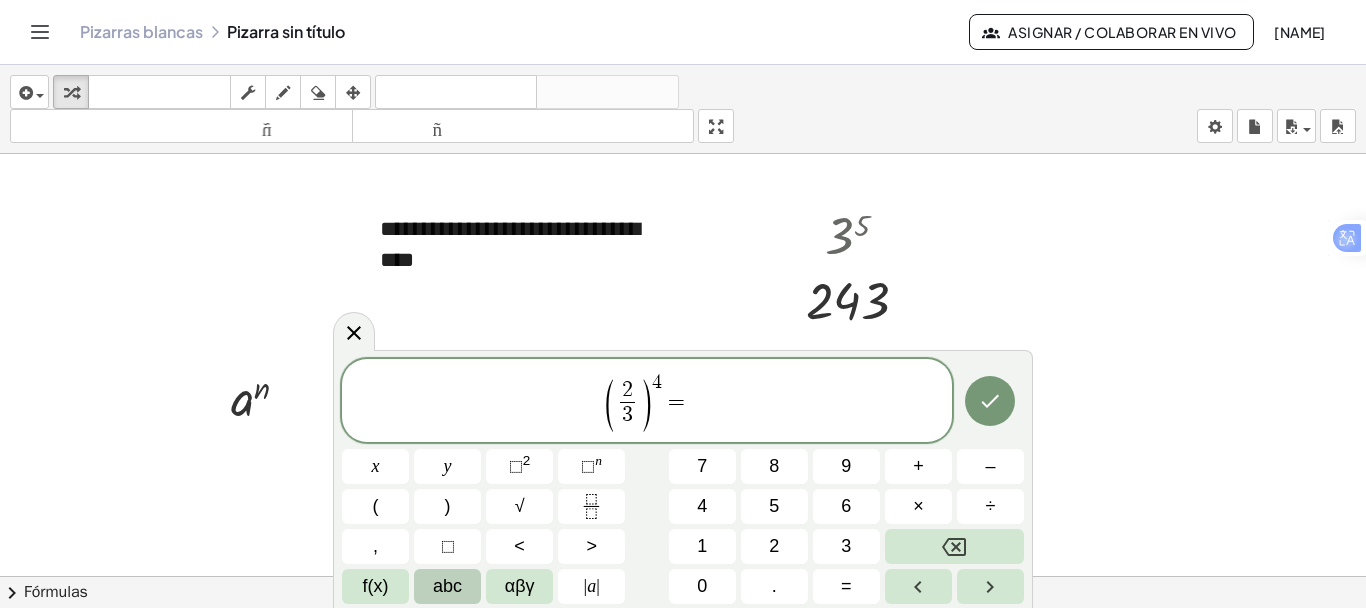 click on "4" at bounding box center [657, 382] 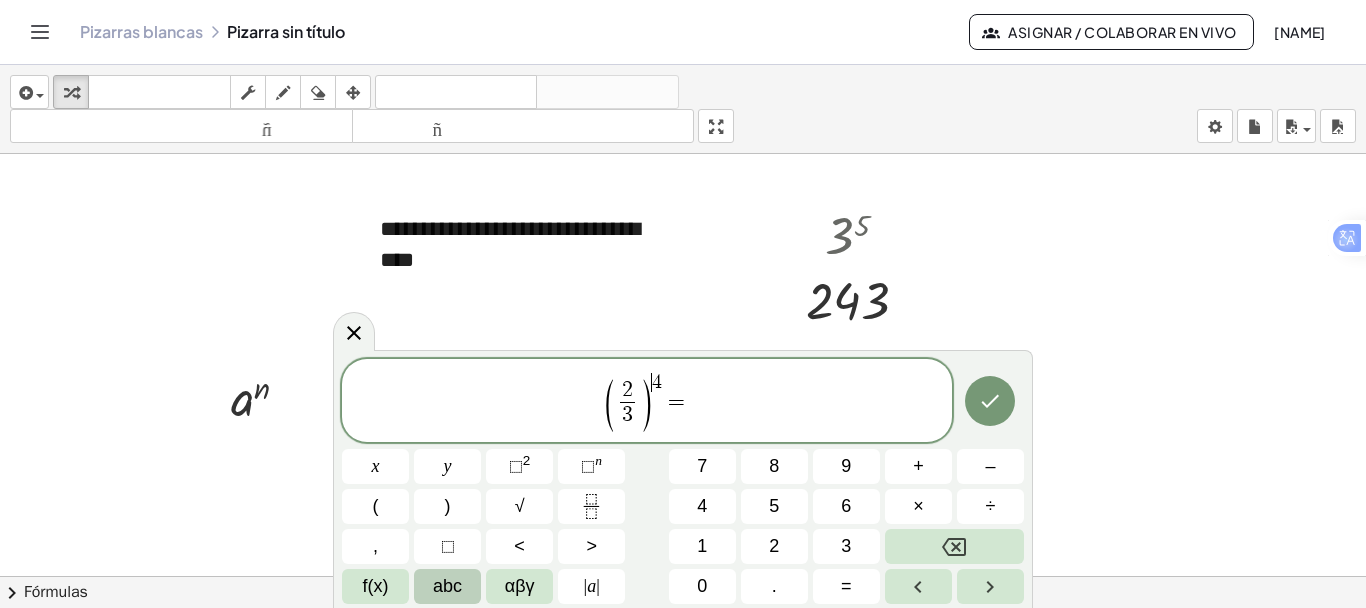 click on "4" at bounding box center [657, 382] 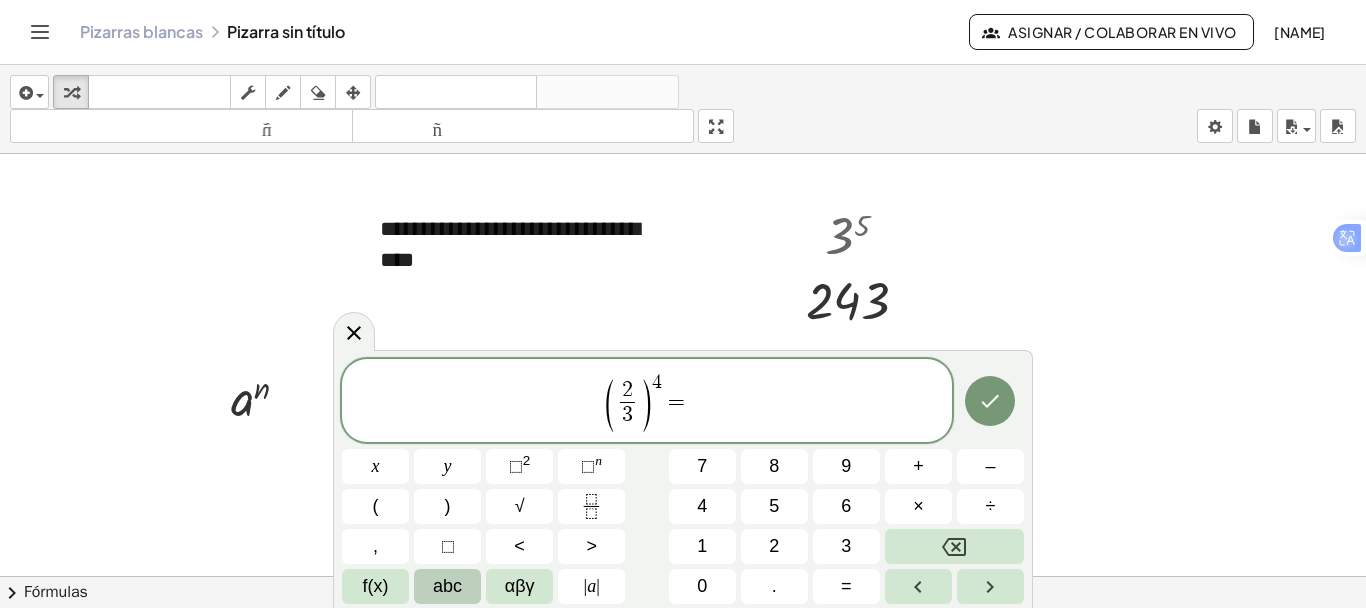 click on "( 2 3 ​ ) ​ 4 =" at bounding box center (647, 402) 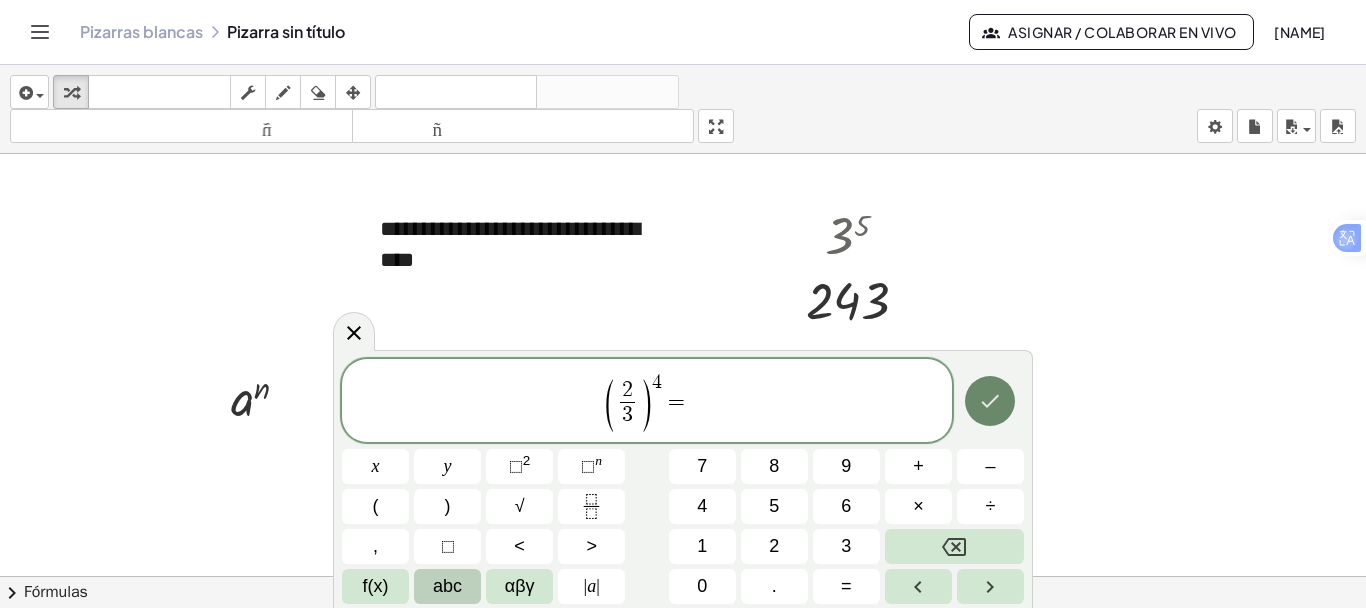 click 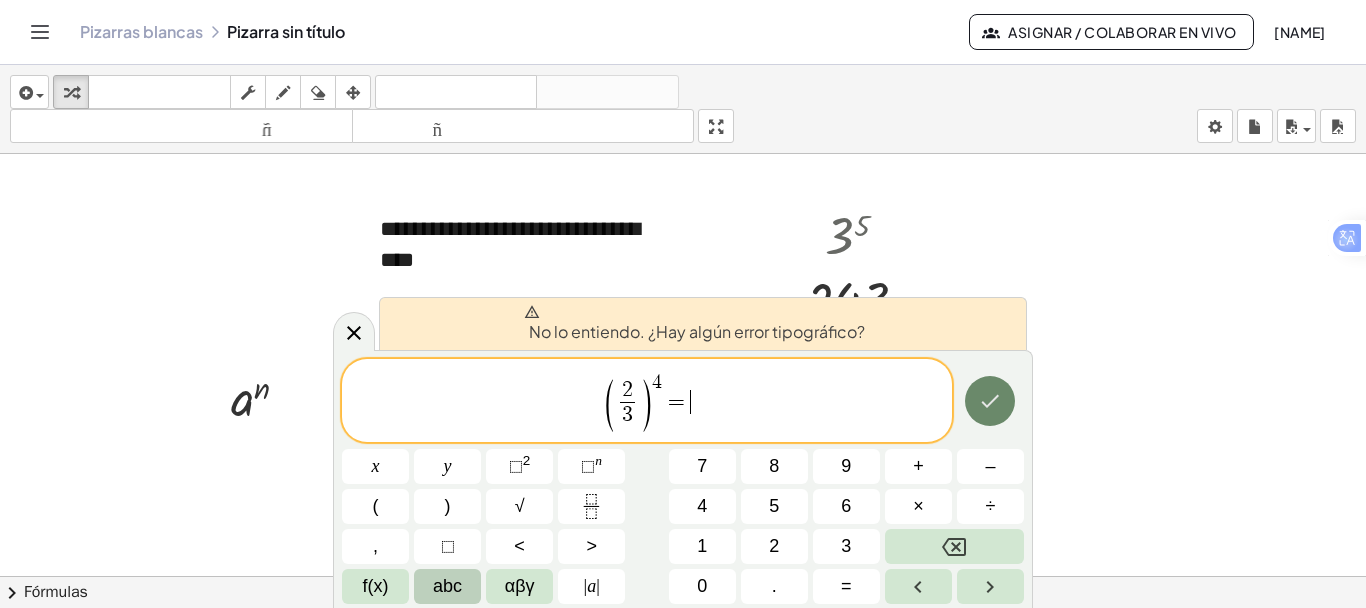 click 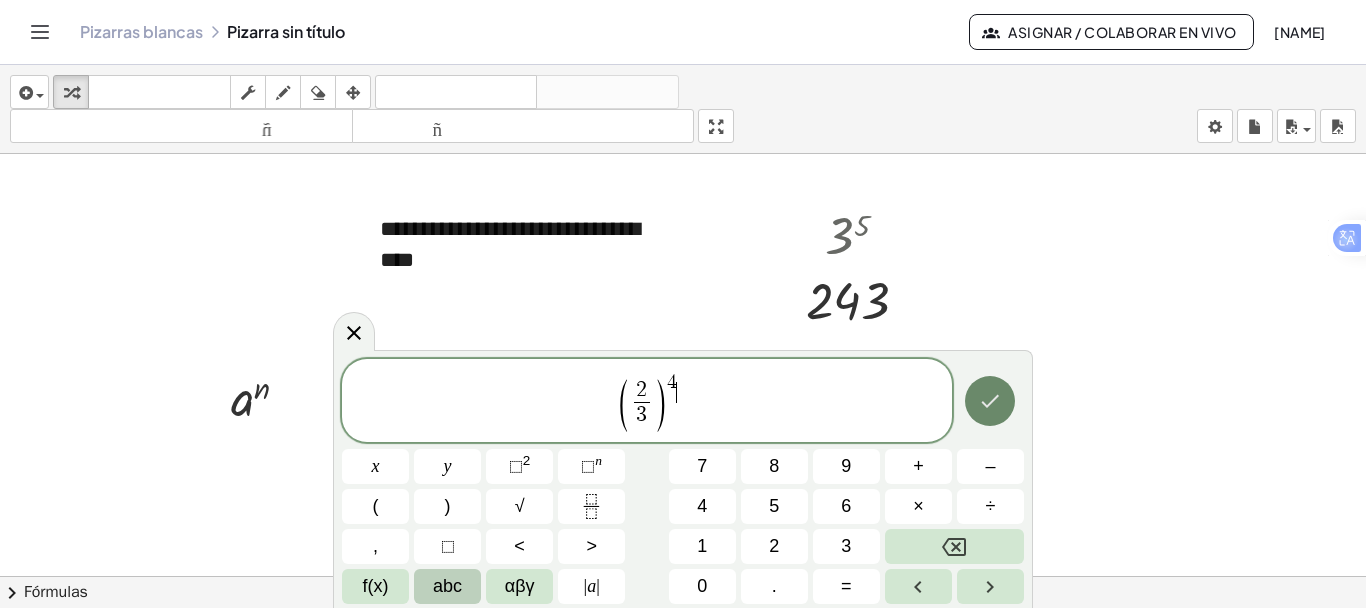 click 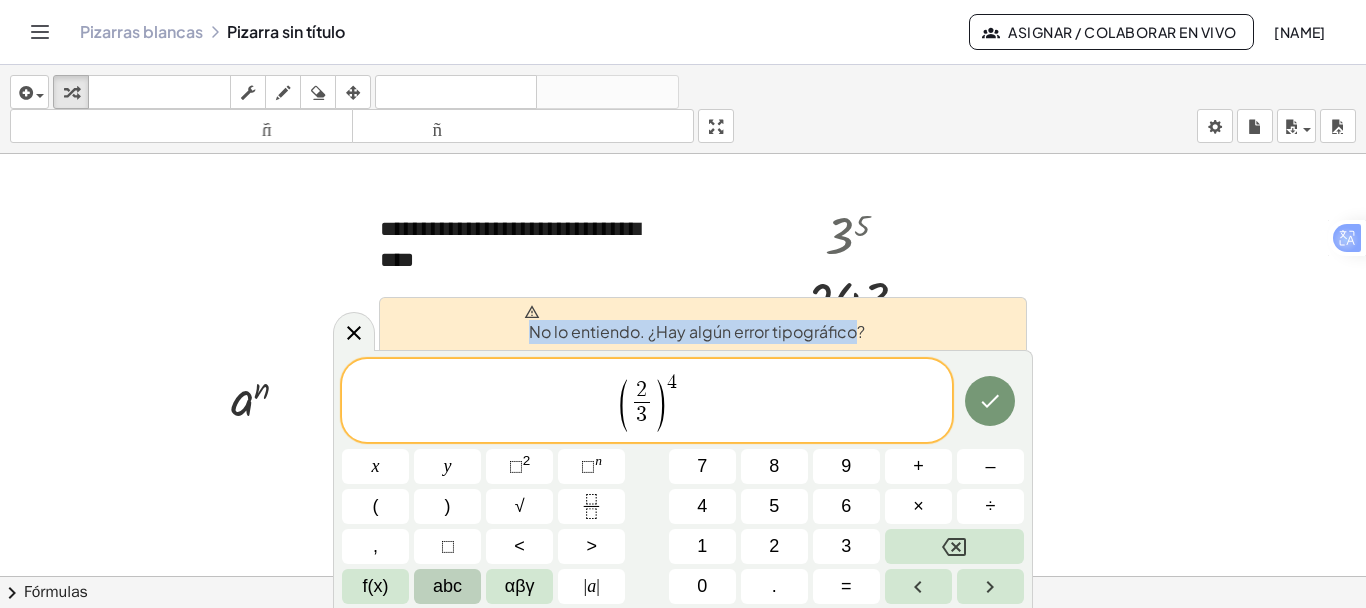 click on "No lo entiendo. ¿Hay algún error tipográfico?" at bounding box center (703, 323) 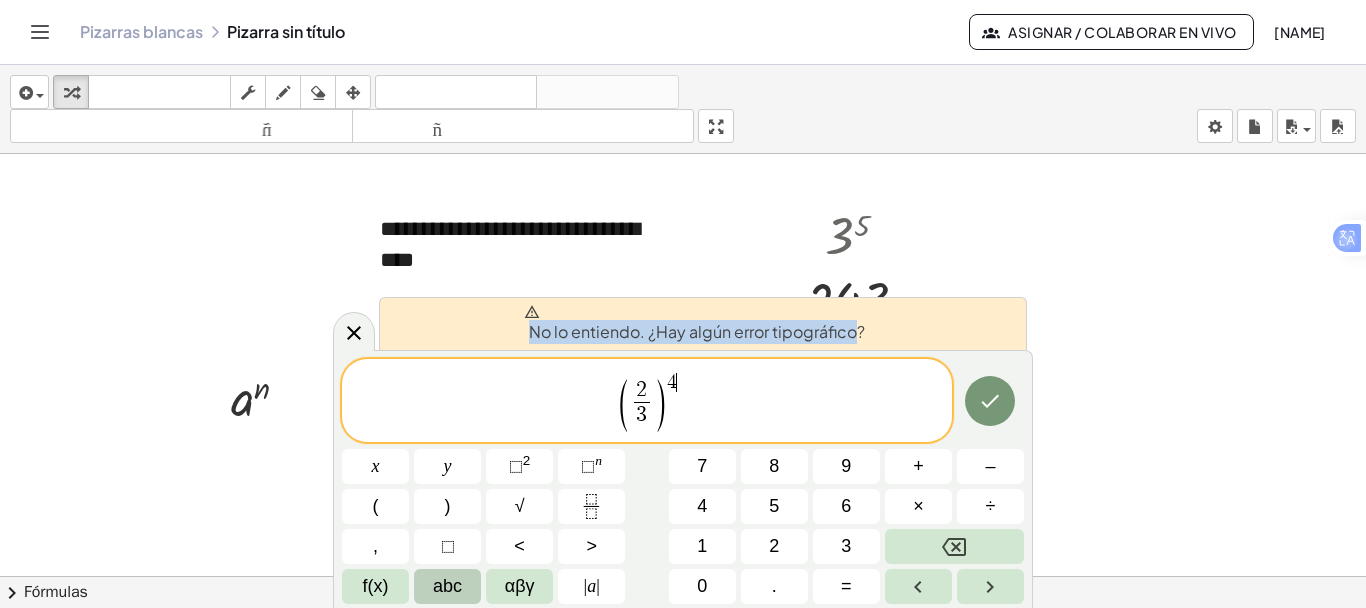 click on "4" at bounding box center [672, 382] 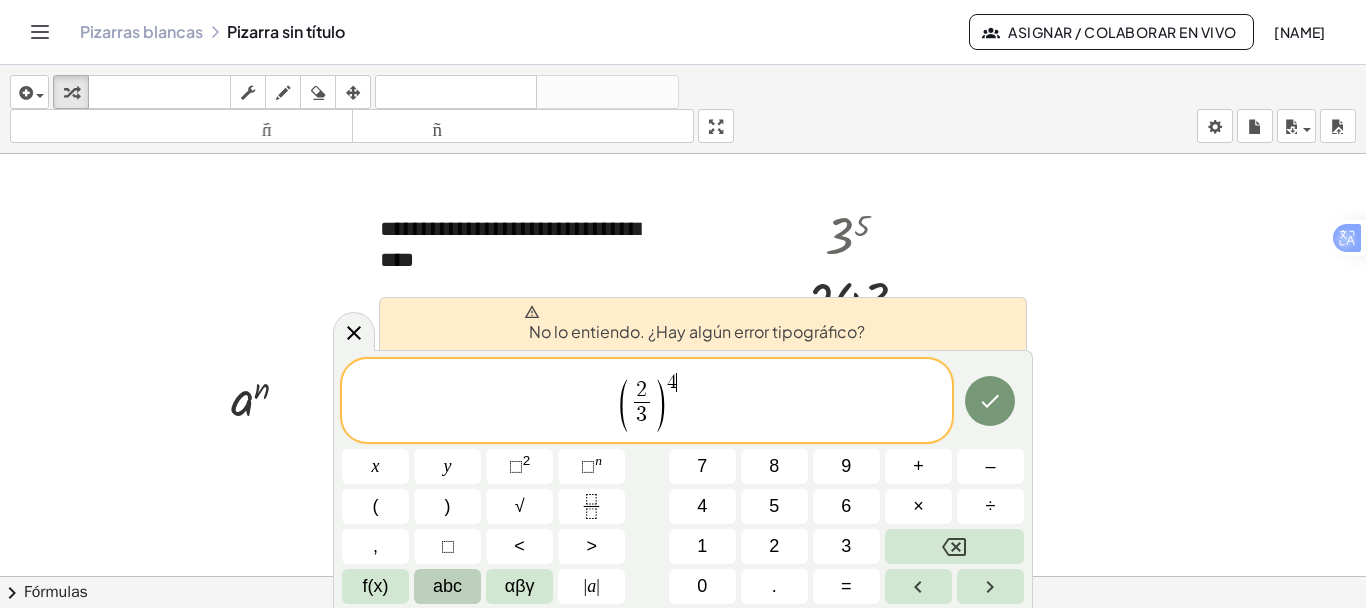 click on "4" at bounding box center (672, 382) 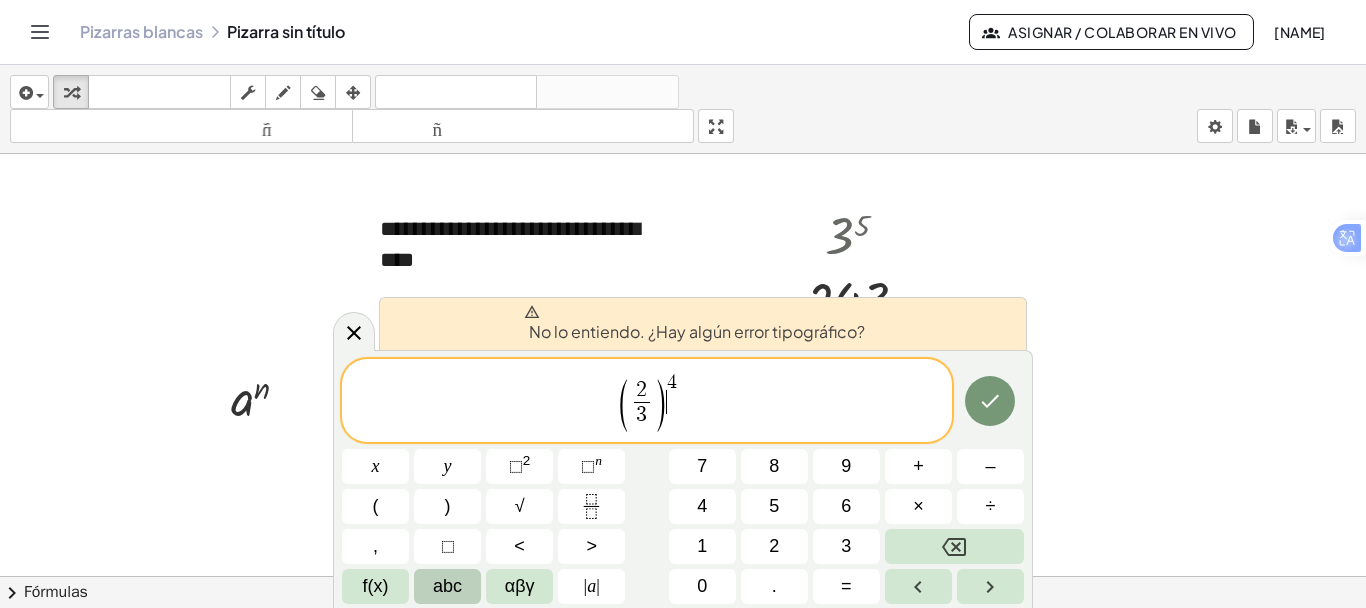 click on ")" at bounding box center [660, 405] 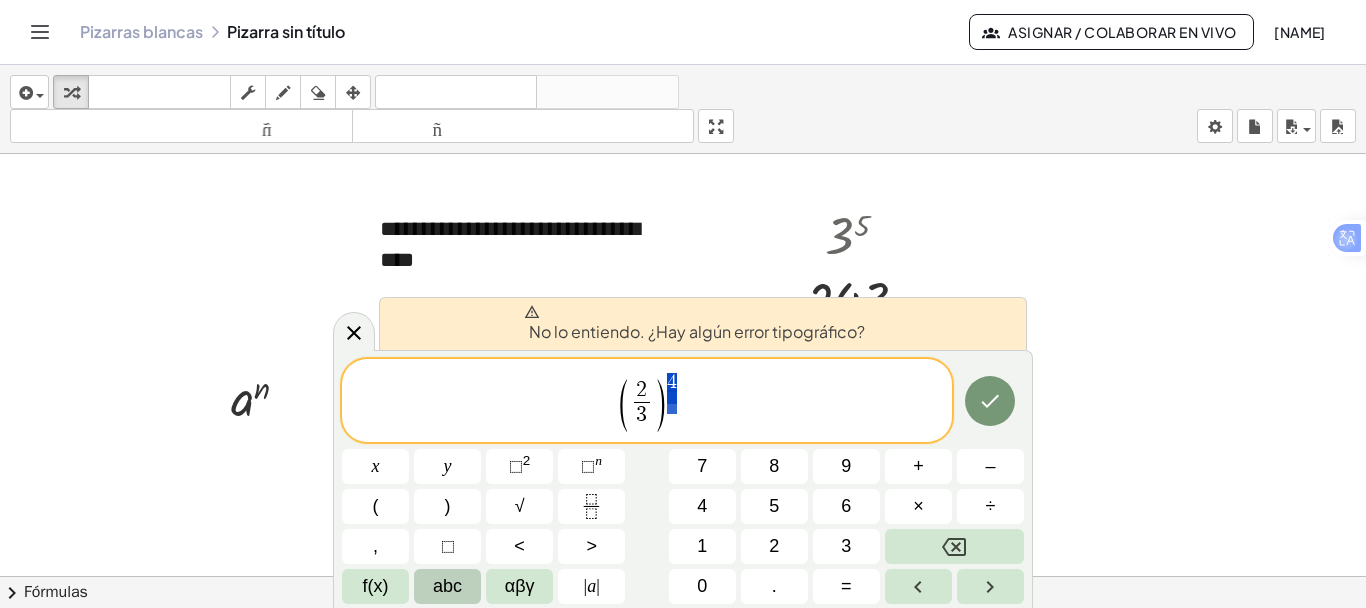 drag, startPoint x: 684, startPoint y: 378, endPoint x: 669, endPoint y: 381, distance: 15.297058 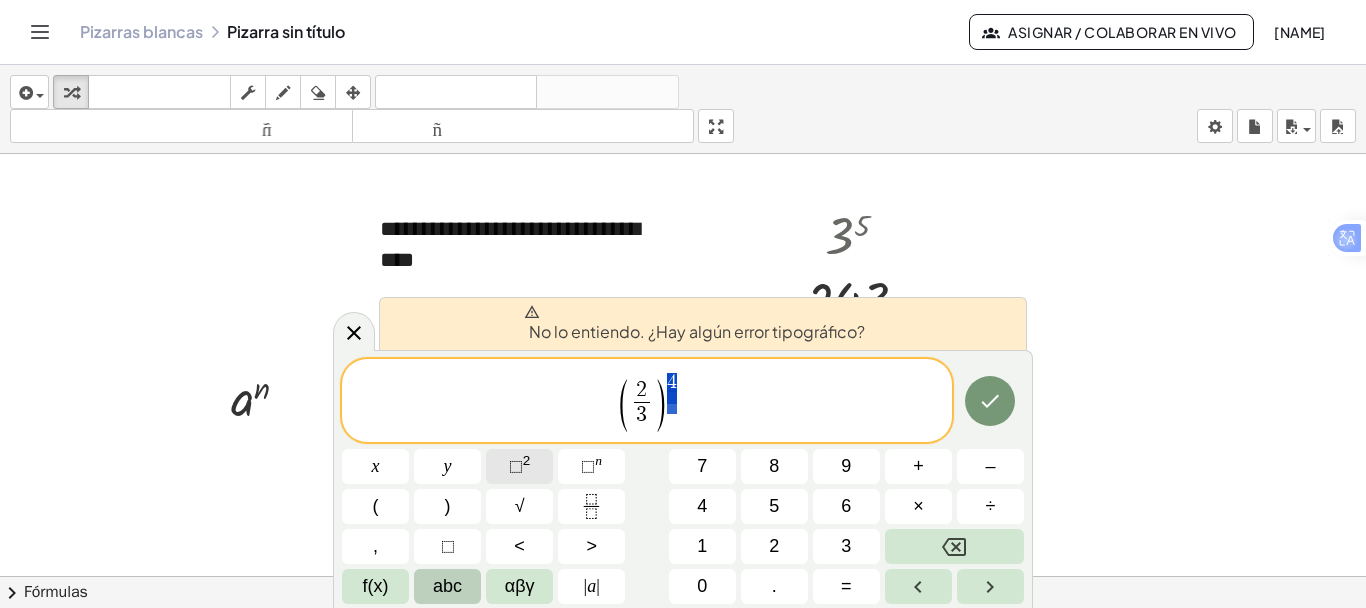 click on "⬚" at bounding box center (516, 466) 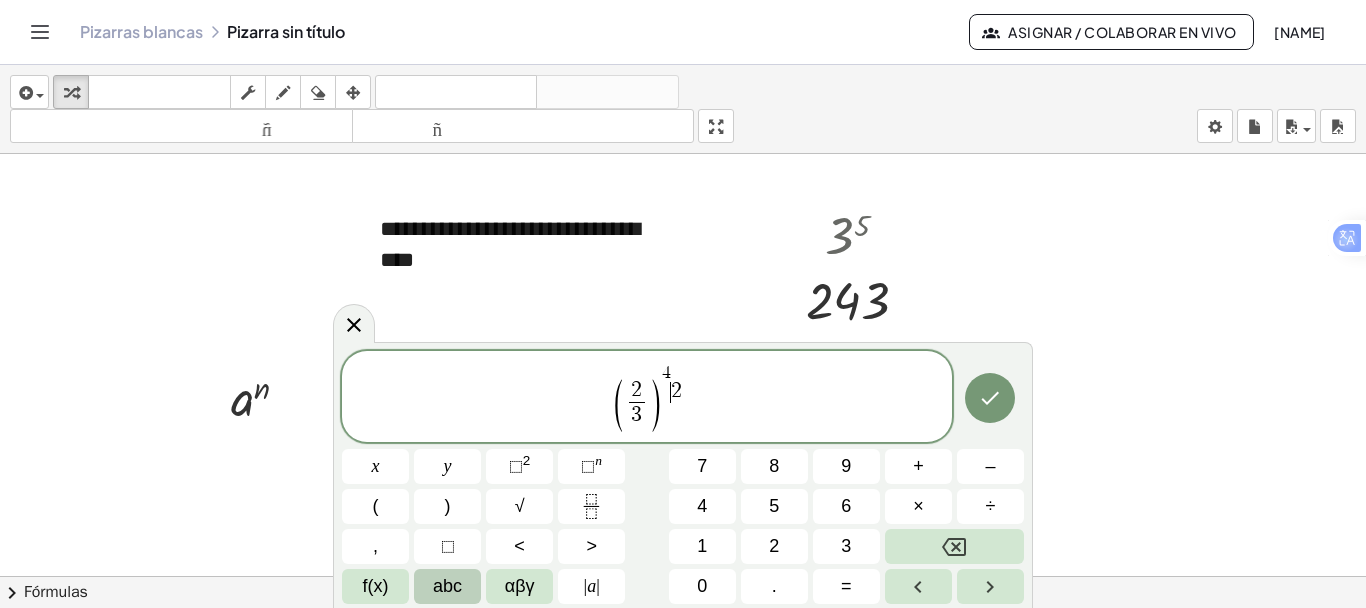 click on "4 ​ 2" at bounding box center (672, 384) 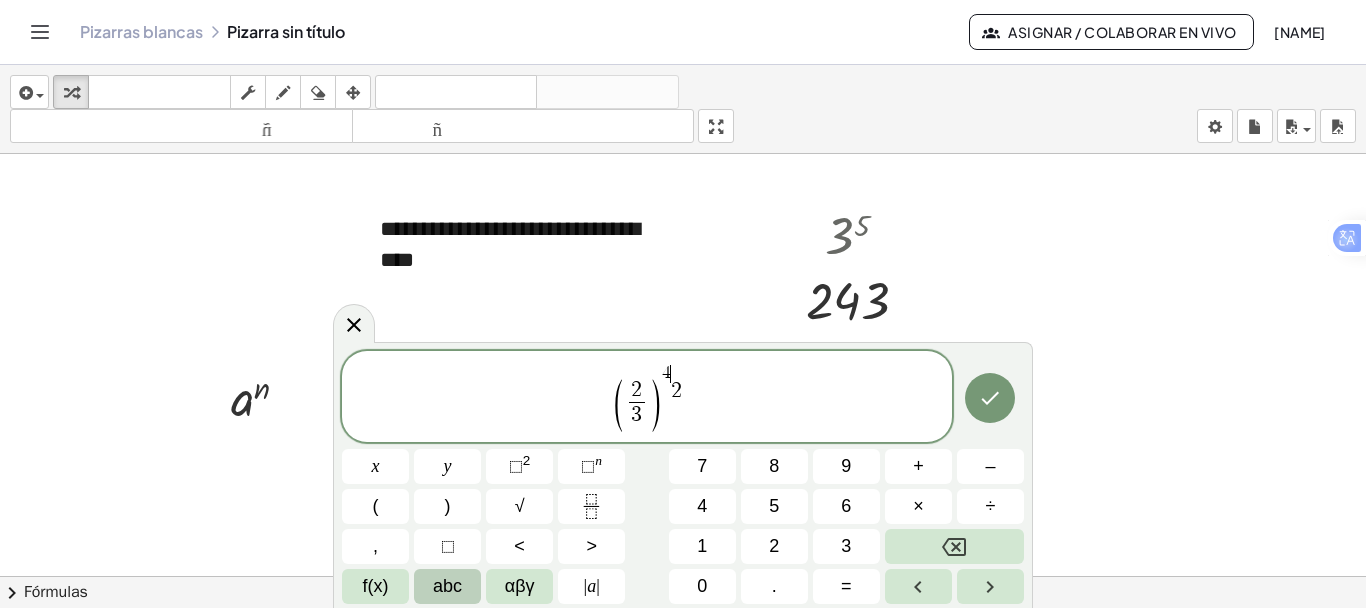 click on "4" at bounding box center [666, 373] 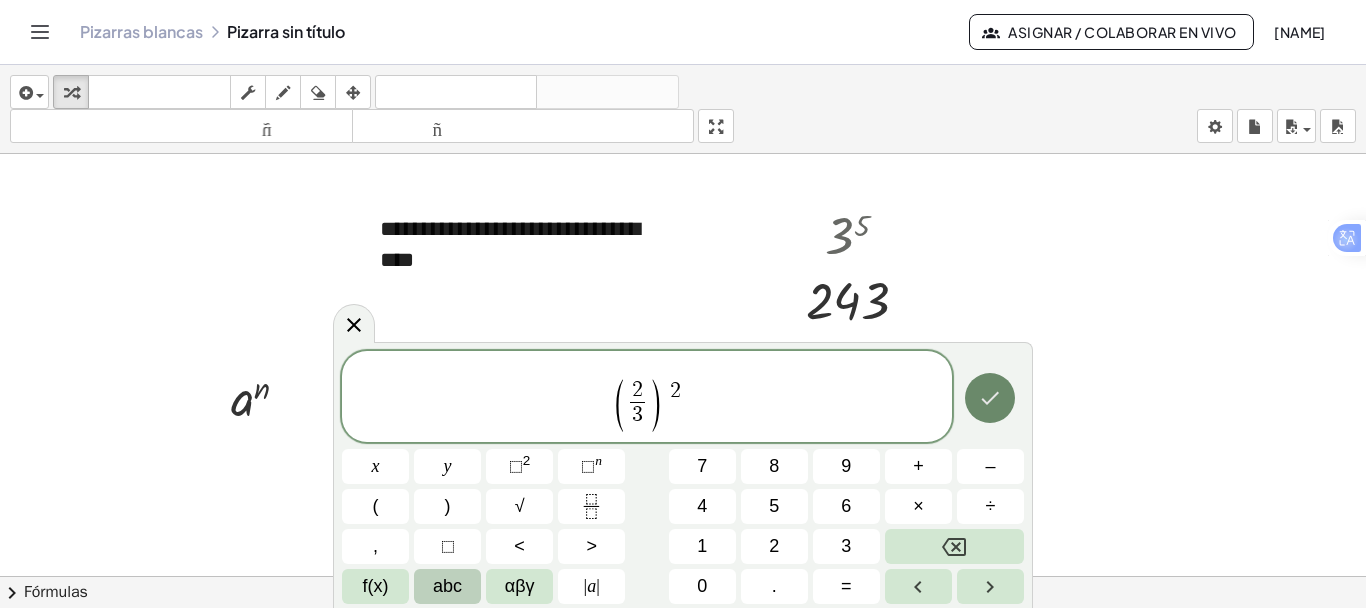 click 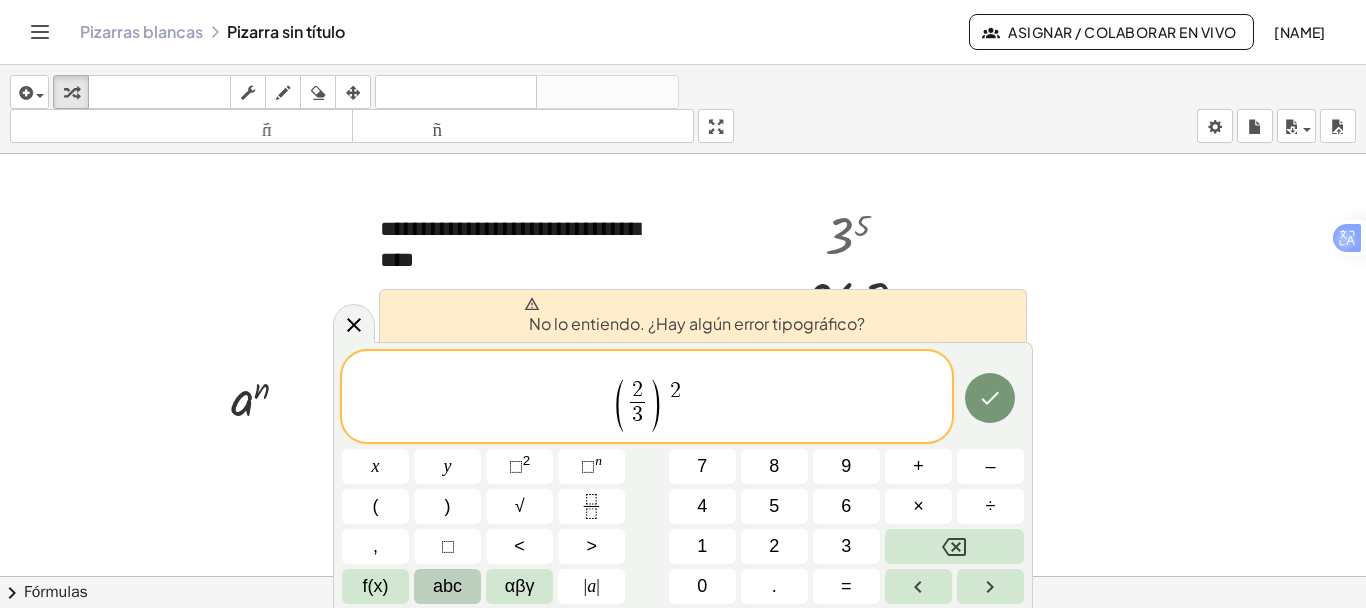 click on "( 2 3 ​ ) ​ 2" at bounding box center [647, 398] 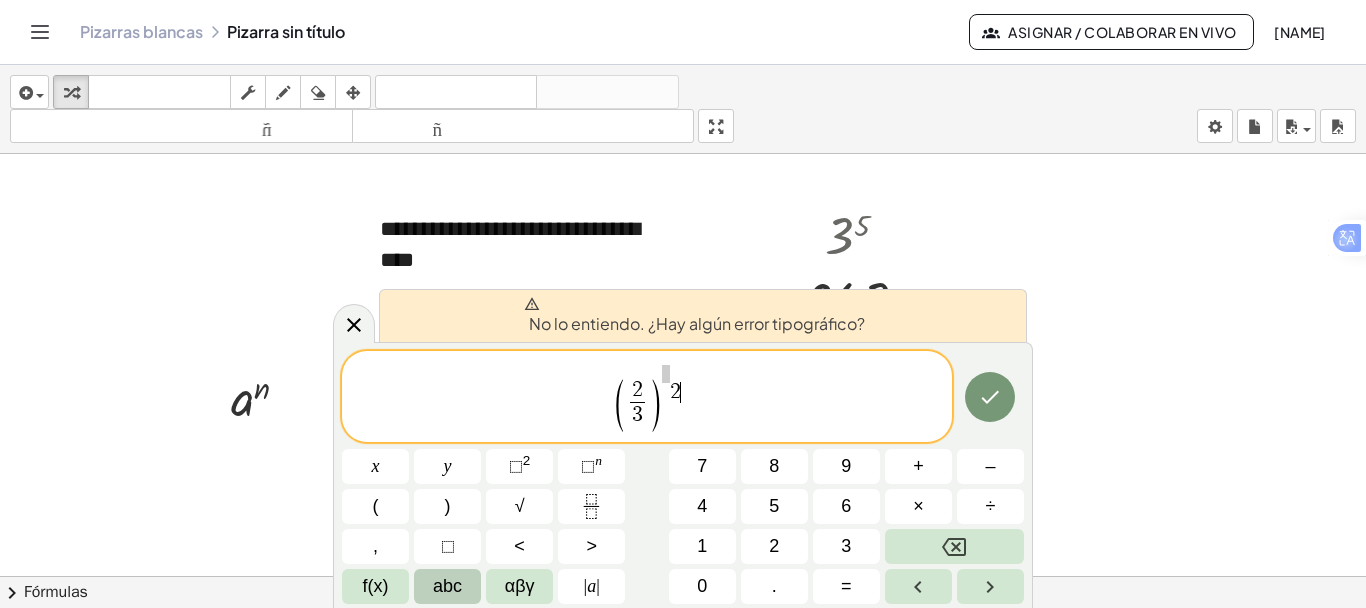 click on "2" at bounding box center [675, 392] 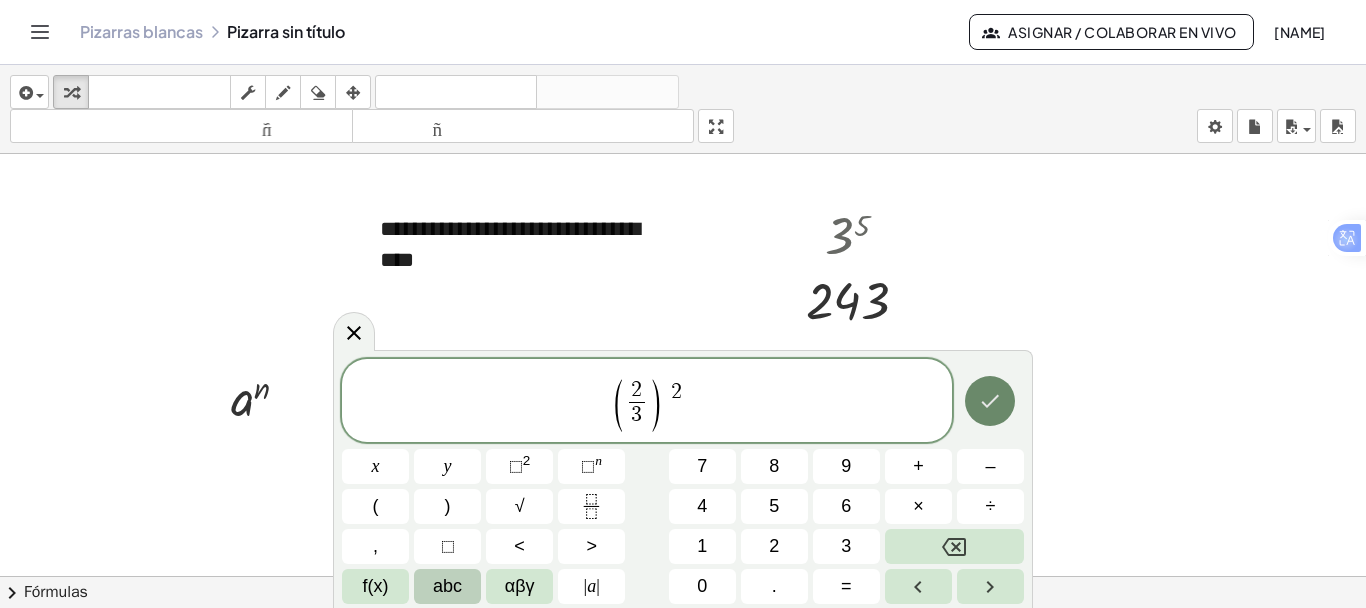 click 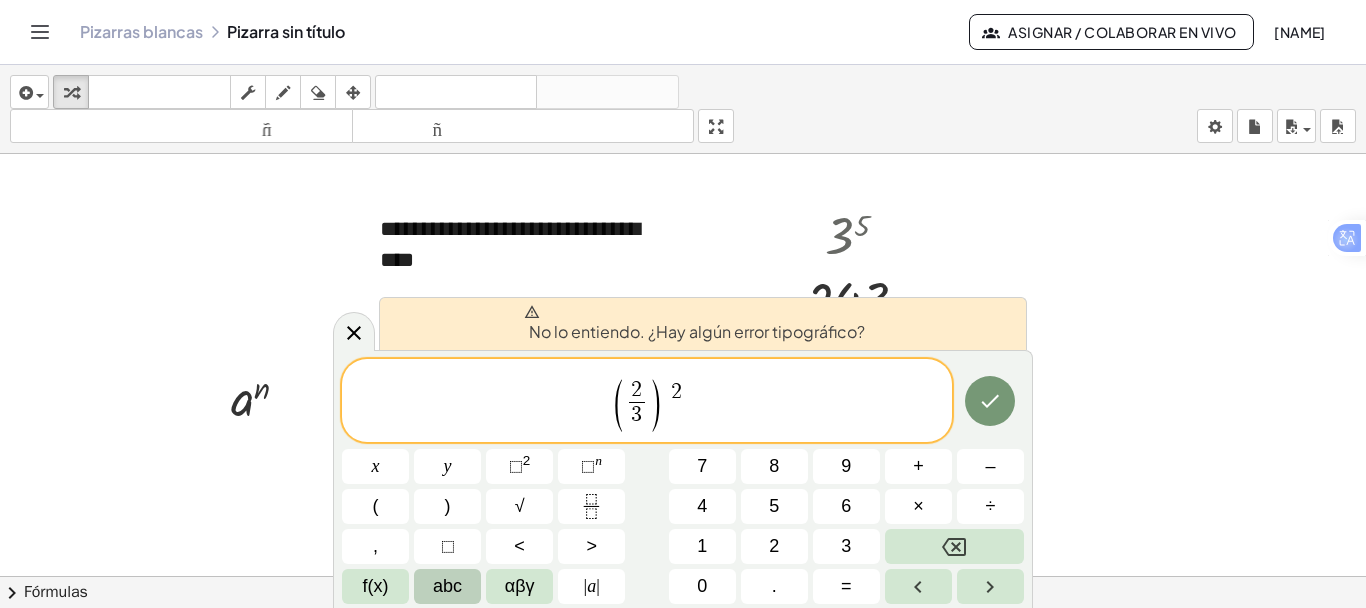 click at bounding box center (694, 312) 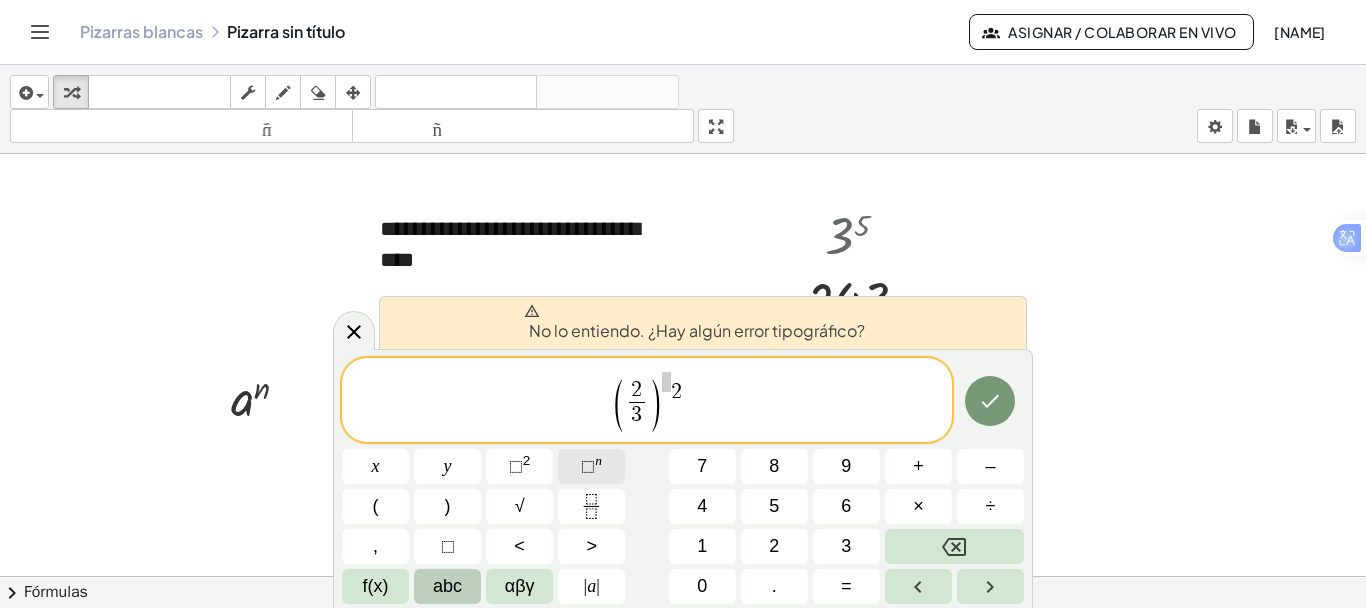 click on "⬚ n" at bounding box center [591, 466] 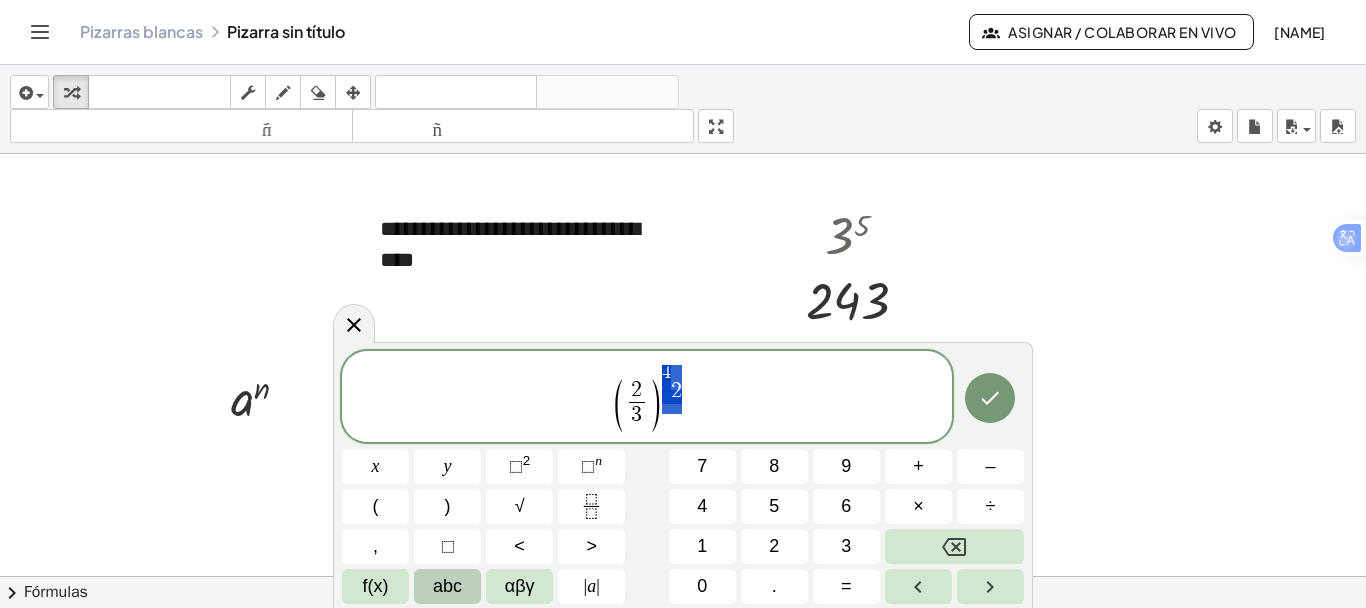 click on "( 2 3 ​ ) 4 2" at bounding box center [647, 398] 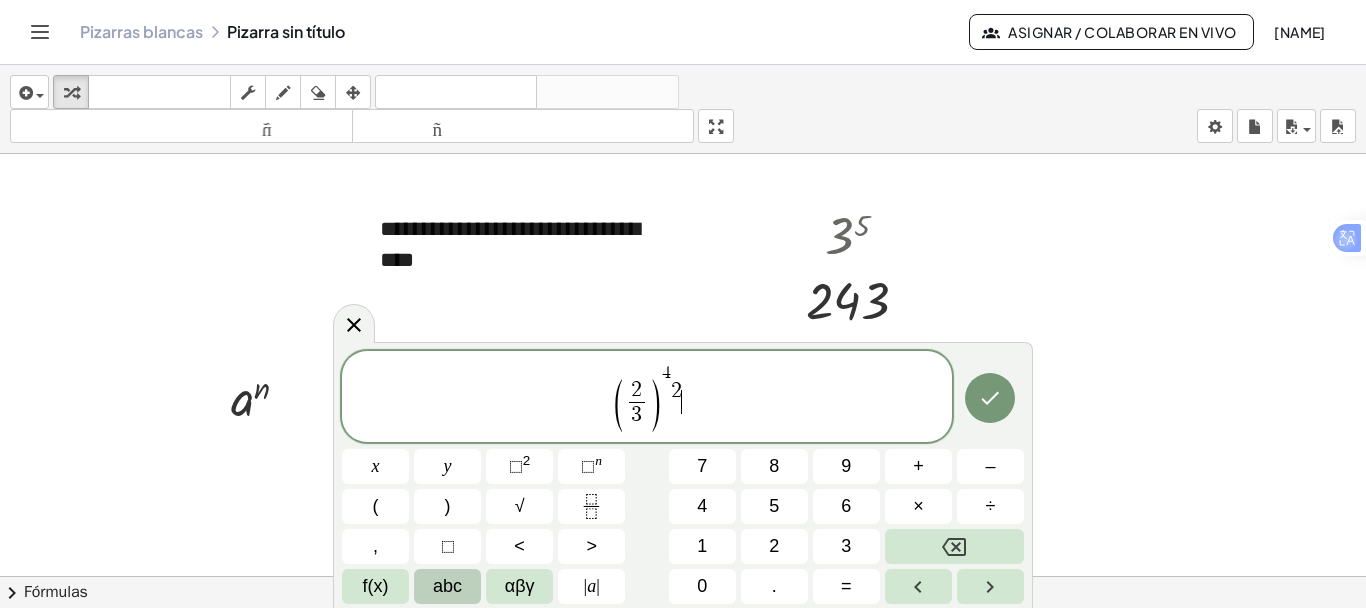 click on "( 2 3 ​ ) 4 2 ​" at bounding box center [647, 398] 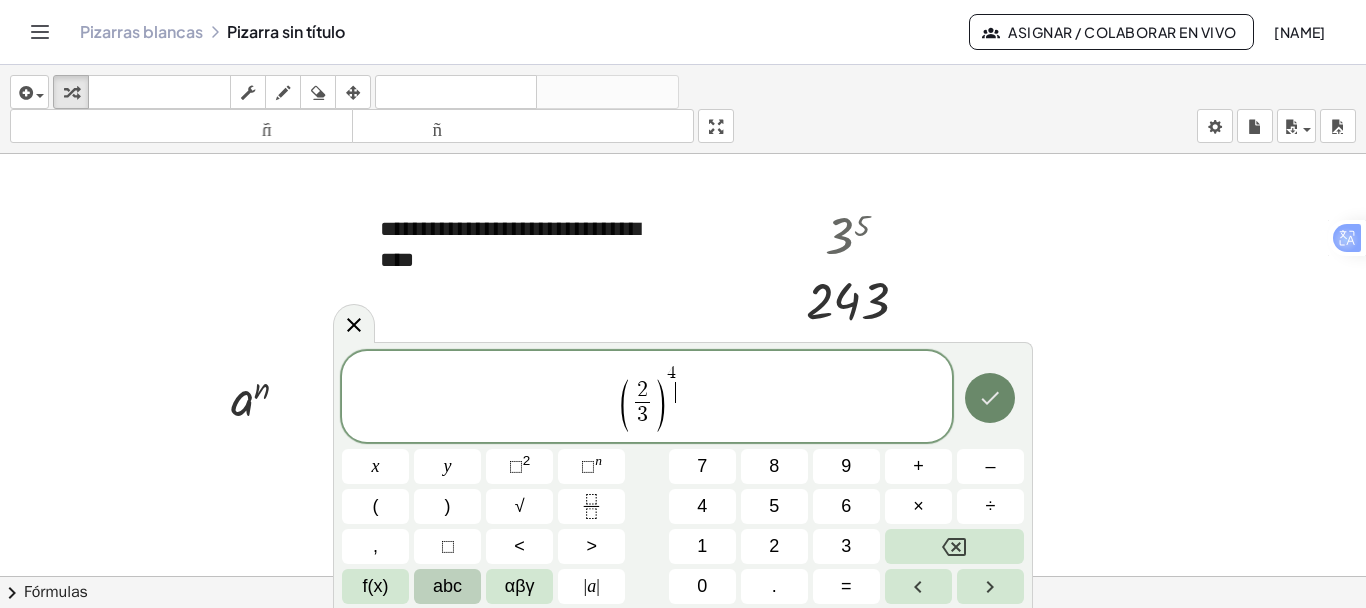 click at bounding box center [990, 398] 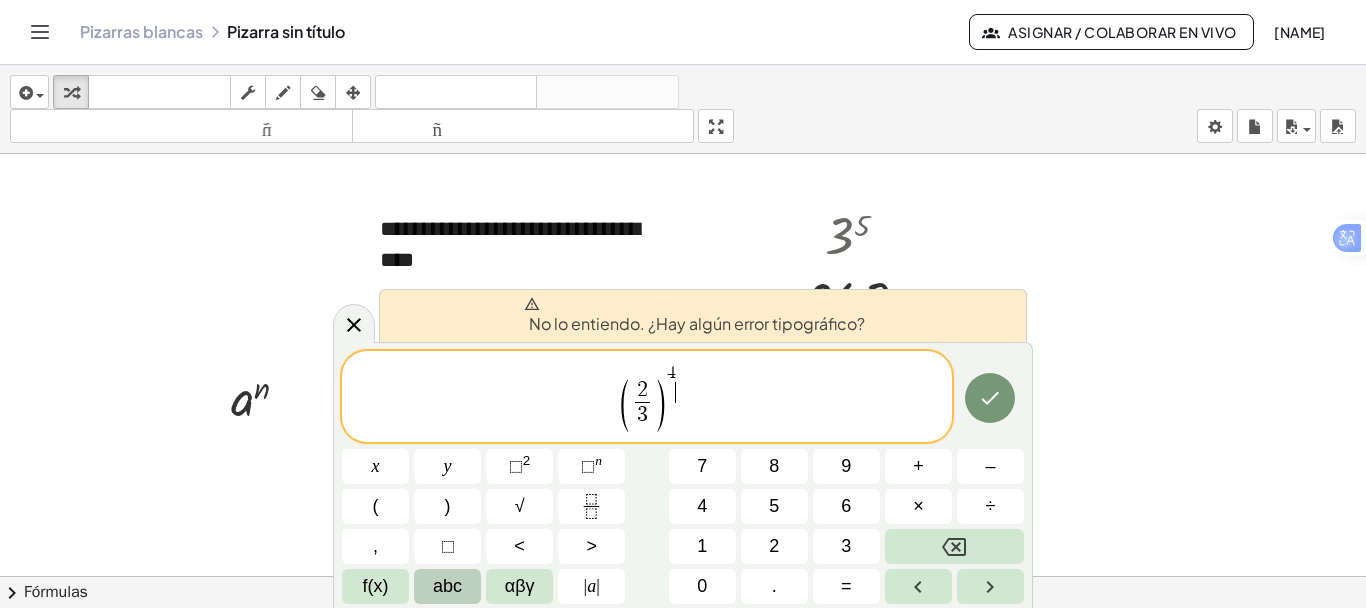 click at bounding box center [694, 304] 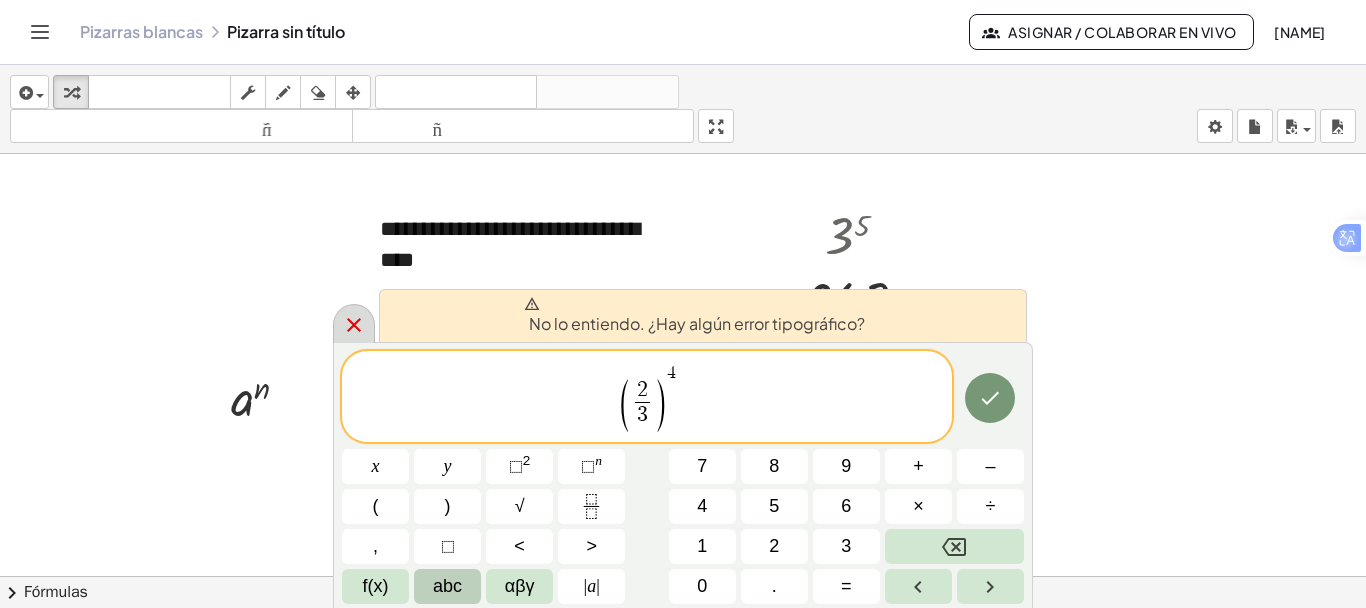 click 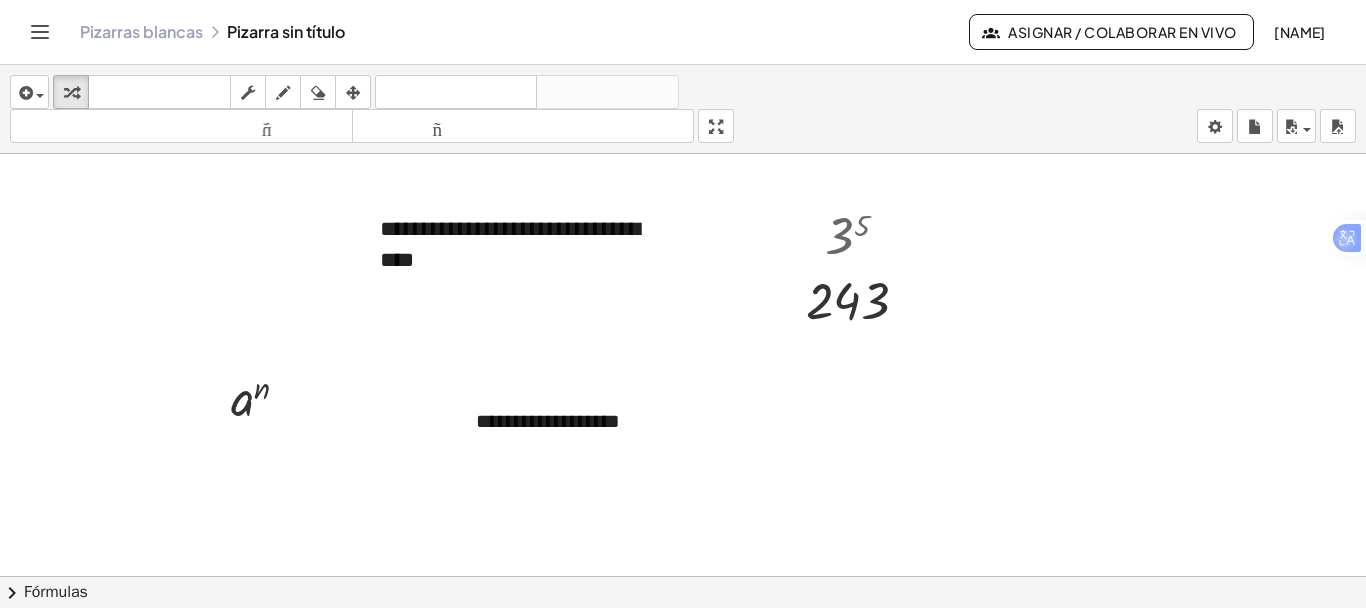 click on "**********" at bounding box center (606, 421) 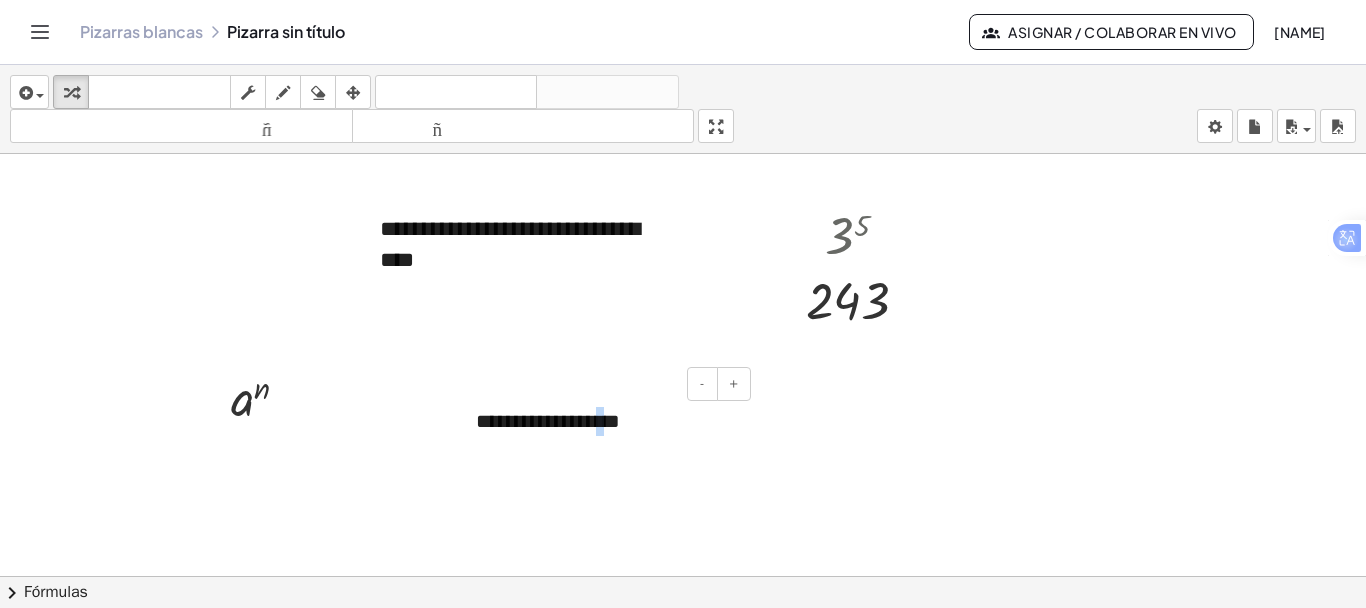 drag, startPoint x: 605, startPoint y: 423, endPoint x: 566, endPoint y: 426, distance: 39.115215 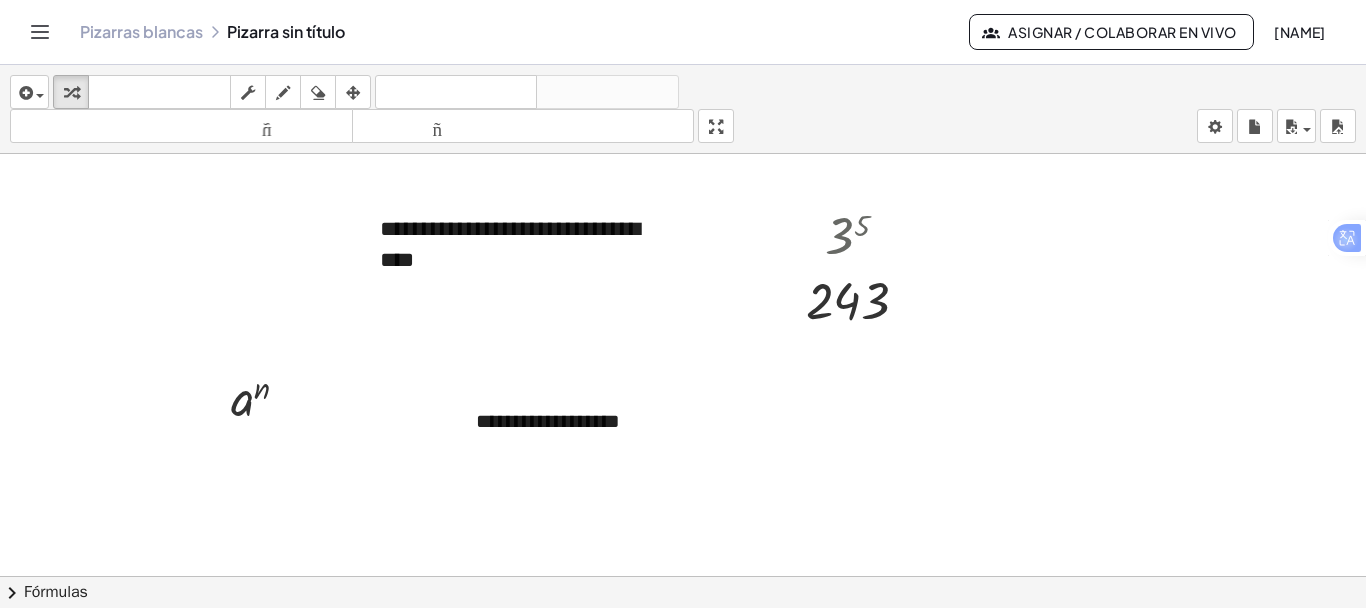 drag, startPoint x: 700, startPoint y: 415, endPoint x: 349, endPoint y: 415, distance: 351 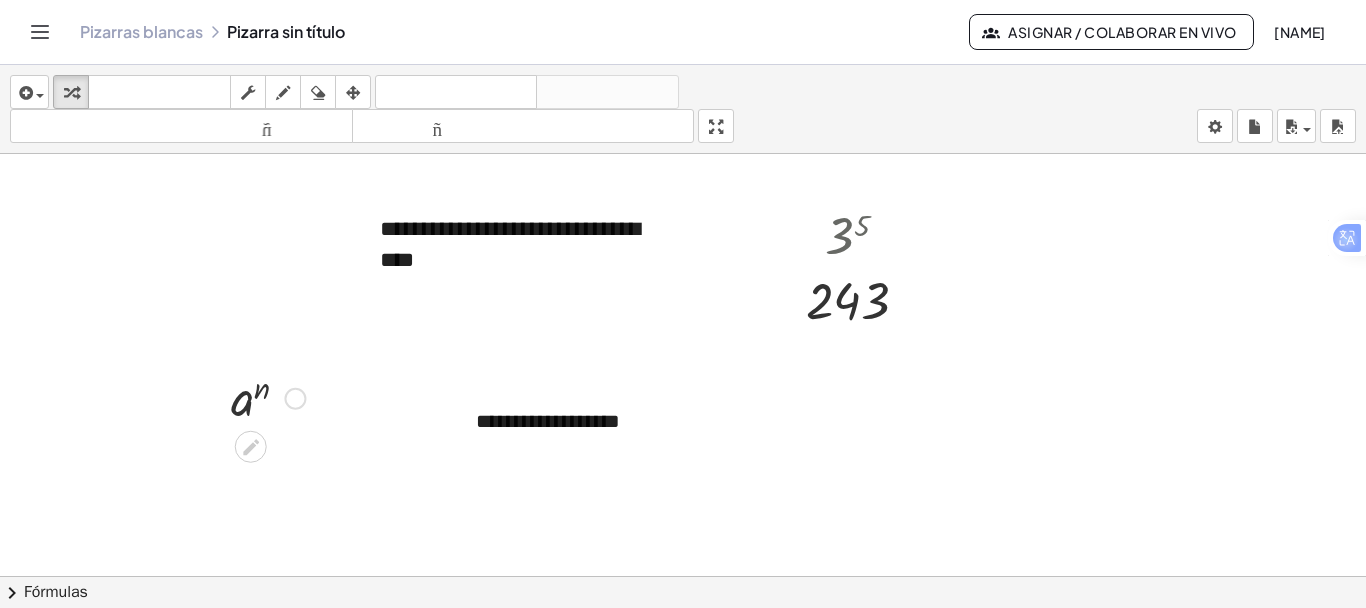 click at bounding box center [268, 397] 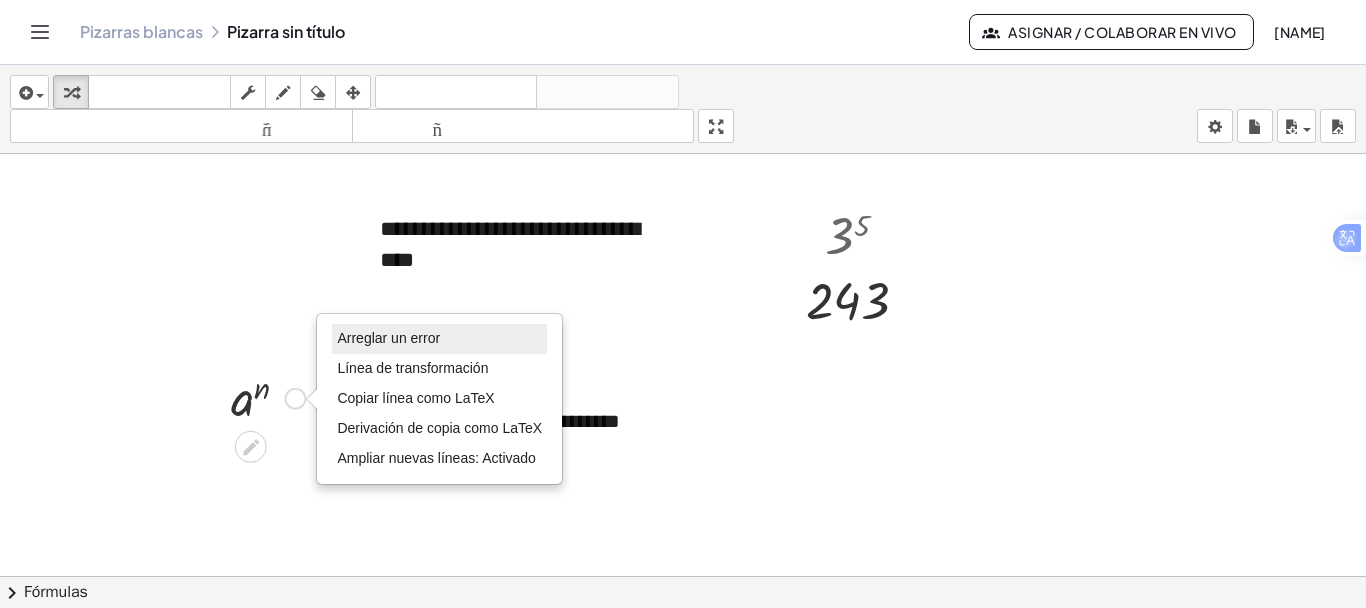 click on "Arreglar un error" at bounding box center [388, 338] 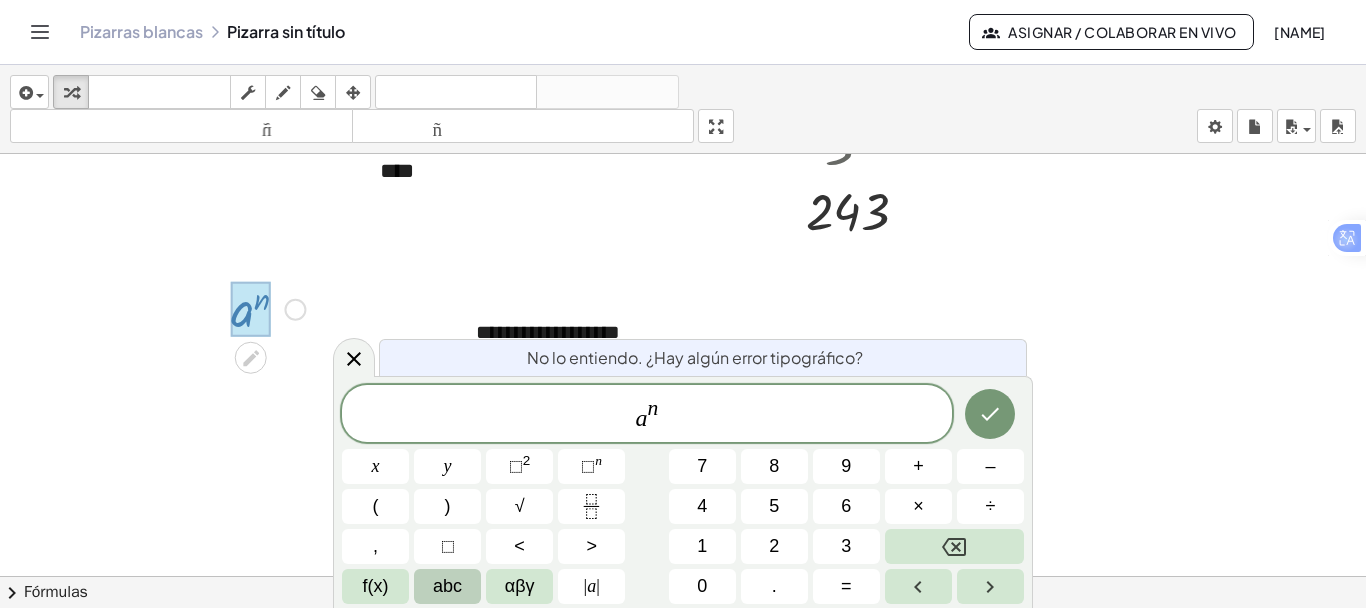 scroll, scrollTop: 99, scrollLeft: 0, axis: vertical 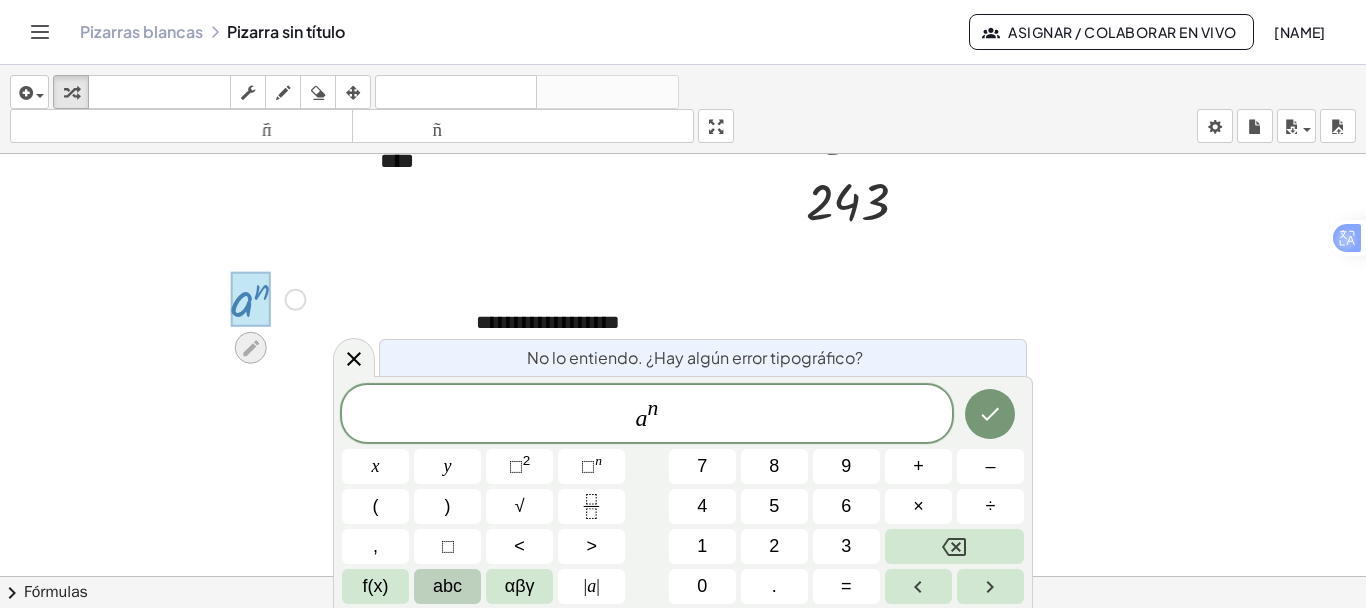 click 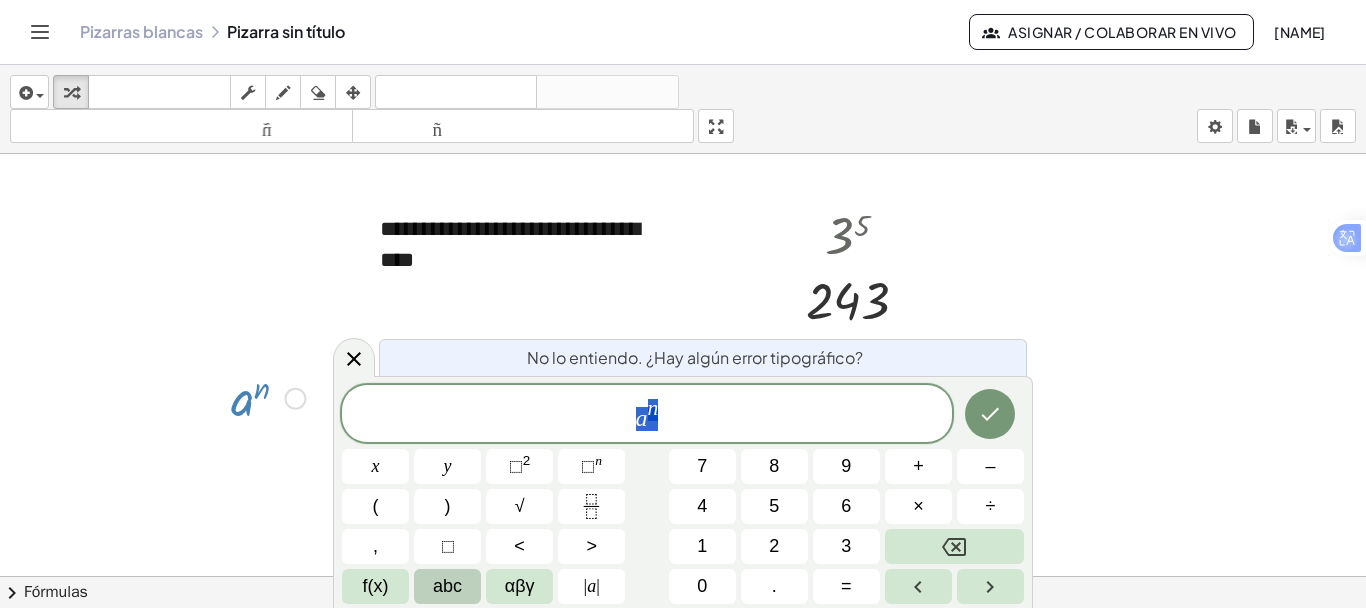 scroll, scrollTop: 0, scrollLeft: 0, axis: both 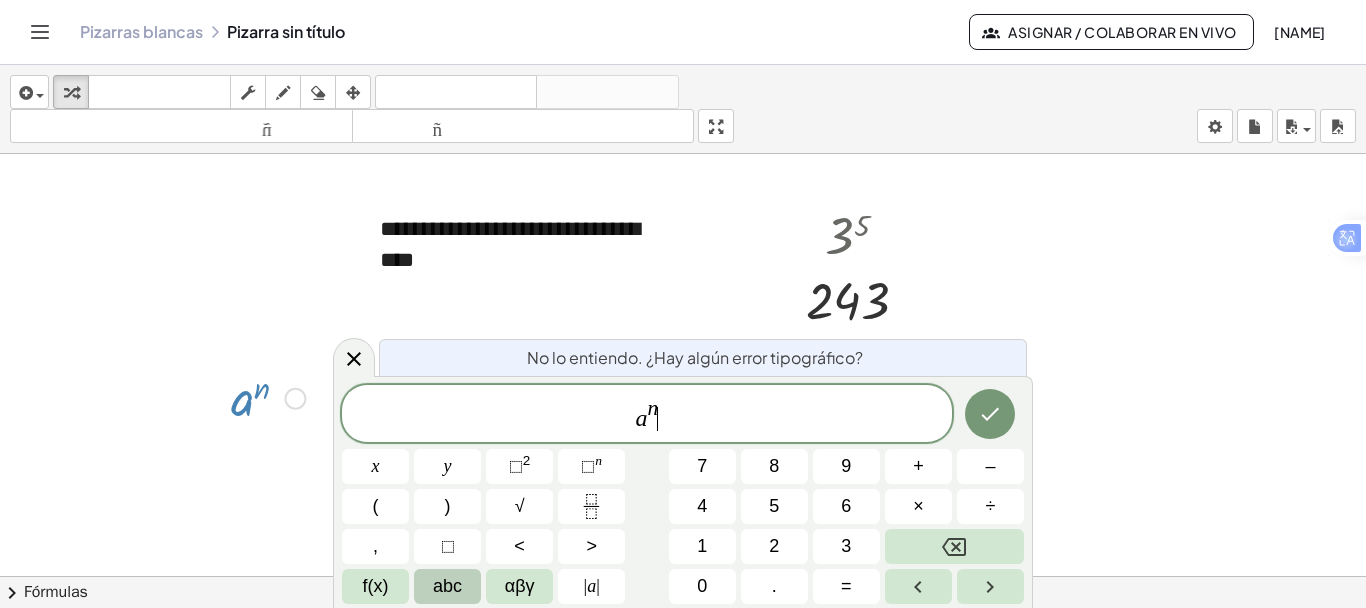 click on "a n ​" at bounding box center [647, 415] 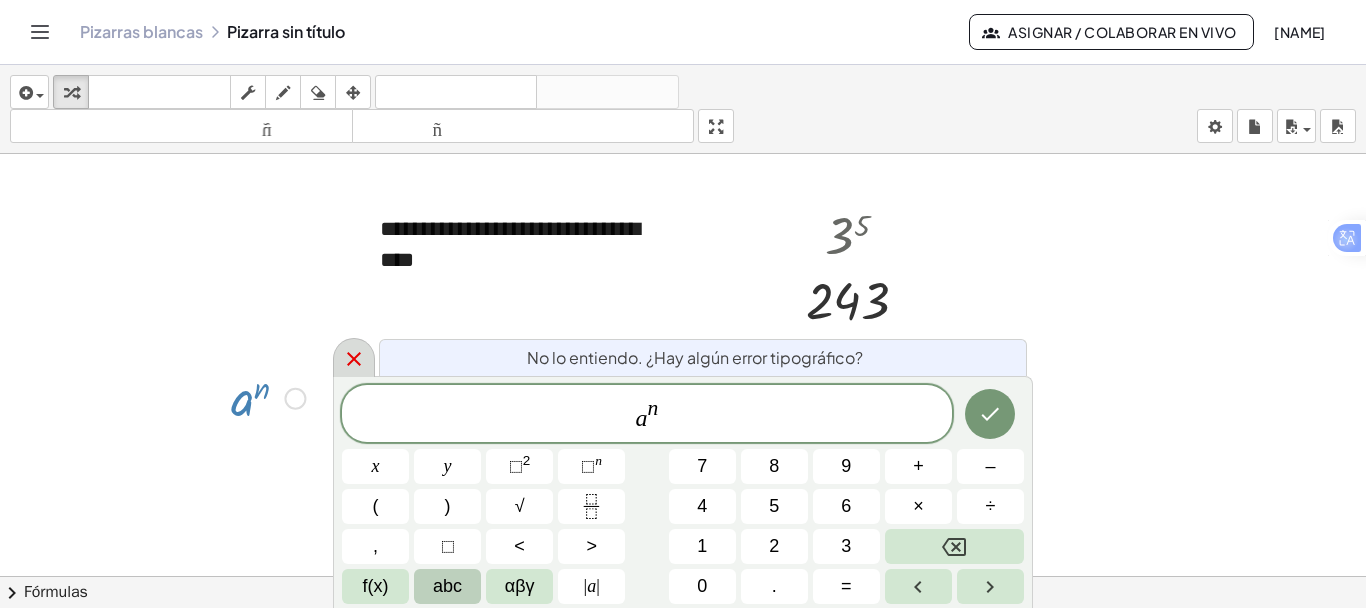 click 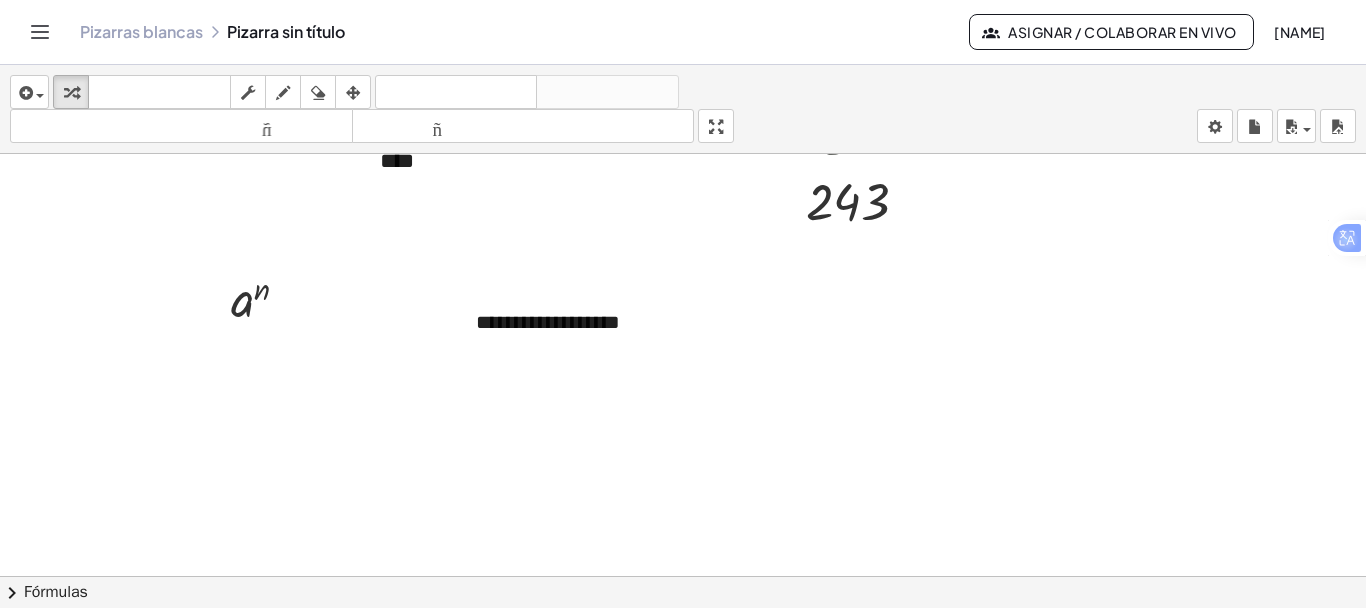 scroll, scrollTop: 0, scrollLeft: 0, axis: both 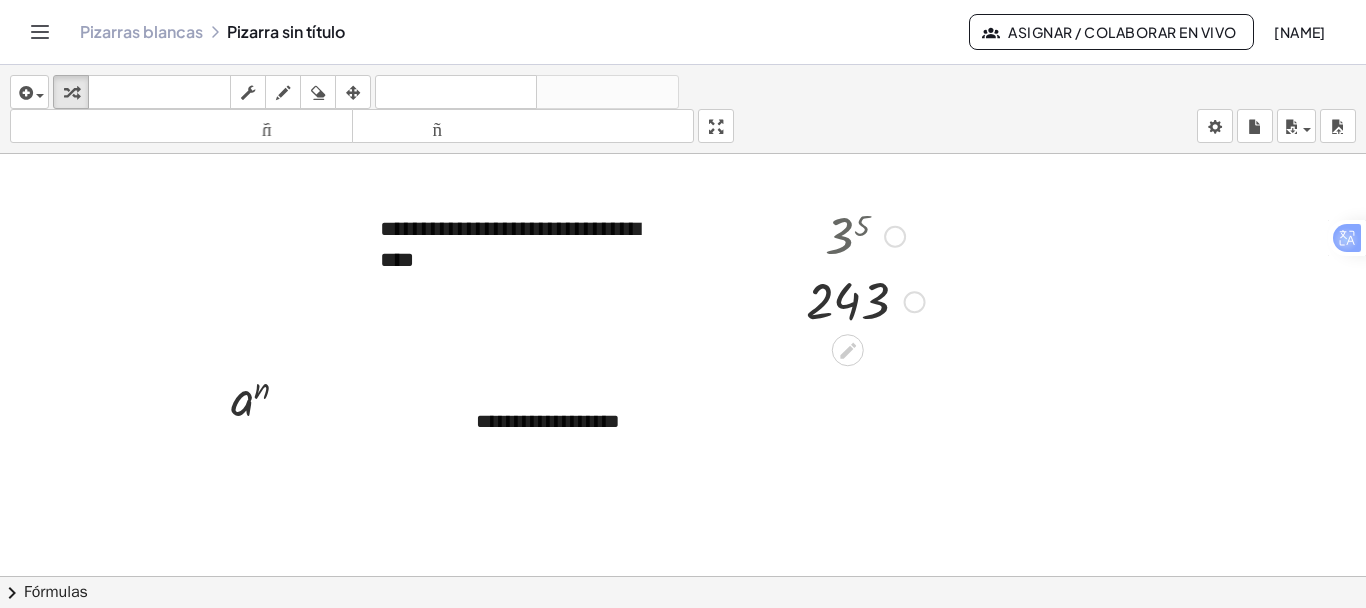 click at bounding box center (865, 235) 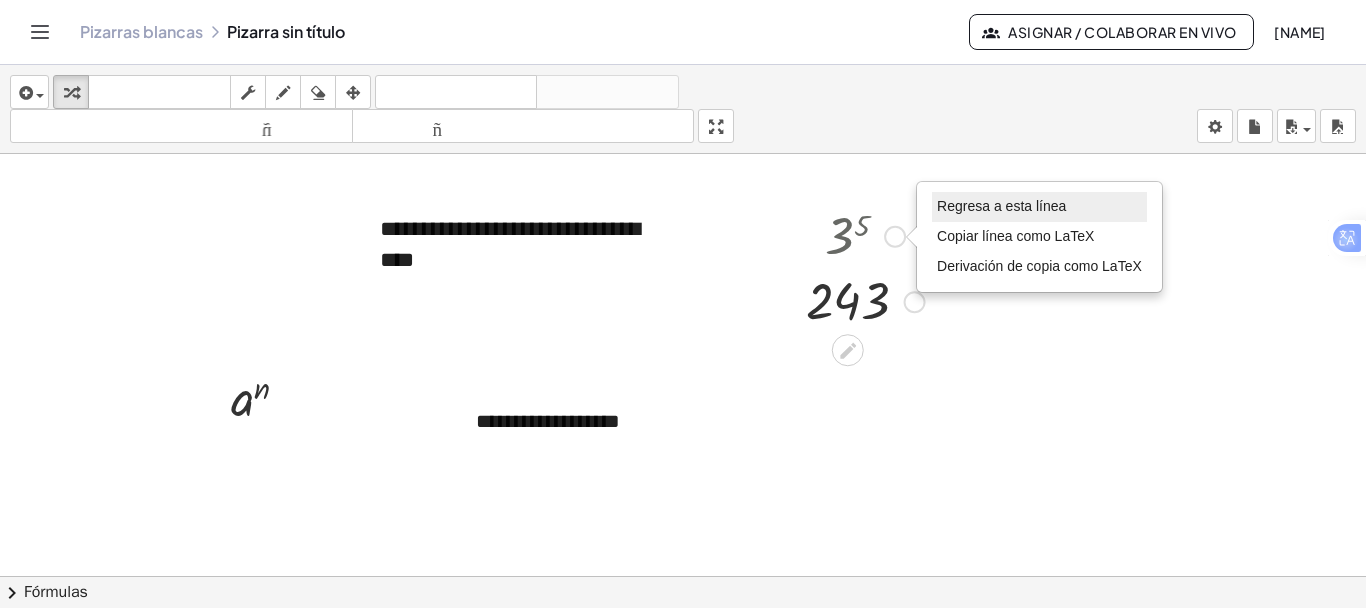 click on "Regresa a esta línea" at bounding box center (1001, 206) 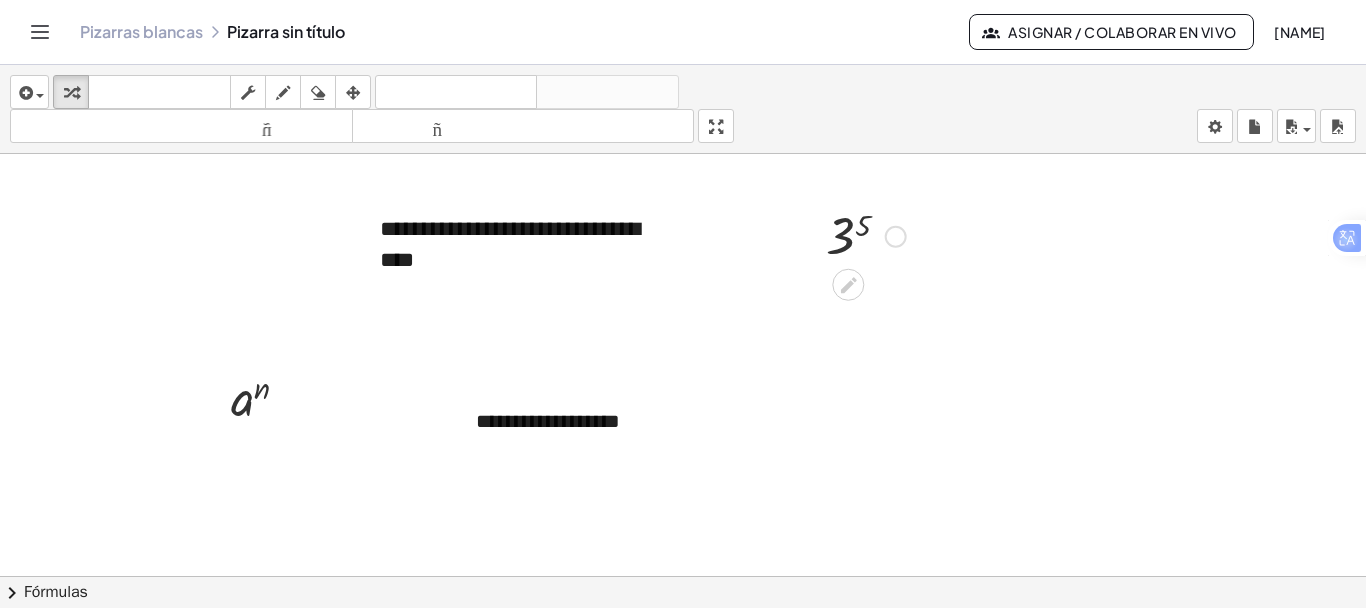 click on "Regresa a esta línea Copiar línea como LaTeX Derivación de copia como LaTeX" at bounding box center [896, 236] 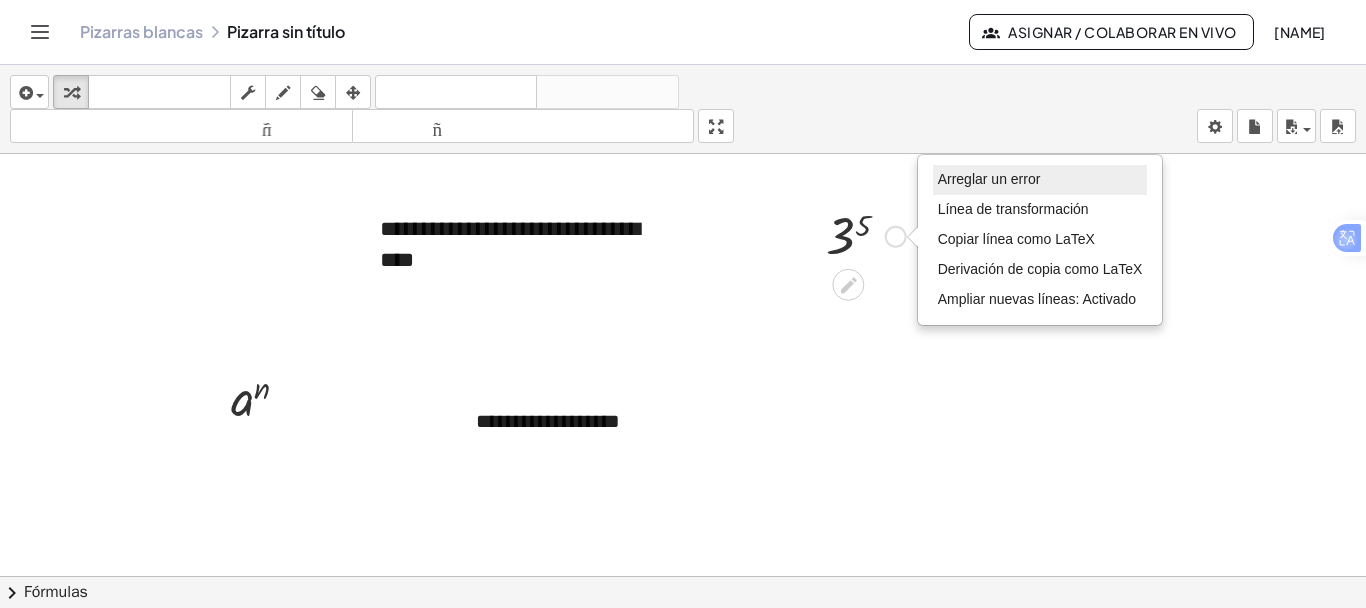 click on "Arreglar un error" at bounding box center (1040, 180) 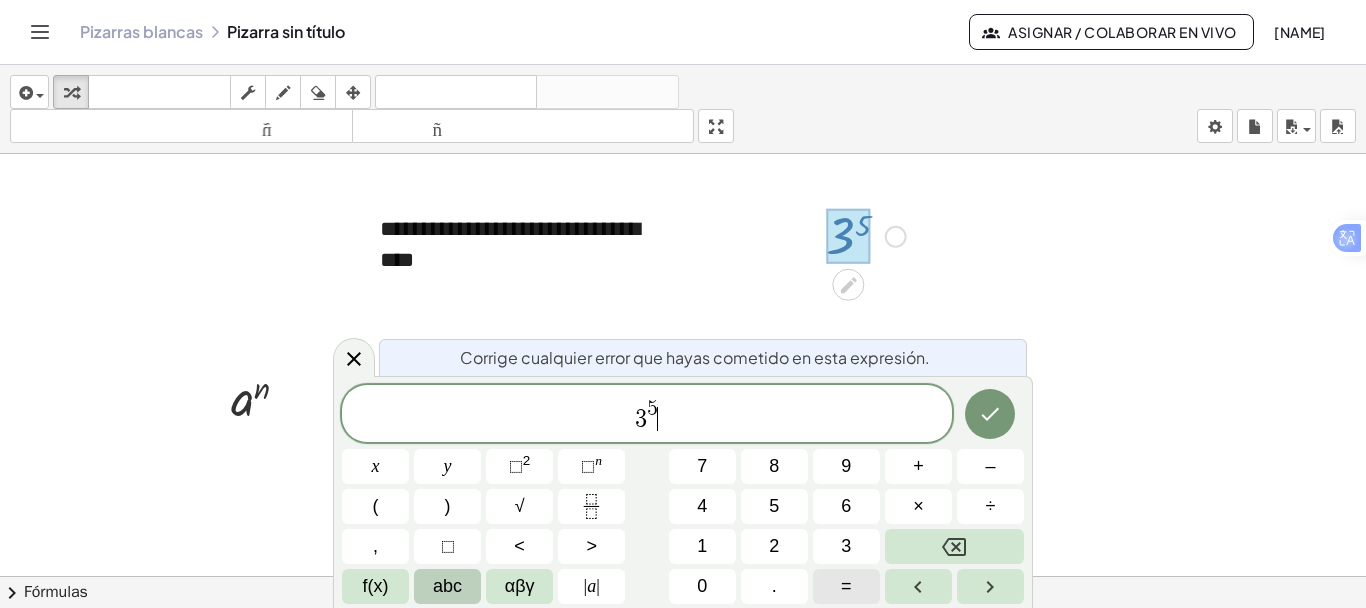 click on "=" at bounding box center (846, 586) 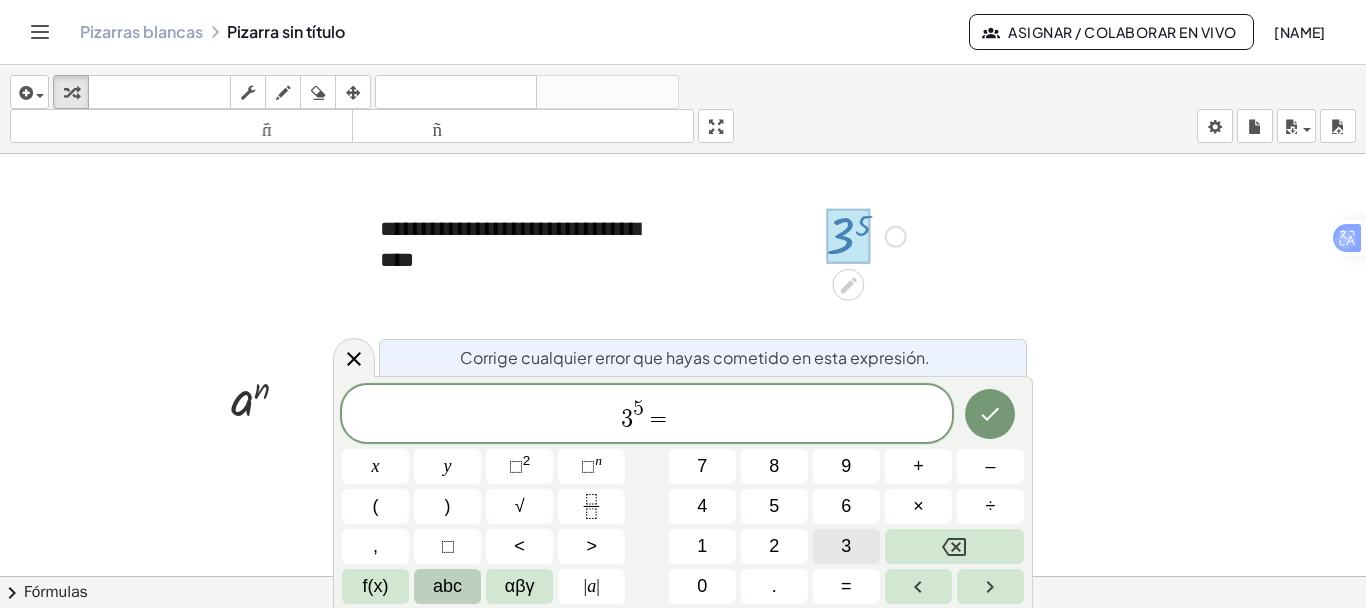 click on "3" at bounding box center (846, 546) 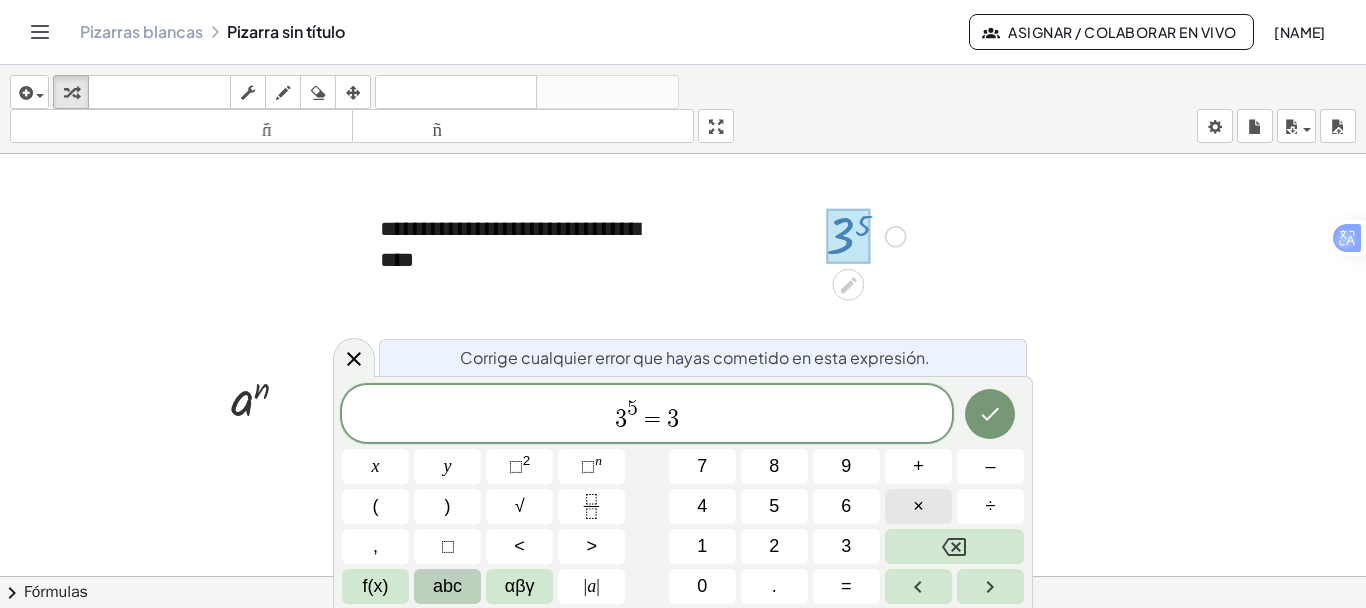 click on "×" at bounding box center (918, 506) 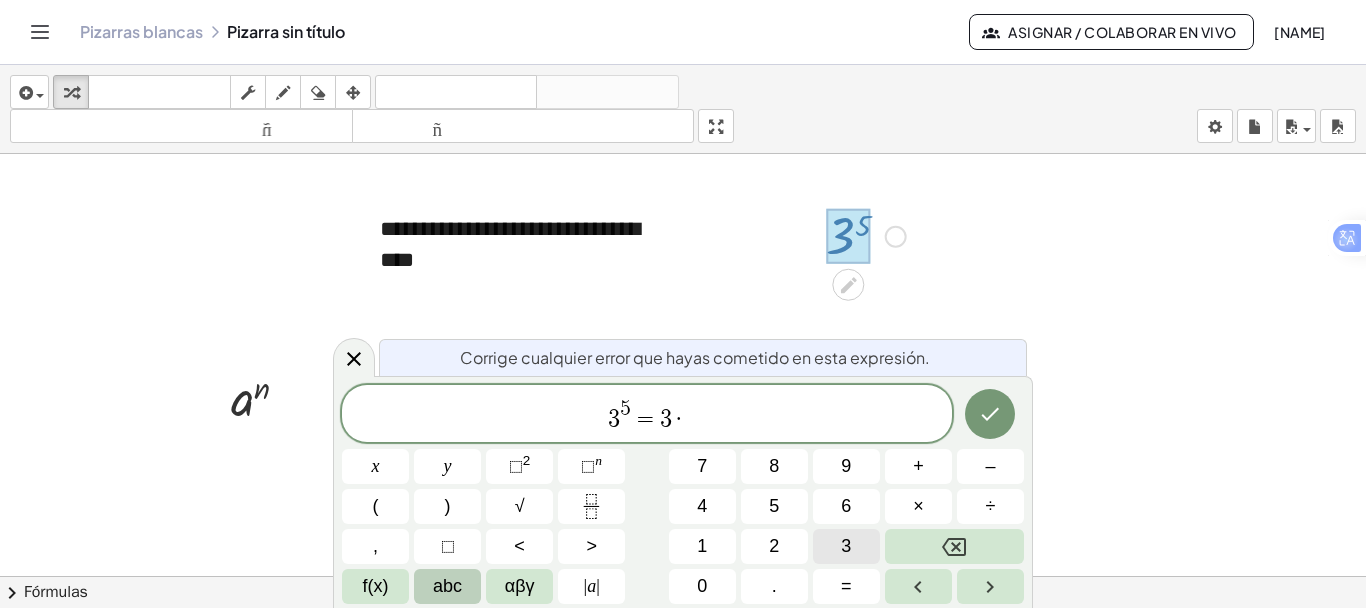 click on "3" at bounding box center [846, 546] 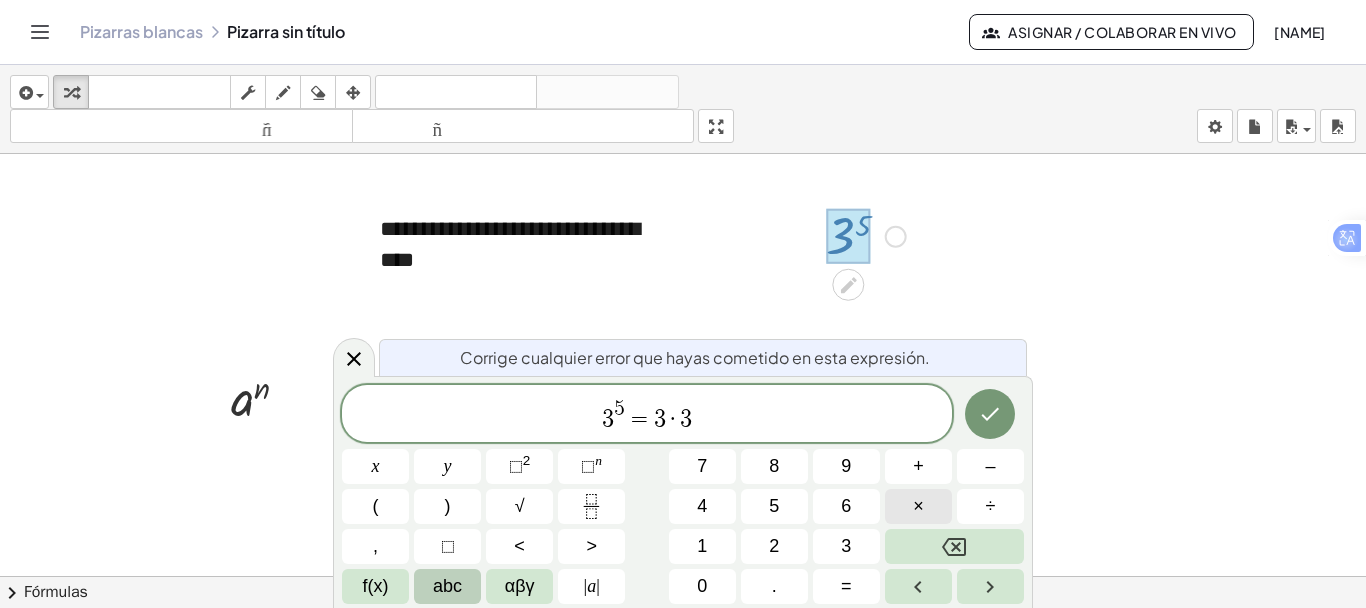 click on "×" at bounding box center (918, 506) 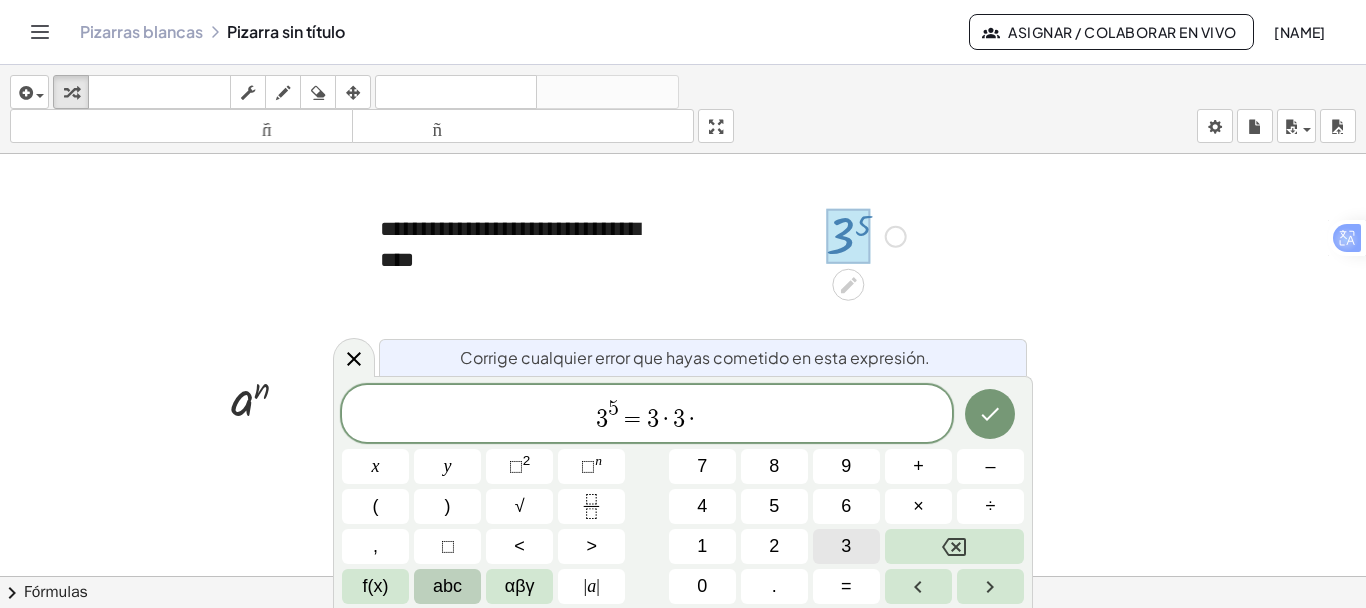 click on "3" at bounding box center (846, 546) 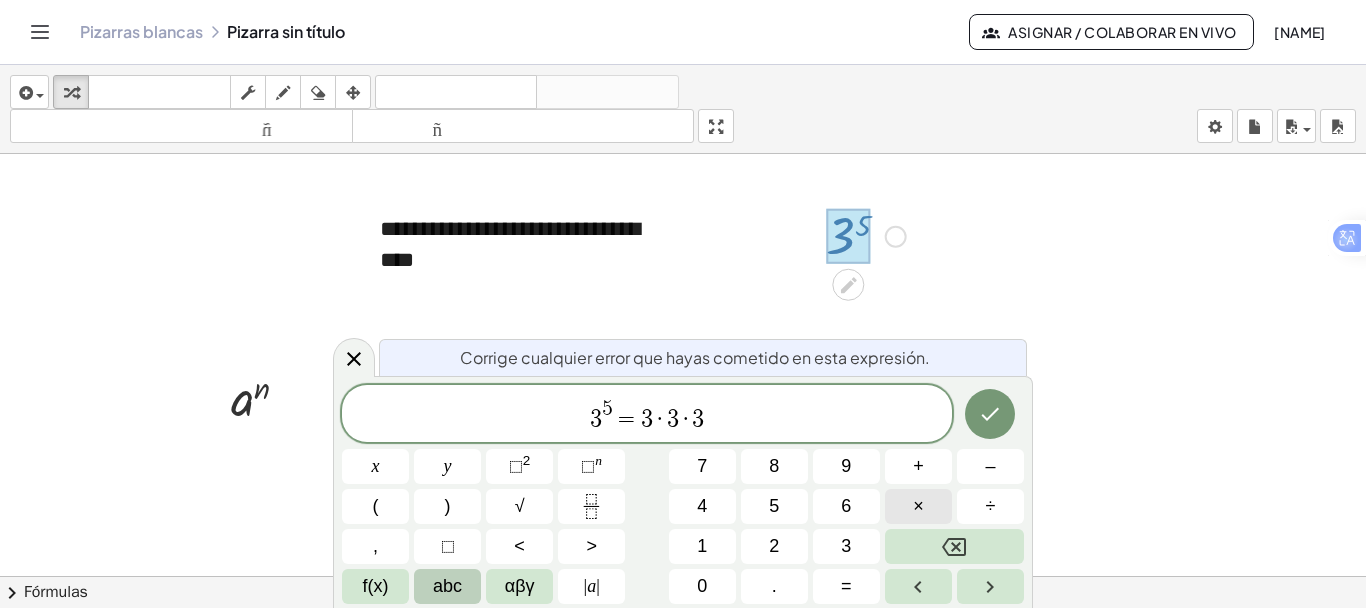 click on "×" at bounding box center [918, 506] 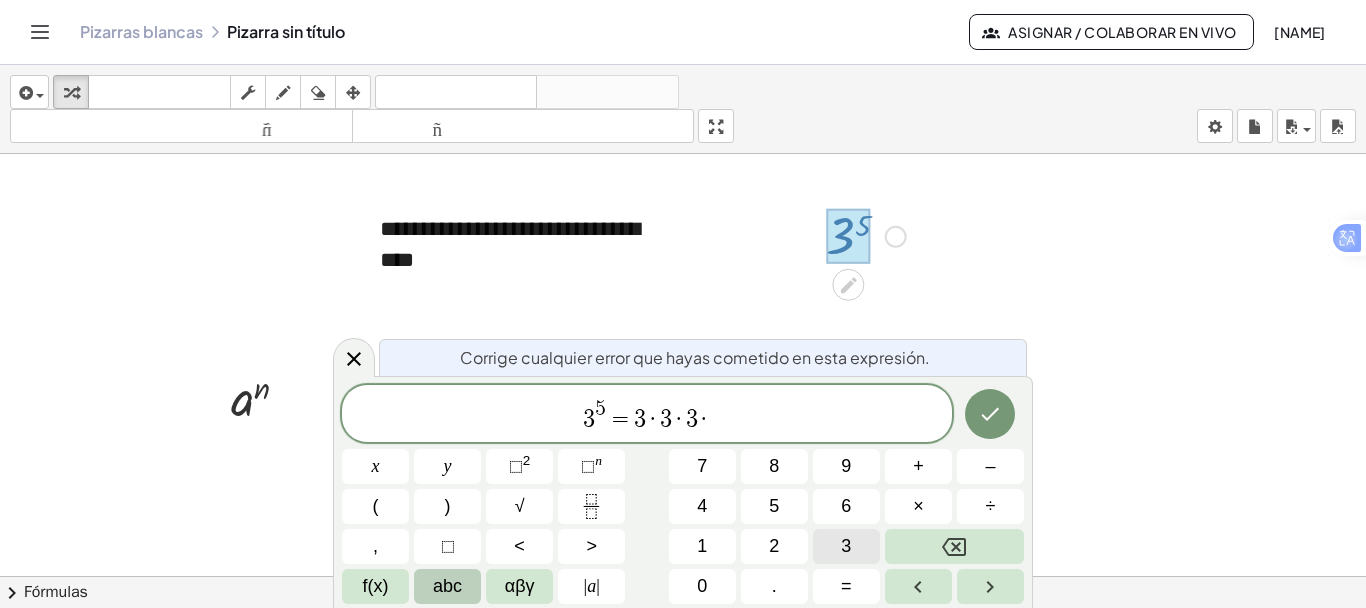 click on "3" at bounding box center (846, 546) 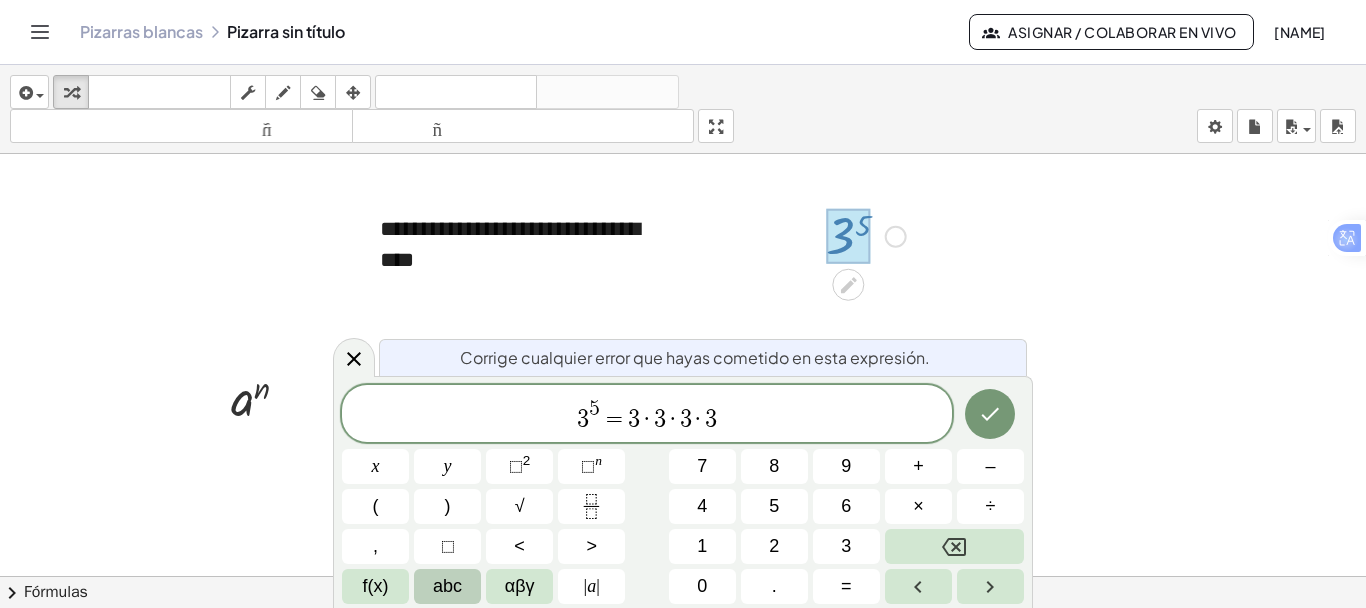 click on "3 5 = 3 · 3 · 3 · 3 ​ x y ⬚ 2 ⬚ n 7 8 9 + – ( ) √ 4 5 6 × ÷ , ⬚ < > 1 2 3 f(x) abc αβγ | a | 0 . =" at bounding box center (683, 494) 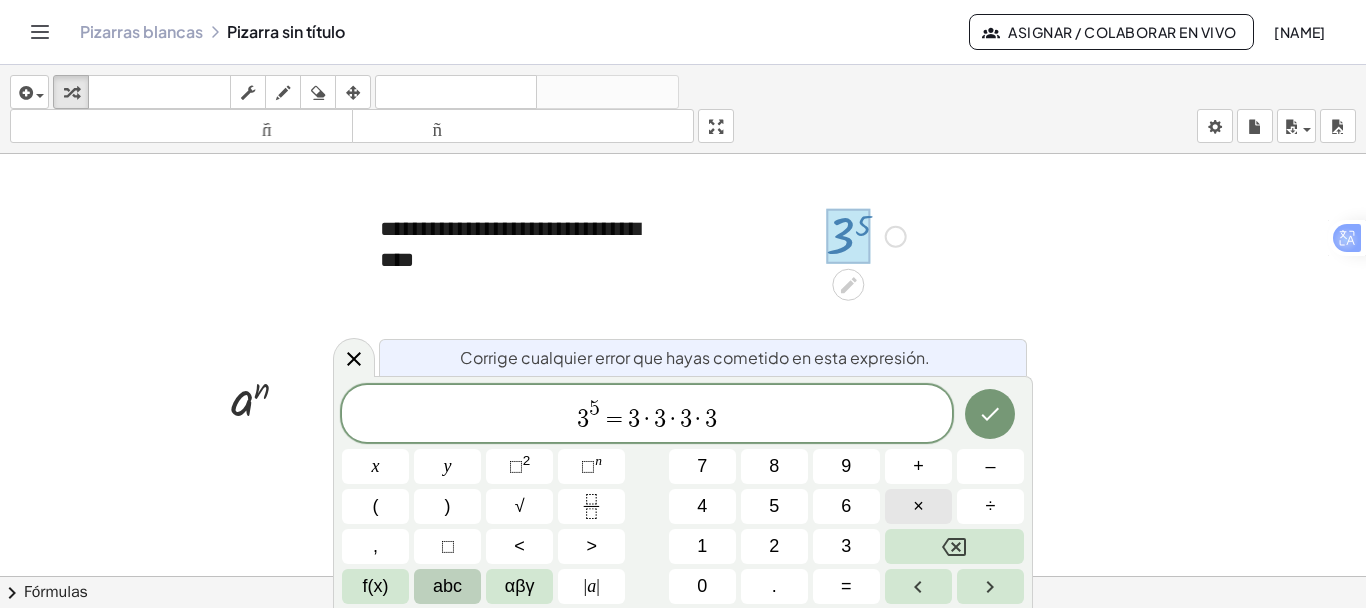 click on "×" at bounding box center [918, 506] 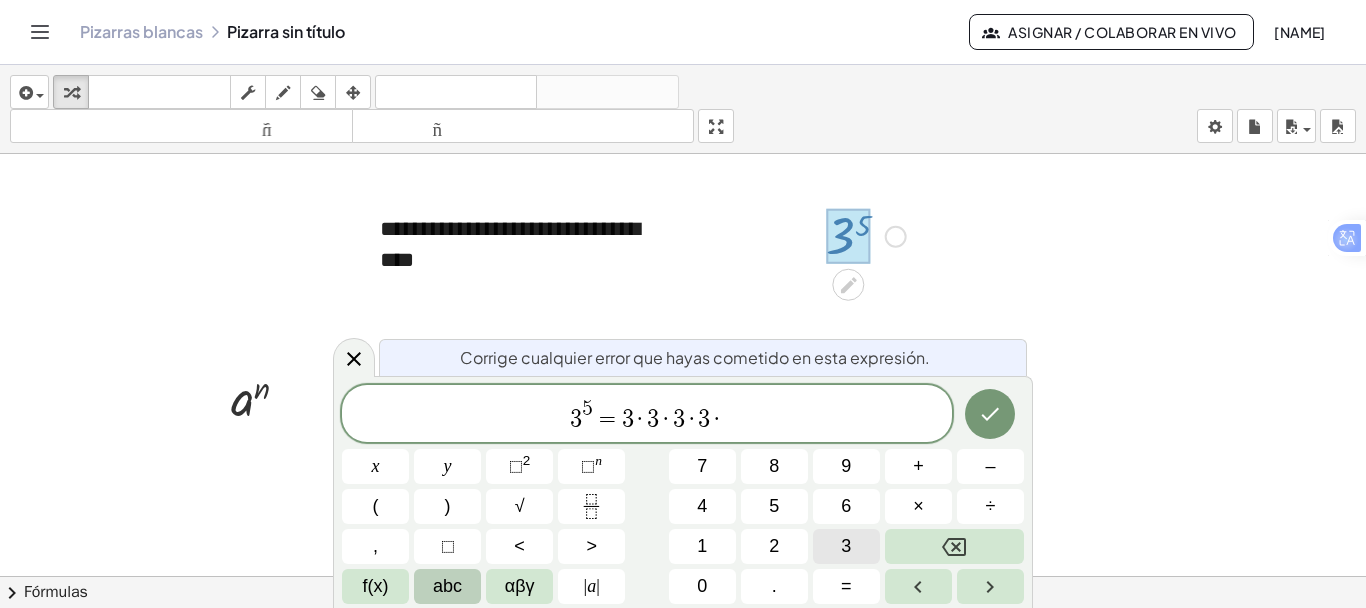 click on "3" at bounding box center [846, 546] 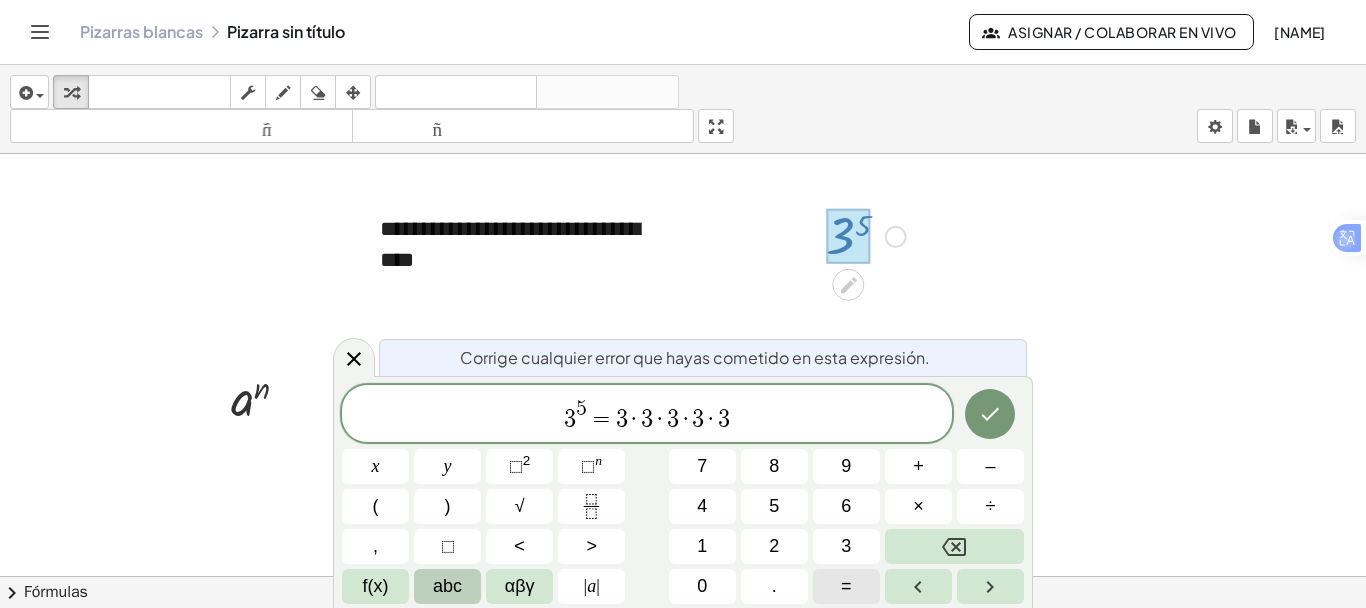 click on "=" at bounding box center [846, 586] 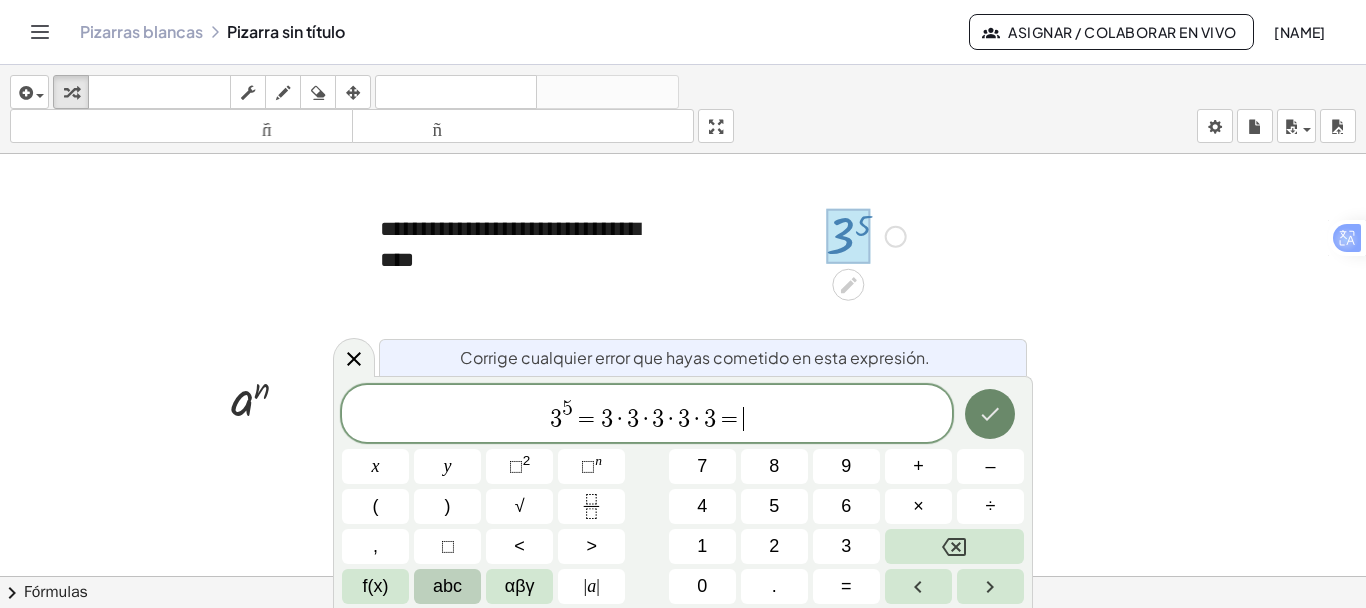 click 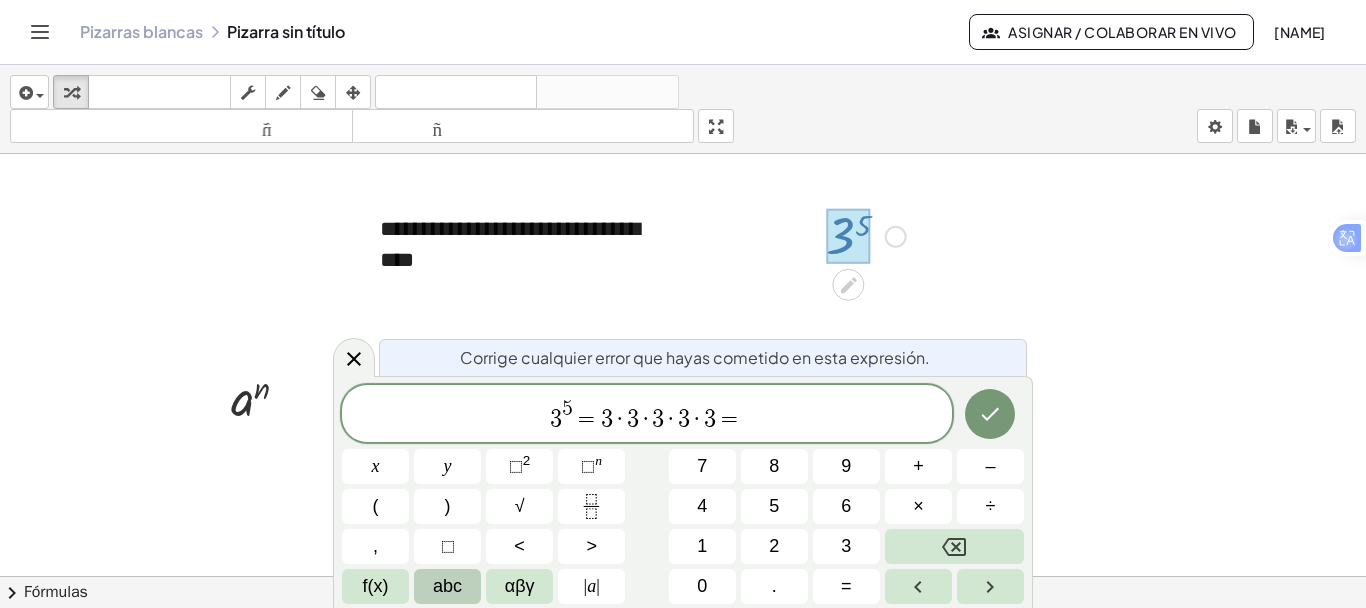 click on "3 5 = 3 · 3 · 3 · 3 · 3 = ​ x y ⬚ 2 ⬚ n 7 8 9 + – ( ) √ 4 5 6 × ÷ , ⬚ < > 1 2 3 f(x) abc αβγ | a | 0 . =" at bounding box center (683, 494) 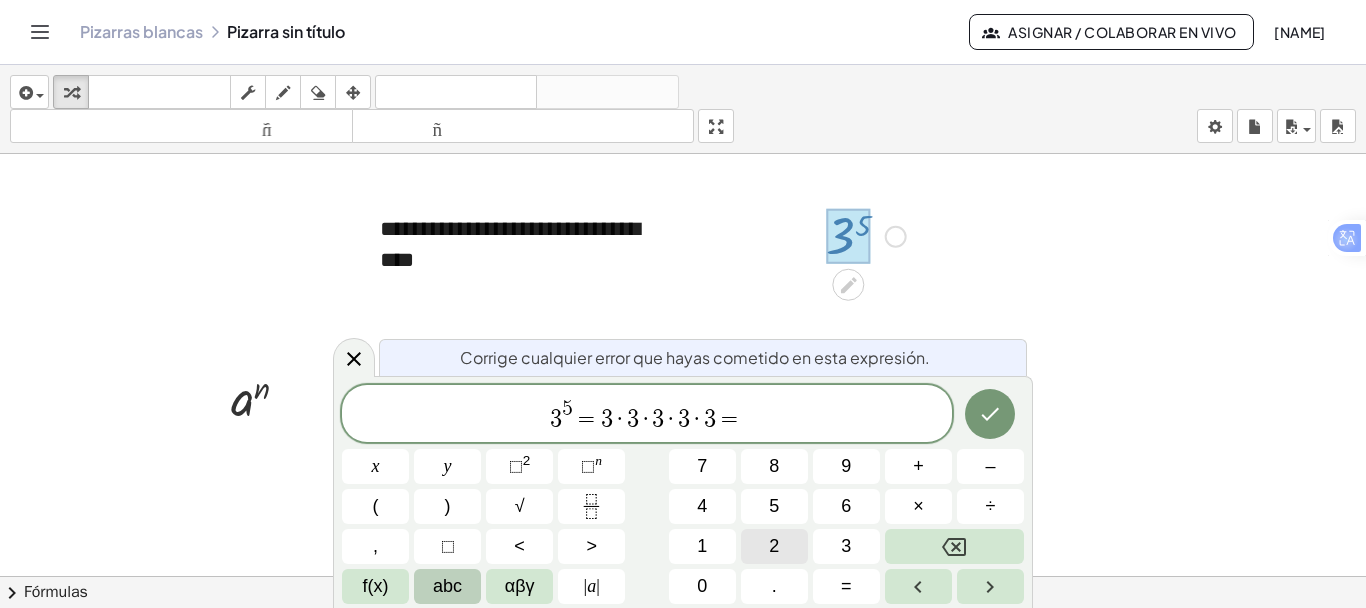 click on "2" at bounding box center (774, 546) 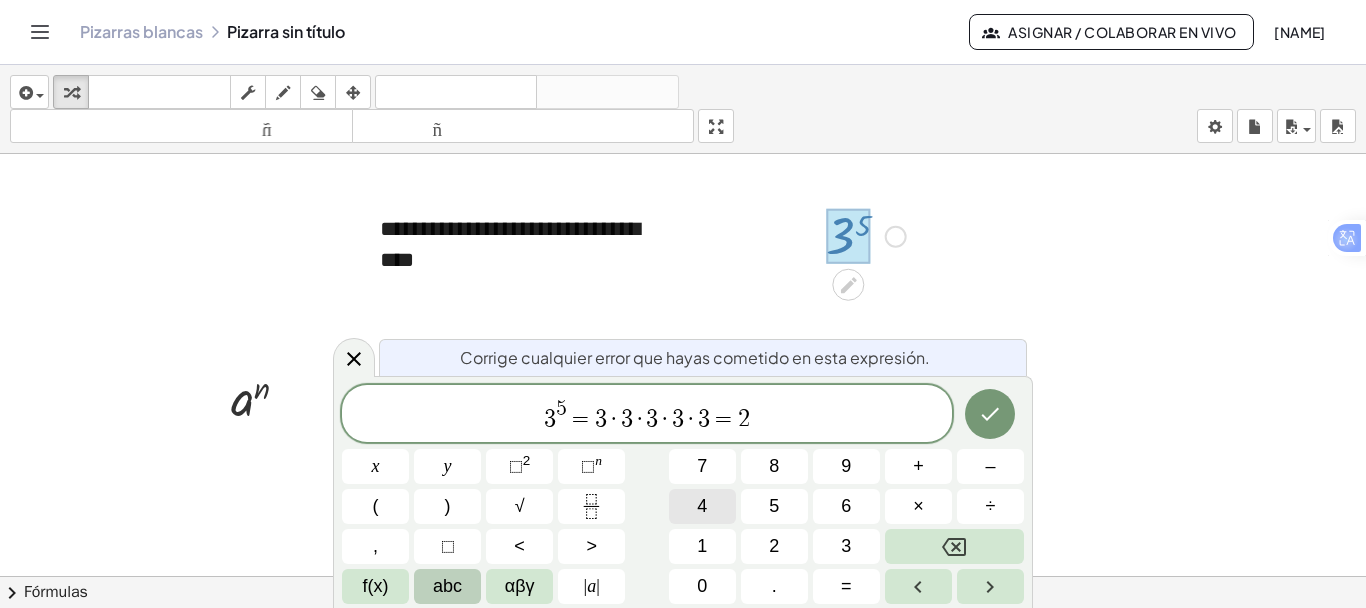 click on "4" at bounding box center (702, 506) 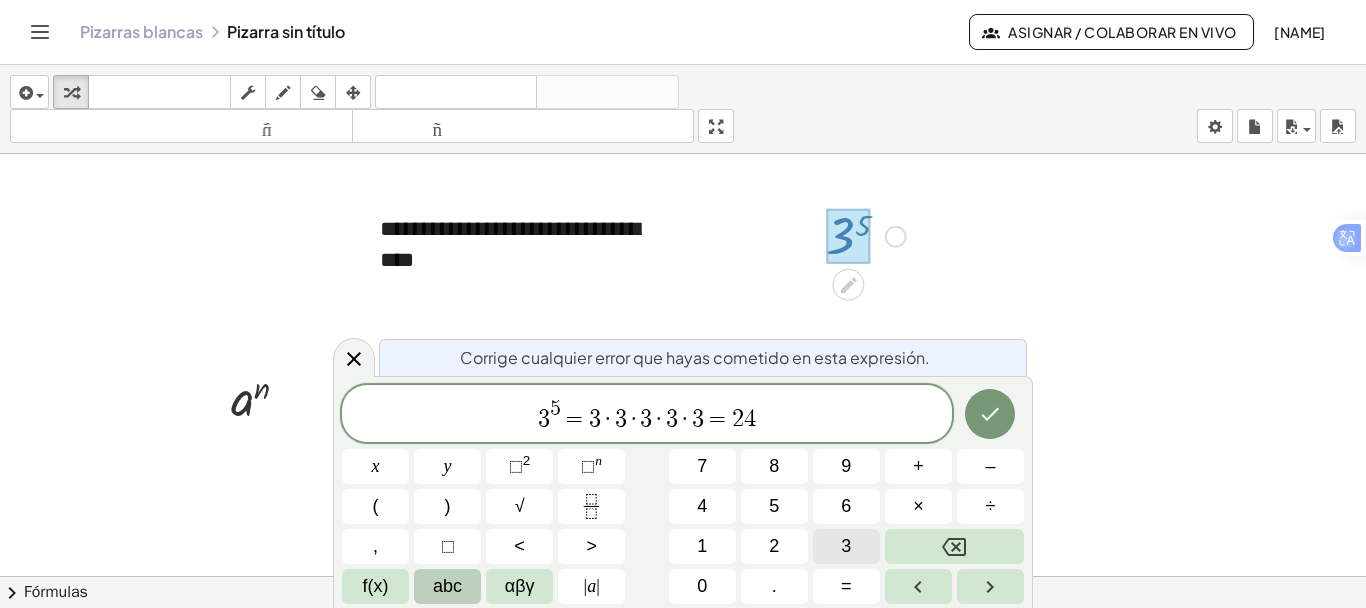 click on "3" at bounding box center (846, 546) 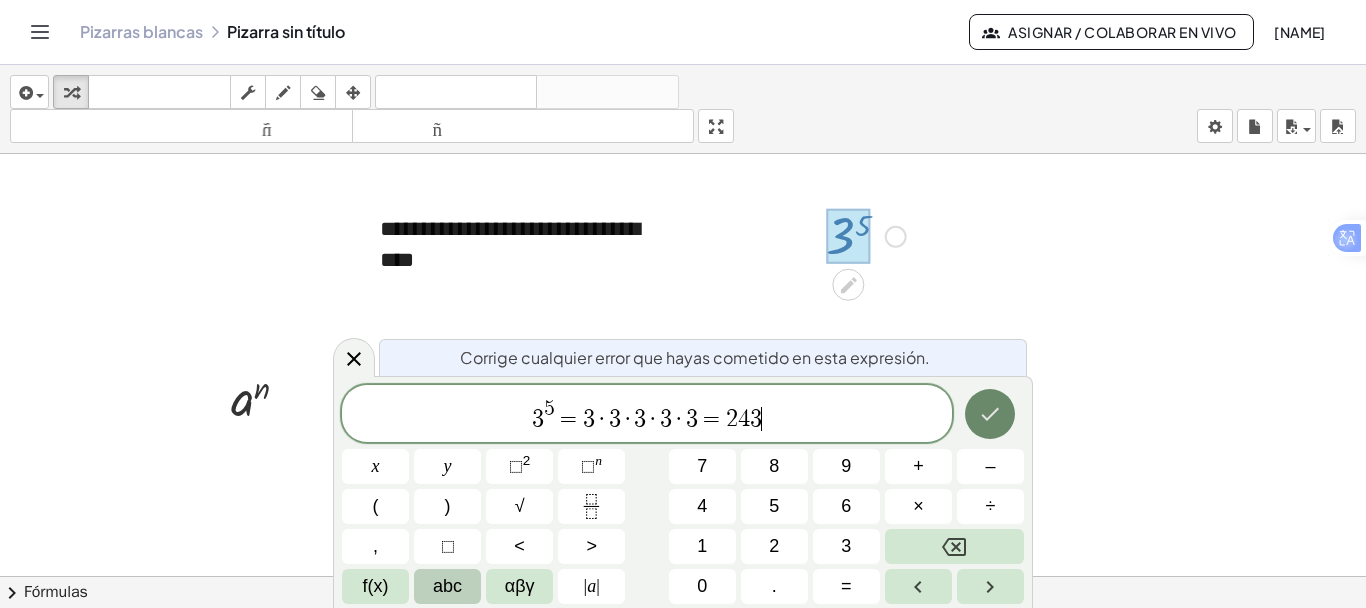 click 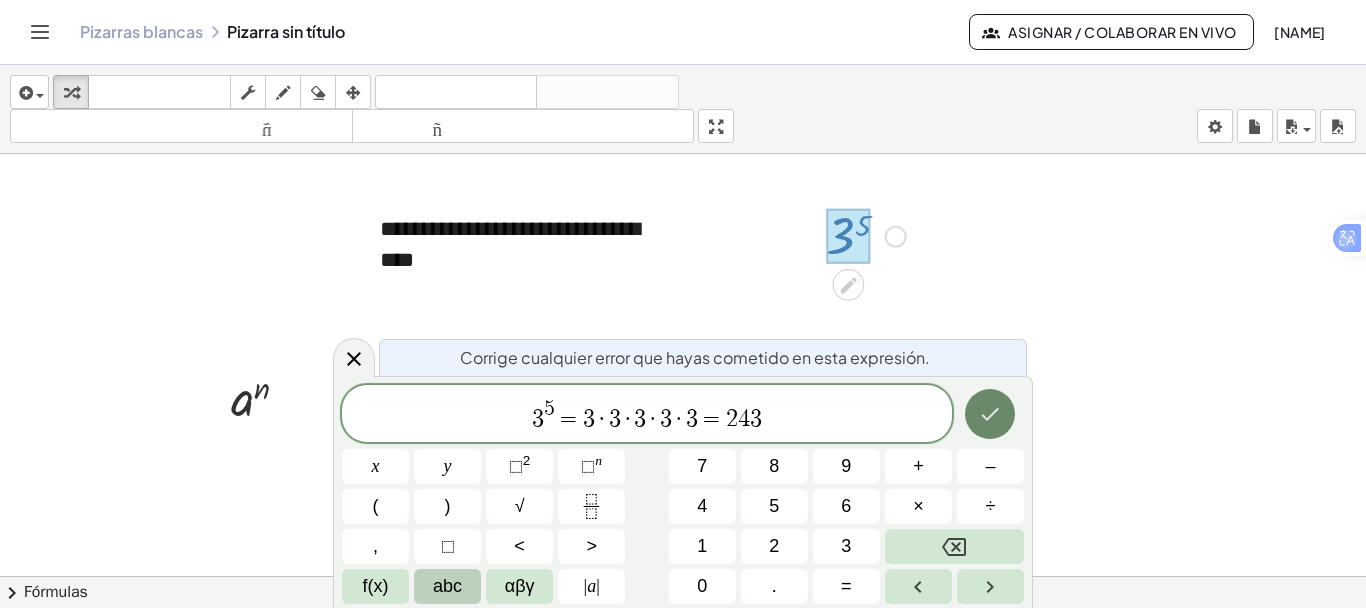 click 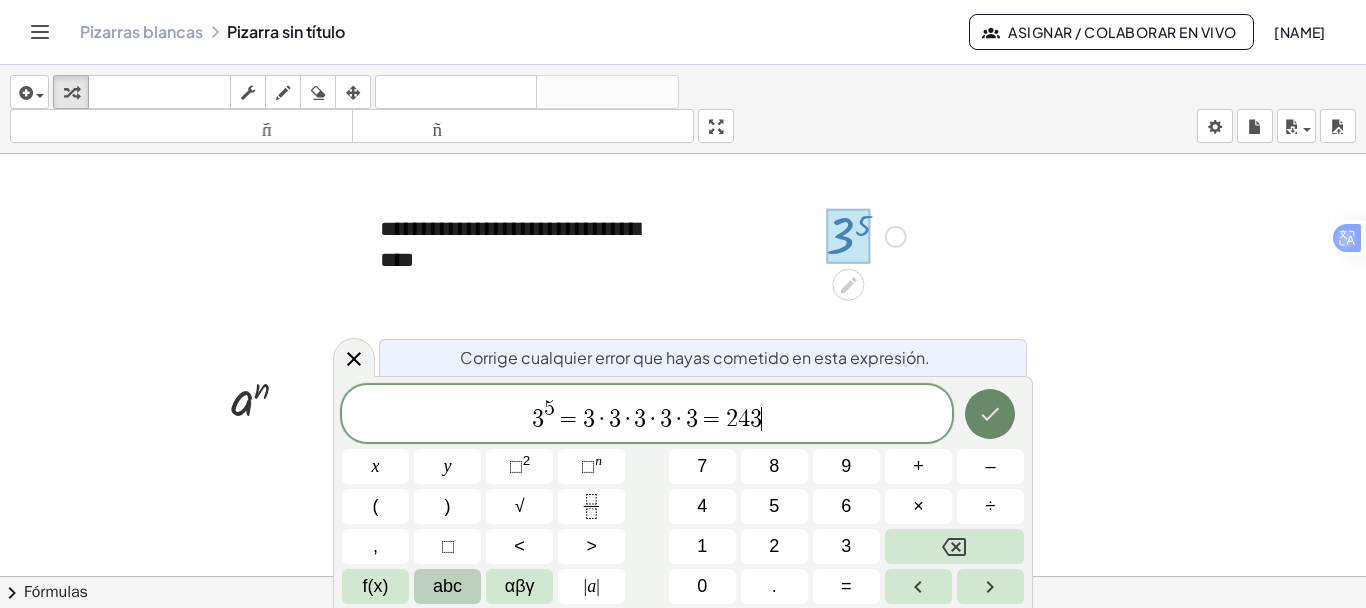 click 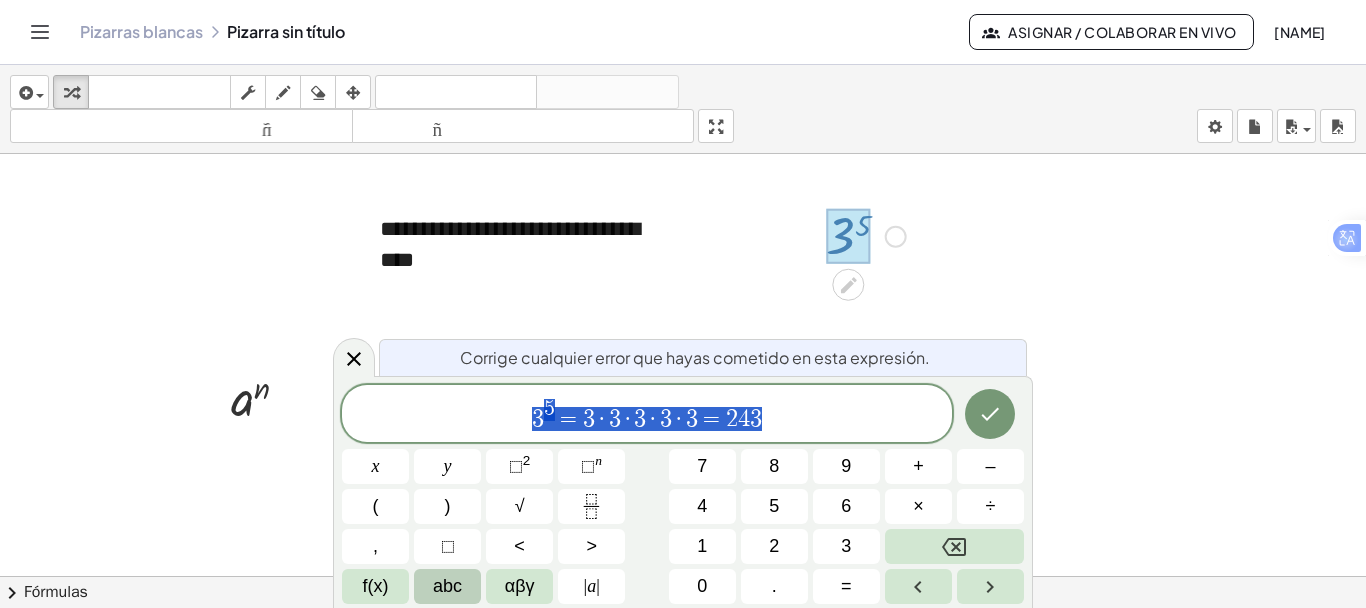 drag, startPoint x: 844, startPoint y: 410, endPoint x: 501, endPoint y: 411, distance: 343.00146 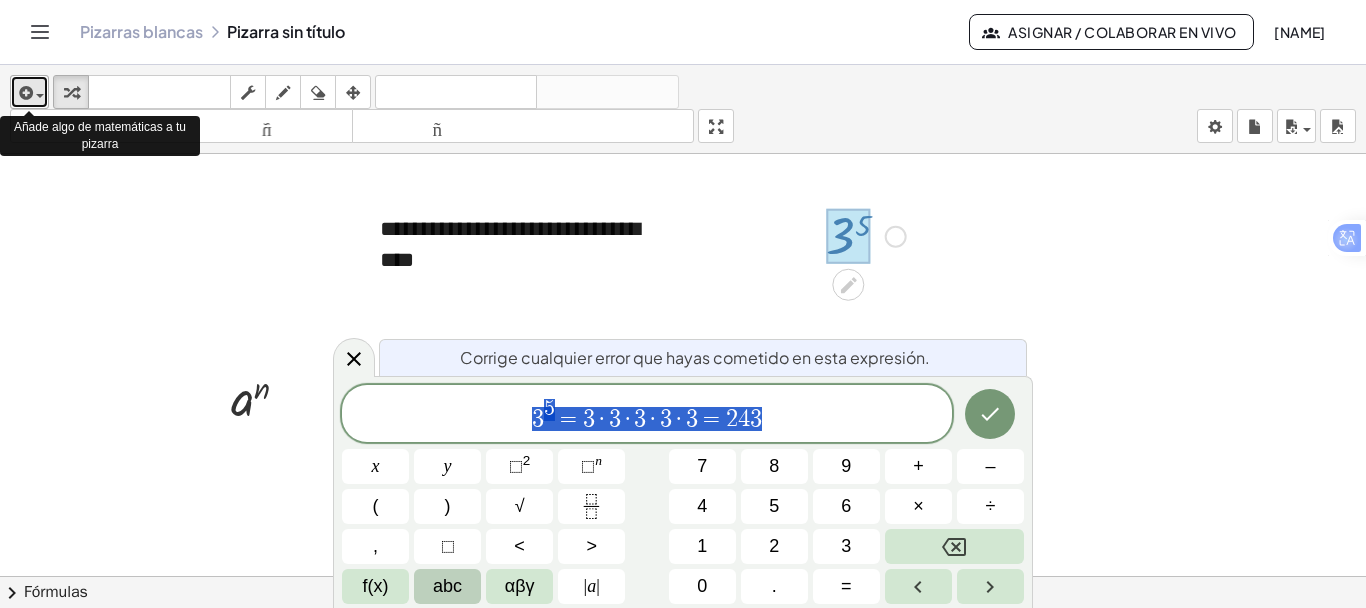 click at bounding box center [35, 95] 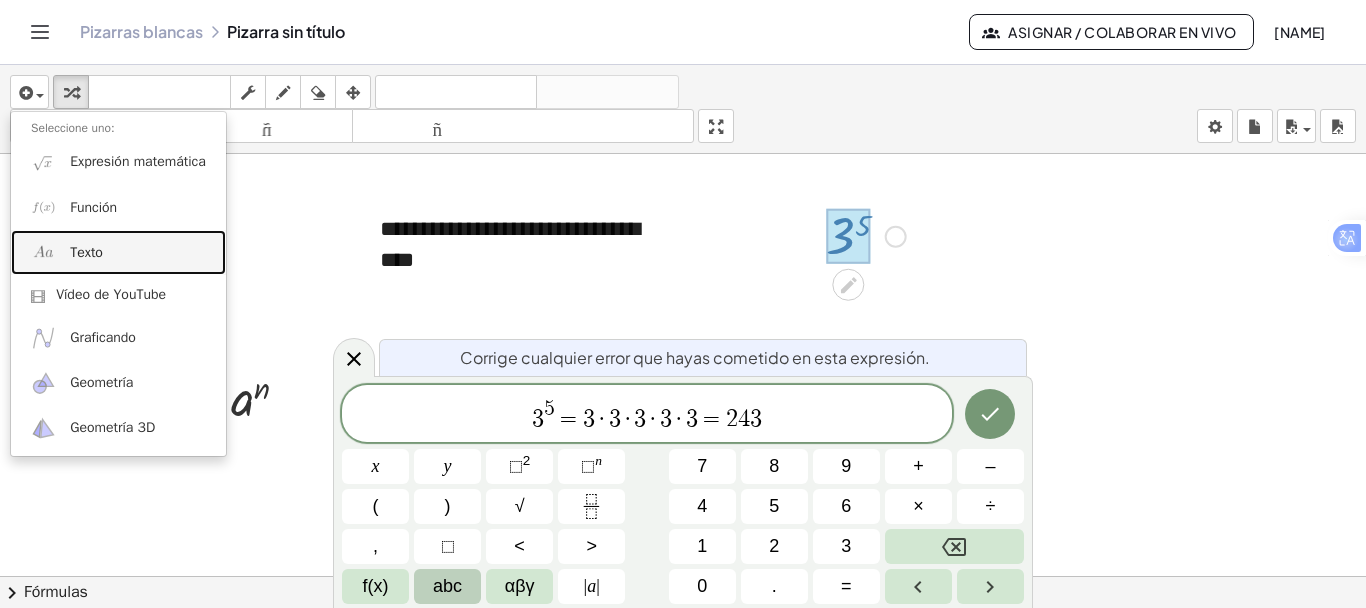 click on "Texto" at bounding box center [86, 252] 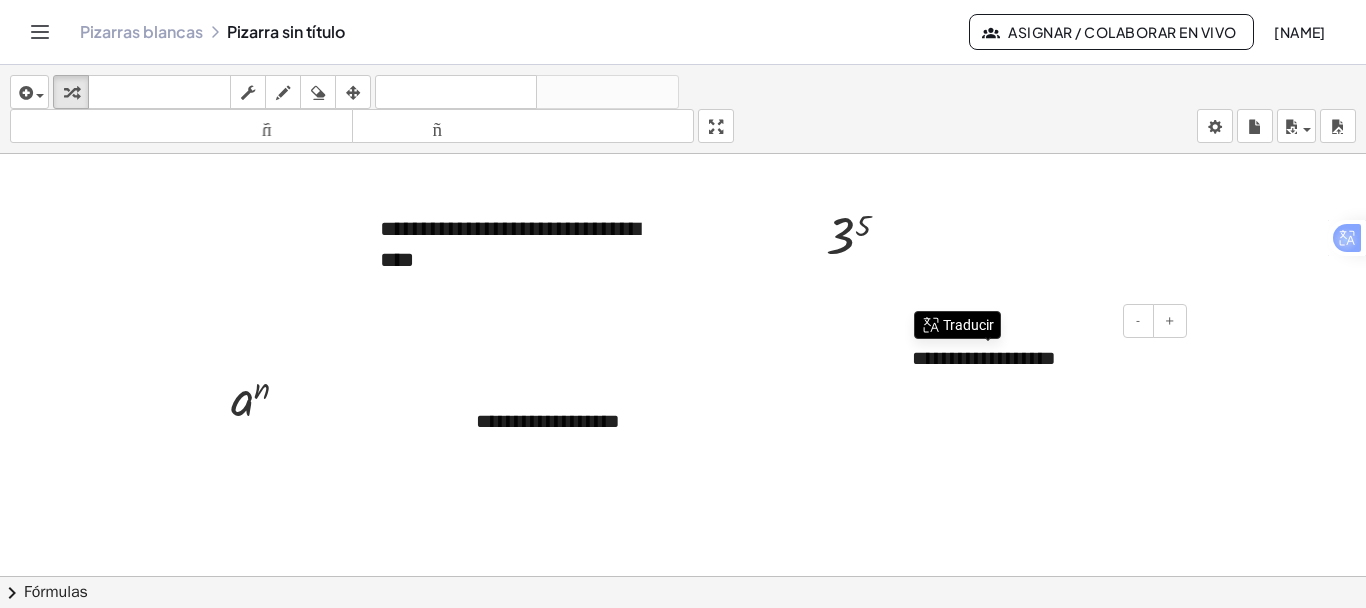 type 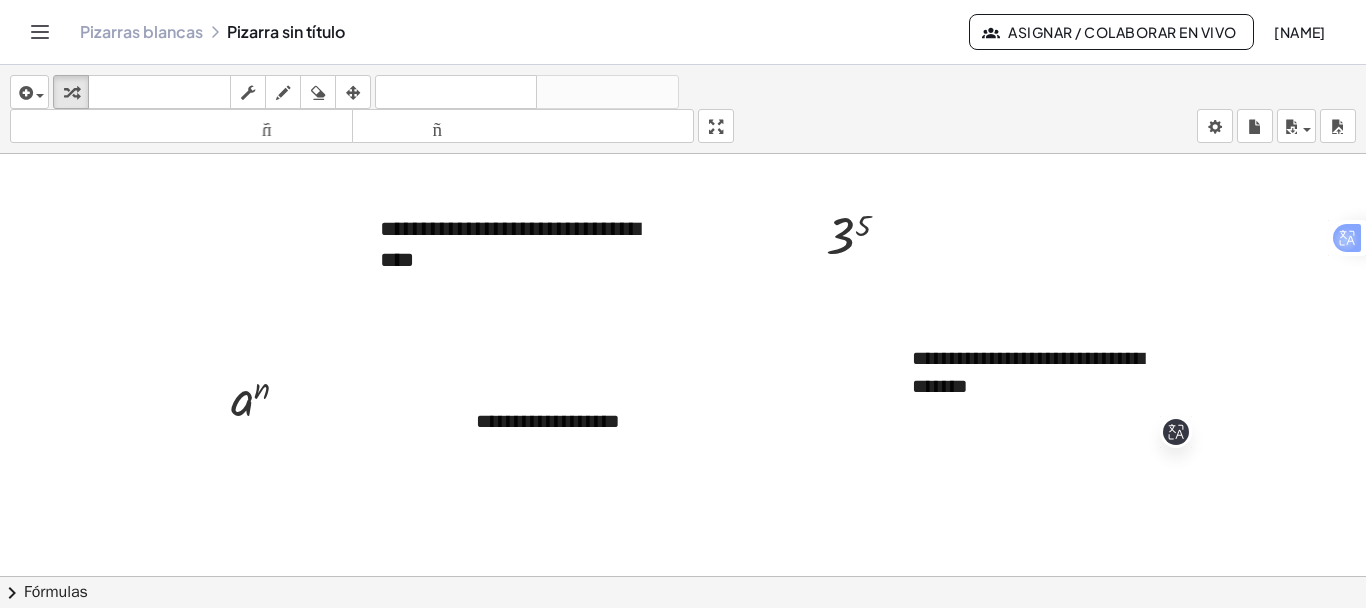 click at bounding box center [683, 639] 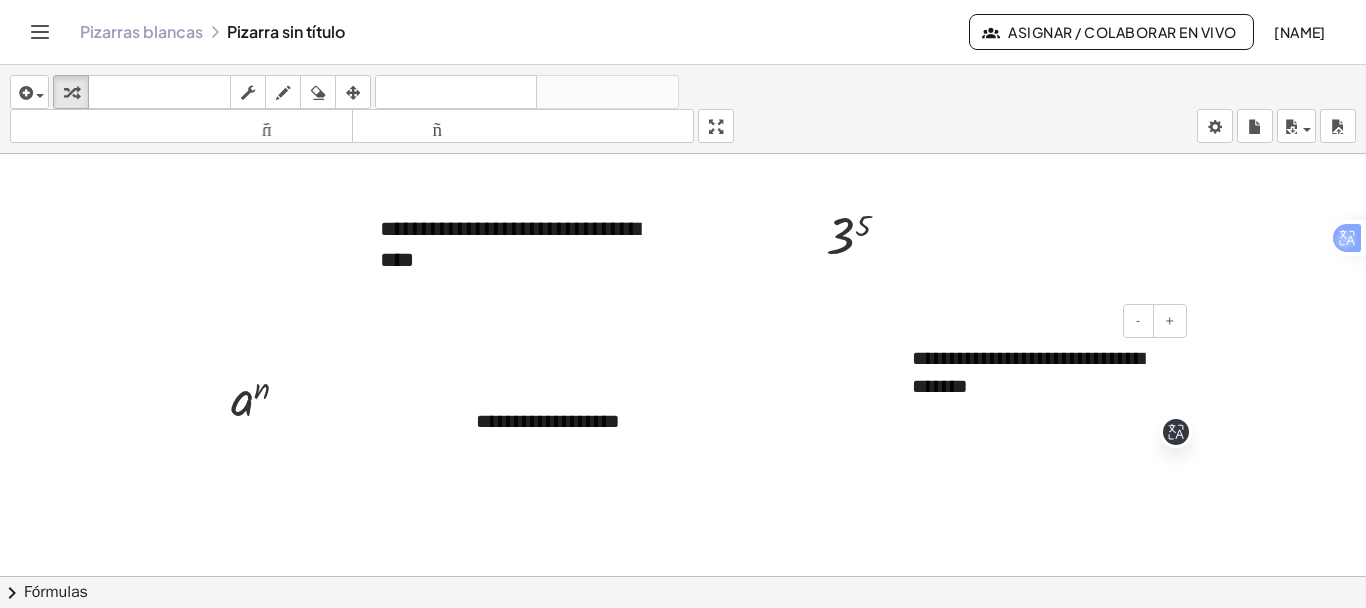drag, startPoint x: 1092, startPoint y: 395, endPoint x: 828, endPoint y: 324, distance: 273.38068 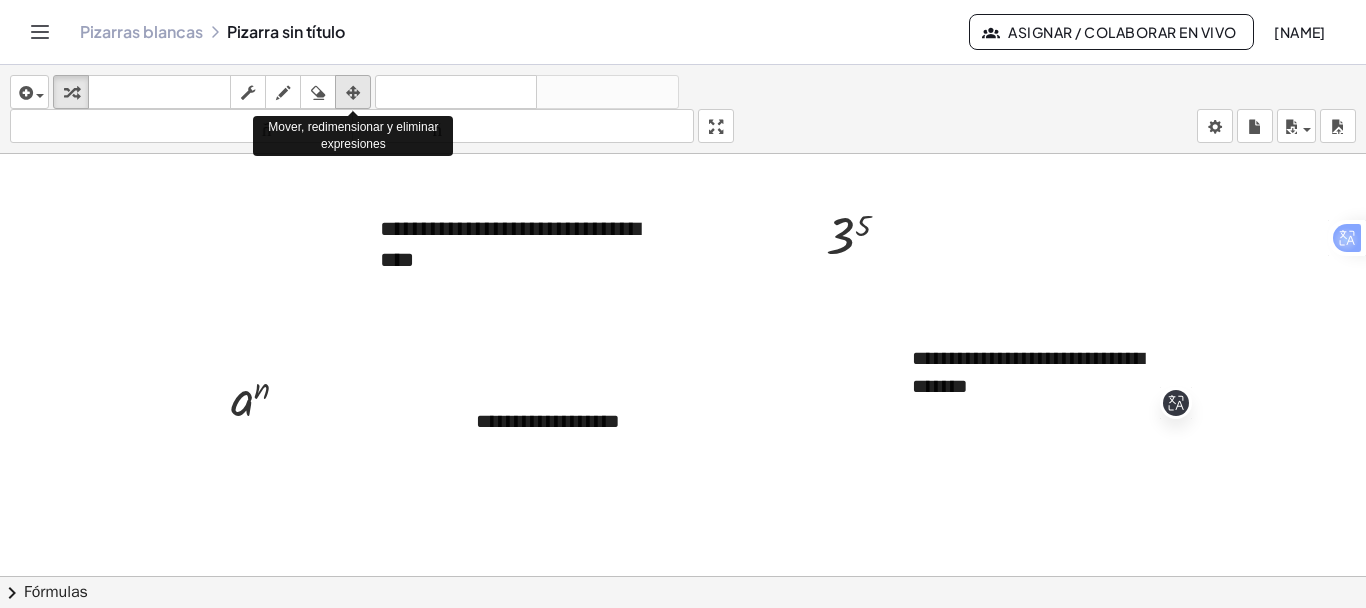 click at bounding box center (353, 93) 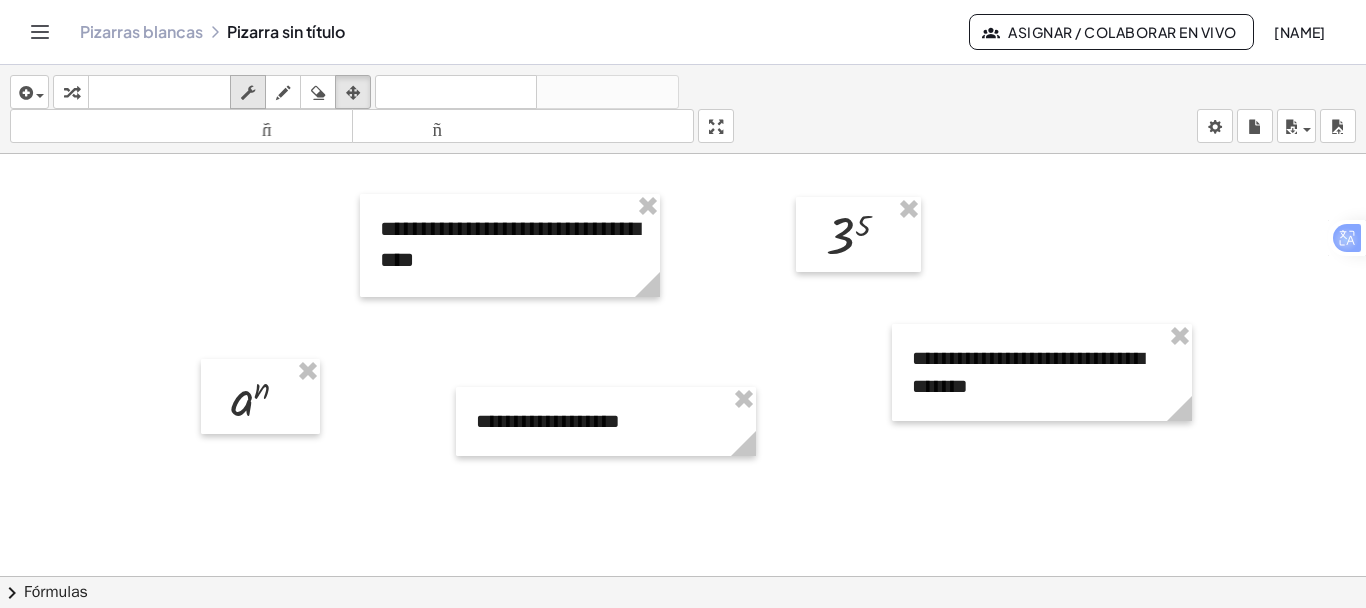 click at bounding box center [248, 93] 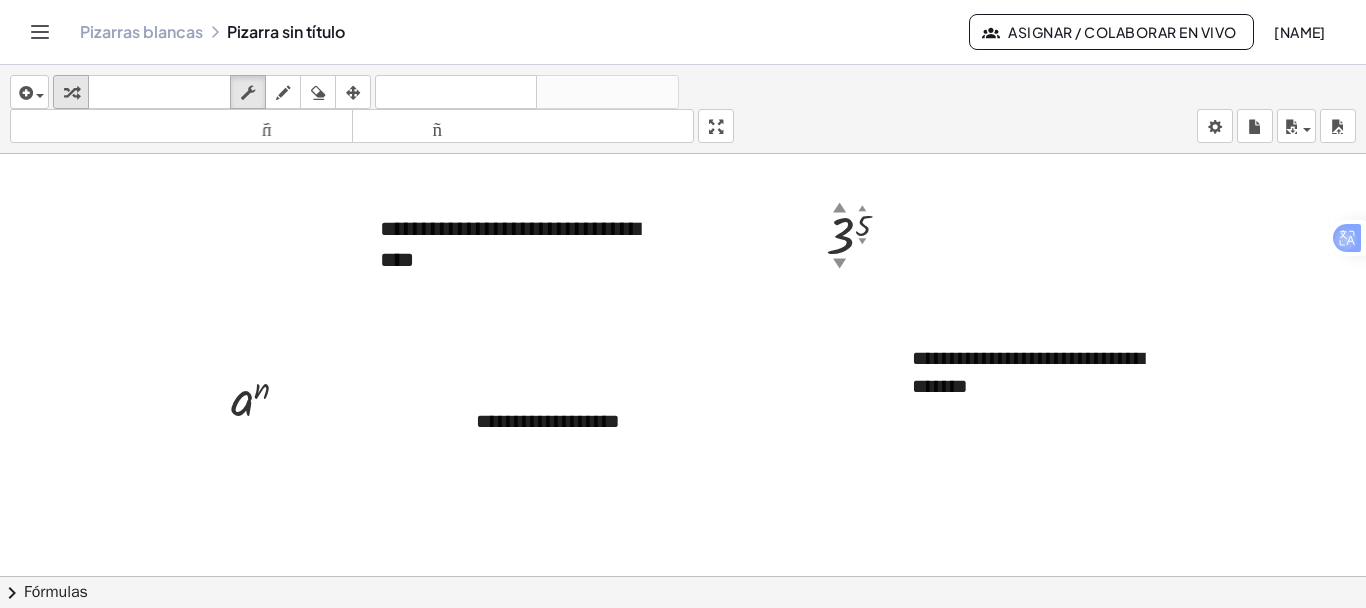 click at bounding box center (71, 93) 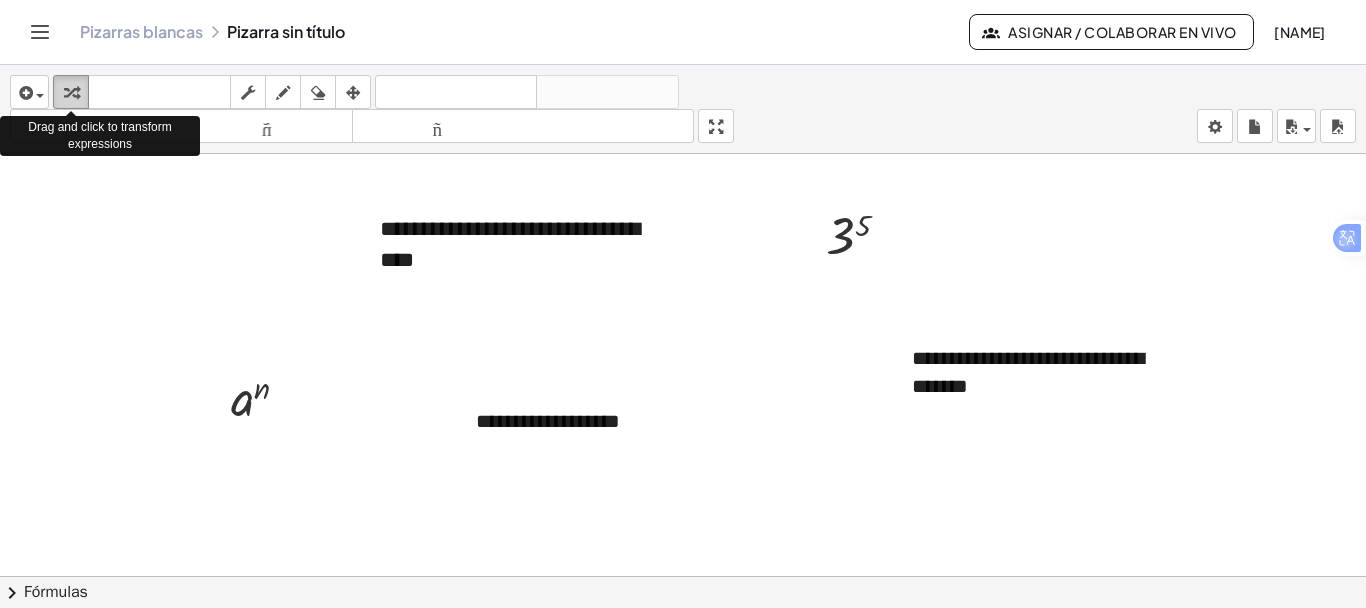click at bounding box center (71, 93) 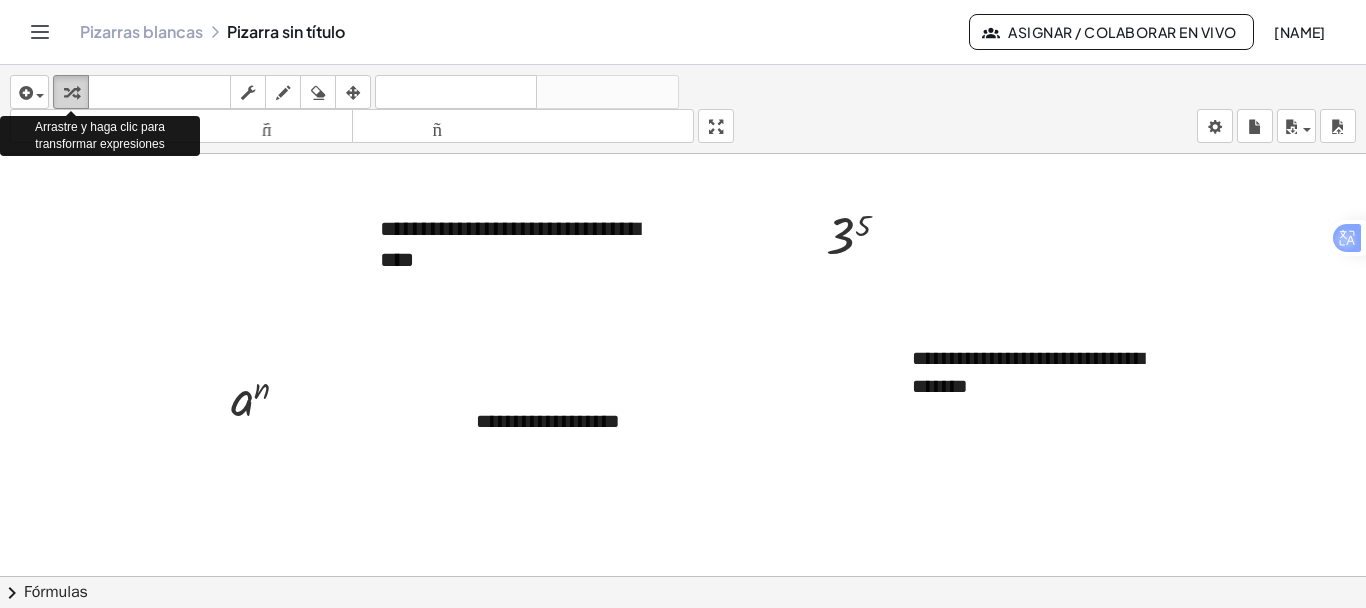 click at bounding box center [71, 93] 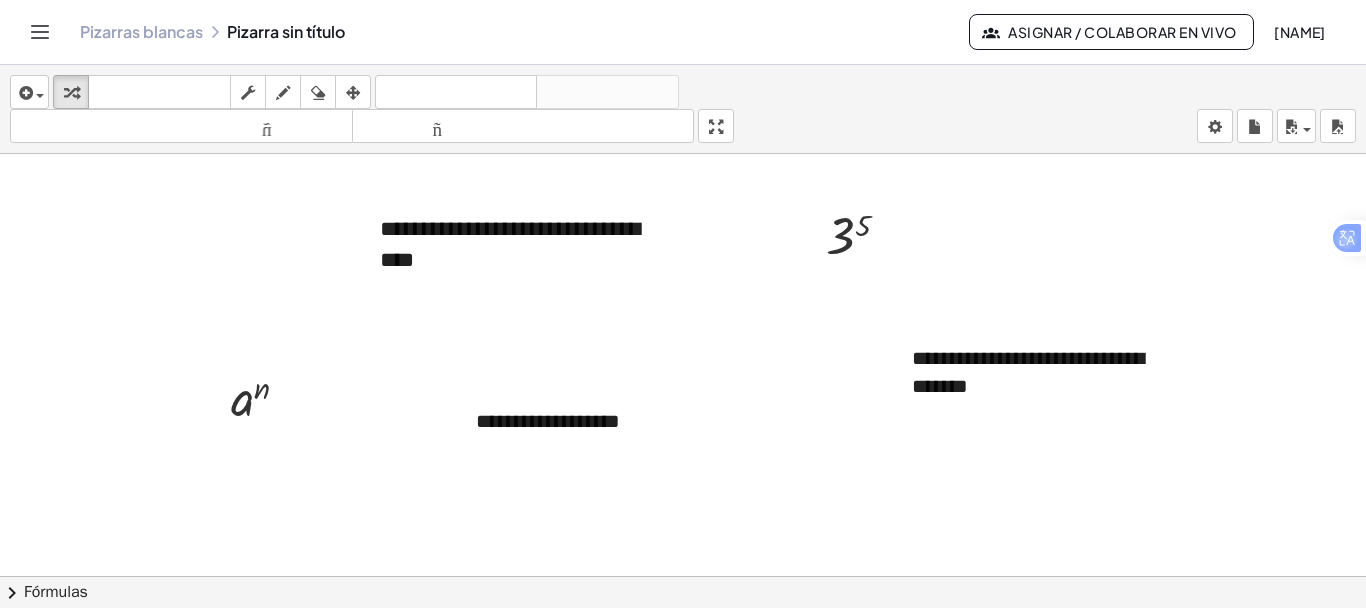 drag, startPoint x: 724, startPoint y: 125, endPoint x: 665, endPoint y: 157, distance: 67.11929 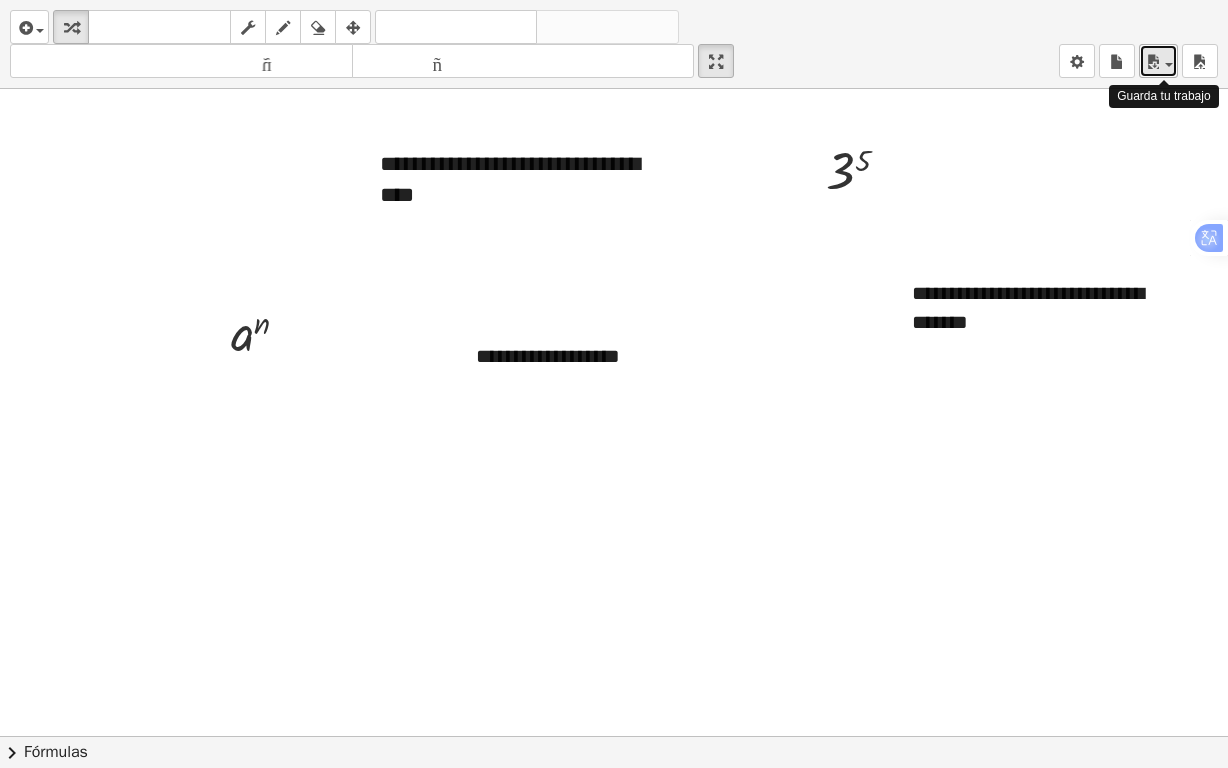 click at bounding box center (1163, 64) 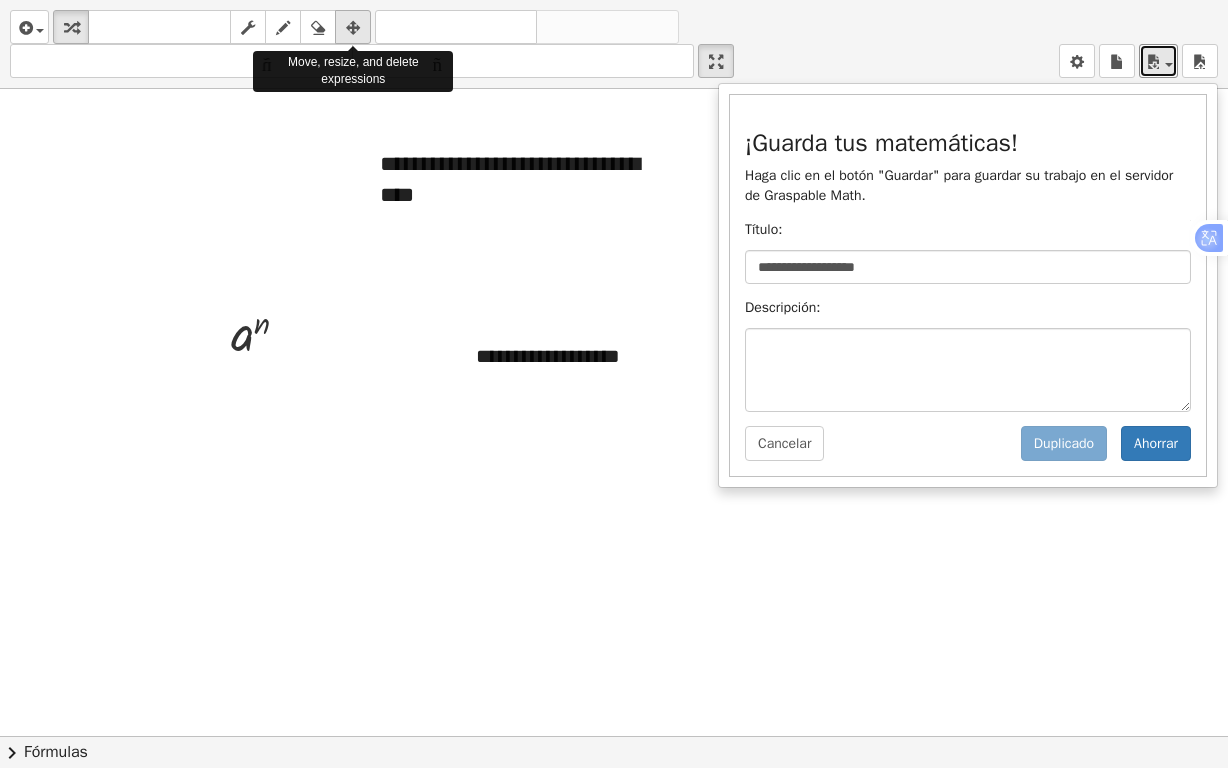 click at bounding box center (353, 27) 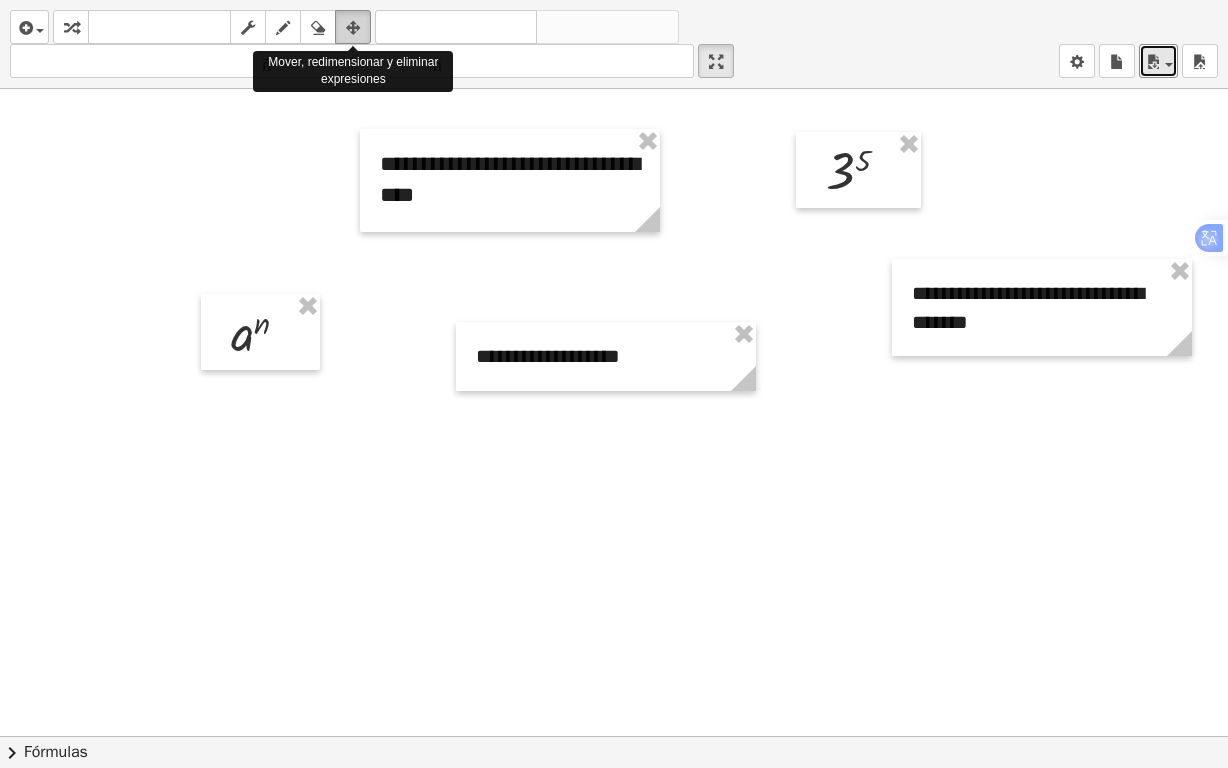 click at bounding box center (353, 27) 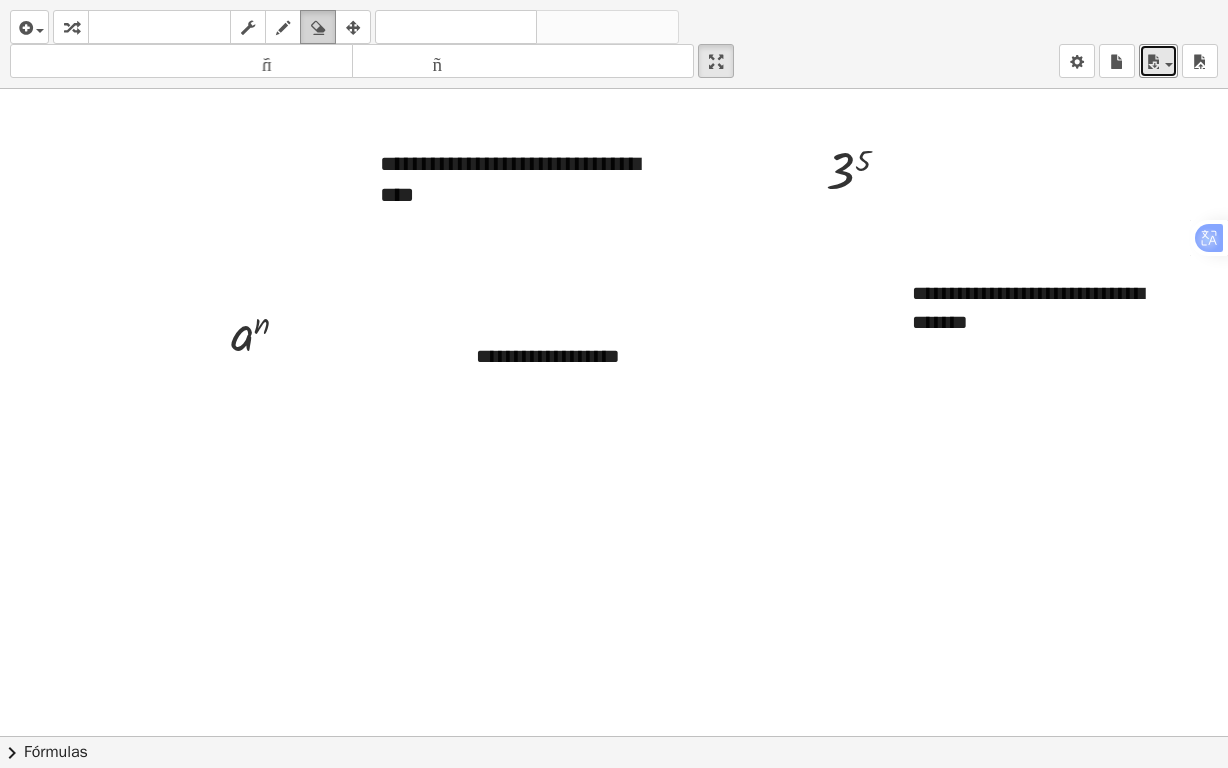 click at bounding box center [318, 28] 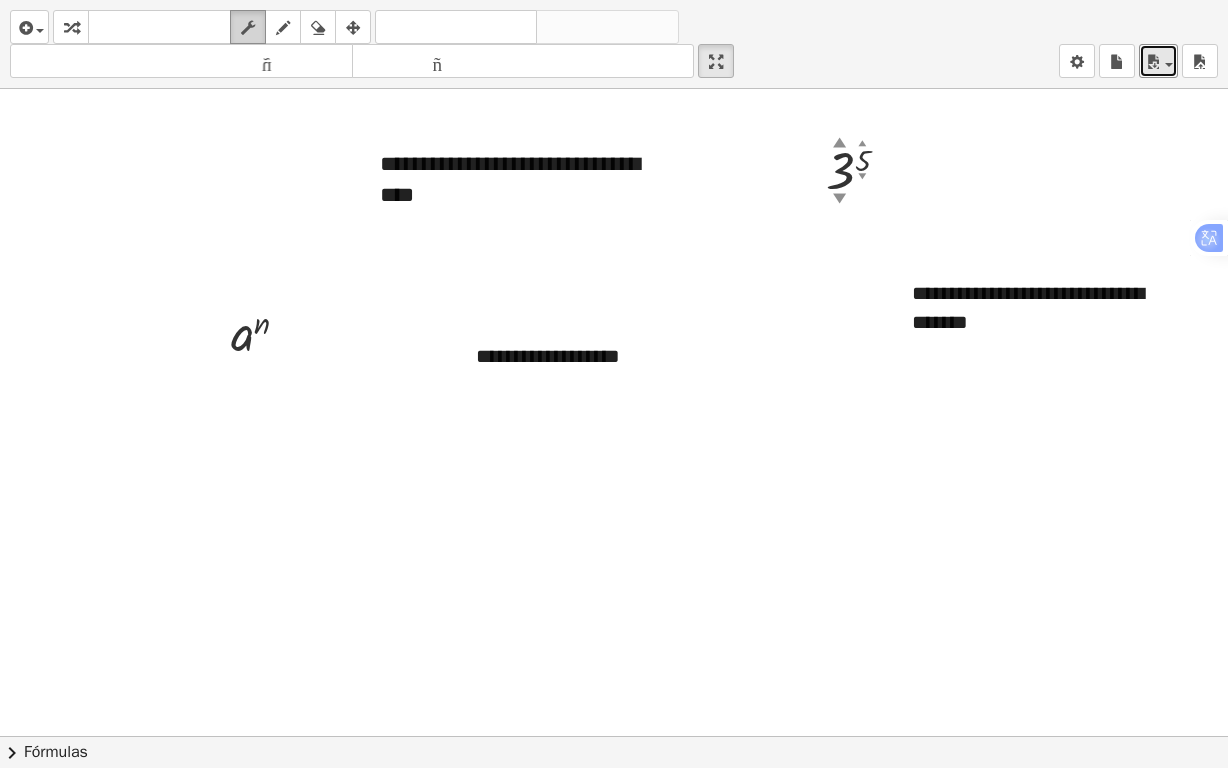 click on "fregar" at bounding box center [248, 27] 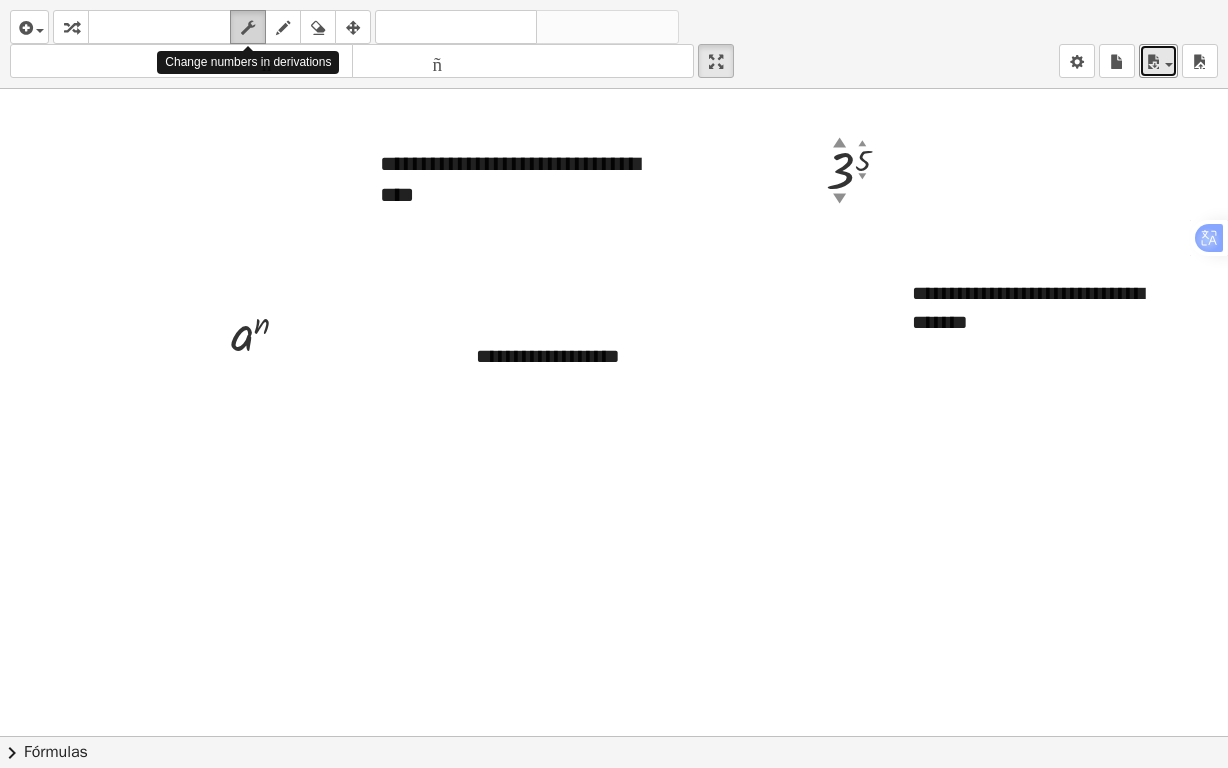click at bounding box center (248, 28) 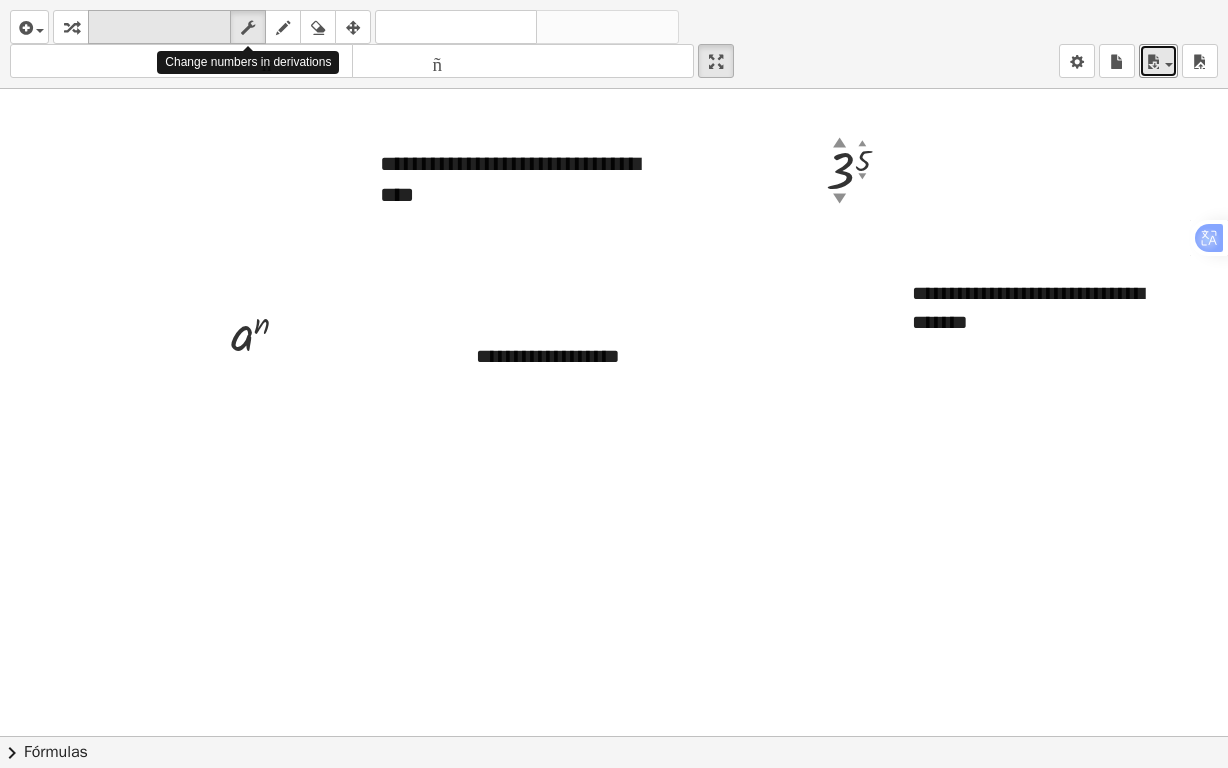 click on "teclado" at bounding box center (159, 28) 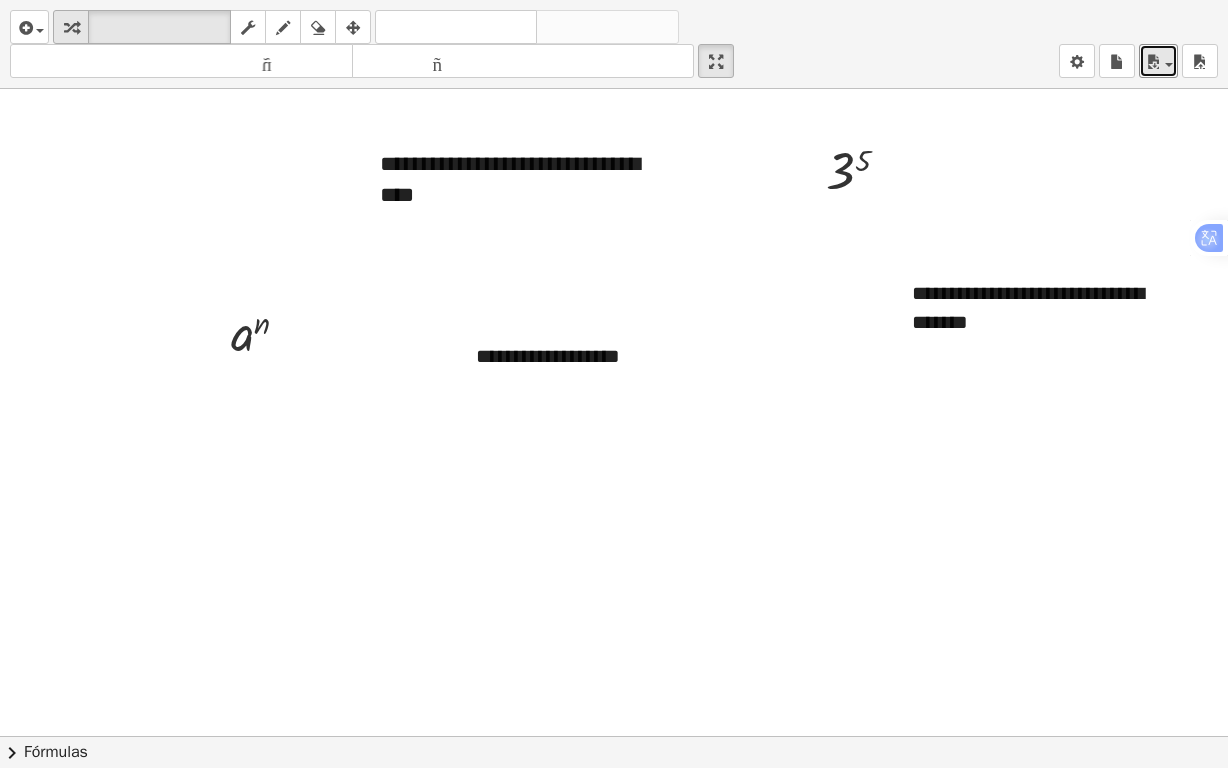 click at bounding box center [71, 28] 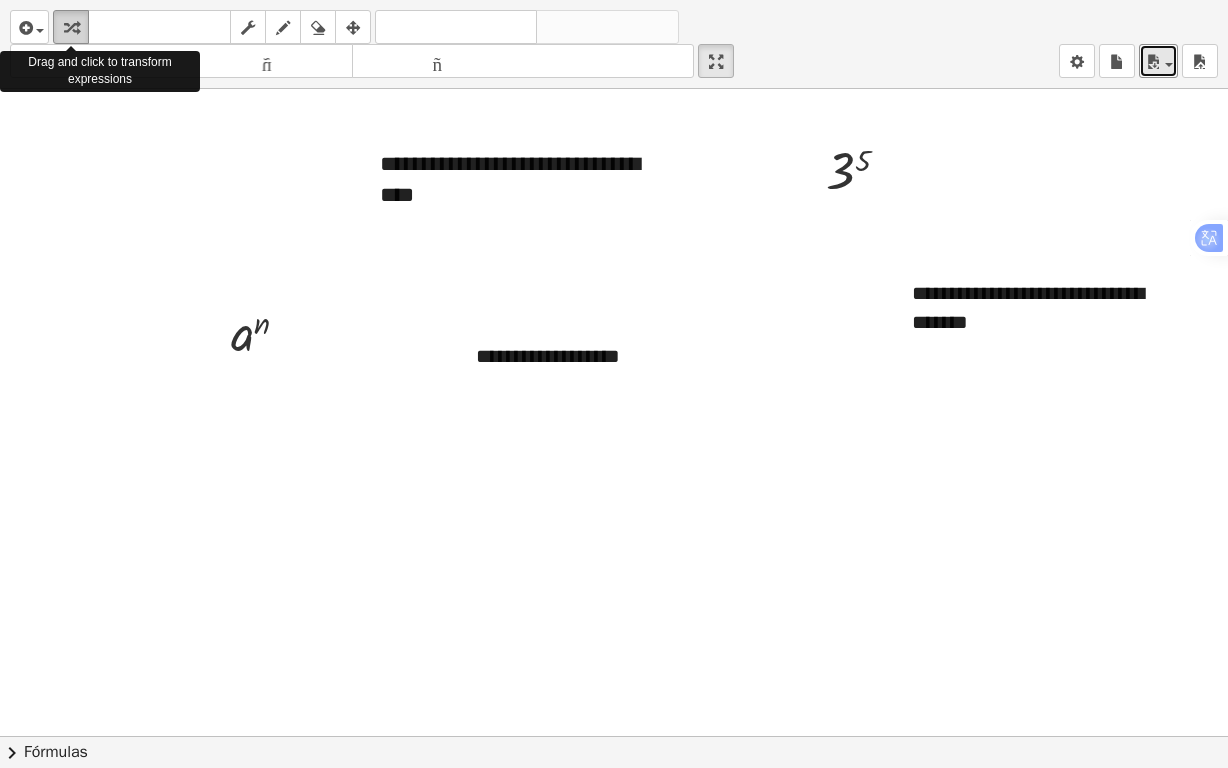 click at bounding box center [71, 28] 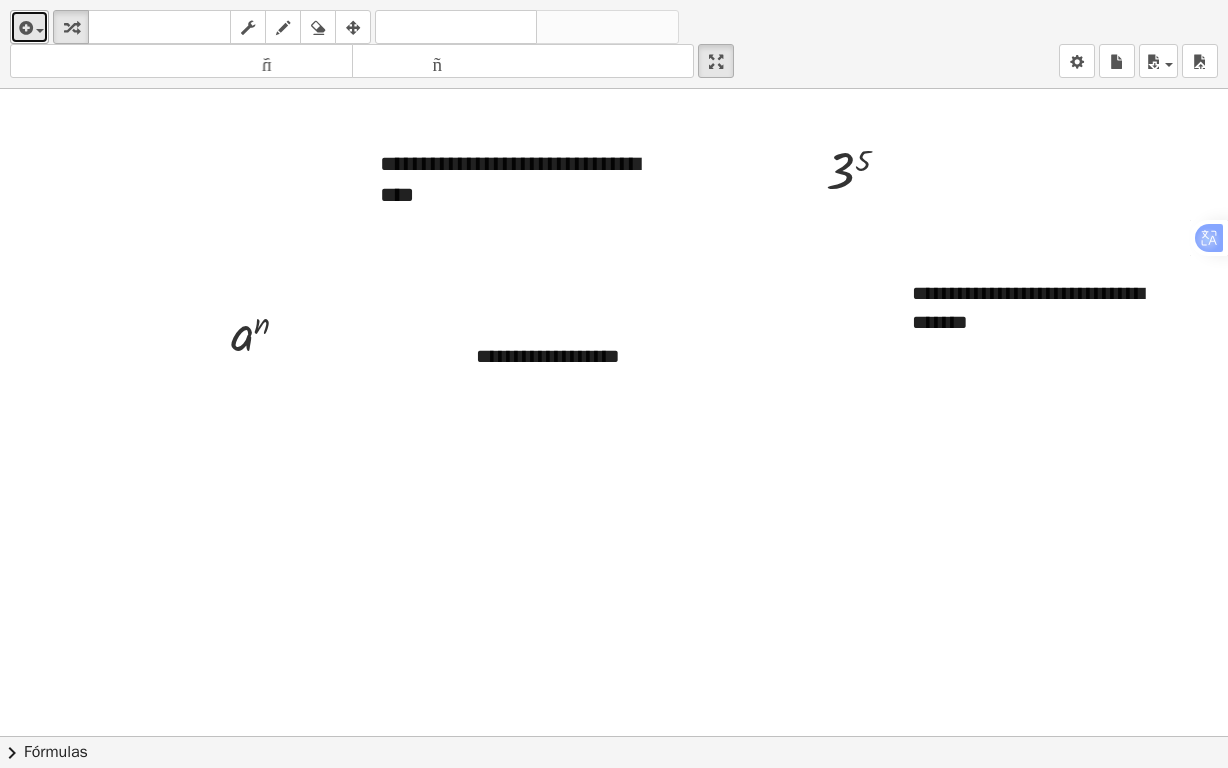 click at bounding box center [29, 27] 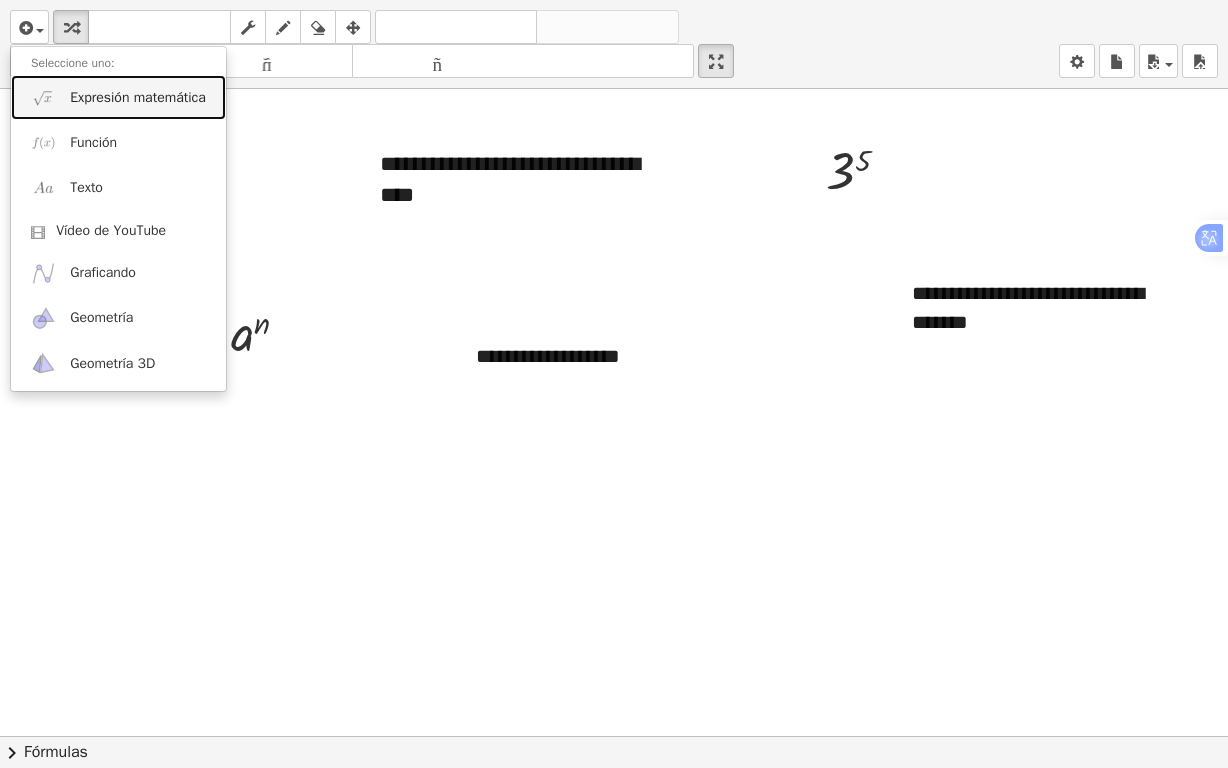 click on "Expresión matemática" at bounding box center (118, 97) 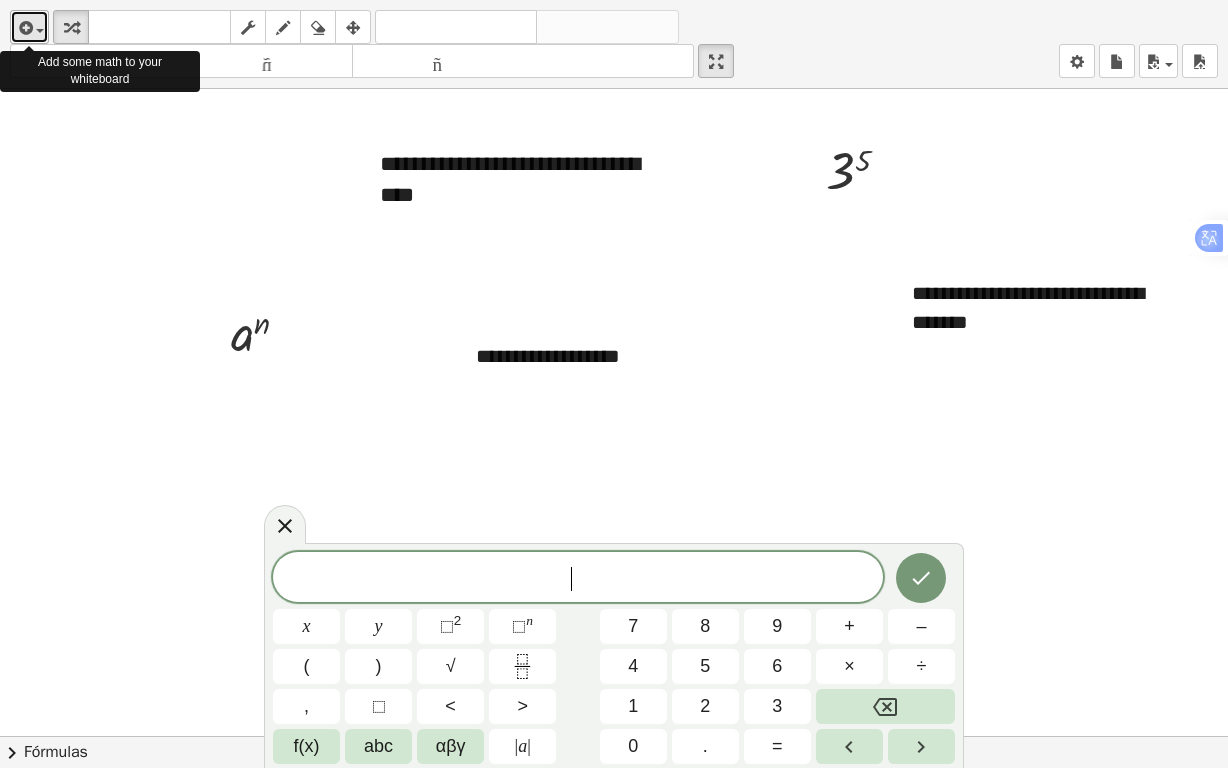 click at bounding box center [24, 28] 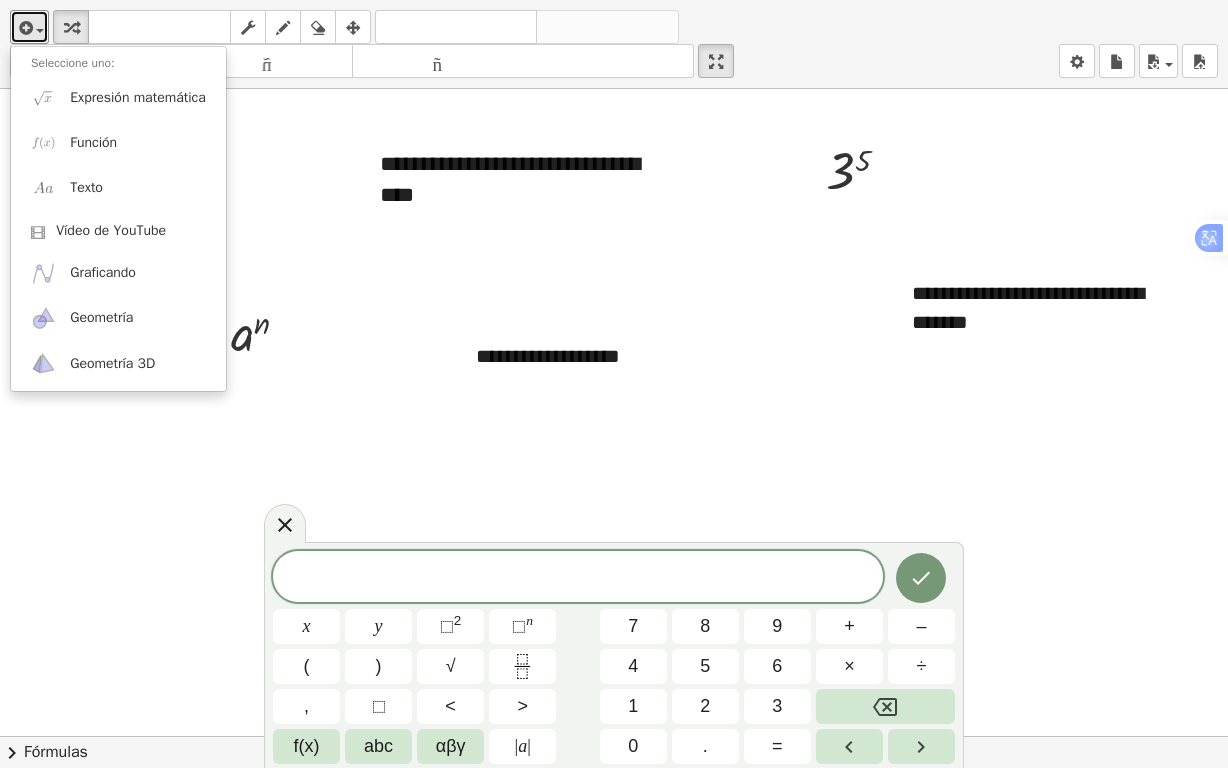 click on "pantalla completa" at bounding box center [716, 61] 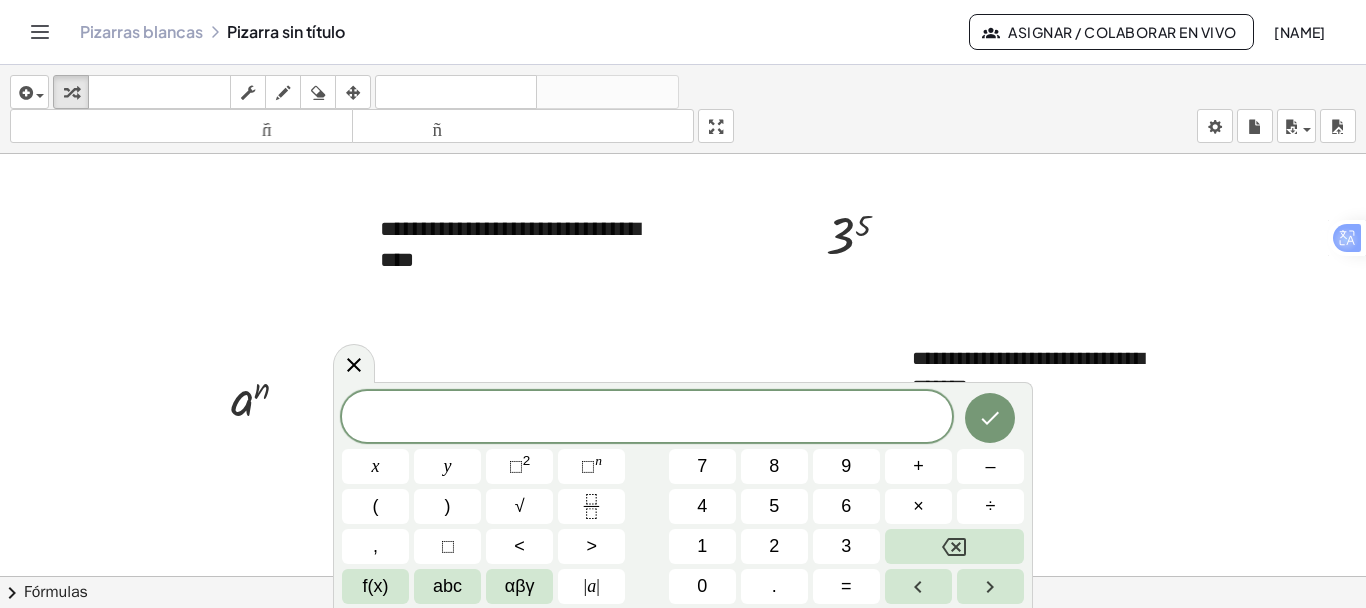 click 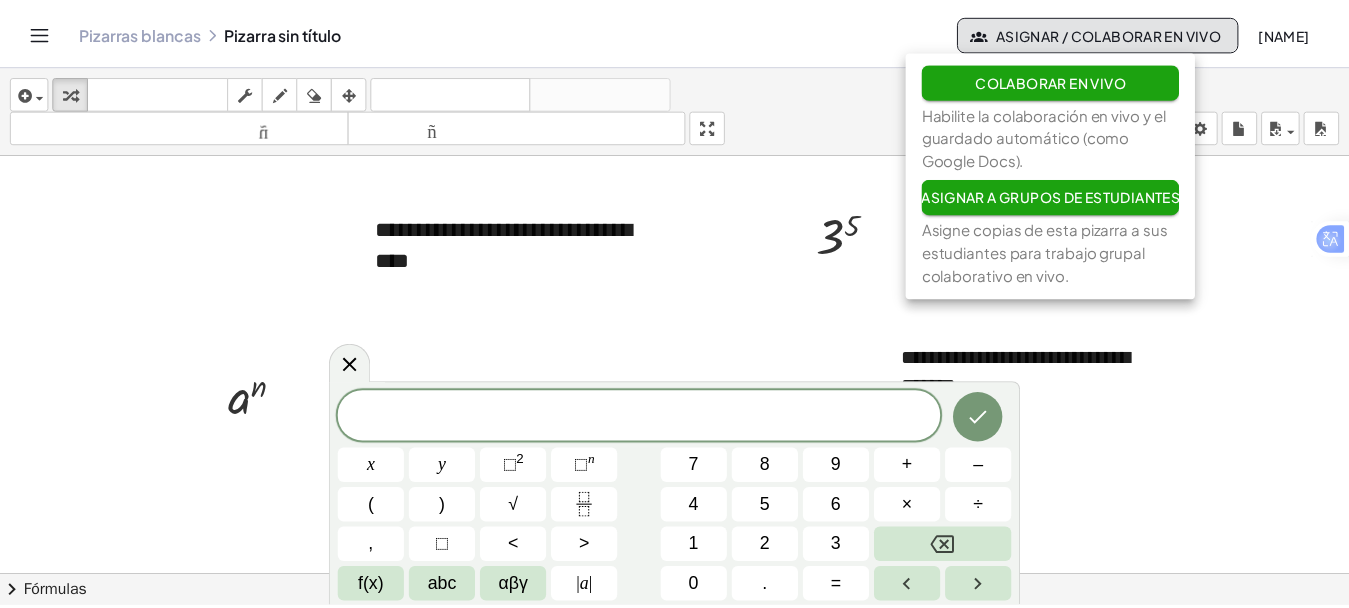 scroll, scrollTop: 300, scrollLeft: 0, axis: vertical 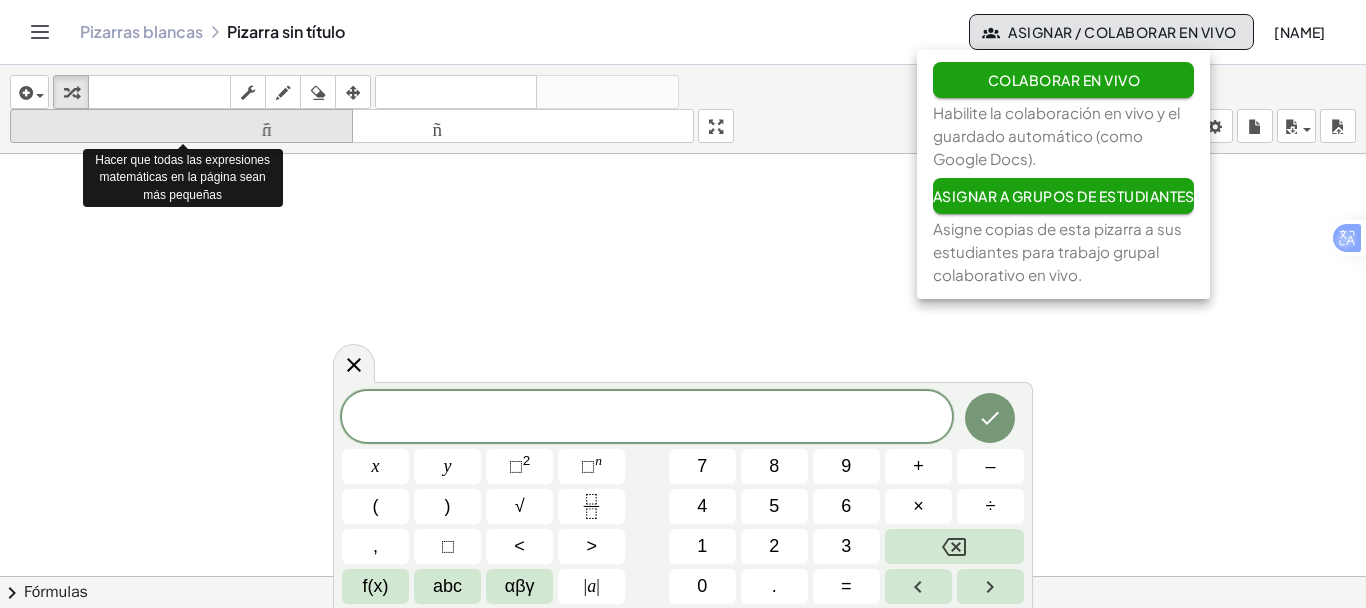 click on "tamaño_del_formato" at bounding box center (181, 126) 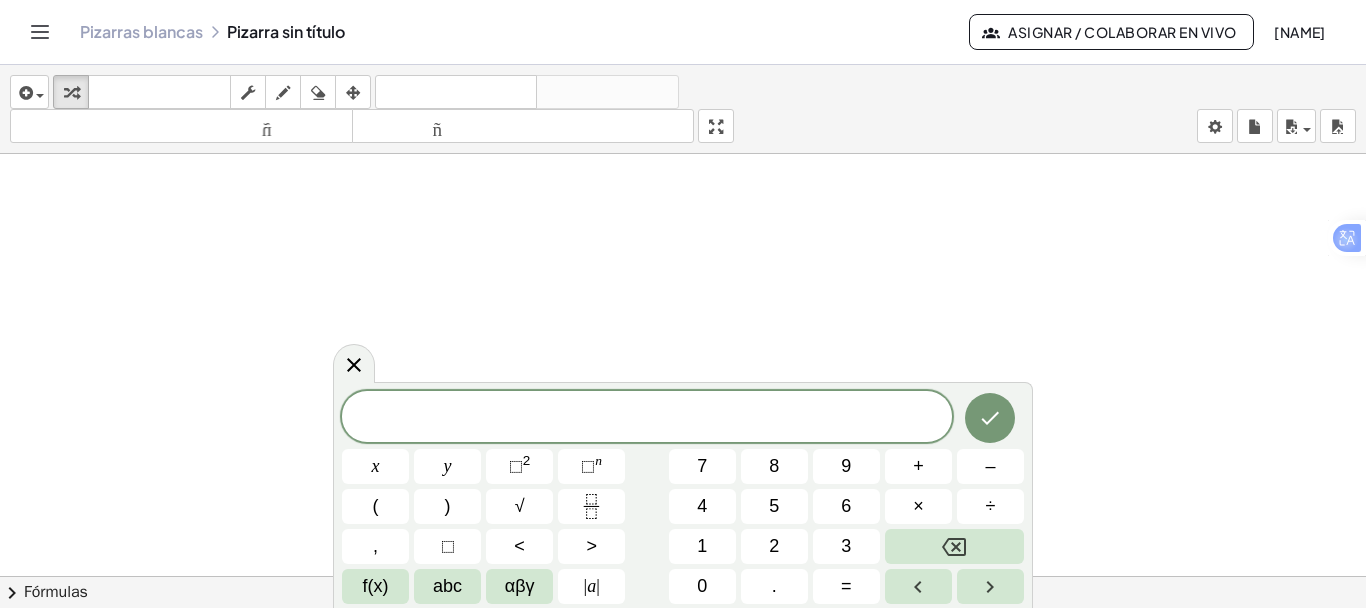 click at bounding box center (647, 418) 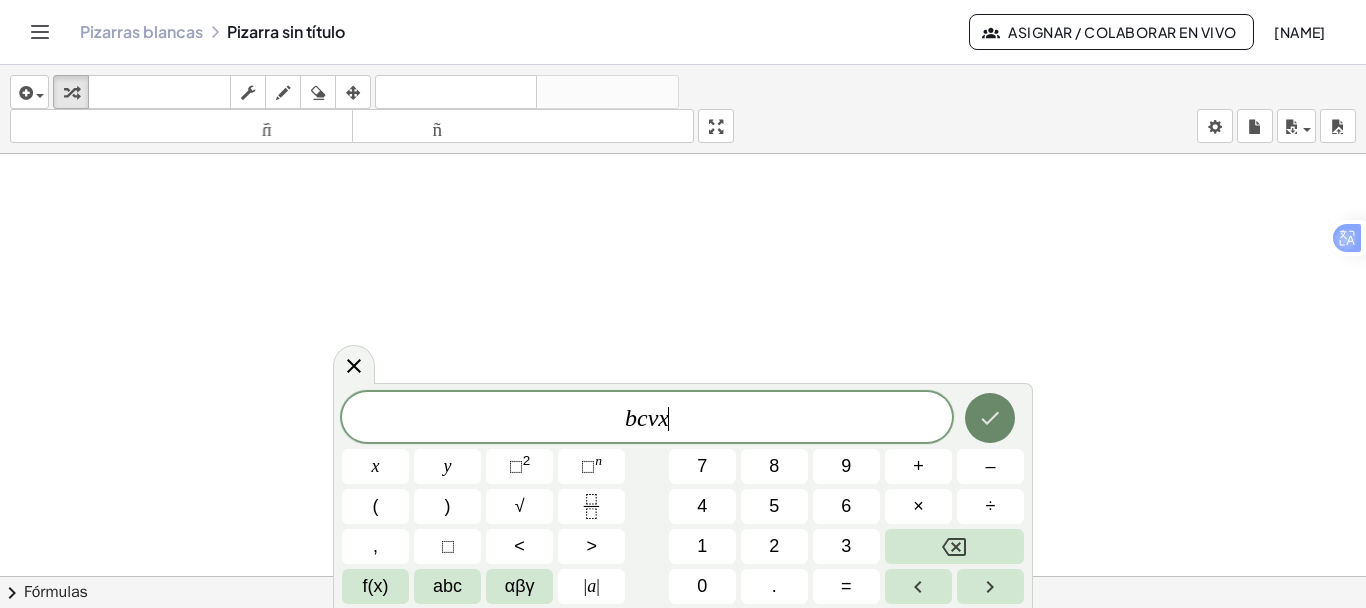 click 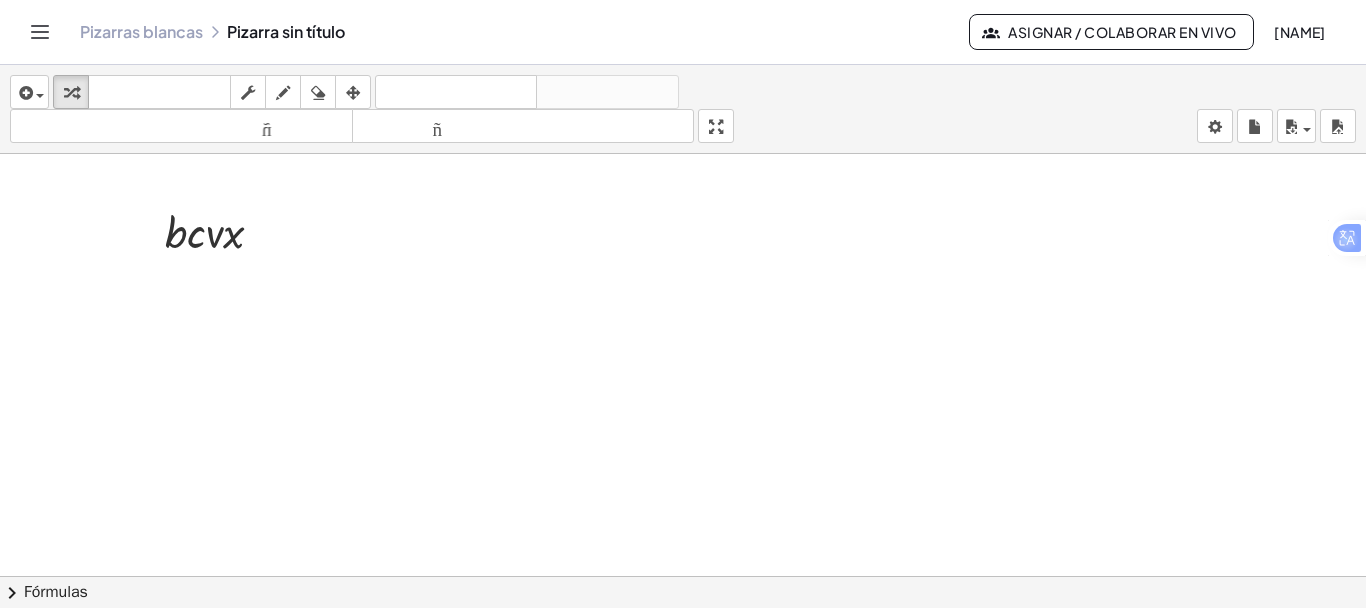 drag, startPoint x: 314, startPoint y: 229, endPoint x: 84, endPoint y: 218, distance: 230.2629 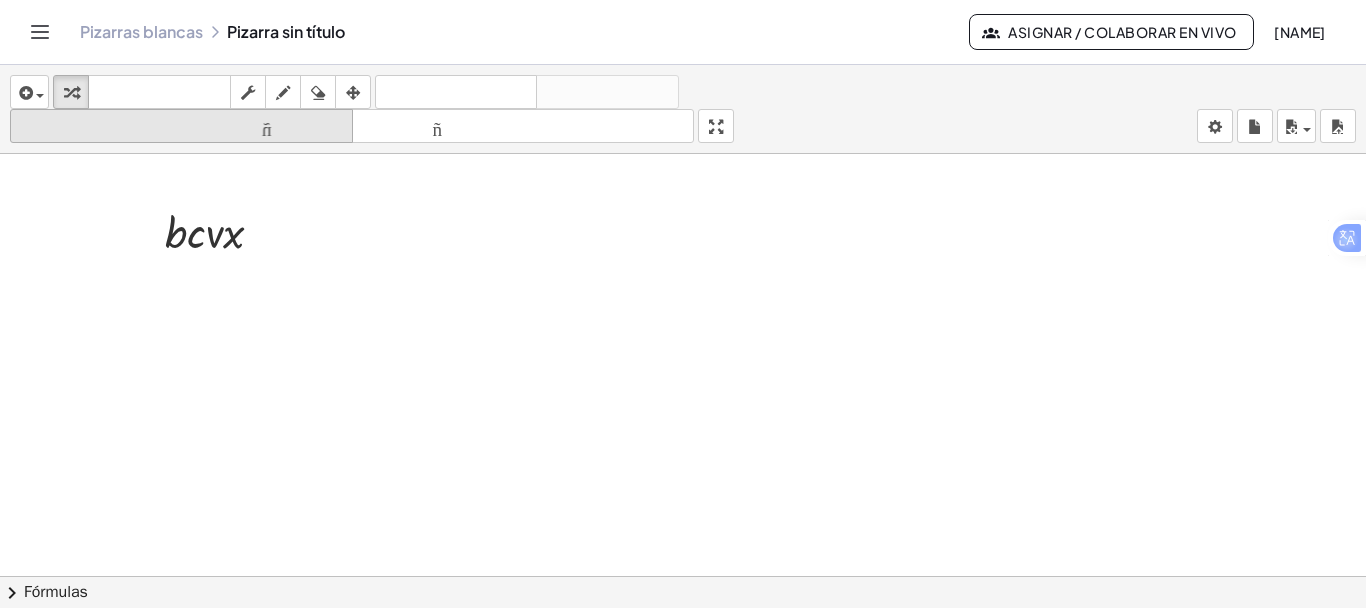 click on "tamaño_del_formato" at bounding box center [181, 126] 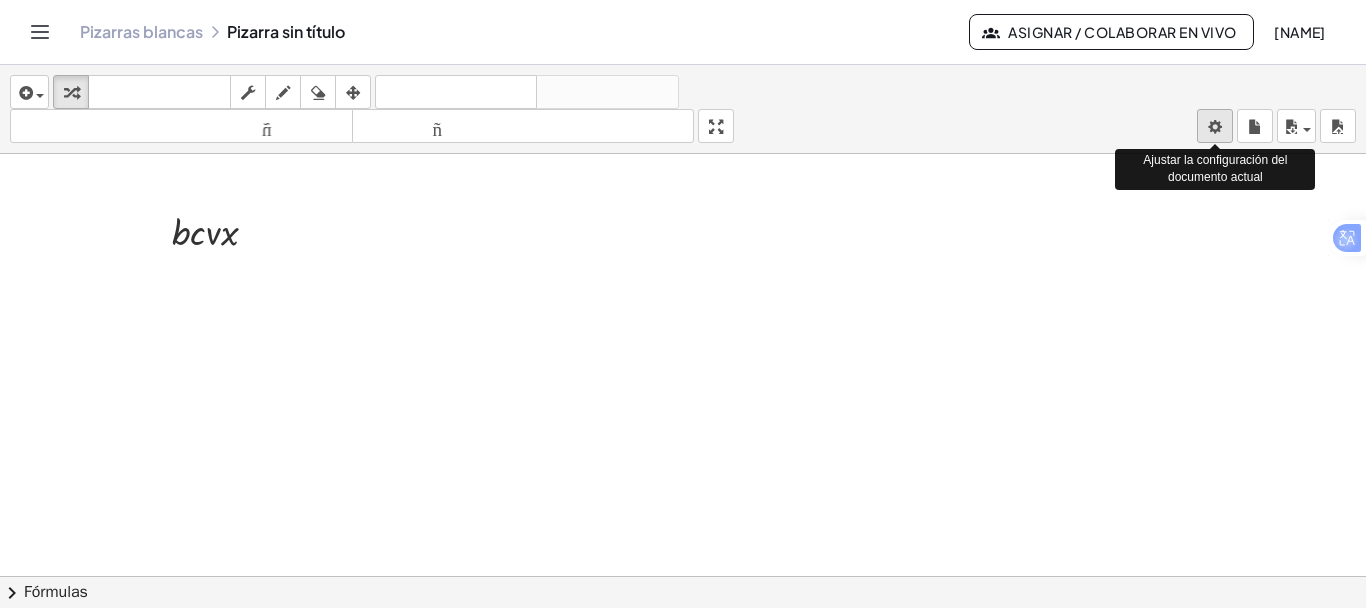 click on "**********" at bounding box center (683, 304) 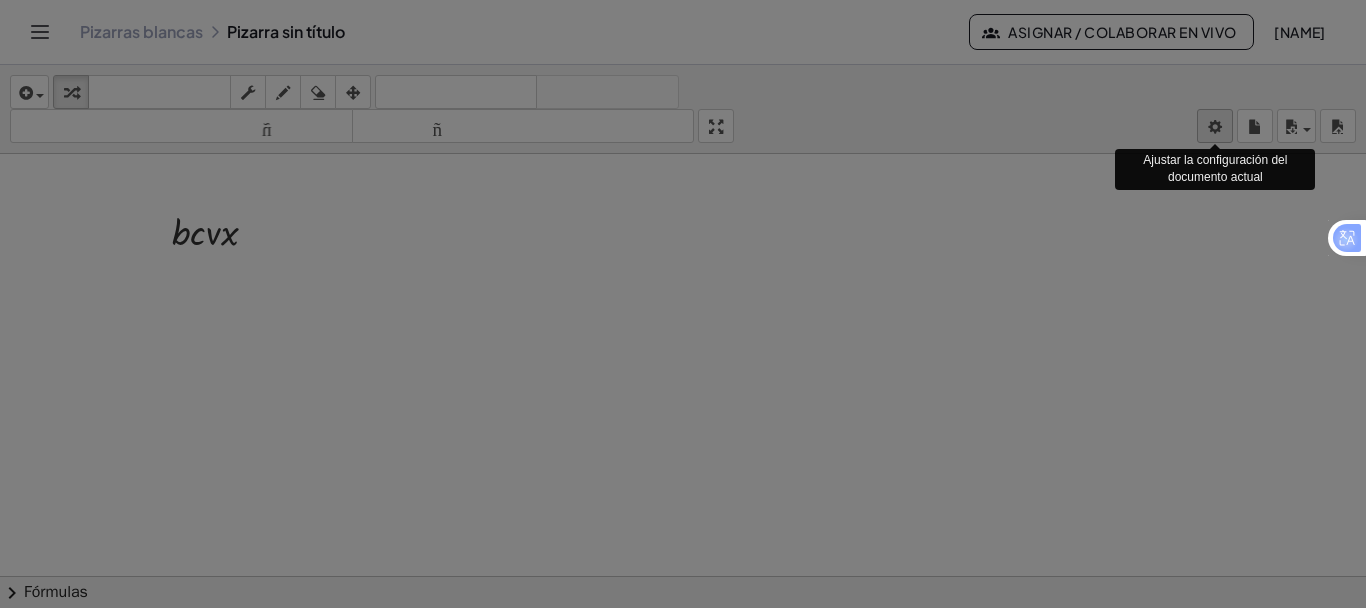 click on "**********" at bounding box center [683, 304] 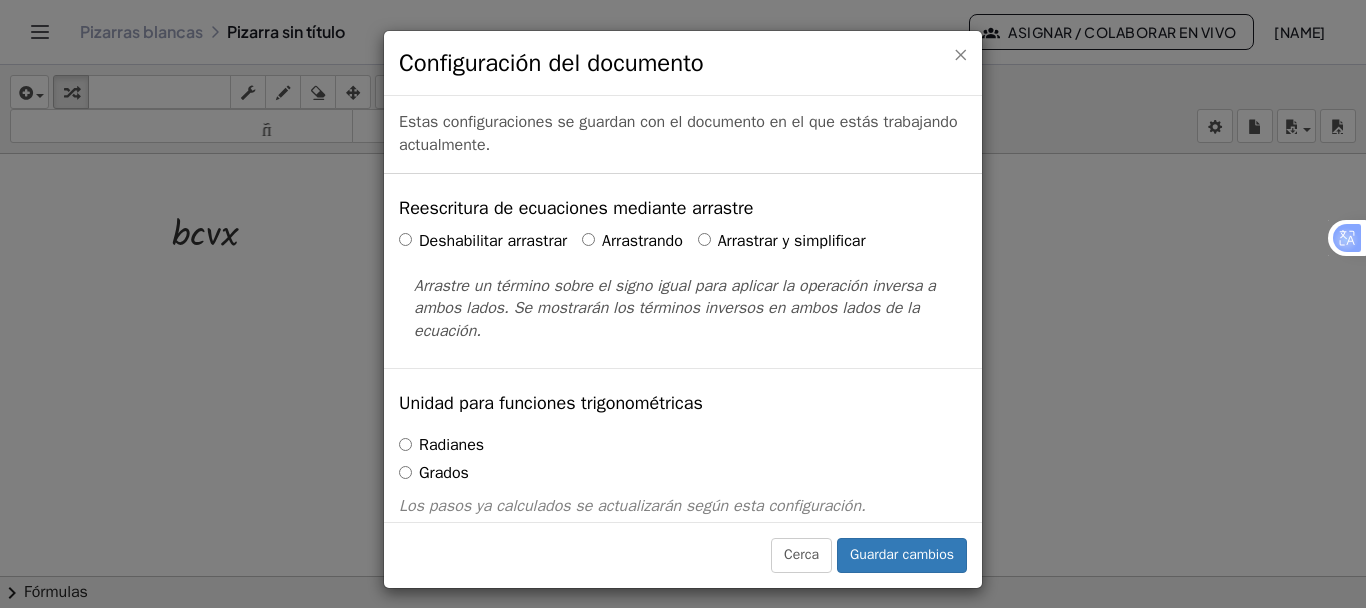 click on "×" at bounding box center (960, 54) 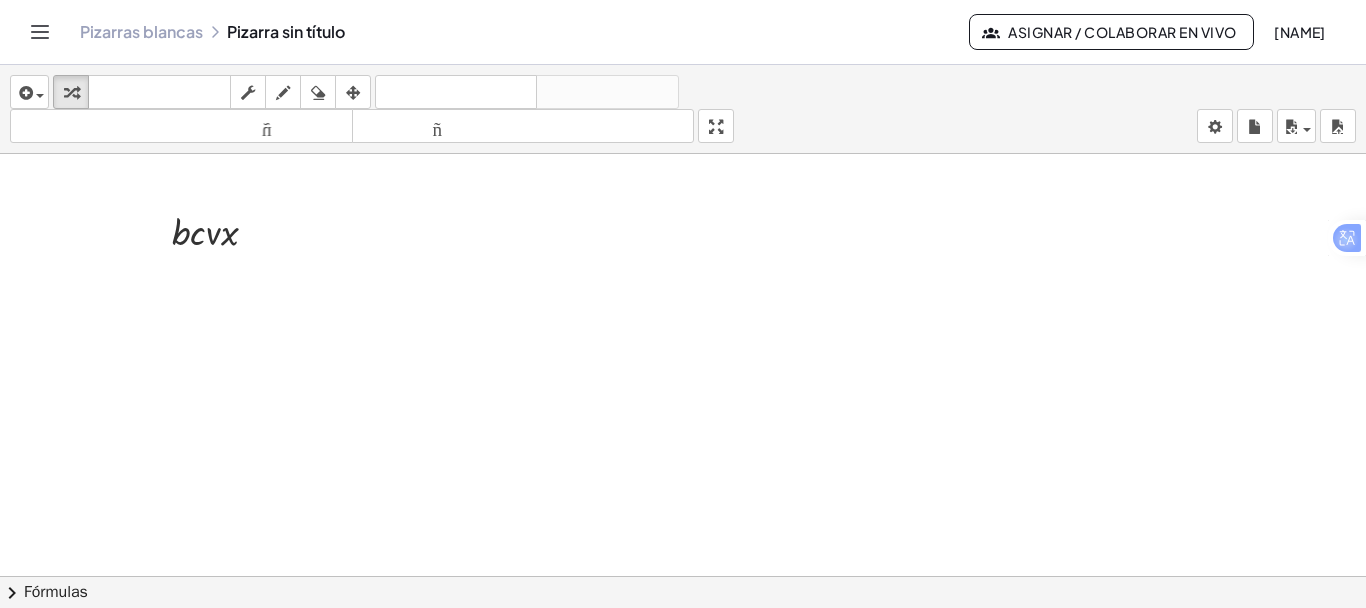 click 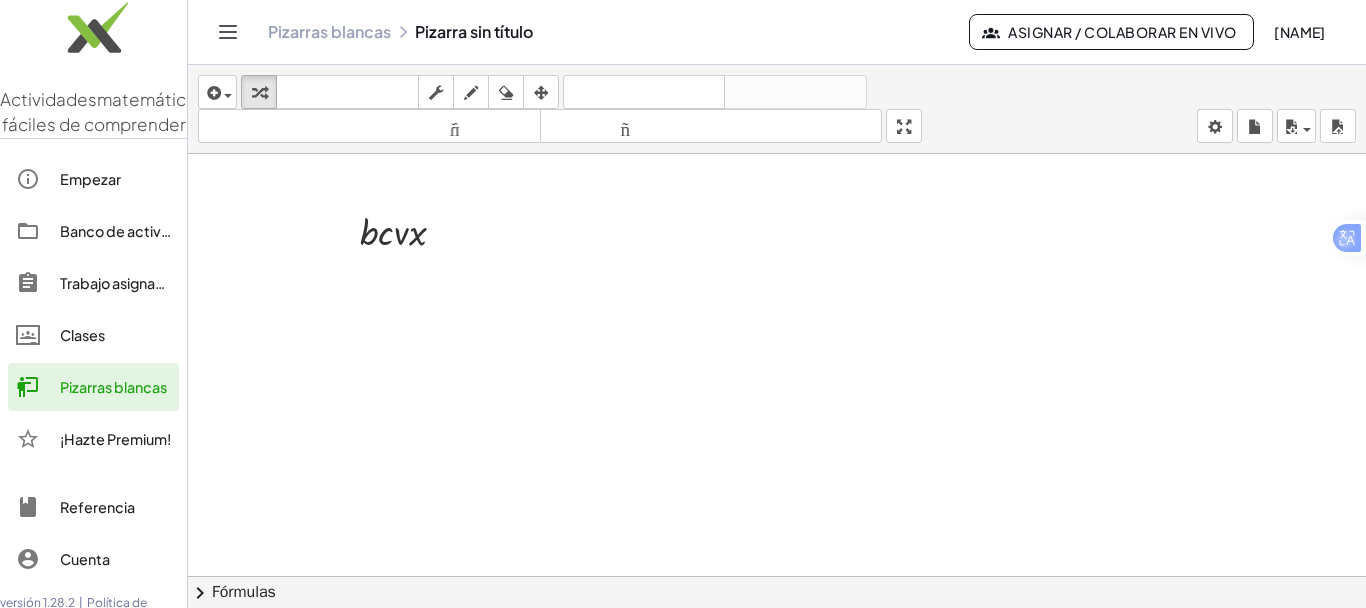 click on "Clases" at bounding box center [82, 335] 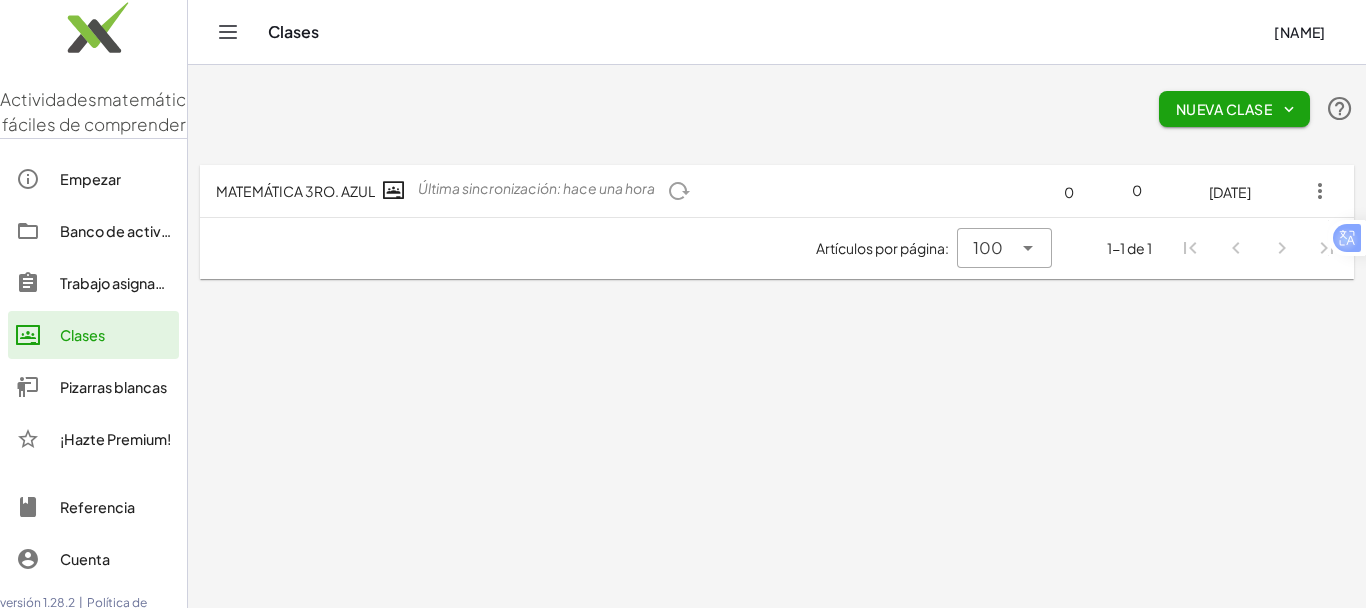 click on "Trabajo asignado" at bounding box center (117, 283) 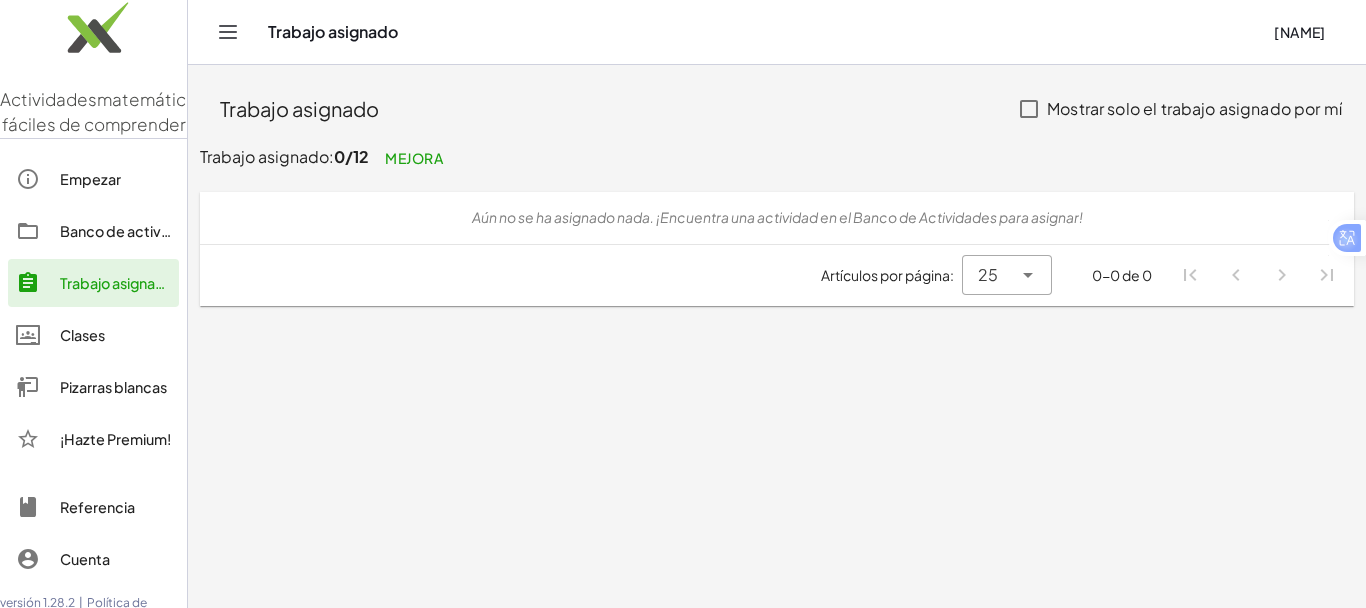 click on "Banco de actividades" at bounding box center (134, 231) 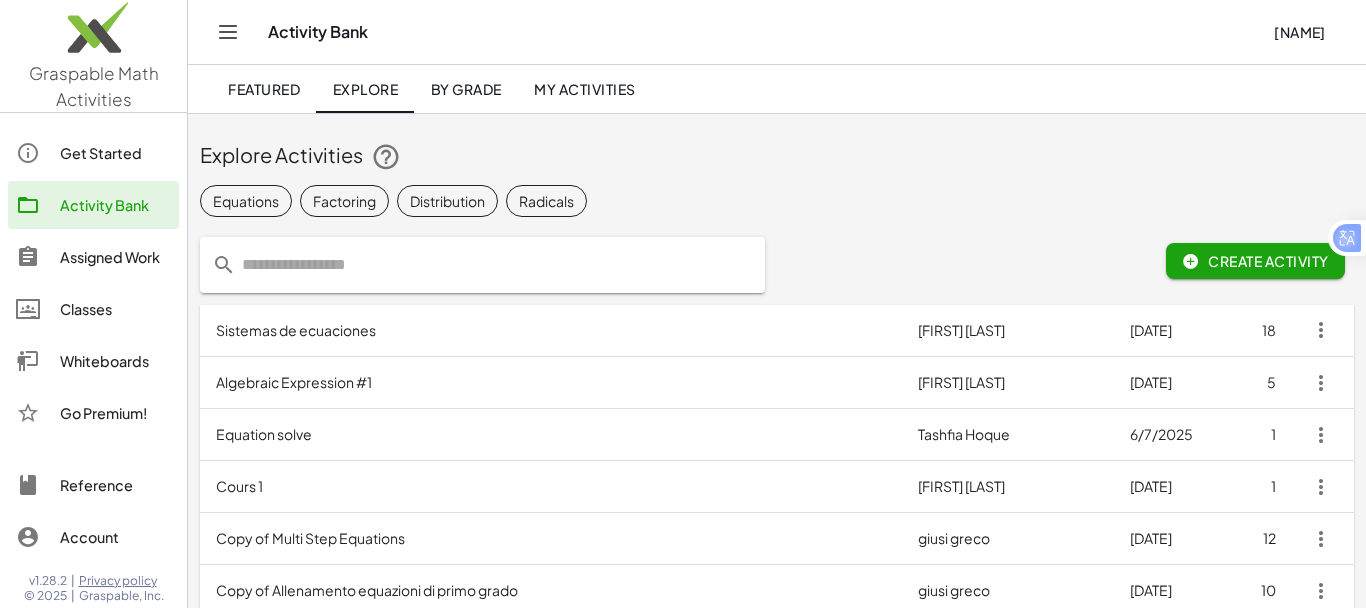 click on "Graspable Math Activities Get Started Activity Bank Assigned Work Classes Whiteboards Go Premium! Reference Account v1.28.2 | Privacy policy © 2025 | Graspable, Inc." 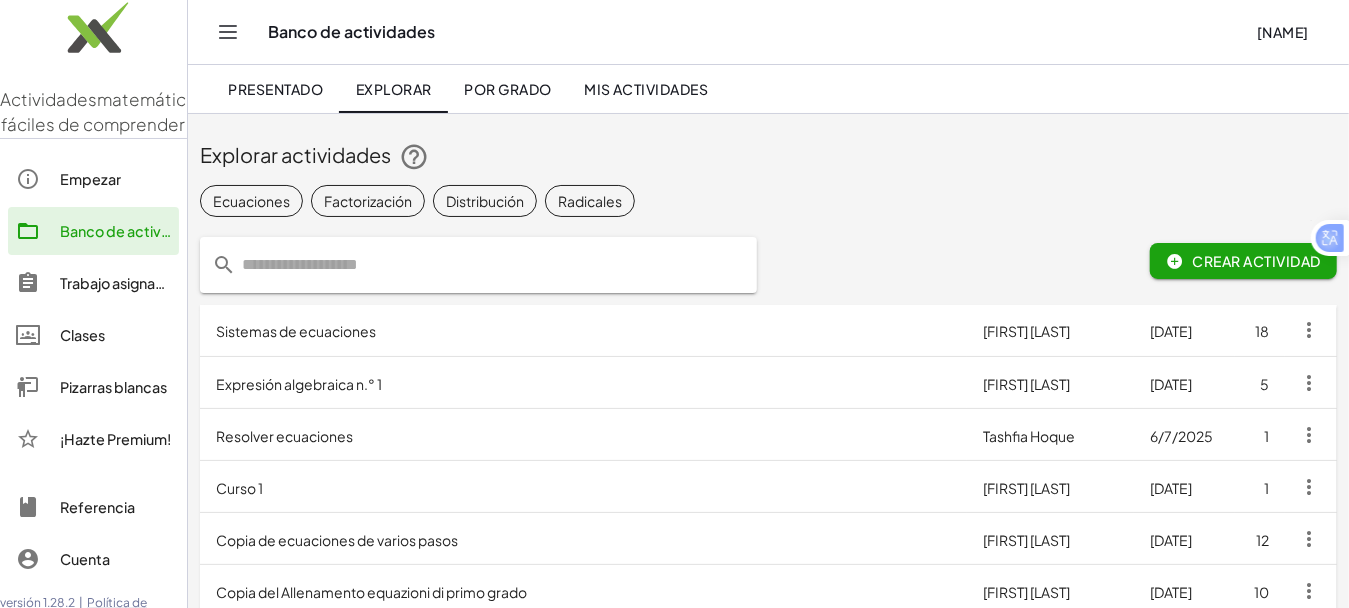 click 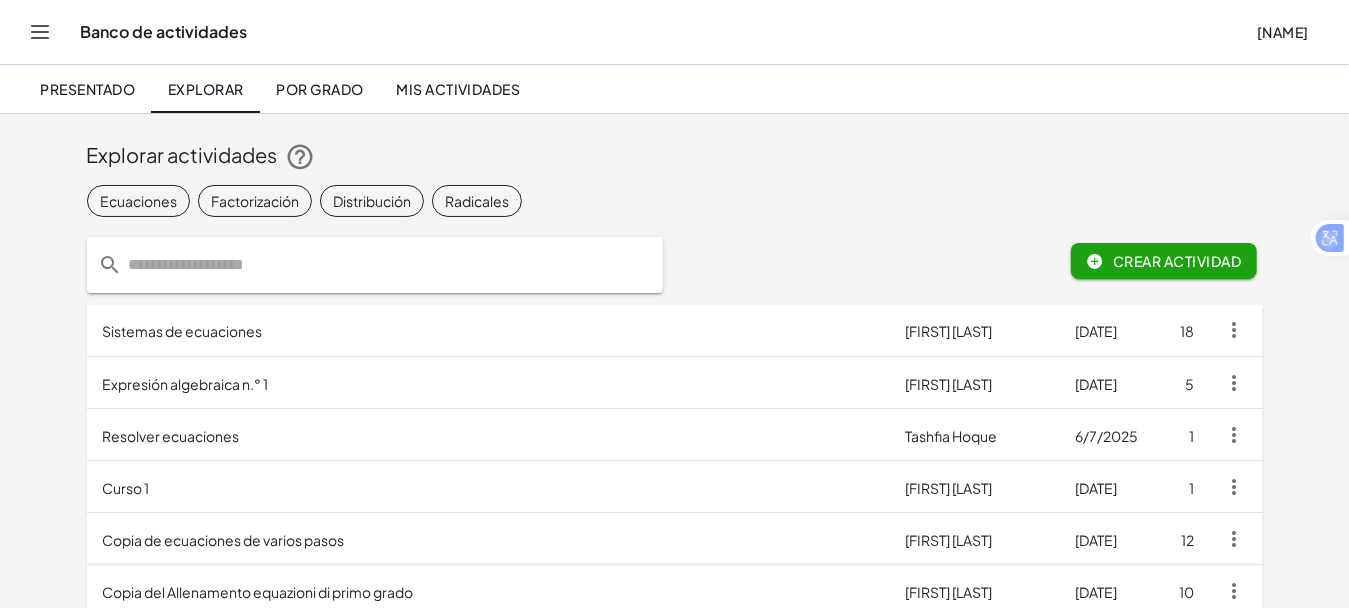 click on "Factorización" at bounding box center (255, 200) 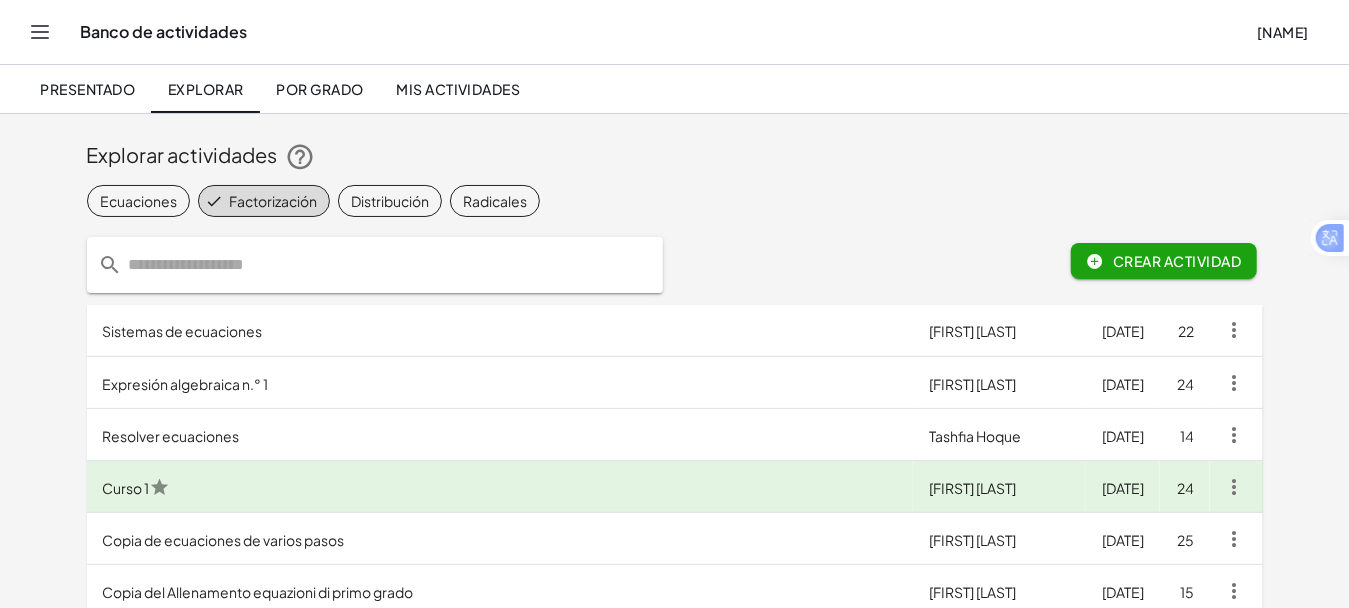click on "Factorización" at bounding box center (273, 200) 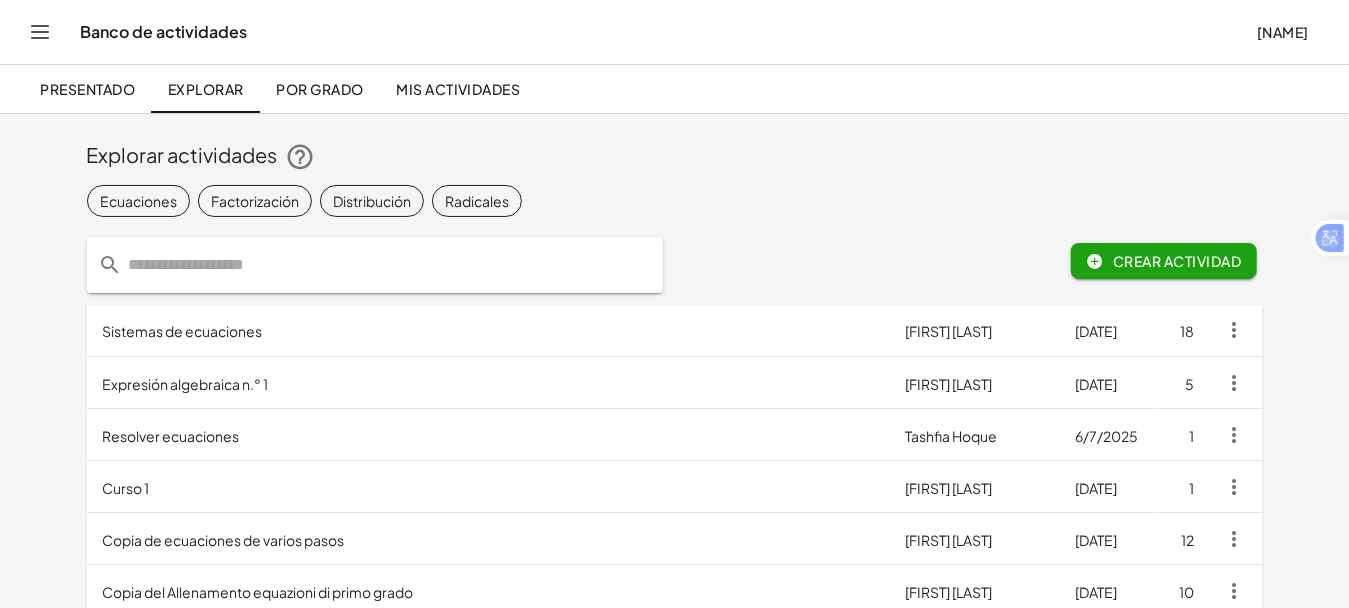 click on "Radicales" at bounding box center (477, 200) 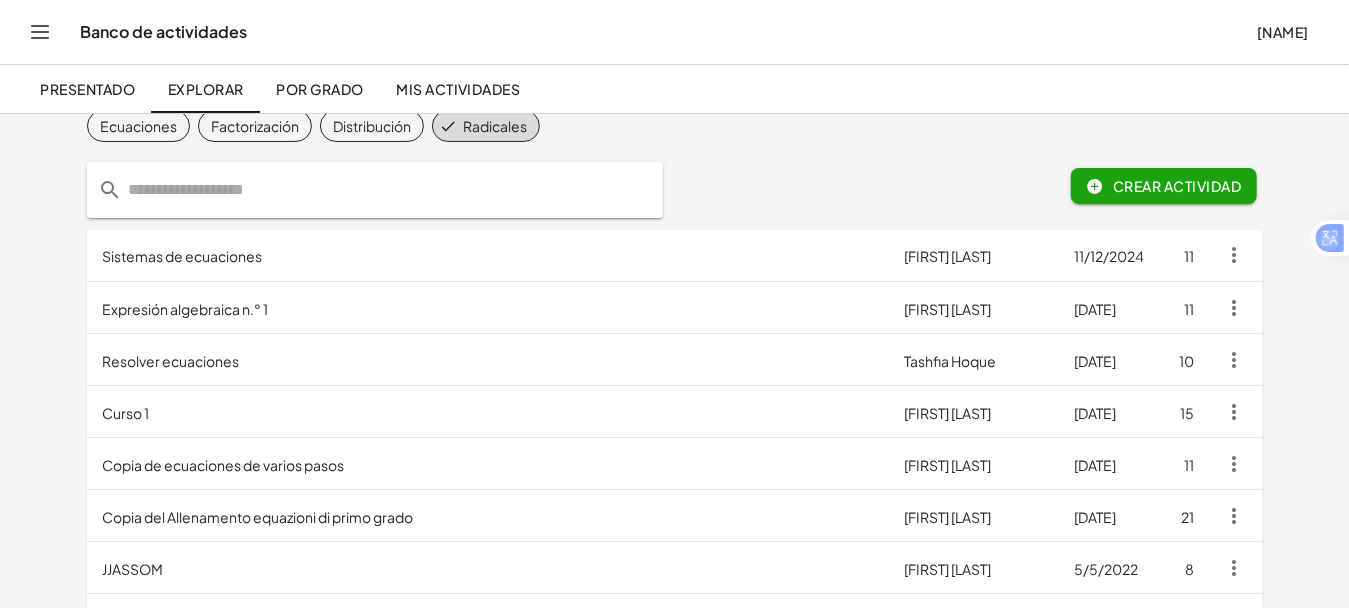 scroll, scrollTop: 0, scrollLeft: 0, axis: both 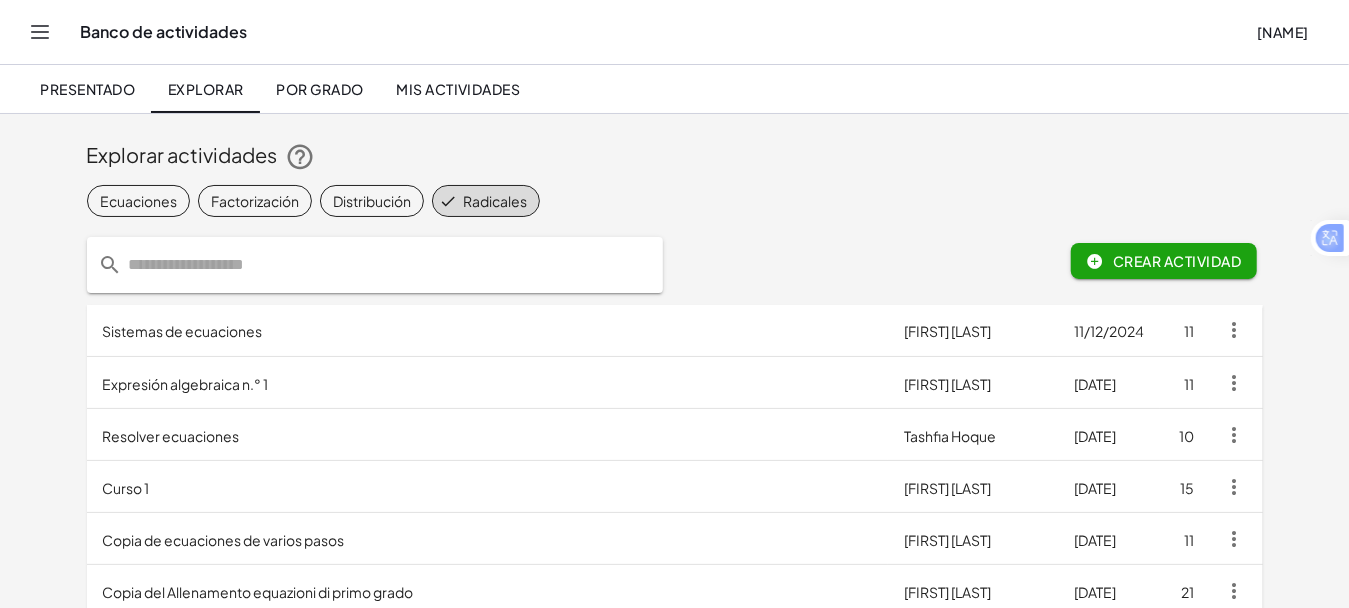 click 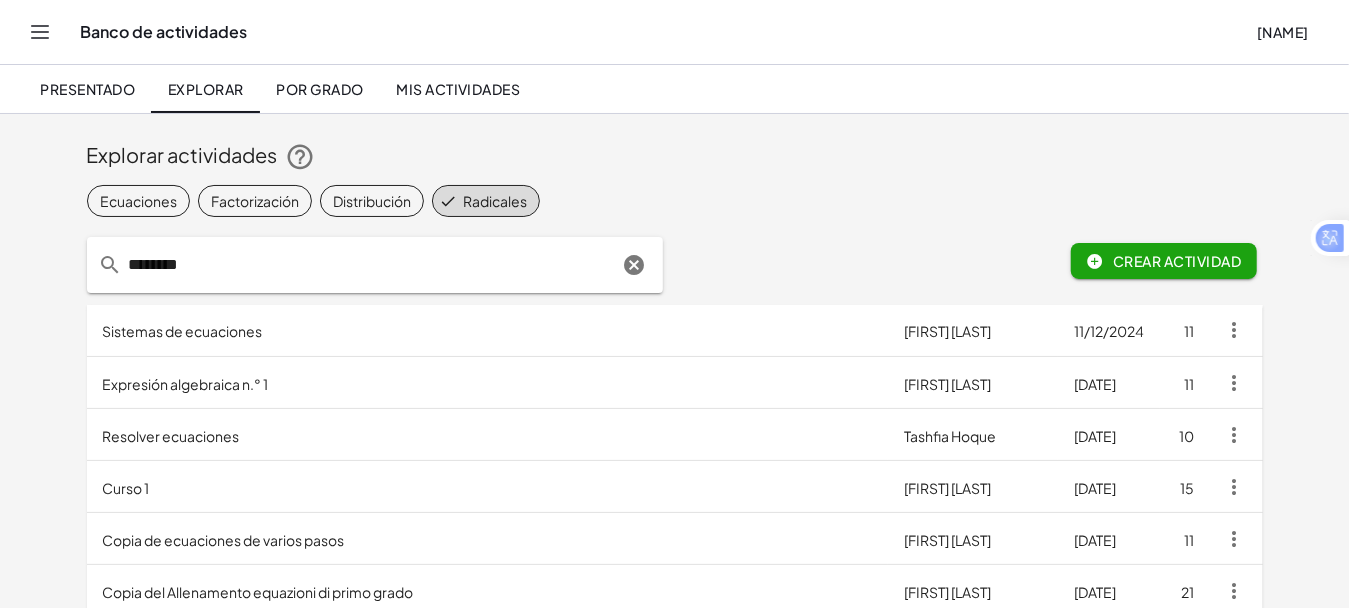 type on "********" 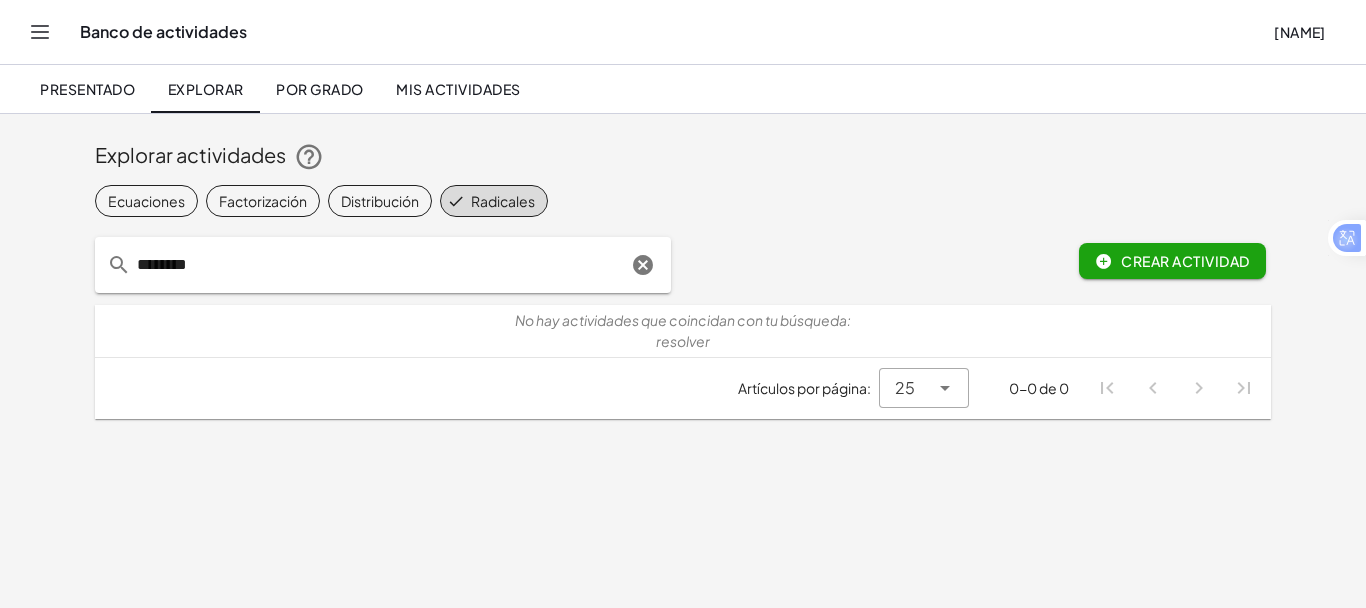 click on "Mis actividades" at bounding box center (458, 89) 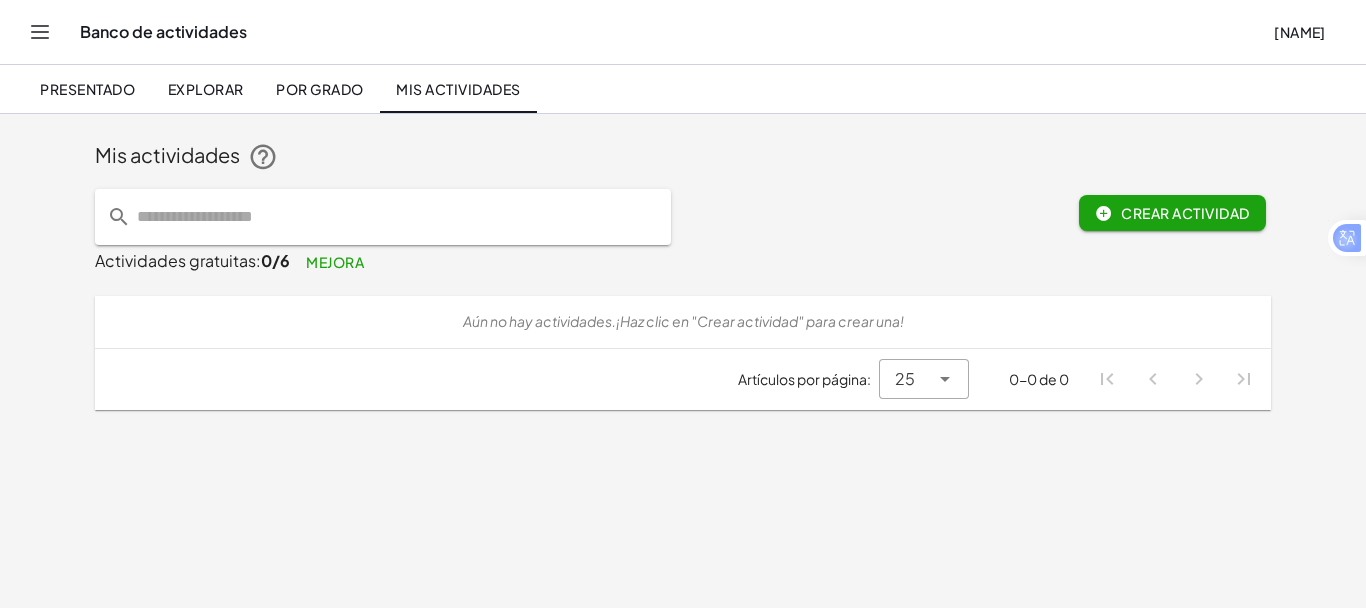 click on "Presentado" 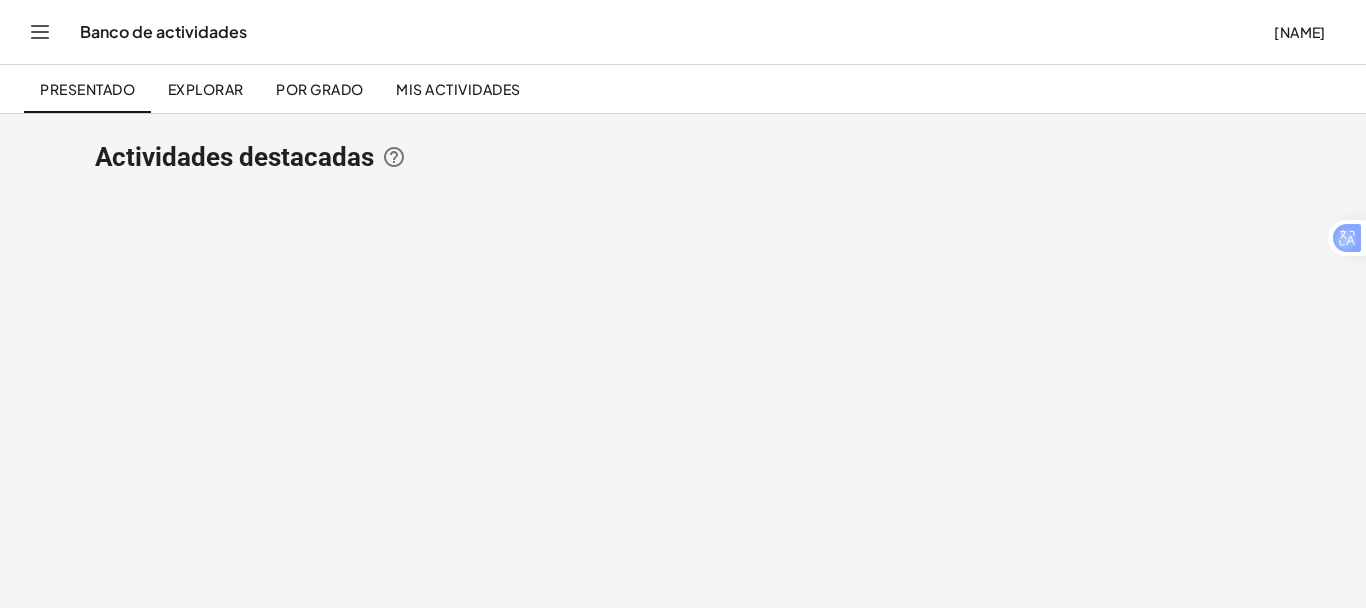 click 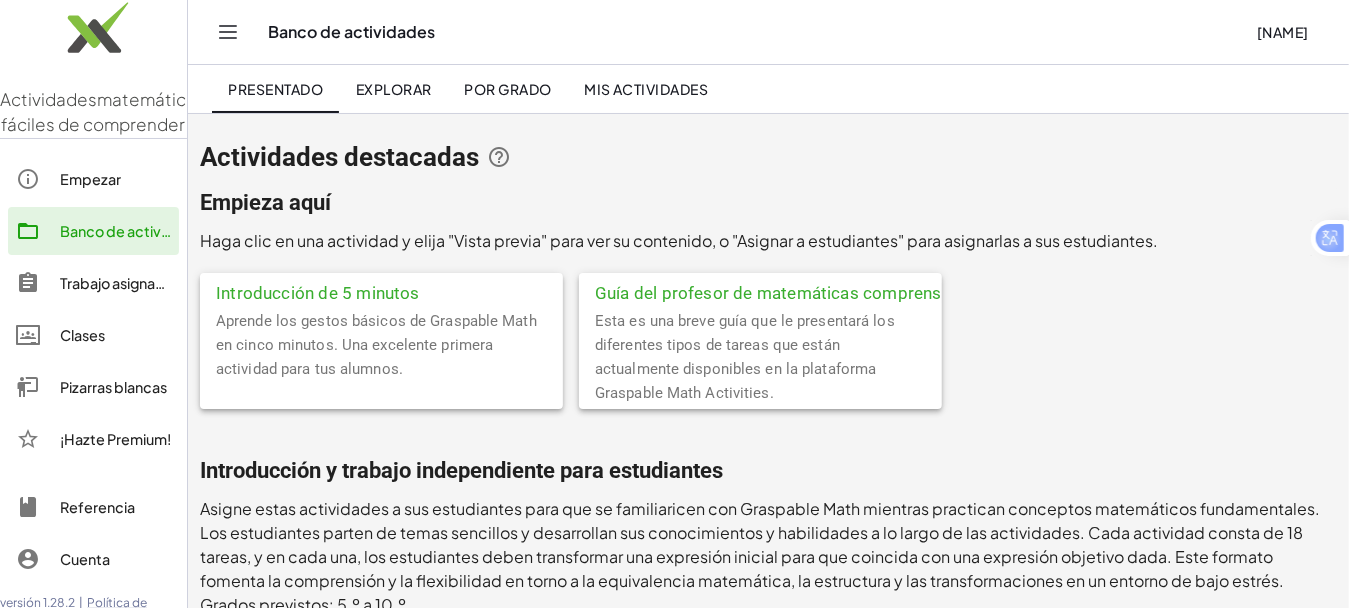 click on "Empezar" 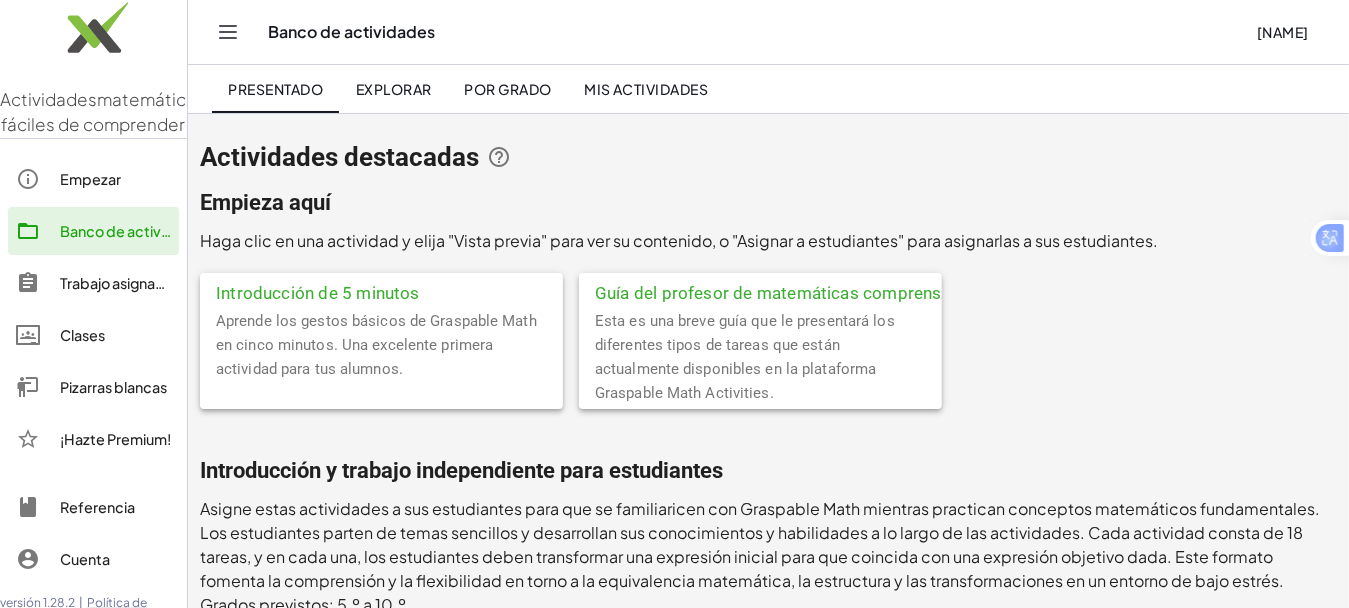 click on "Empezar" at bounding box center [90, 179] 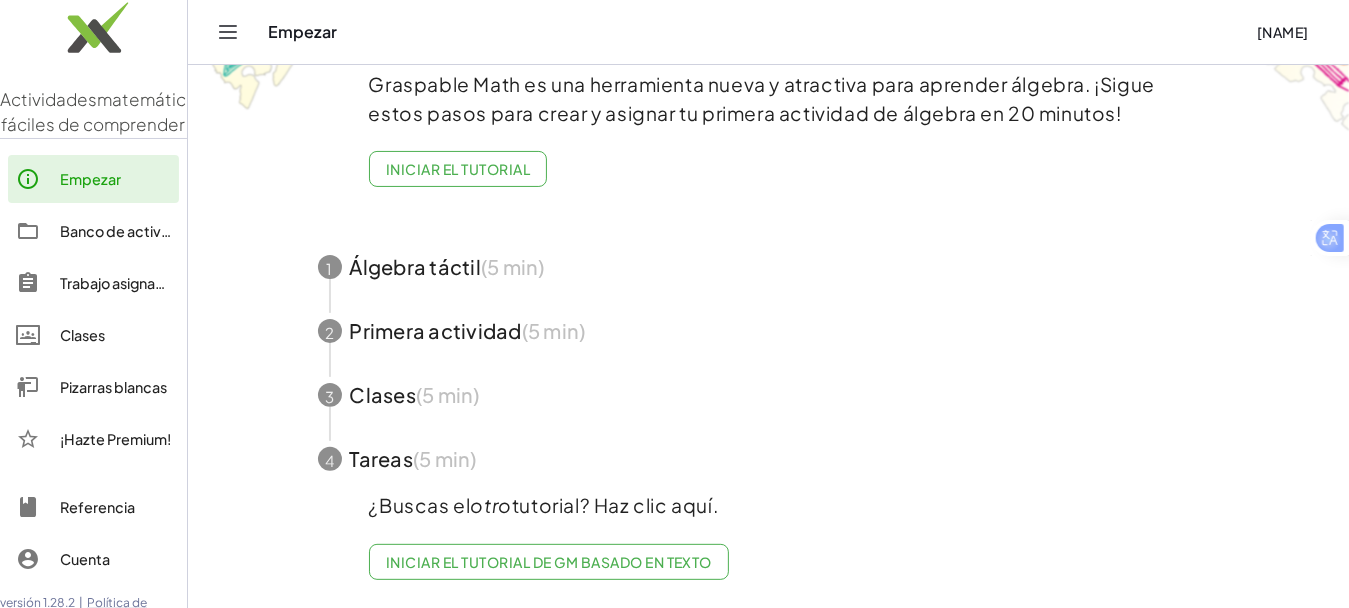 scroll, scrollTop: 0, scrollLeft: 0, axis: both 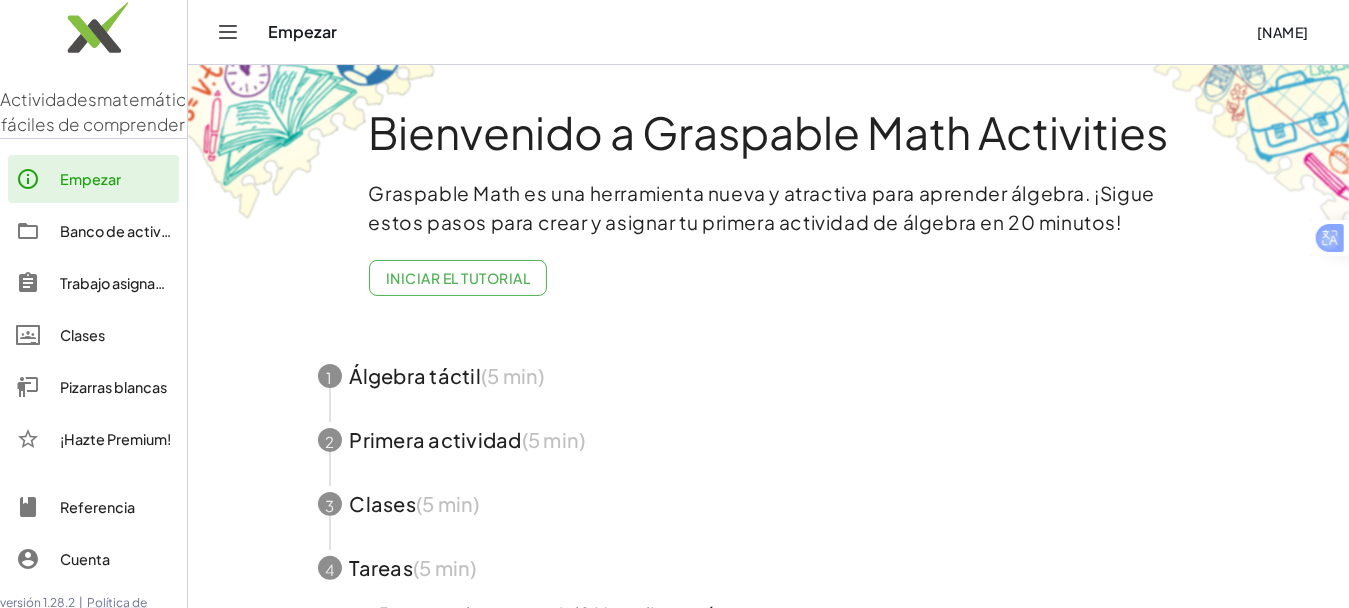 click on "Iniciar el tutorial" at bounding box center [458, 278] 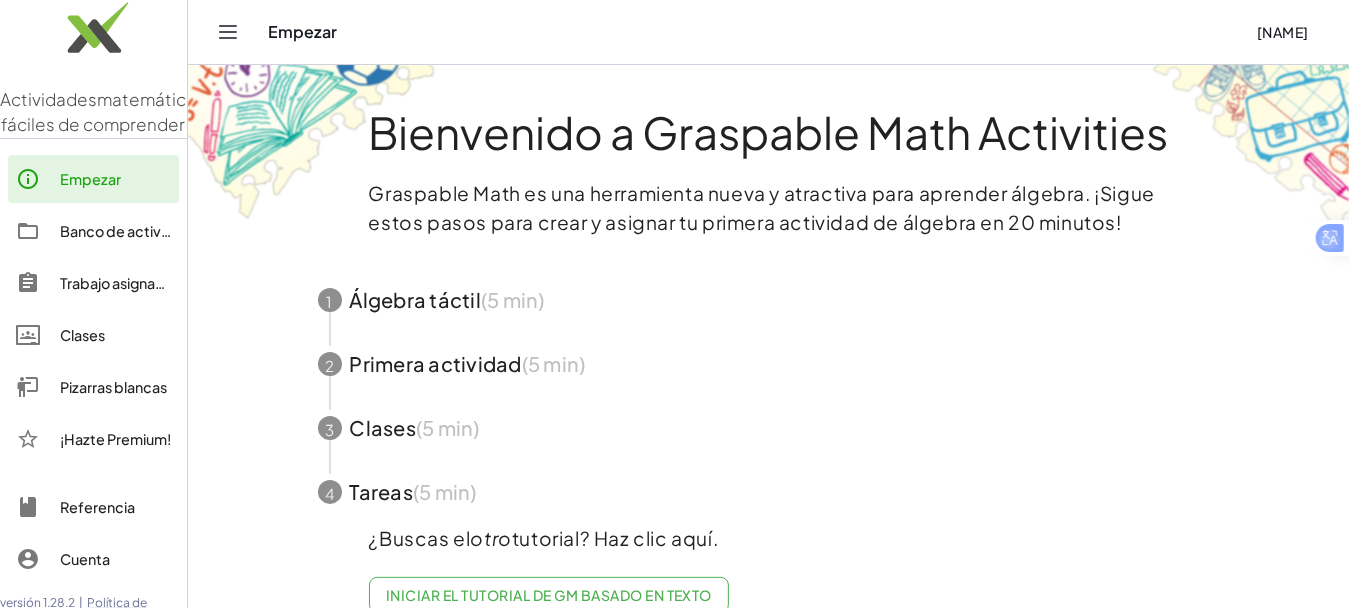 click at bounding box center [769, 428] 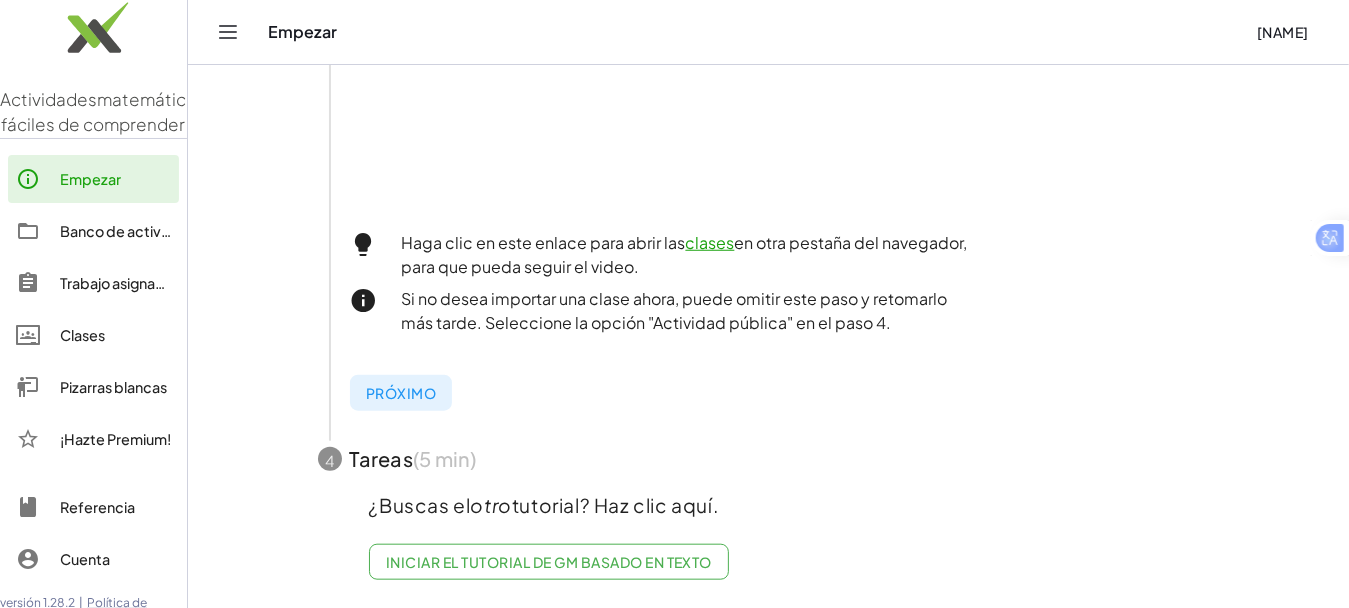 scroll, scrollTop: 474, scrollLeft: 0, axis: vertical 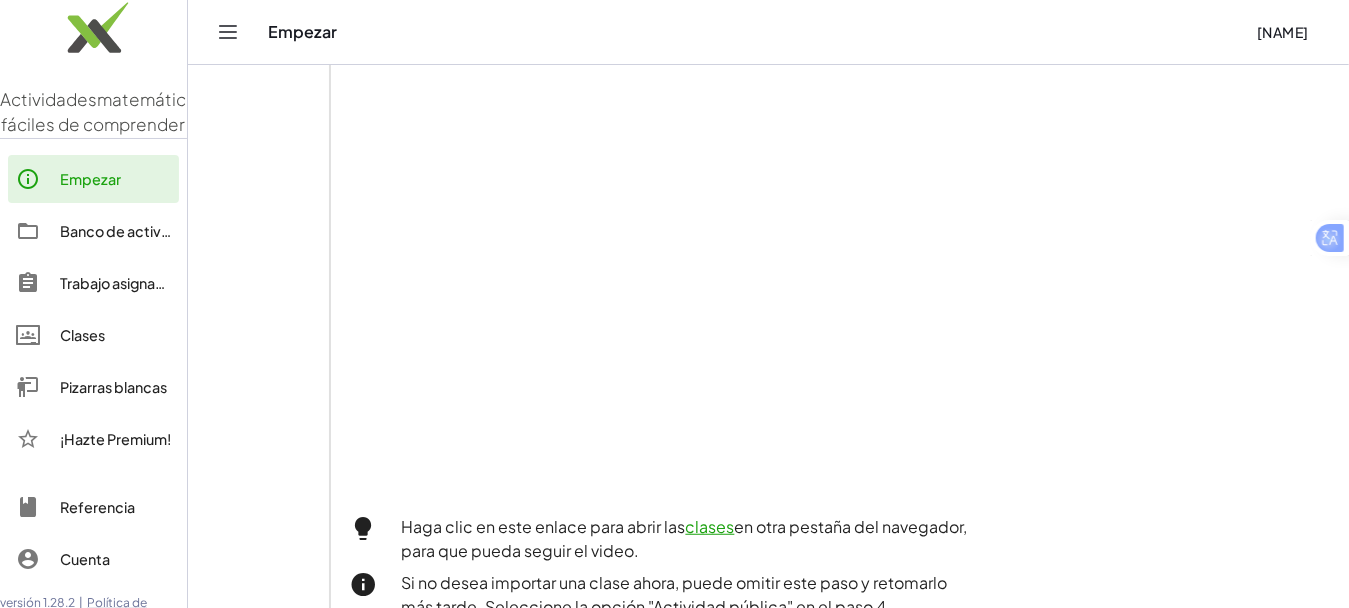 click on "Empezar" at bounding box center [90, 179] 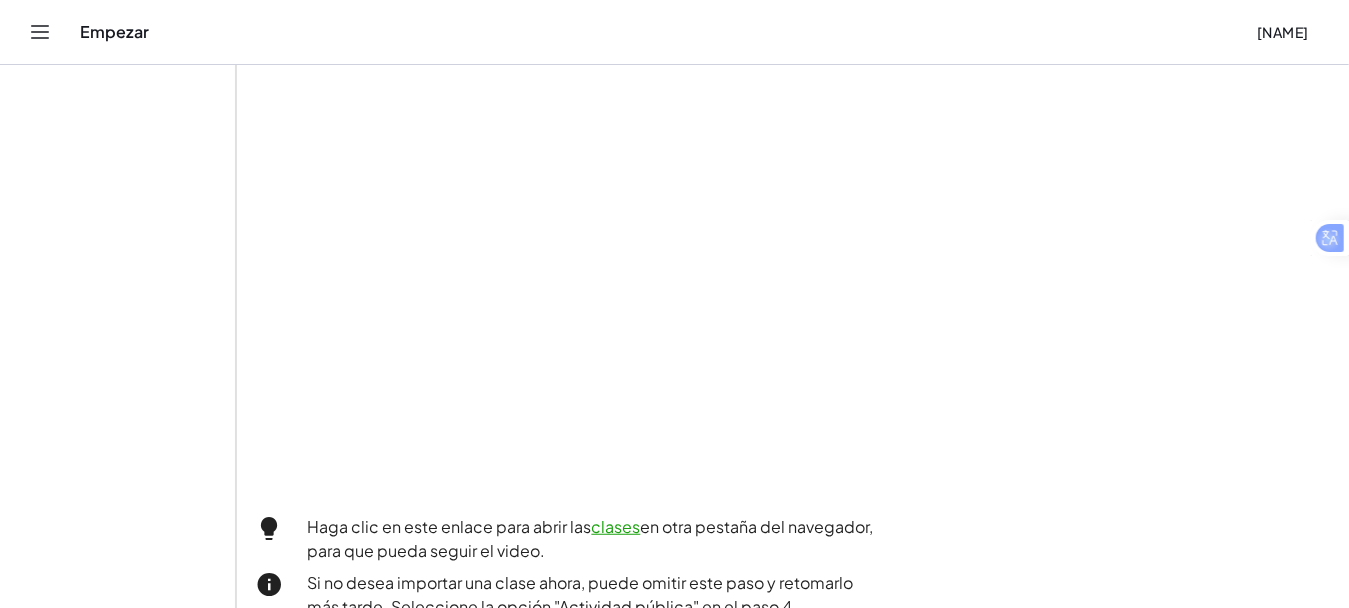 click at bounding box center (40, 32) 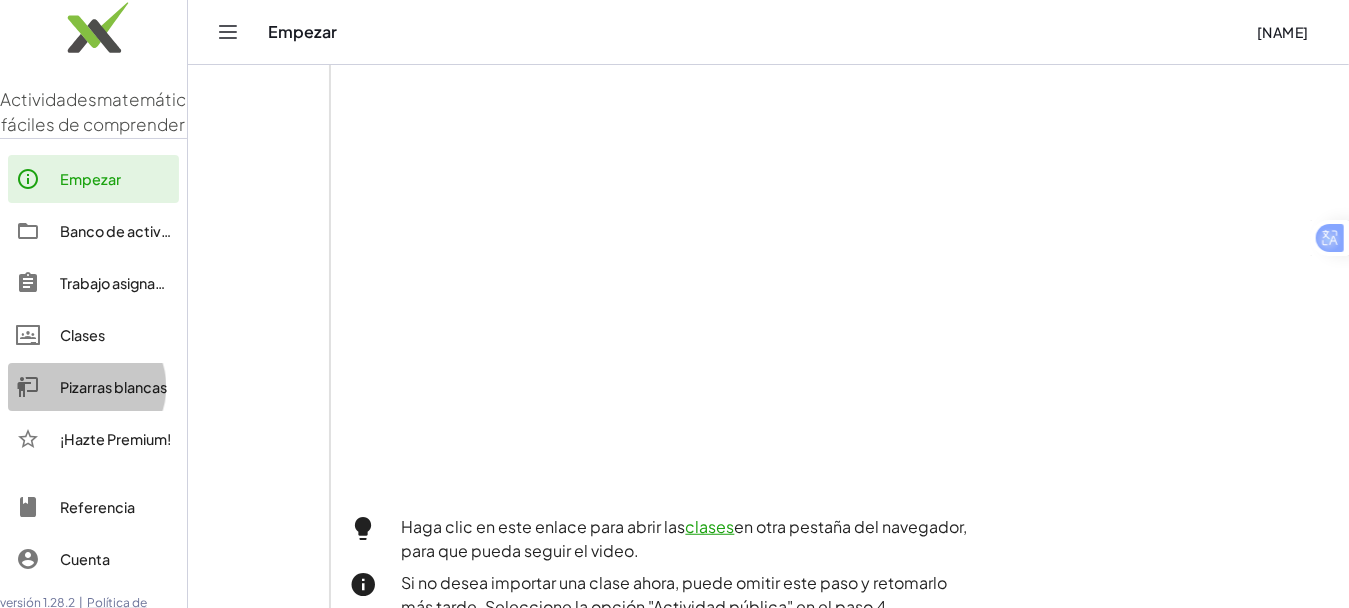 click on "Pizarras blancas" 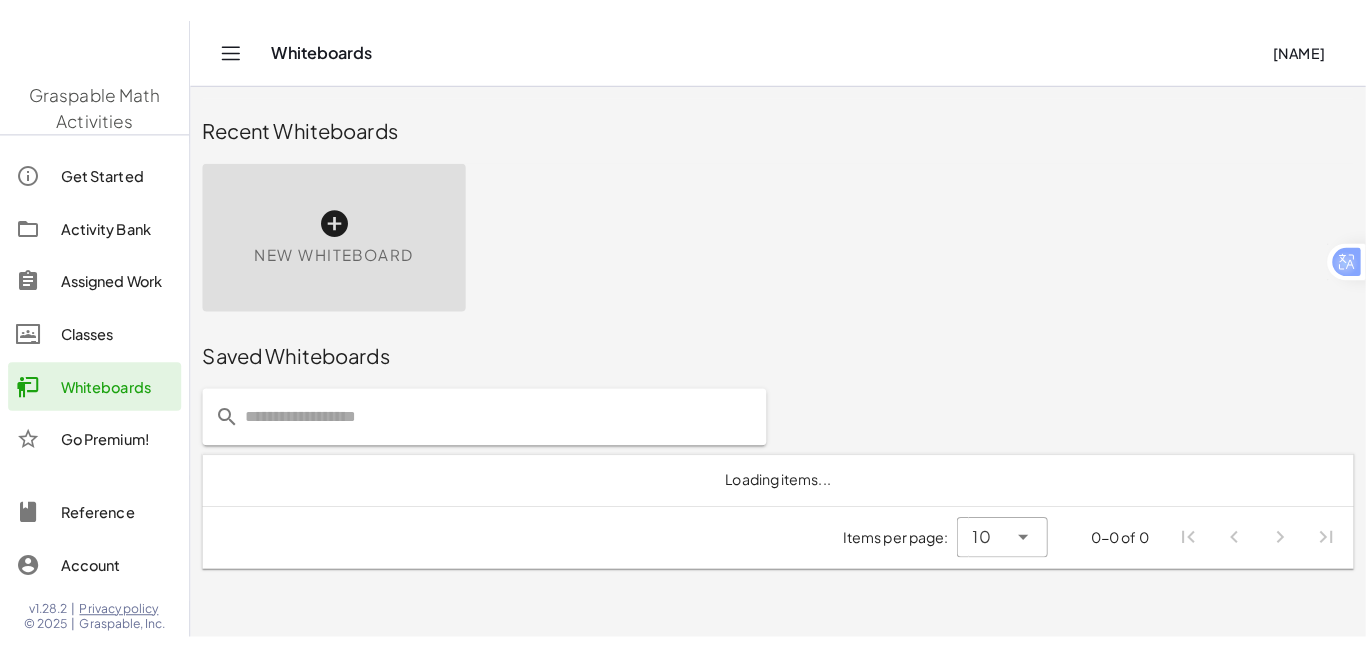 scroll, scrollTop: 0, scrollLeft: 0, axis: both 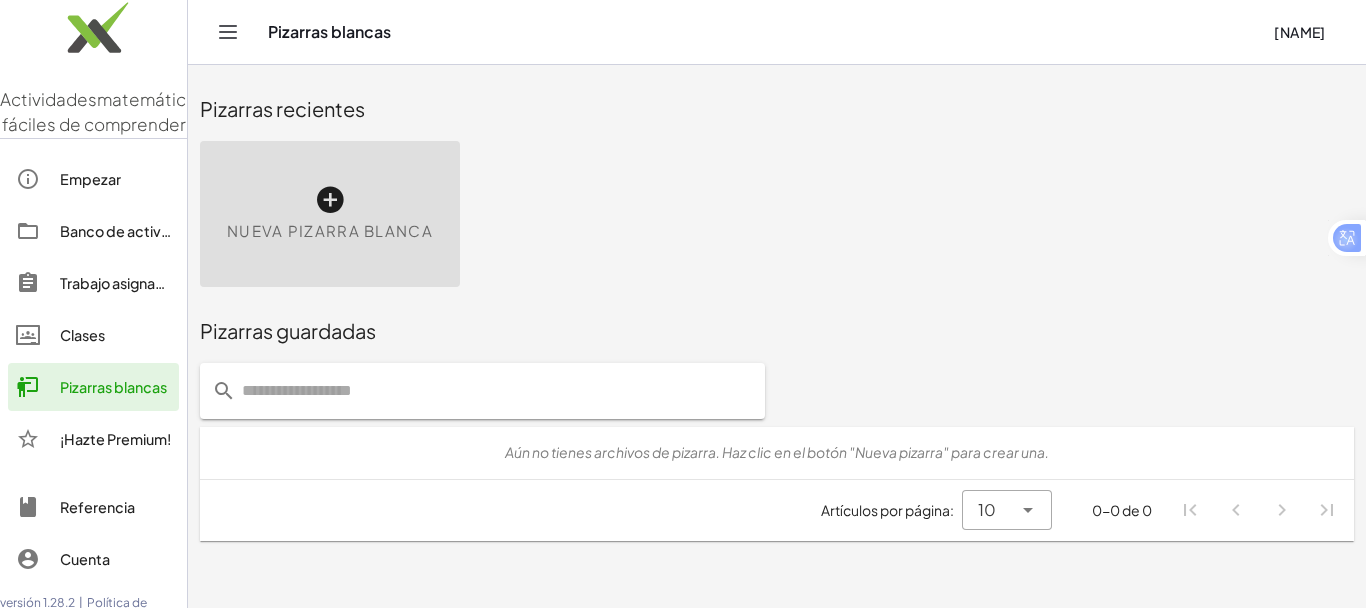 click at bounding box center [330, 200] 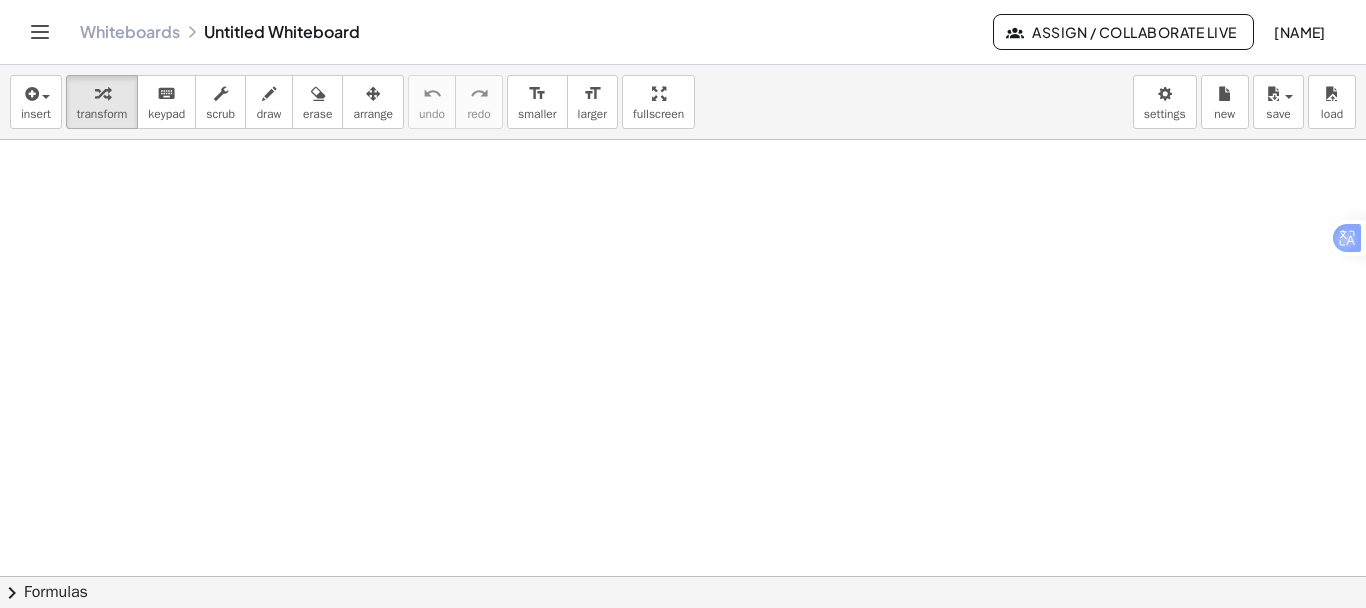 click at bounding box center (683, 577) 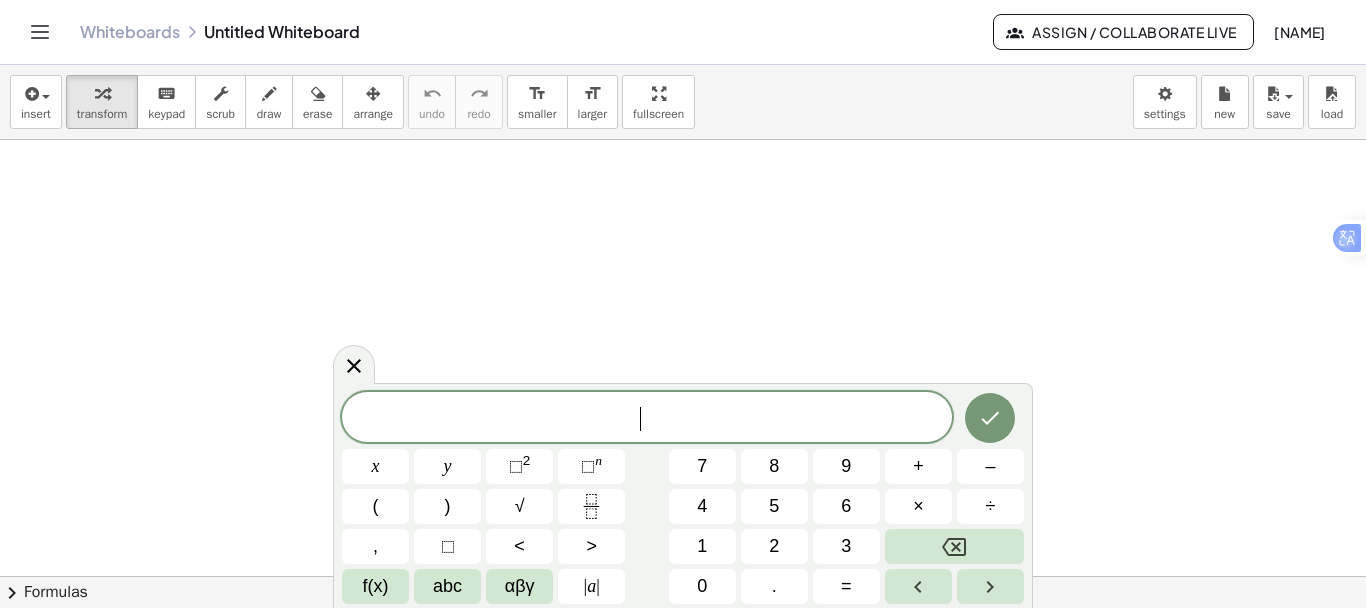 click at bounding box center [683, 577] 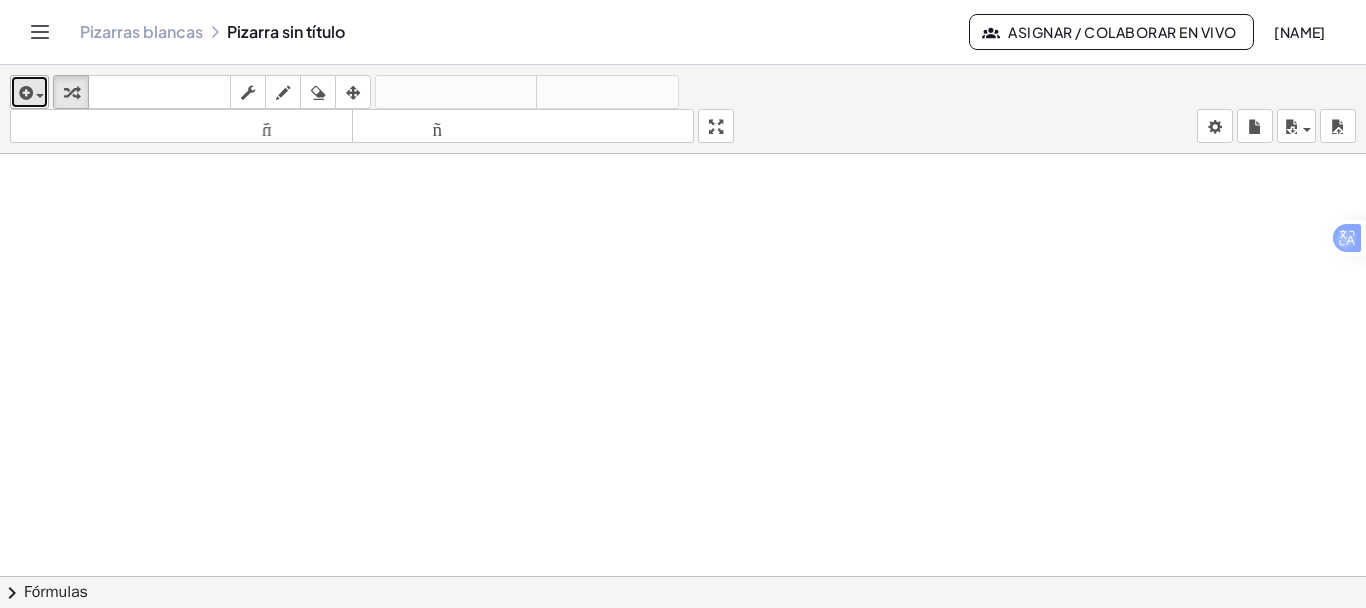 click at bounding box center [24, 93] 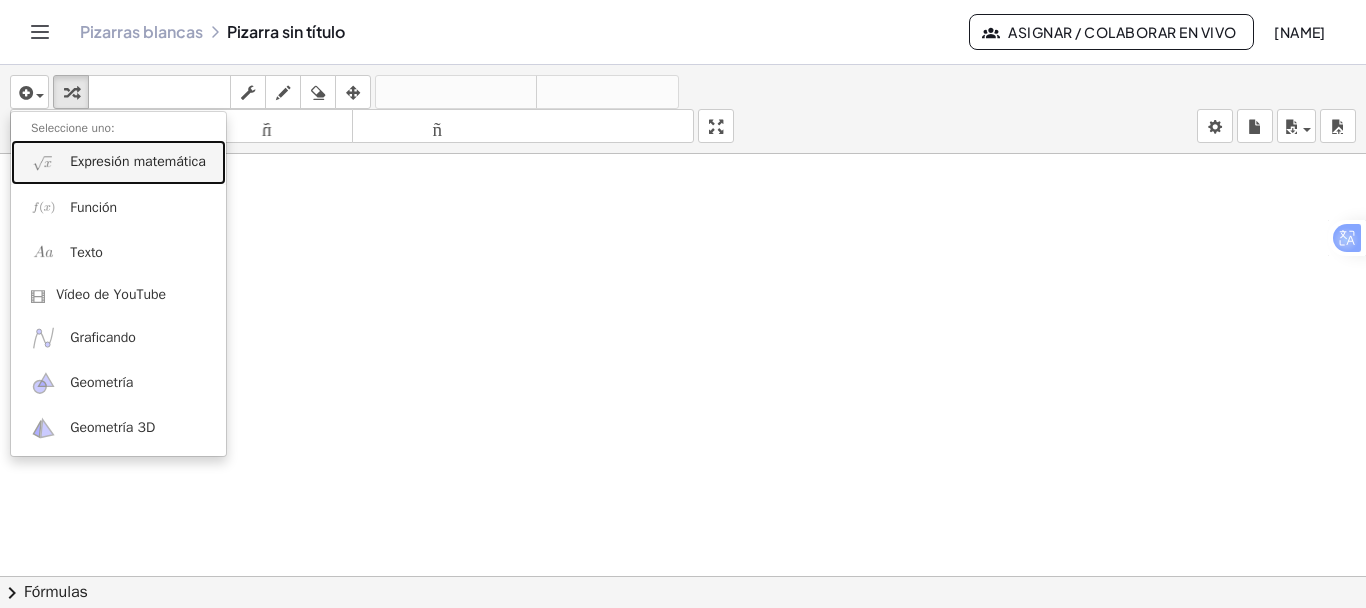 click on "Expresión matemática" at bounding box center (118, 162) 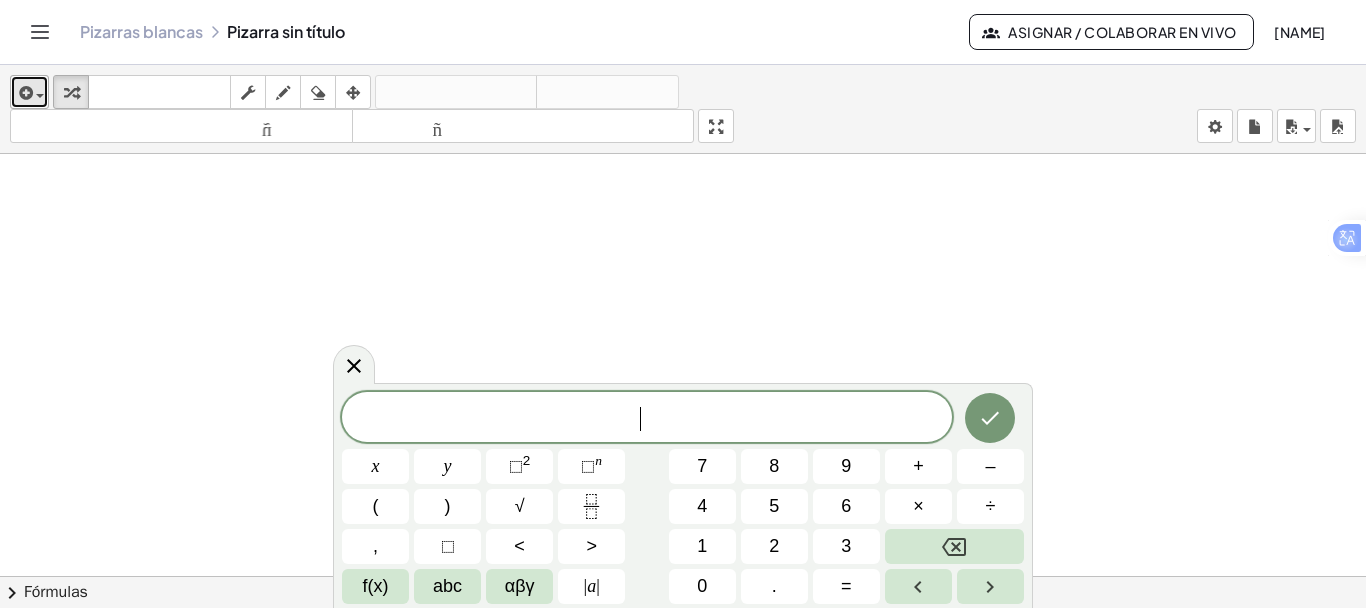 click at bounding box center (24, 93) 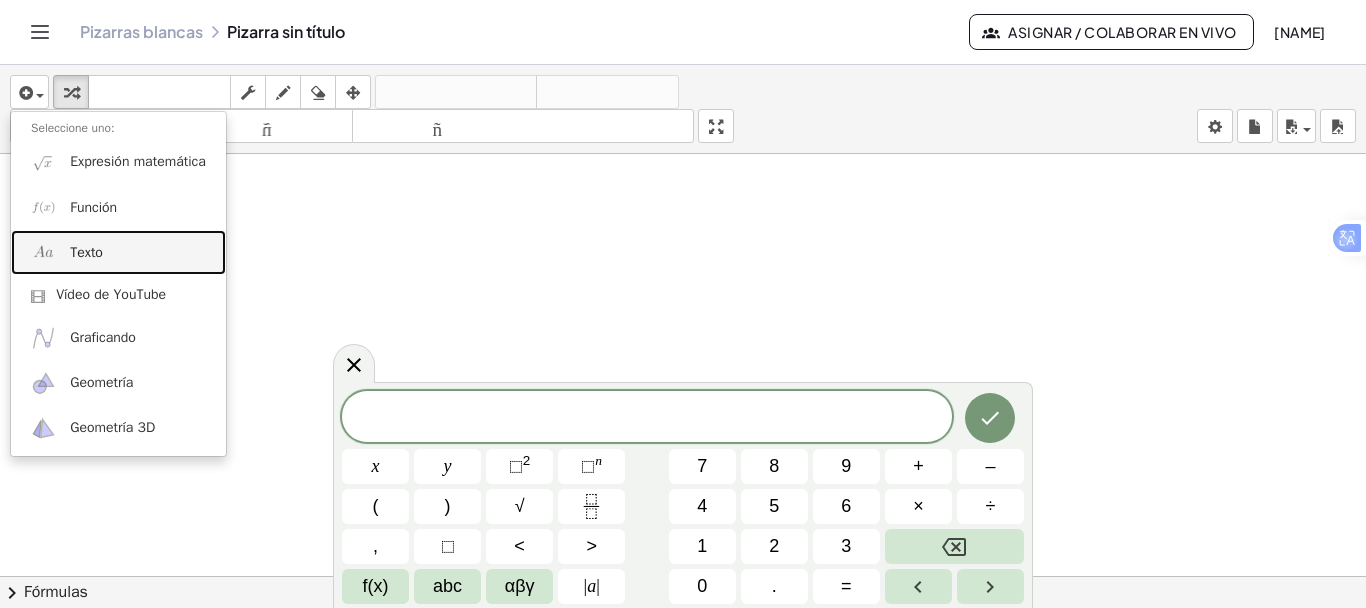 click on "Texto" at bounding box center [86, 252] 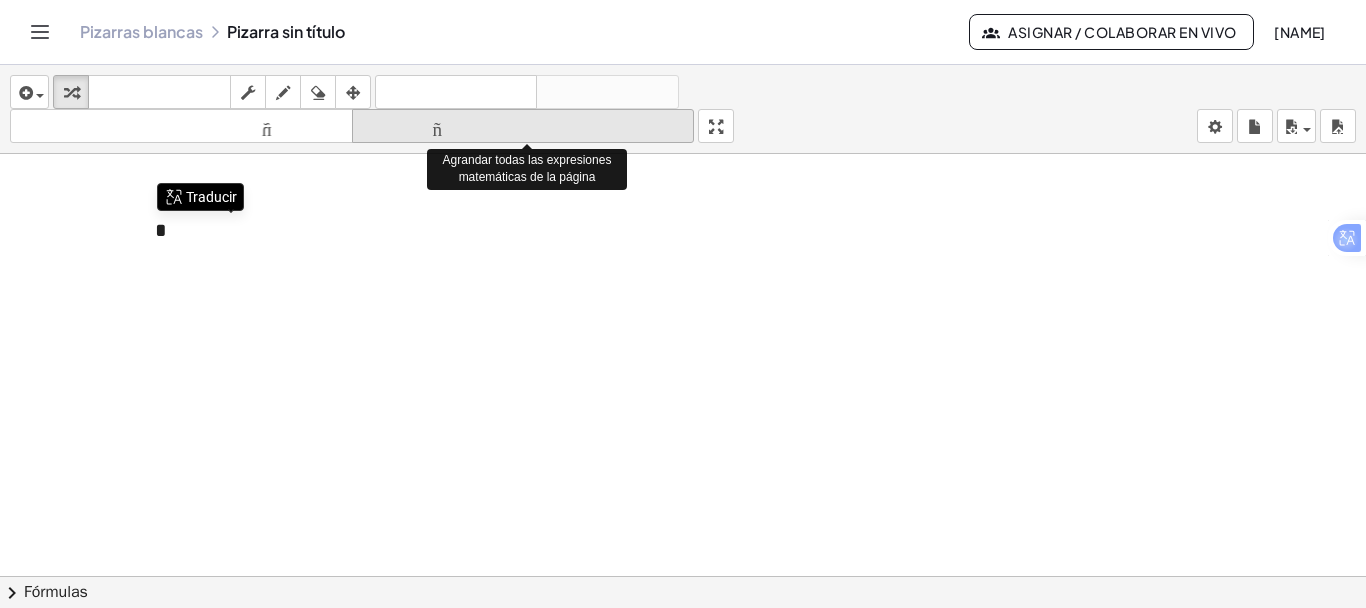 type 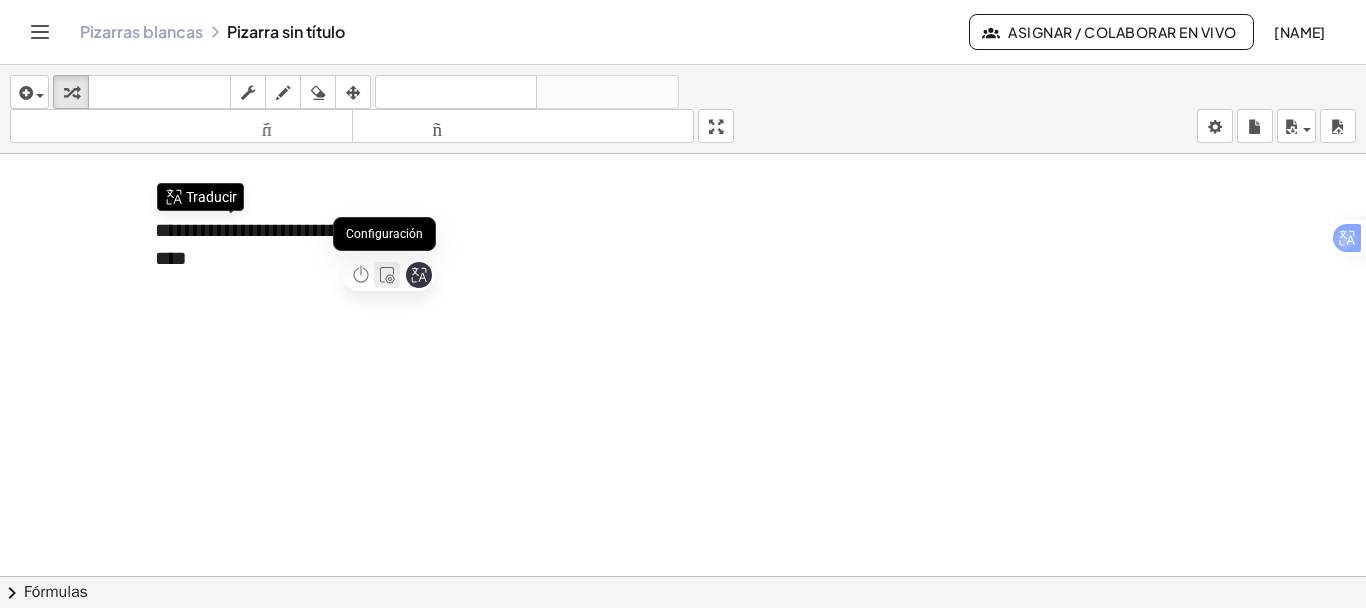 click 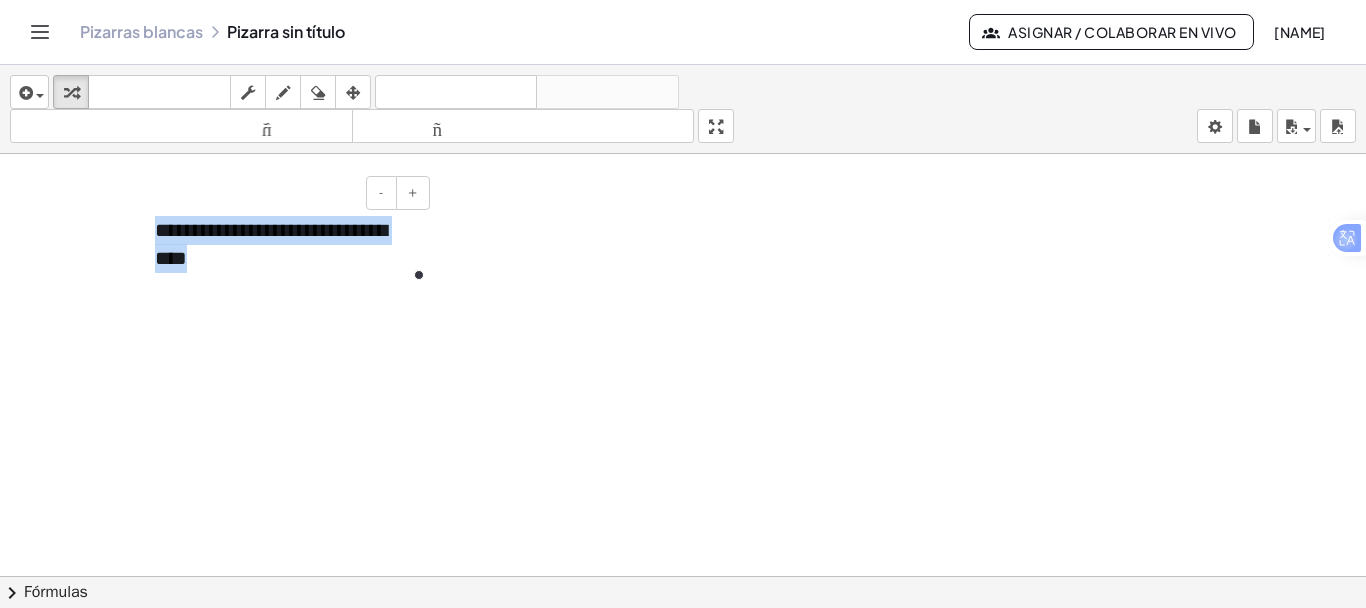 drag, startPoint x: 270, startPoint y: 263, endPoint x: 344, endPoint y: 192, distance: 102.55243 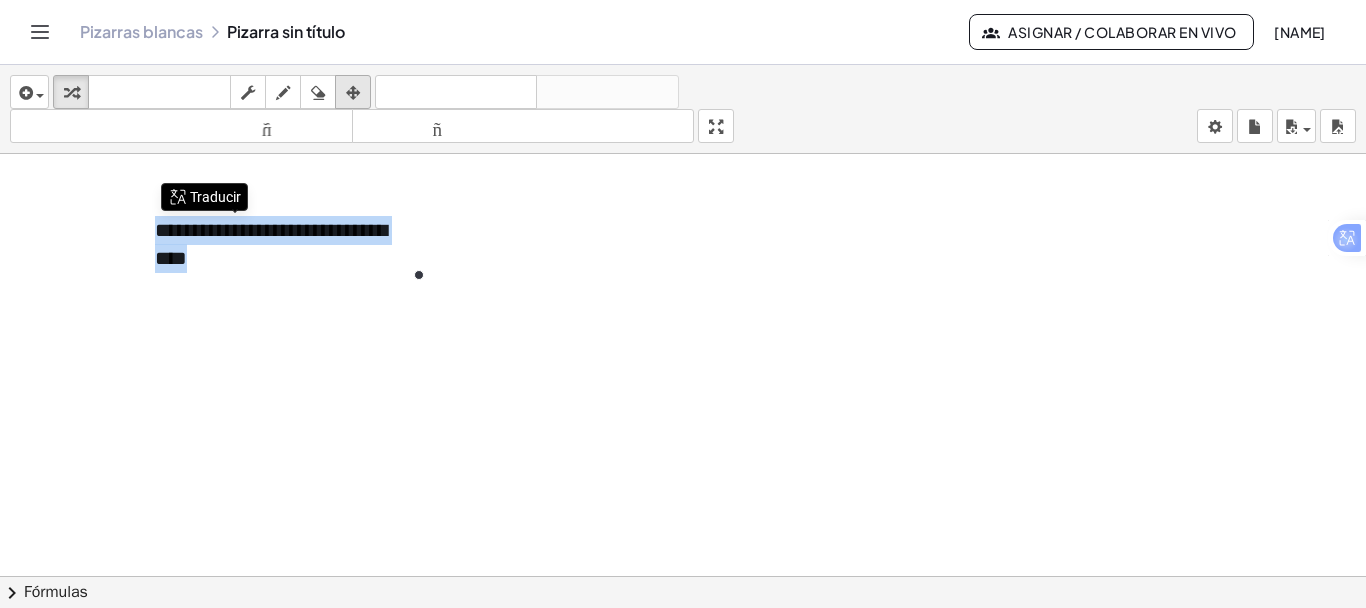 click at bounding box center [353, 93] 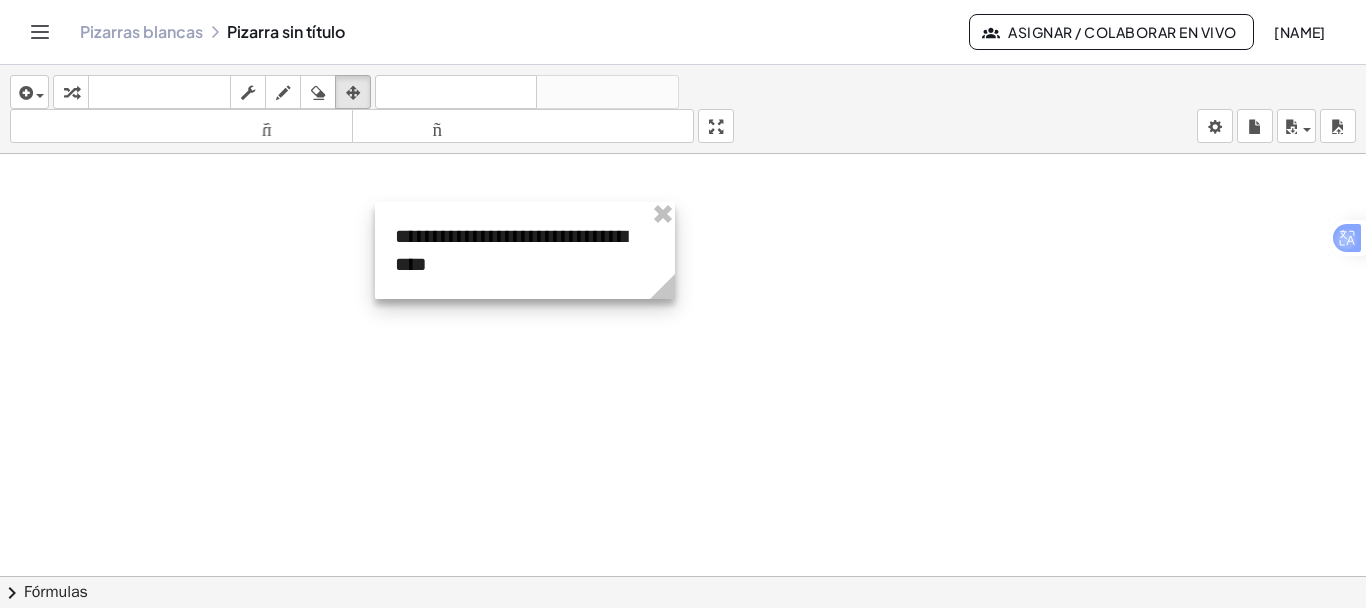 drag, startPoint x: 295, startPoint y: 210, endPoint x: 556, endPoint y: 214, distance: 261.03064 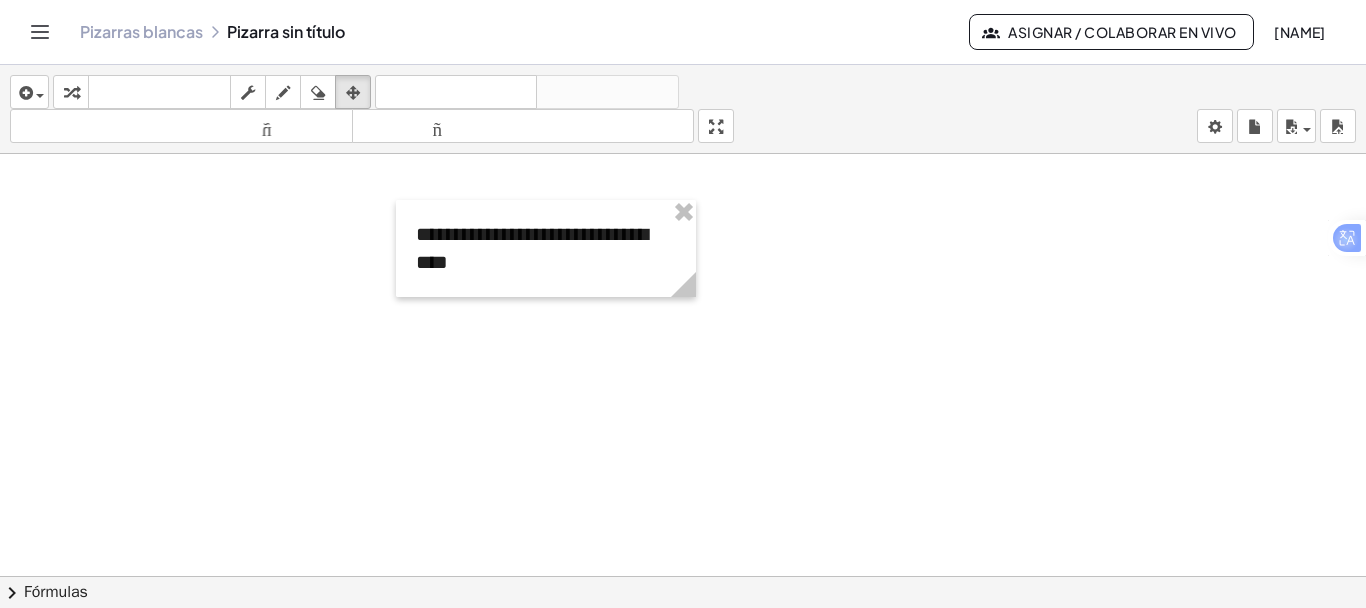 click at bounding box center [683, 591] 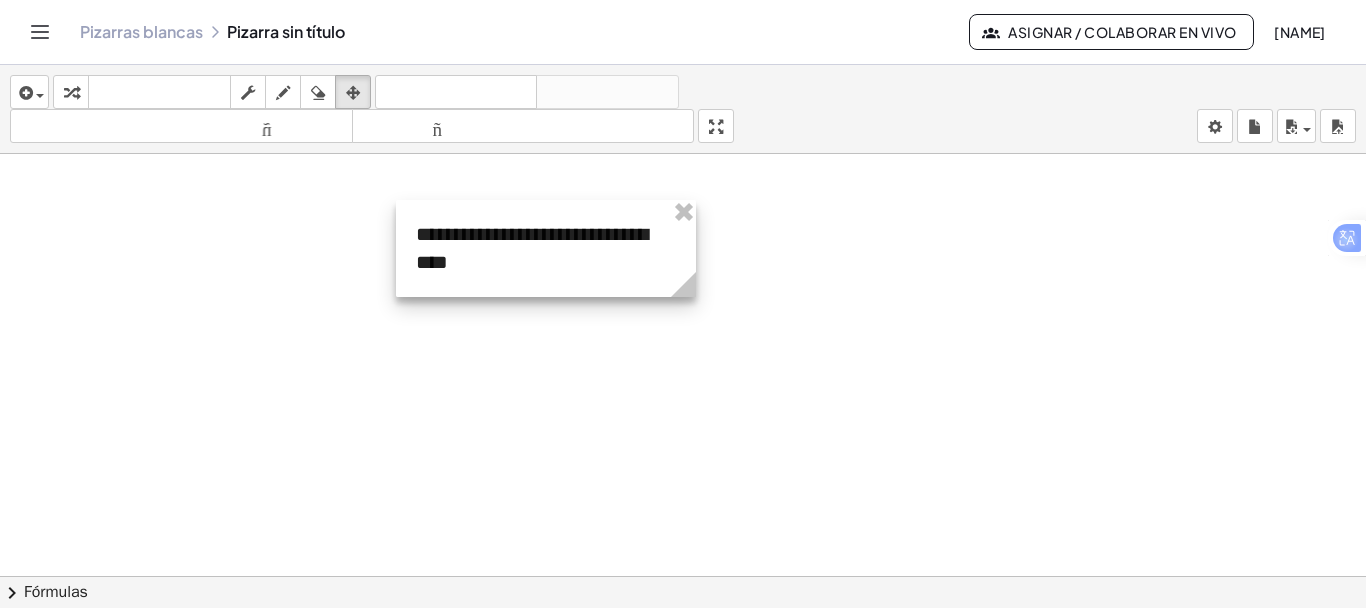 click at bounding box center (546, 248) 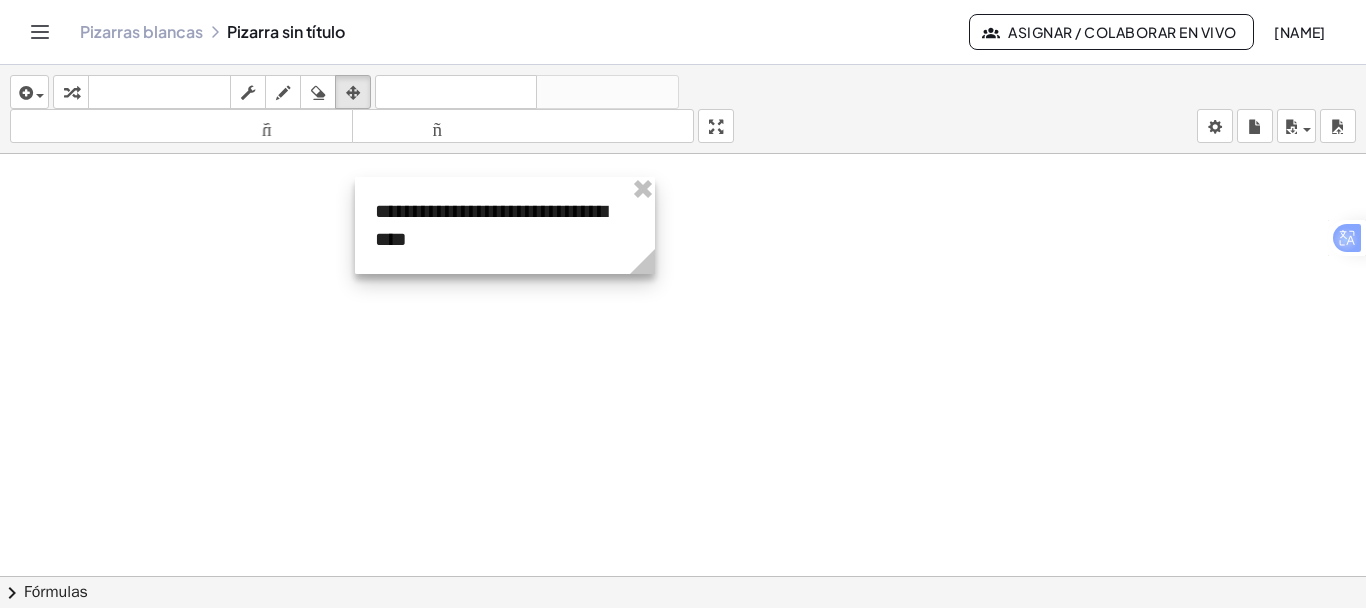 drag, startPoint x: 471, startPoint y: 264, endPoint x: 426, endPoint y: 238, distance: 51.971146 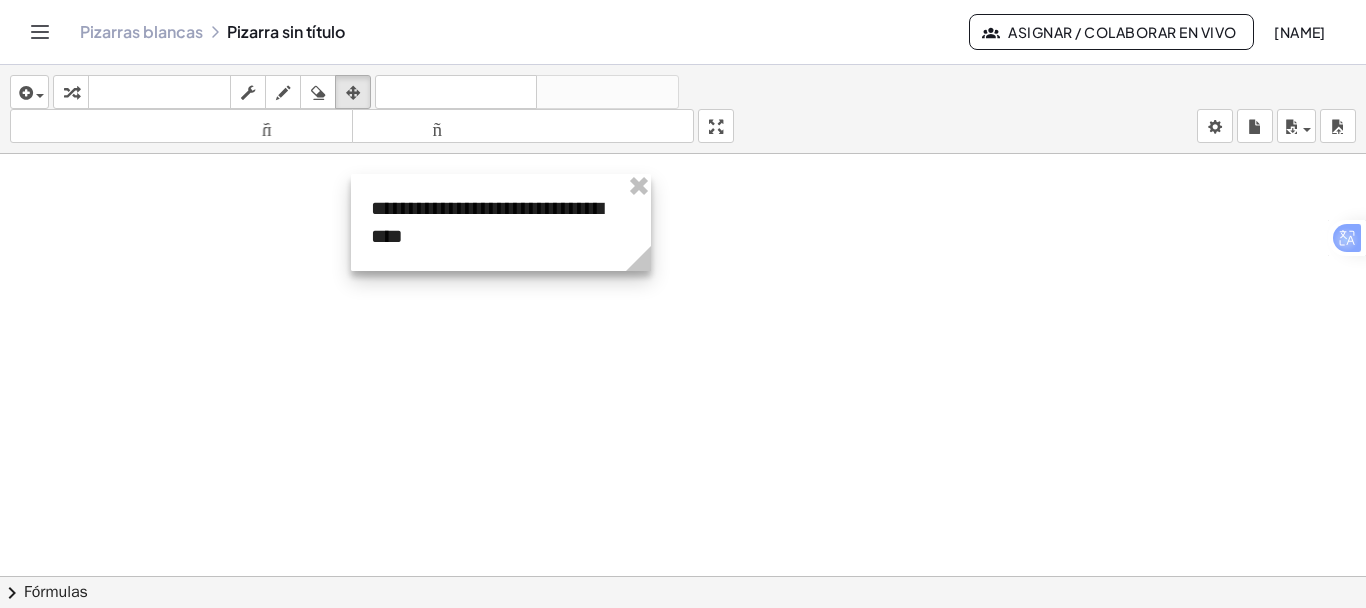 click at bounding box center (501, 222) 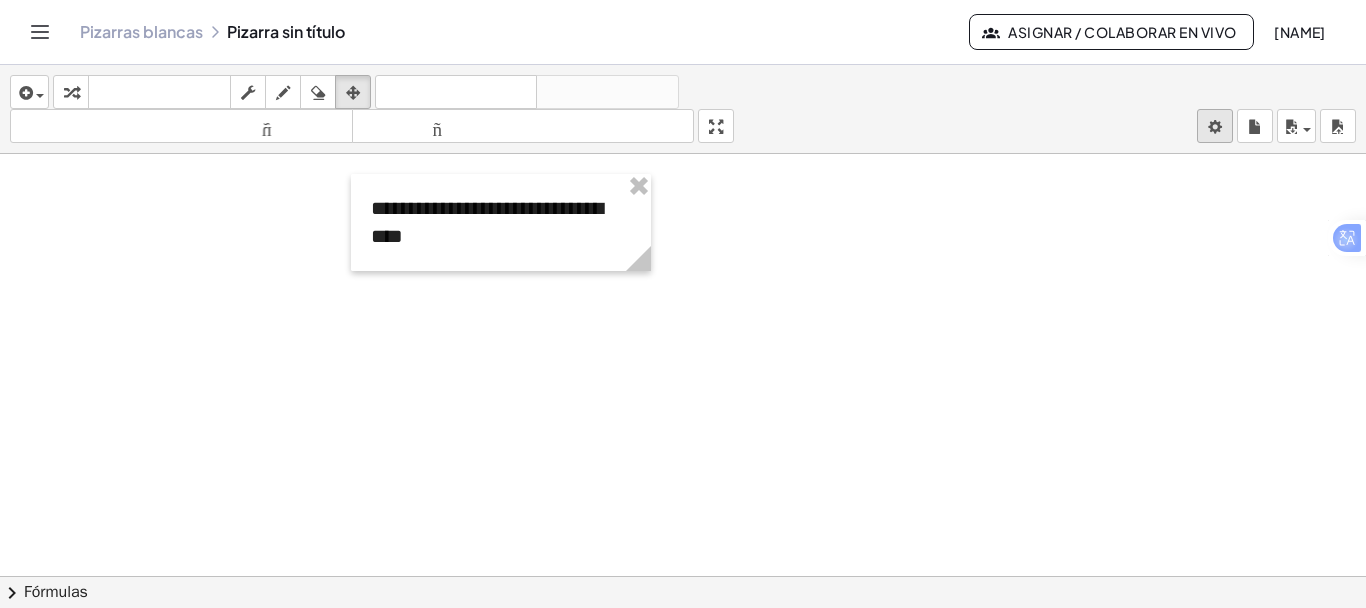 click on "**********" at bounding box center [683, 304] 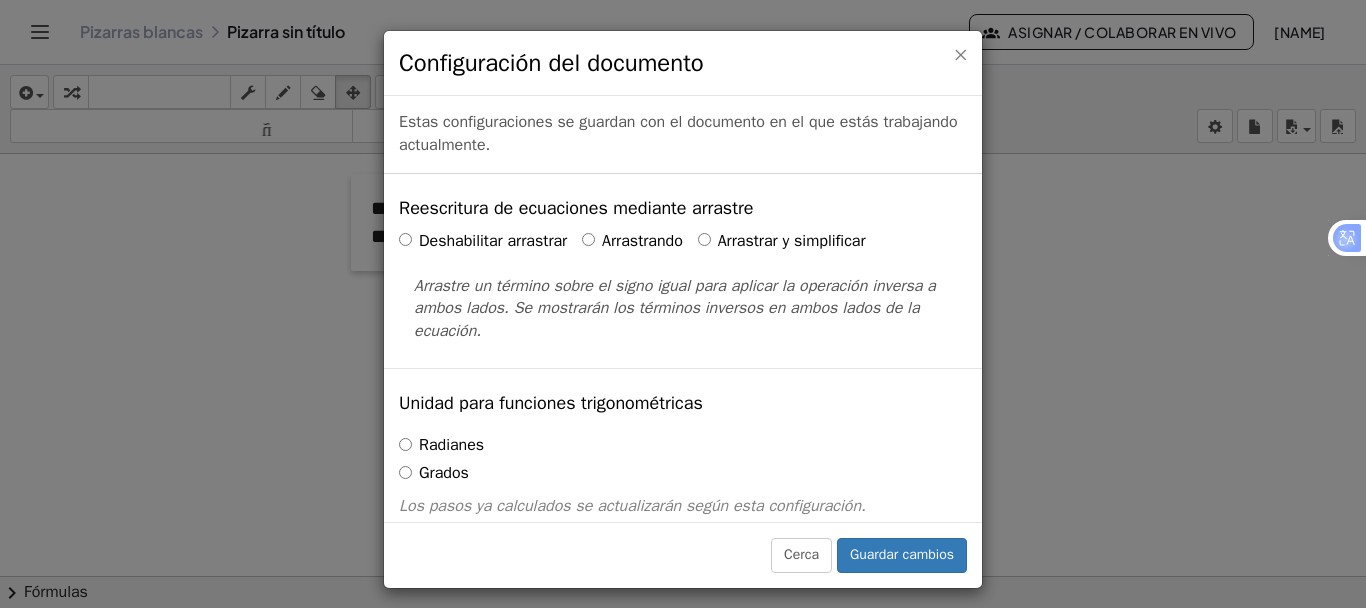 click on "×" at bounding box center [960, 54] 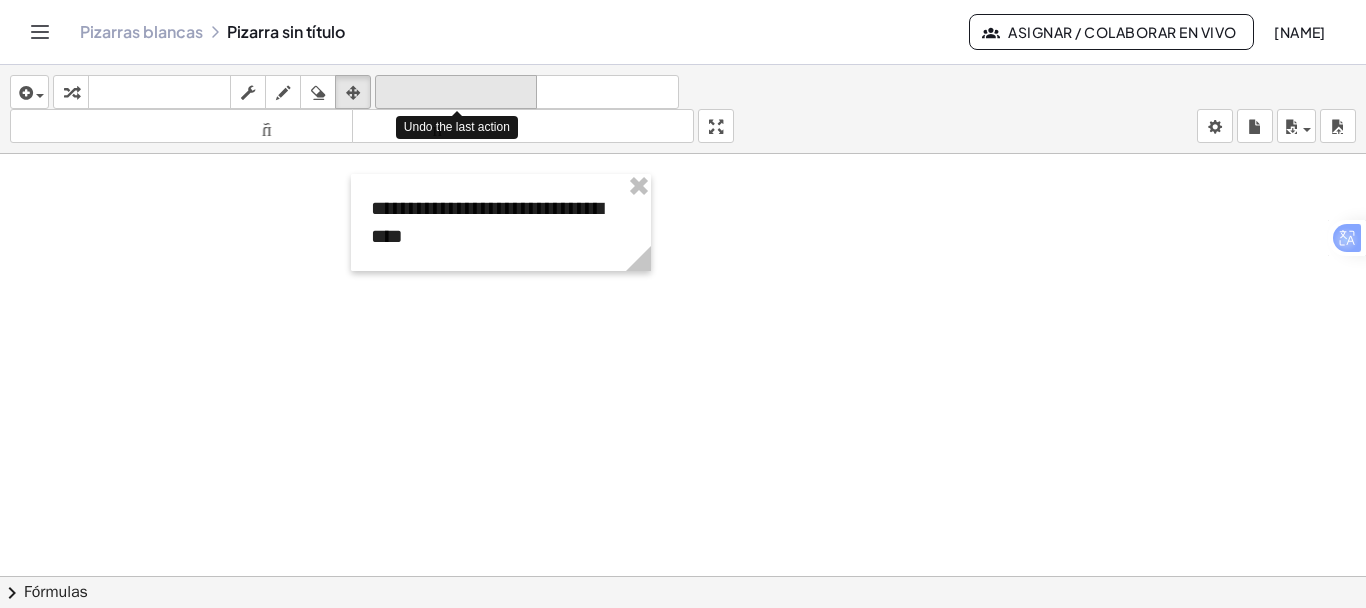 click on "deshacer" at bounding box center (456, 92) 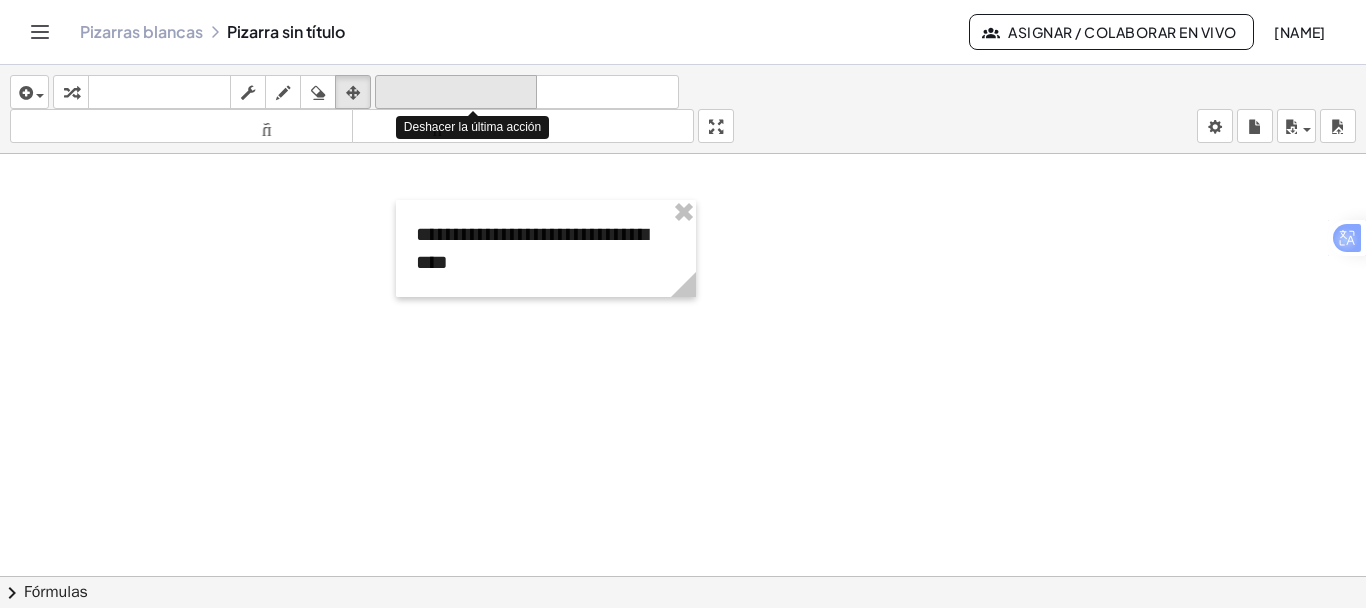 click on "deshacer" at bounding box center [456, 92] 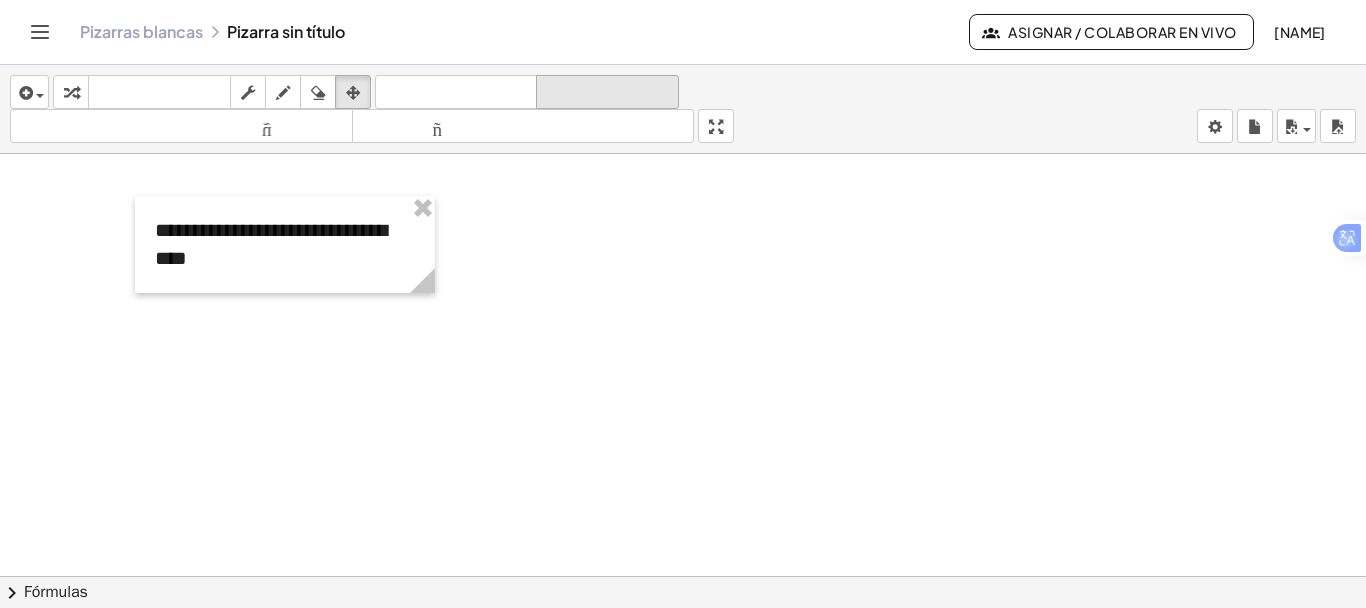 click on "rehacer" at bounding box center (607, 92) 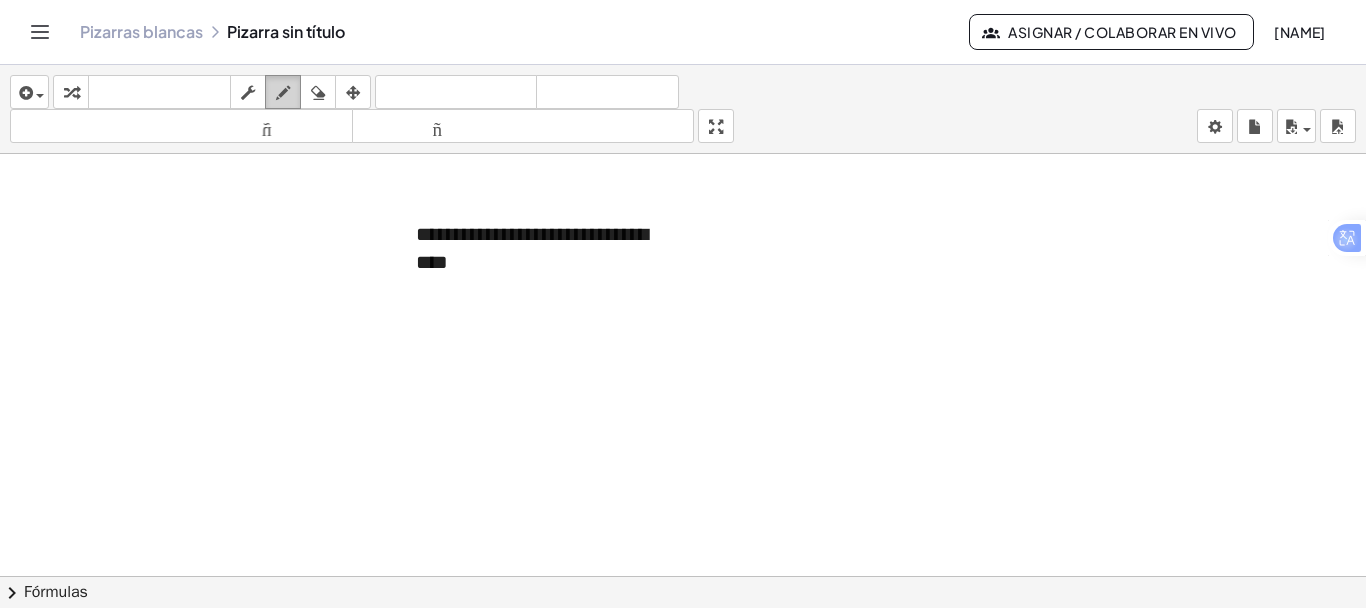 click at bounding box center [283, 93] 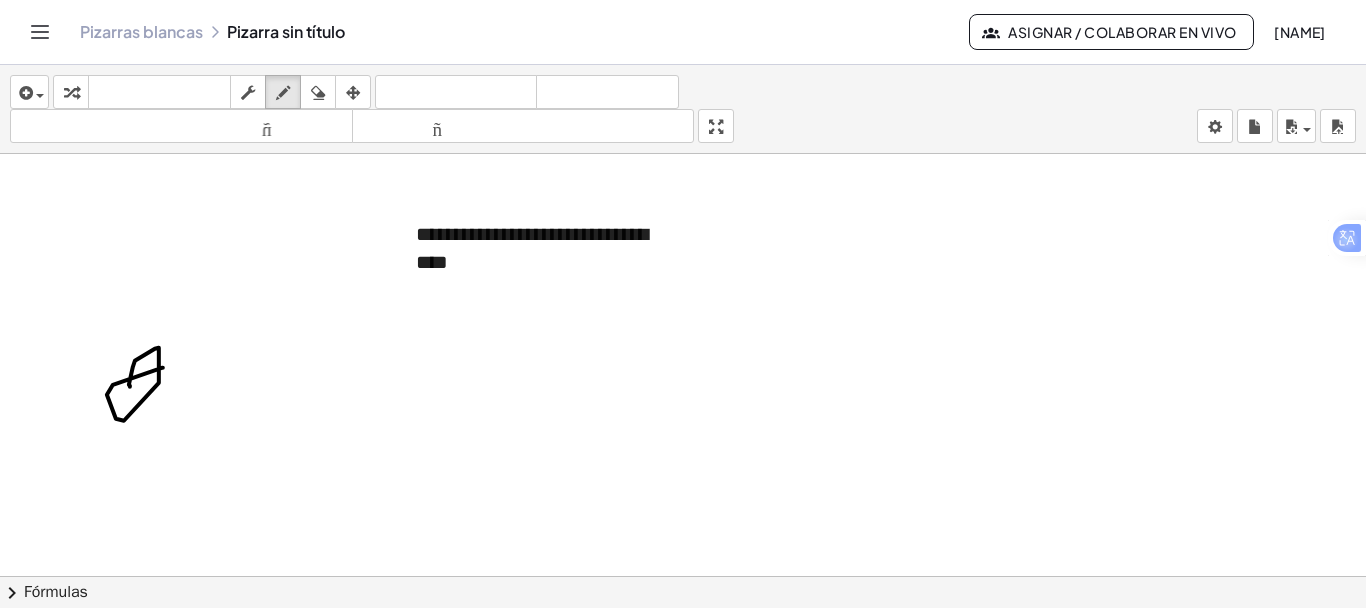 drag, startPoint x: 163, startPoint y: 366, endPoint x: 241, endPoint y: 357, distance: 78.51752 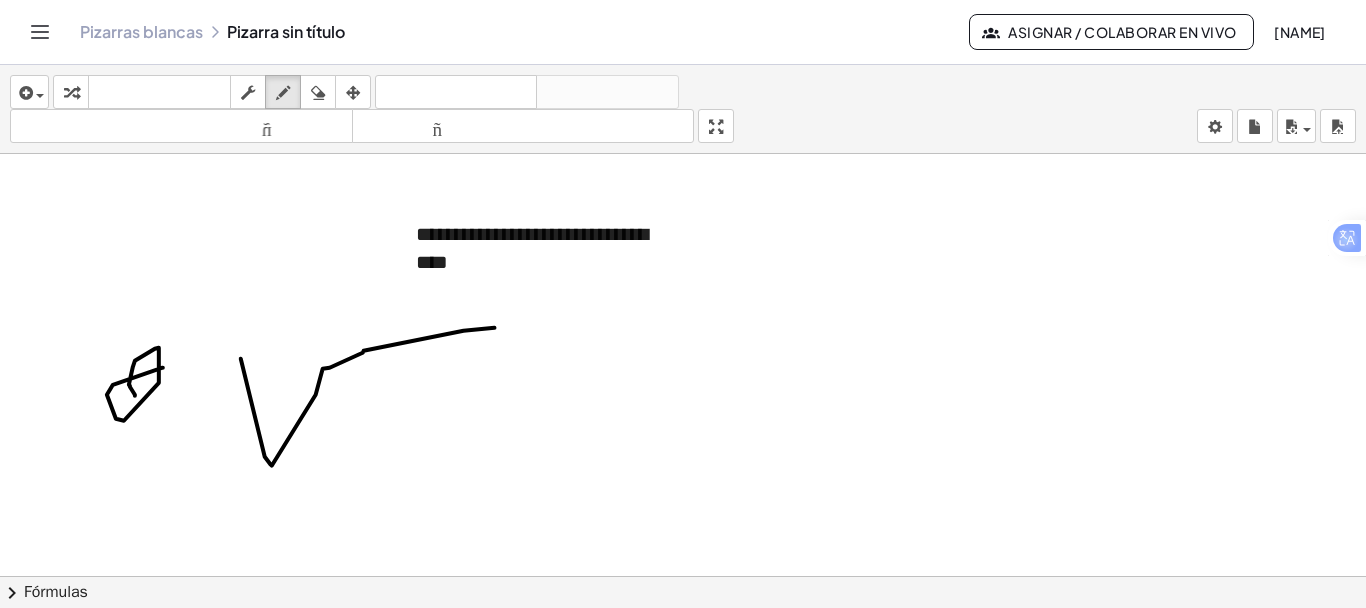 drag, startPoint x: 241, startPoint y: 357, endPoint x: 495, endPoint y: 326, distance: 255.88474 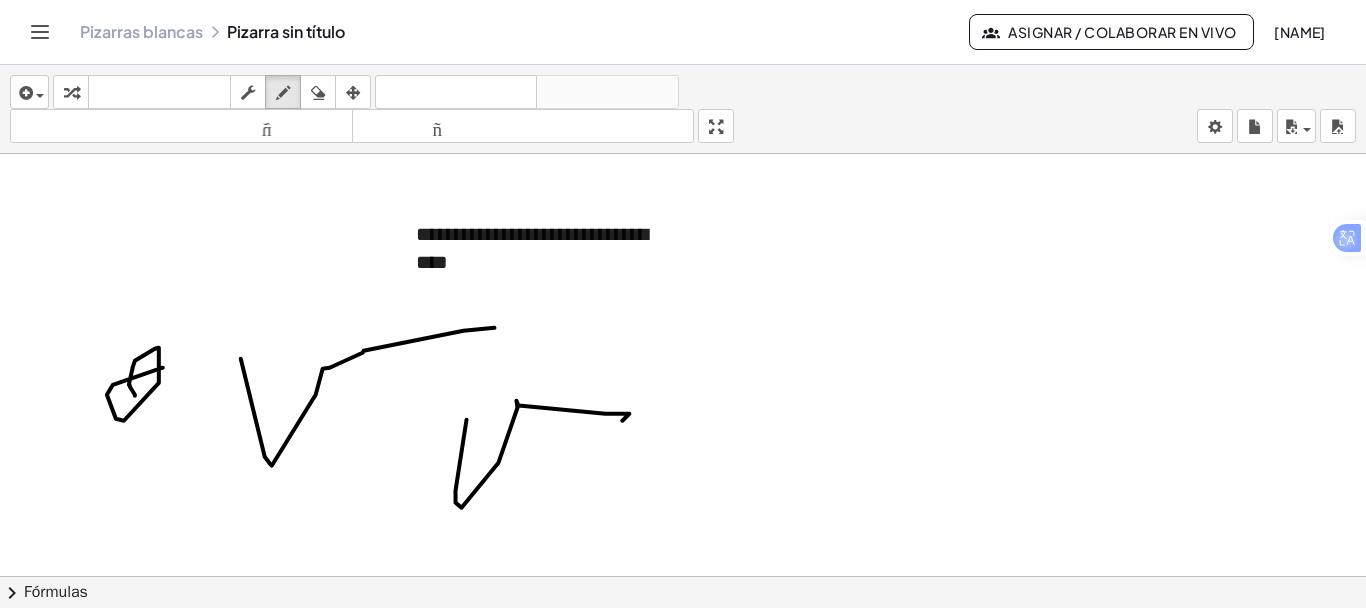 drag, startPoint x: 467, startPoint y: 418, endPoint x: 613, endPoint y: 431, distance: 146.57762 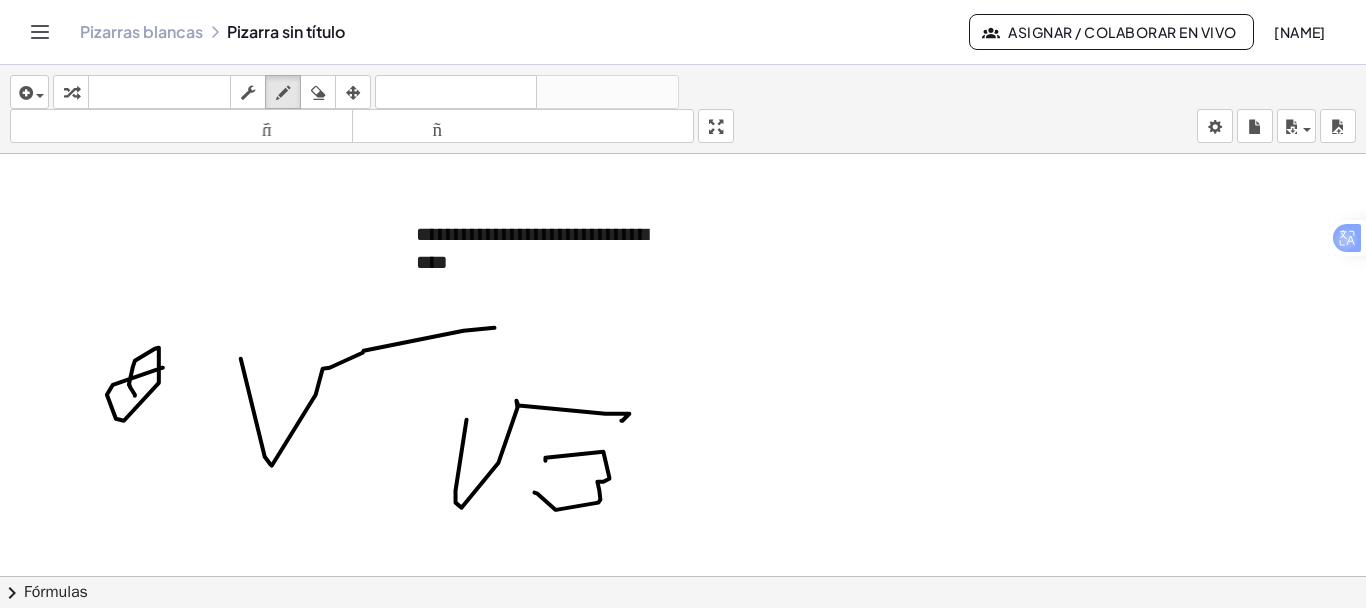 drag, startPoint x: 546, startPoint y: 459, endPoint x: 535, endPoint y: 491, distance: 33.83785 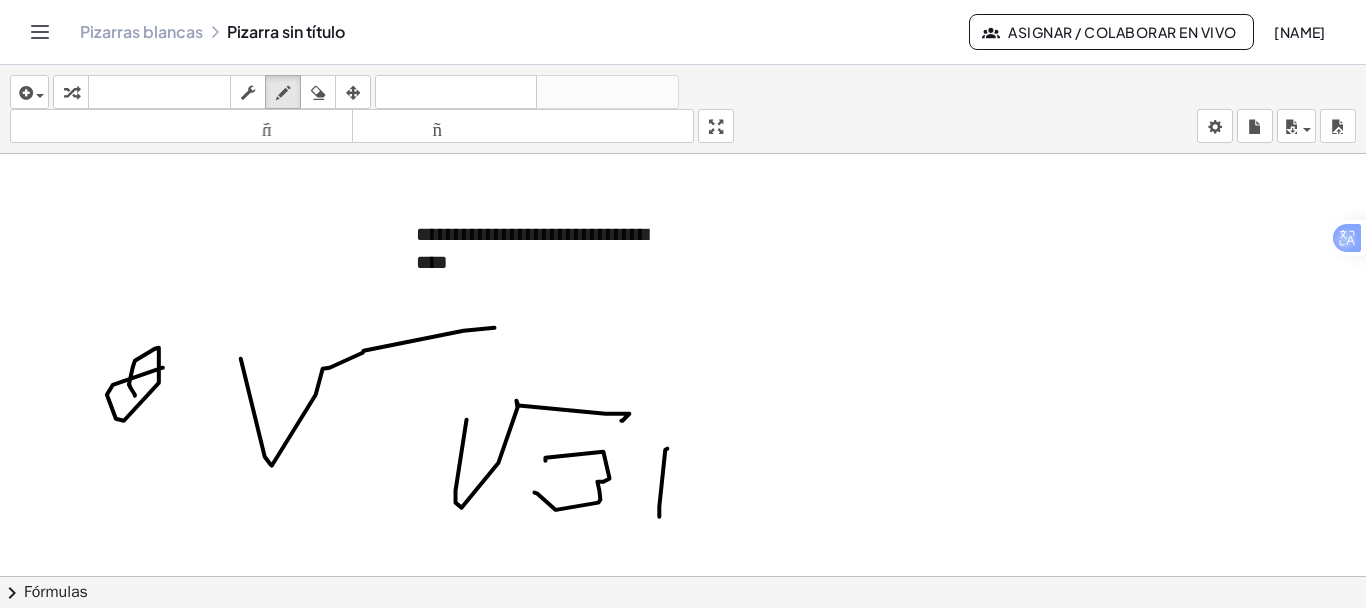 drag, startPoint x: 668, startPoint y: 447, endPoint x: 635, endPoint y: 482, distance: 48.104053 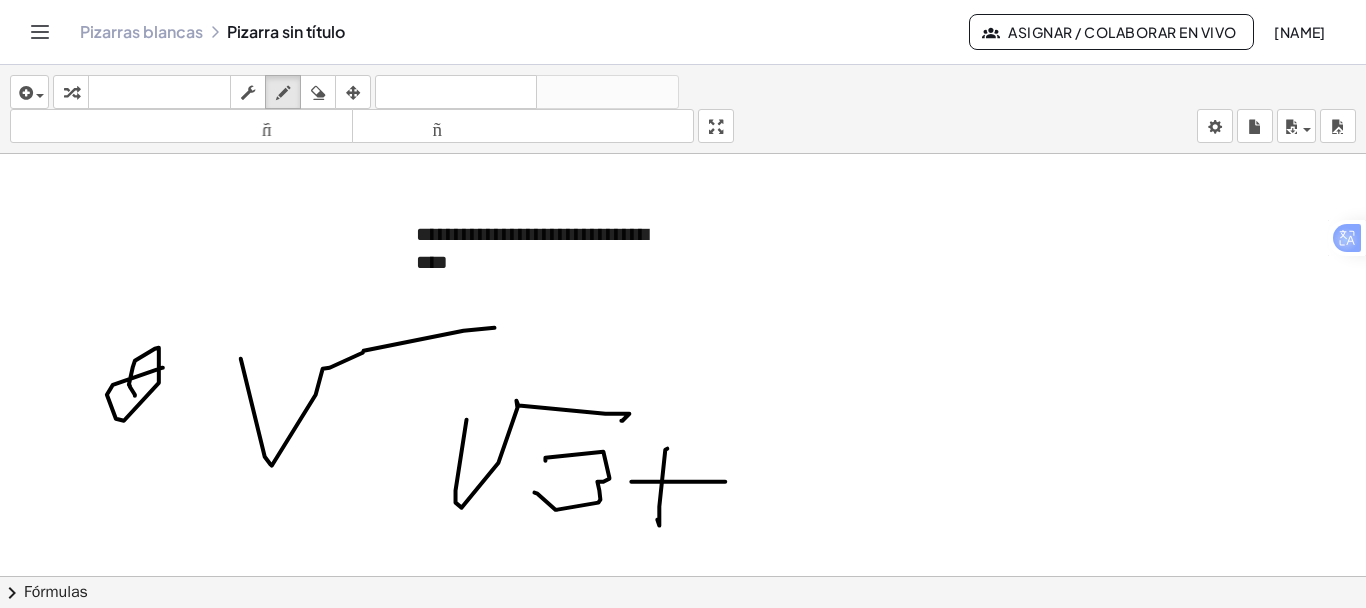 drag, startPoint x: 632, startPoint y: 480, endPoint x: 726, endPoint y: 480, distance: 94 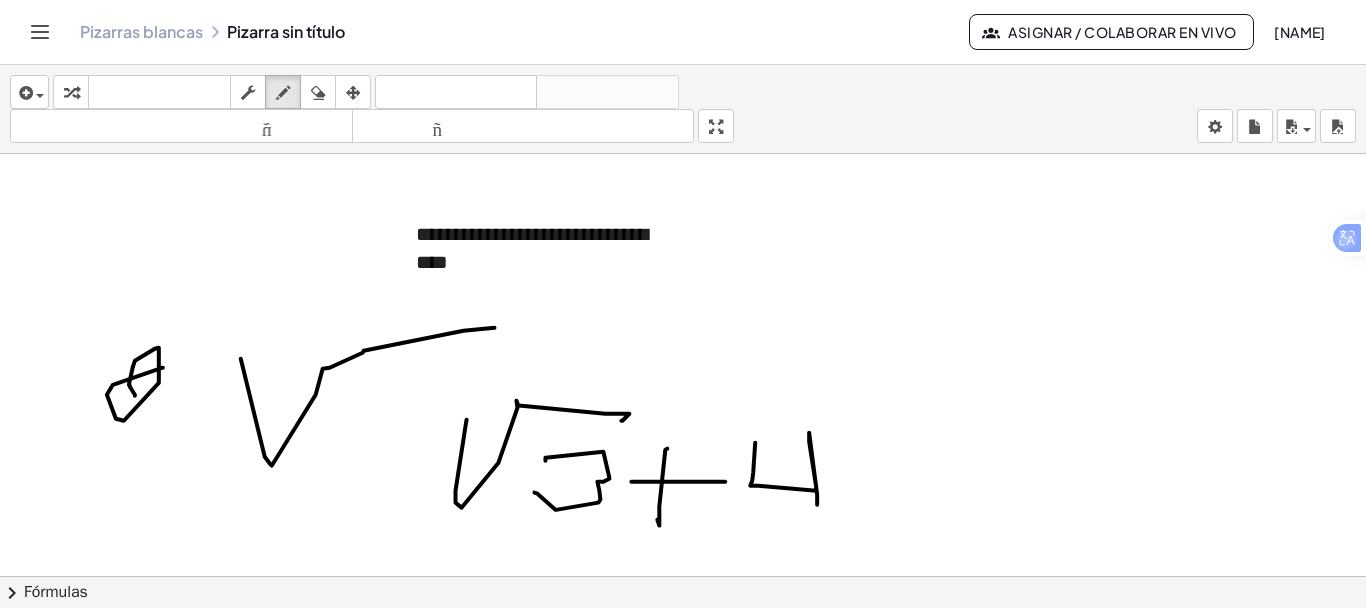 drag, startPoint x: 756, startPoint y: 441, endPoint x: 818, endPoint y: 503, distance: 87.681244 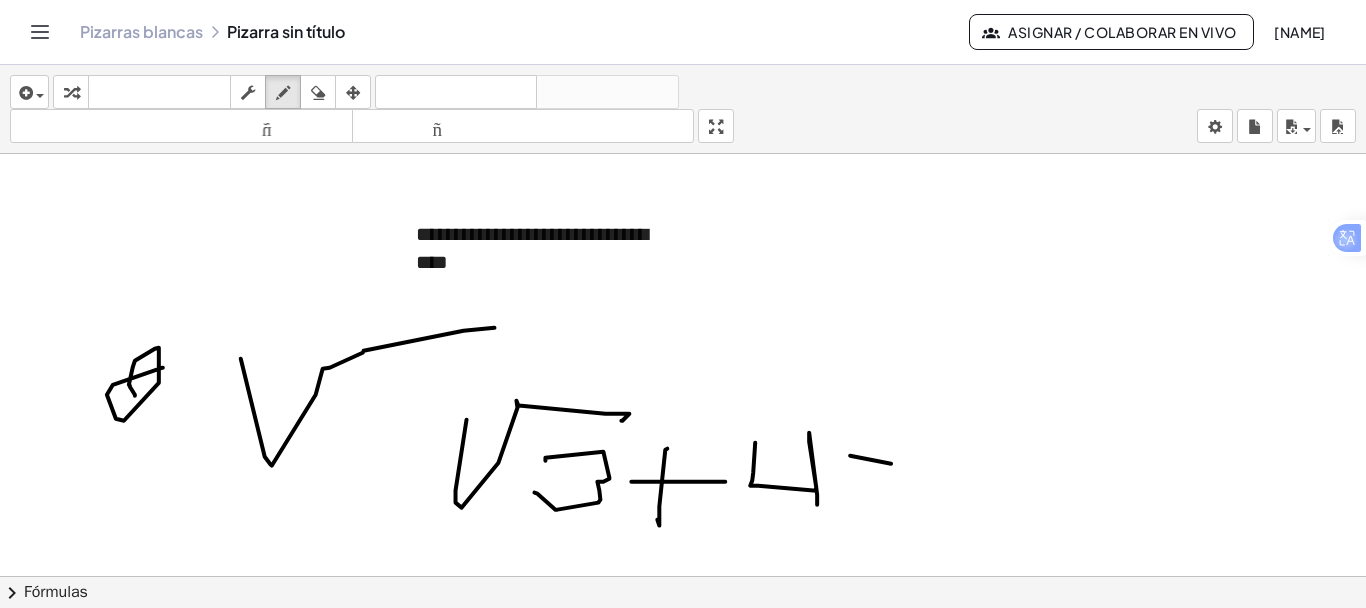 drag, startPoint x: 892, startPoint y: 462, endPoint x: 954, endPoint y: 473, distance: 62.968246 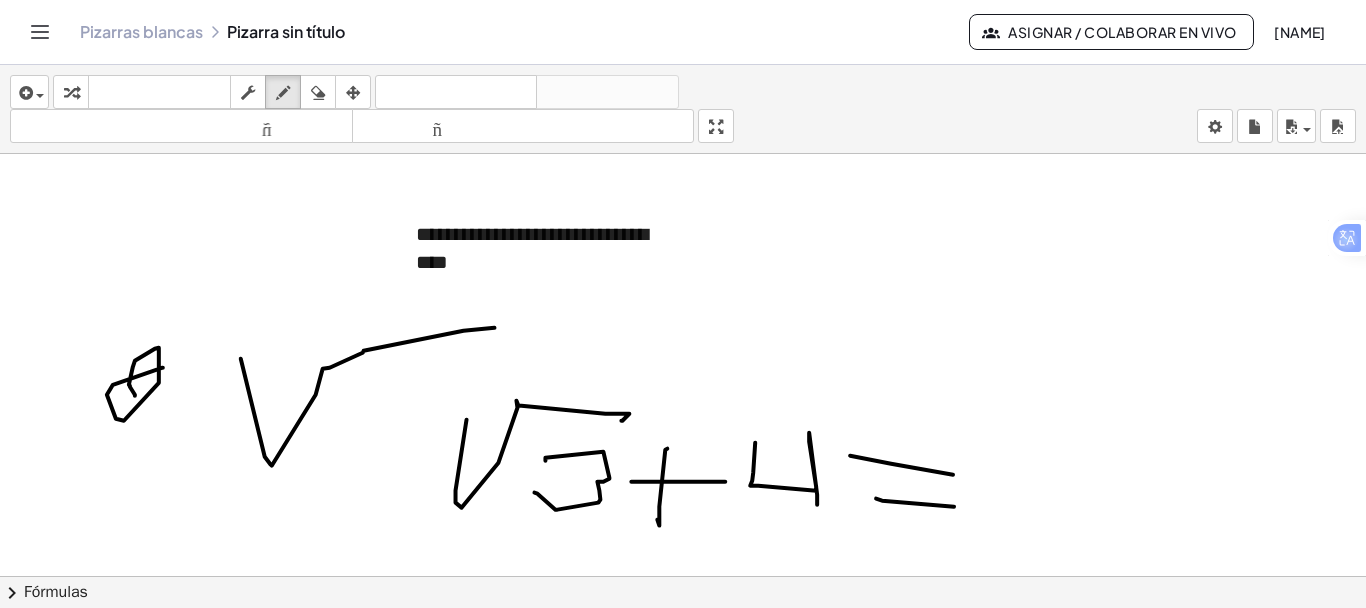 drag, startPoint x: 877, startPoint y: 497, endPoint x: 955, endPoint y: 505, distance: 78.40918 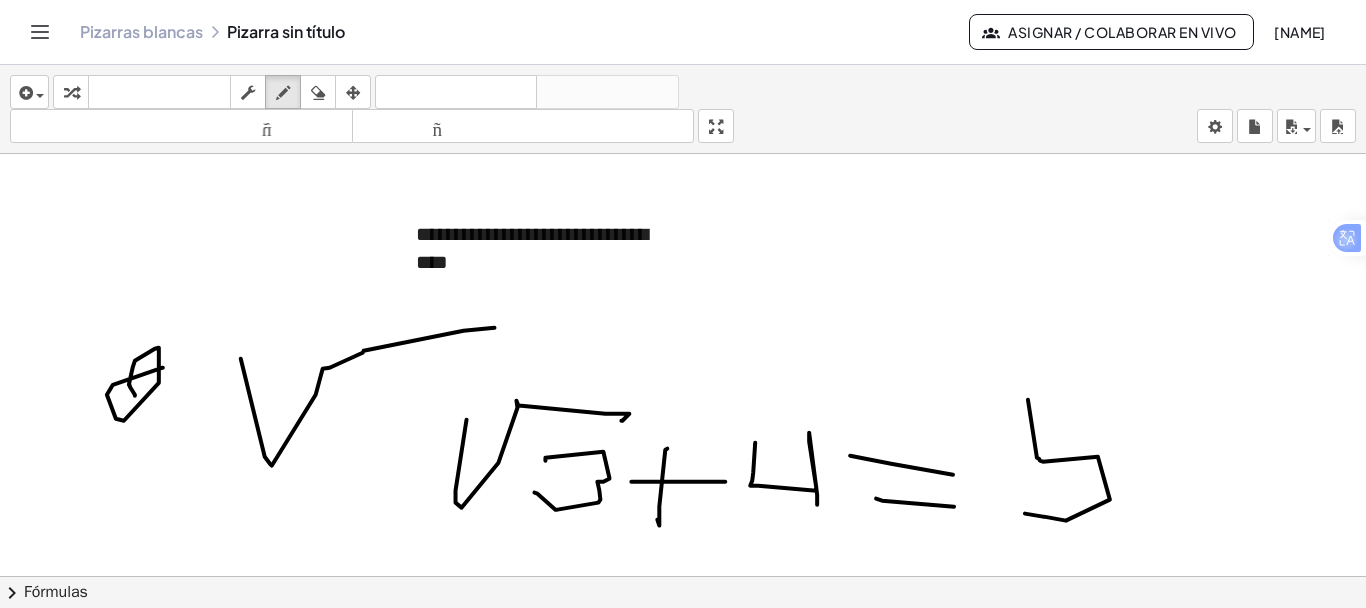 drag, startPoint x: 1029, startPoint y: 398, endPoint x: 1072, endPoint y: 456, distance: 72.20111 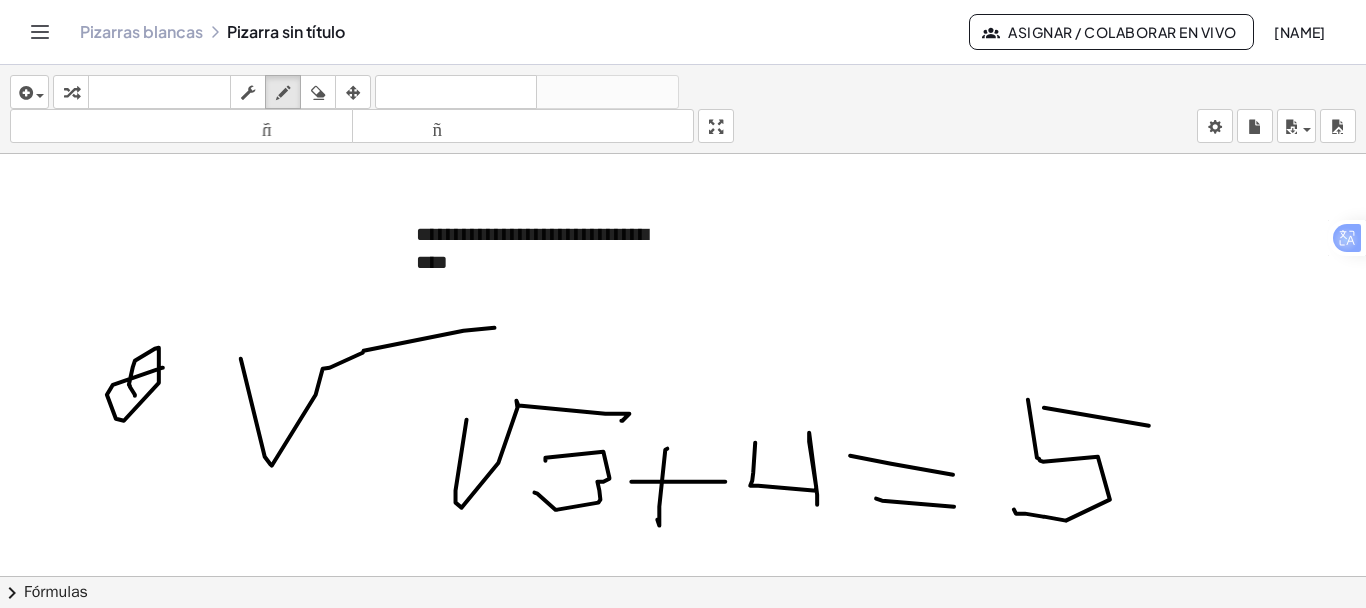 drag, startPoint x: 1045, startPoint y: 406, endPoint x: 1134, endPoint y: 425, distance: 91.00549 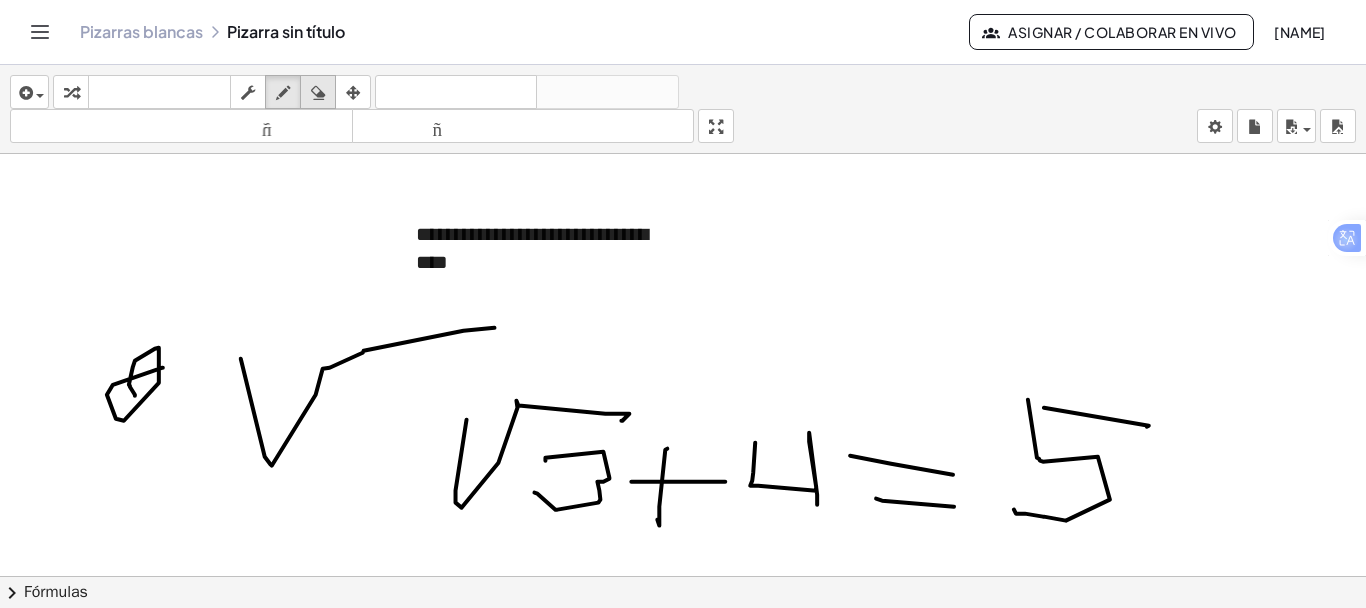 click at bounding box center (318, 93) 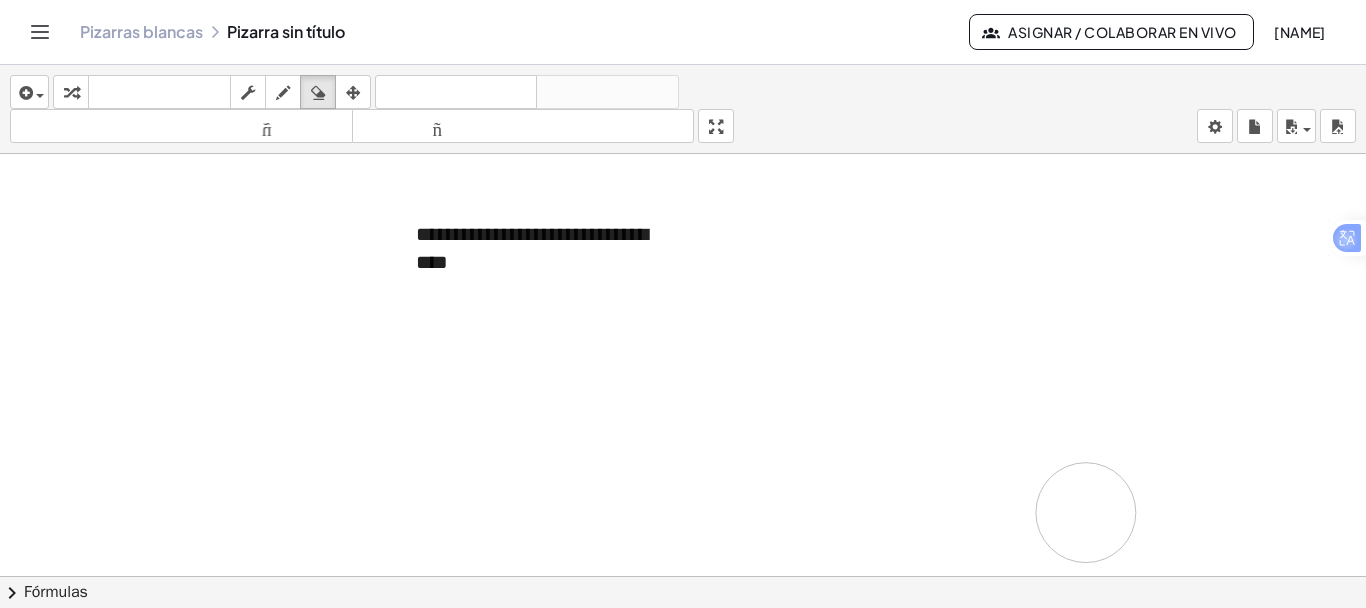 drag, startPoint x: 144, startPoint y: 385, endPoint x: 464, endPoint y: 331, distance: 324.52426 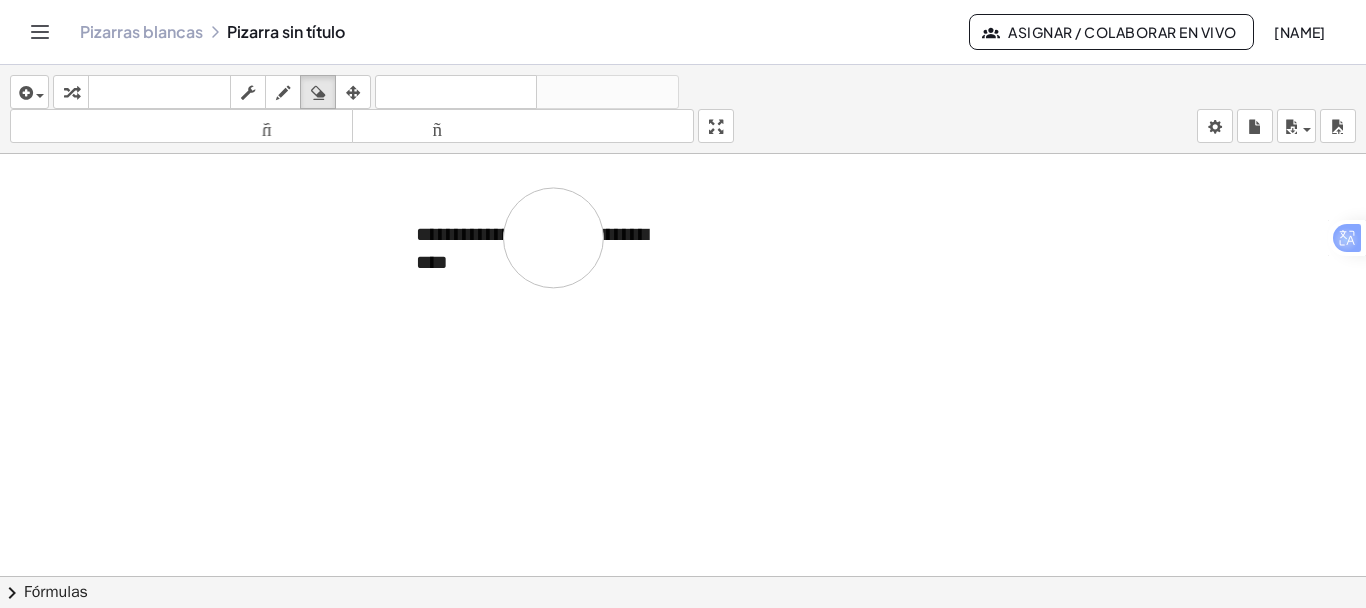 click at bounding box center (683, 591) 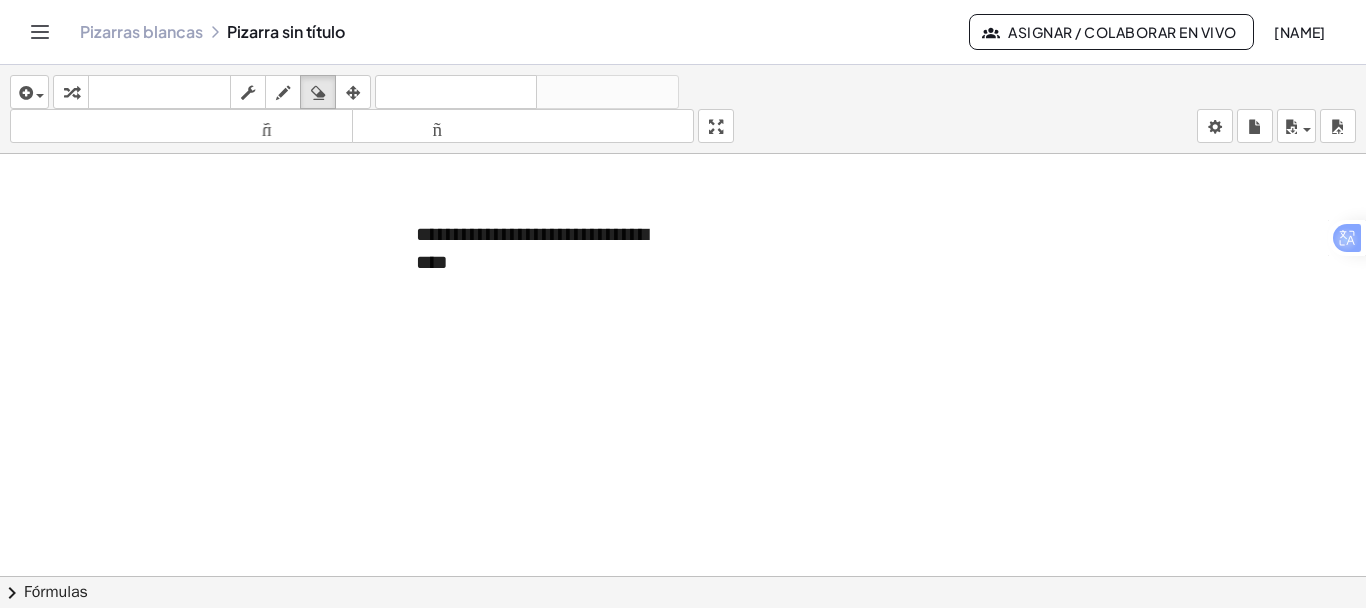 click at bounding box center [683, 591] 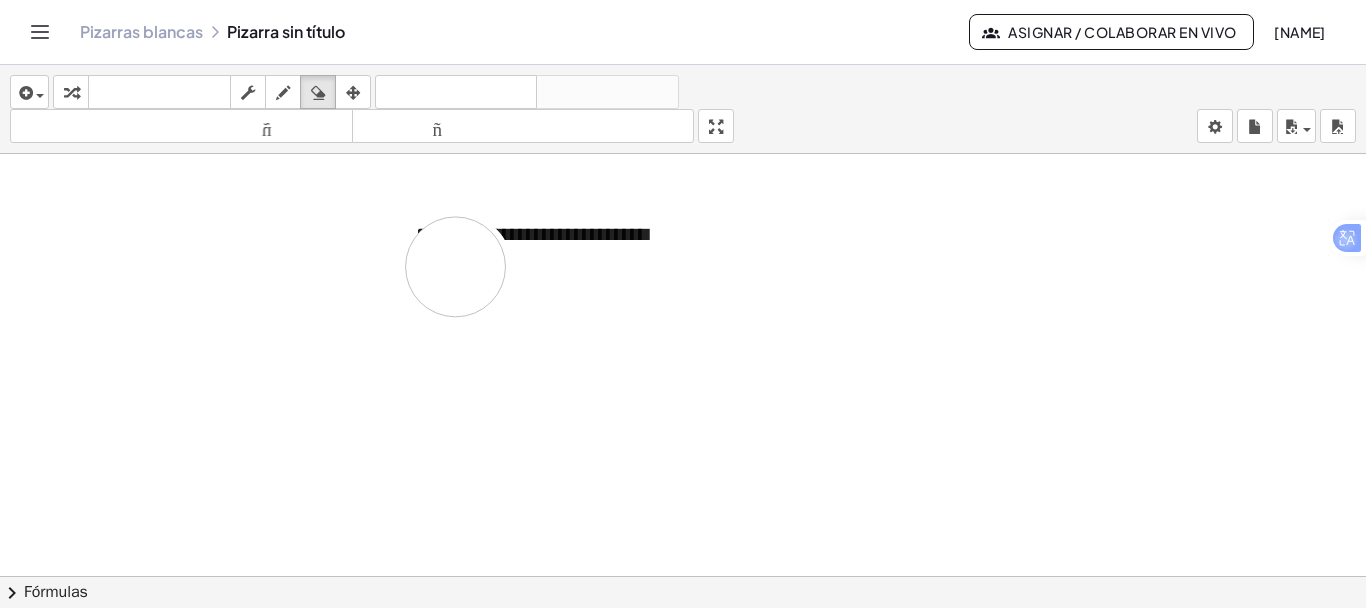 click at bounding box center (683, 591) 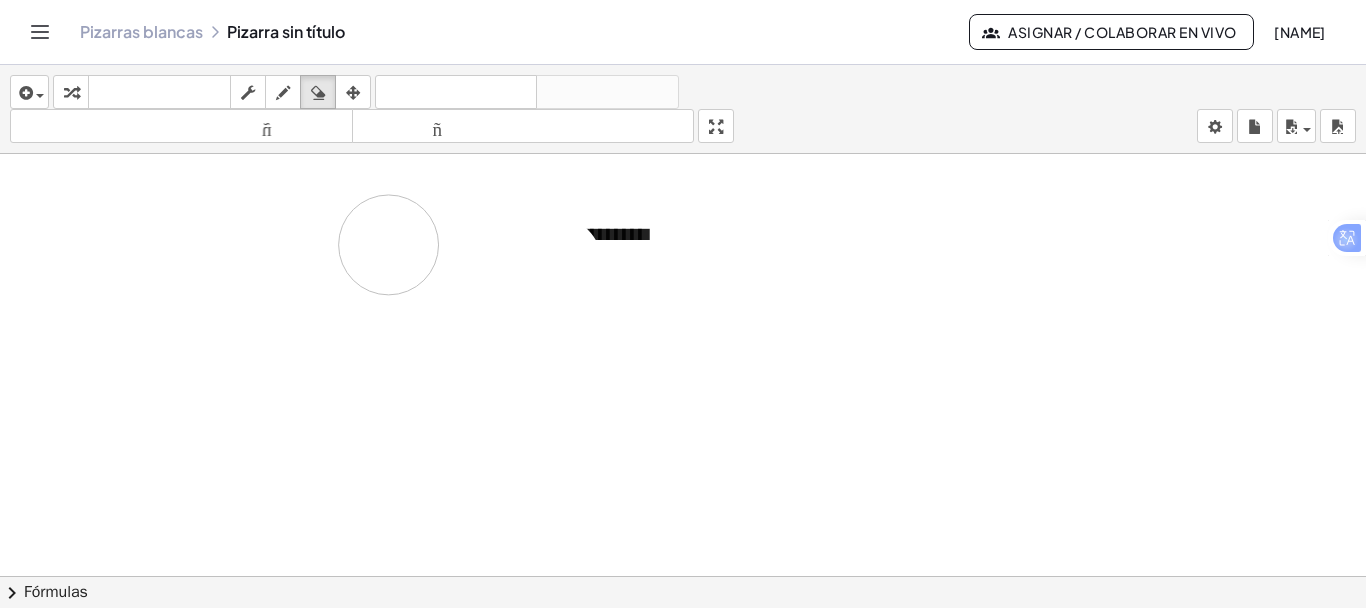 drag, startPoint x: 539, startPoint y: 266, endPoint x: 387, endPoint y: 230, distance: 156.20499 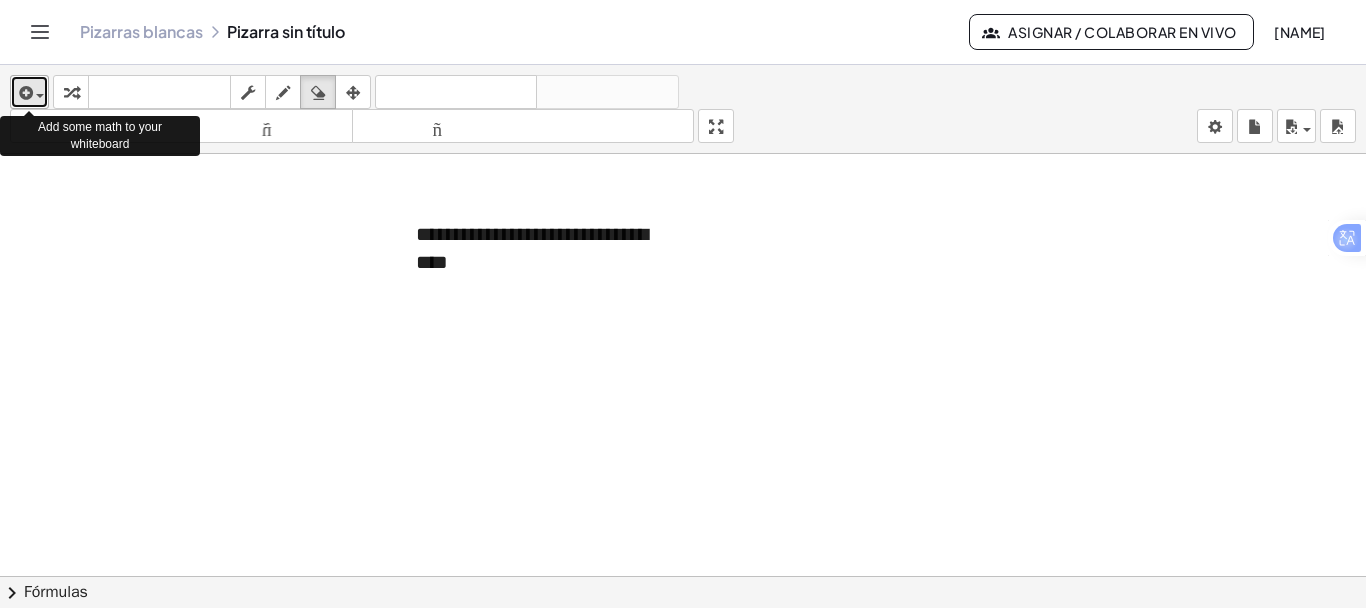 click at bounding box center (24, 93) 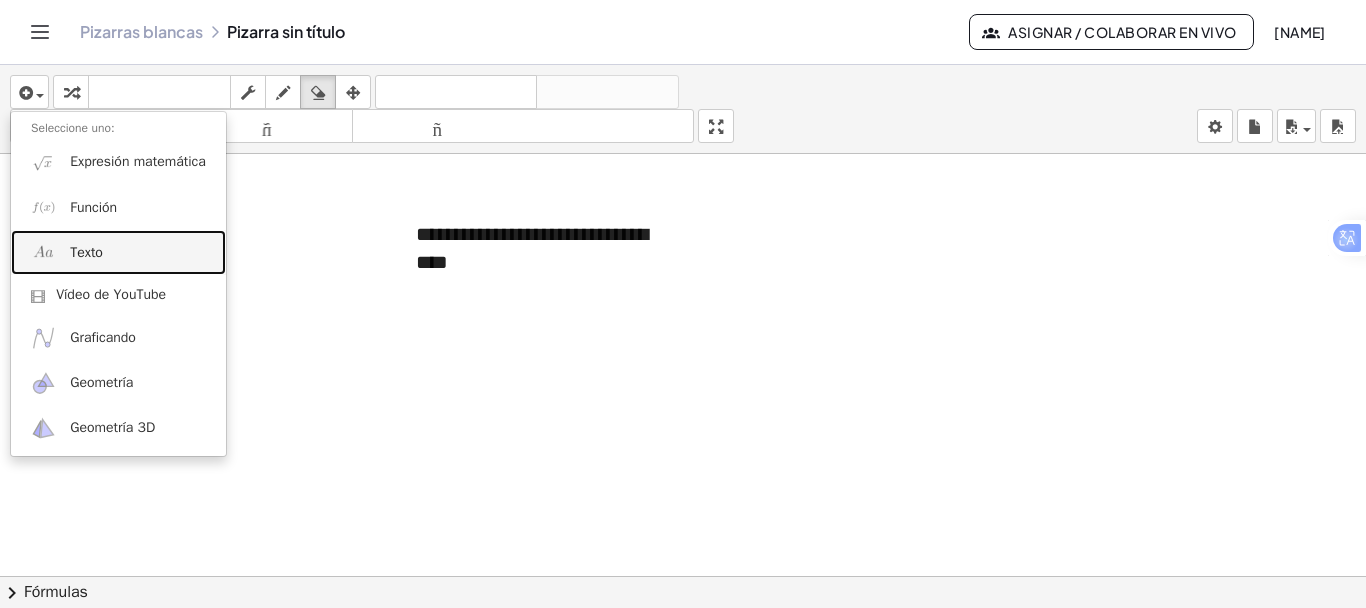drag, startPoint x: 93, startPoint y: 247, endPoint x: 112, endPoint y: 246, distance: 19.026299 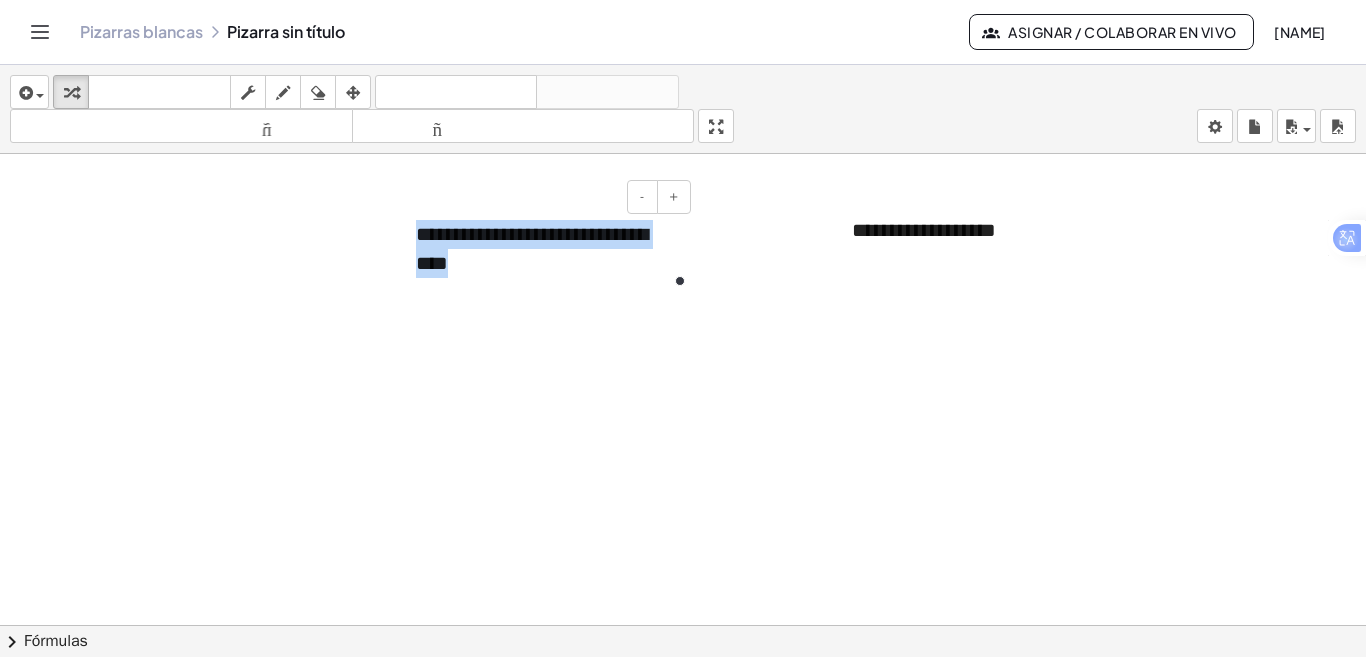 drag, startPoint x: 504, startPoint y: 268, endPoint x: 402, endPoint y: 238, distance: 106.320274 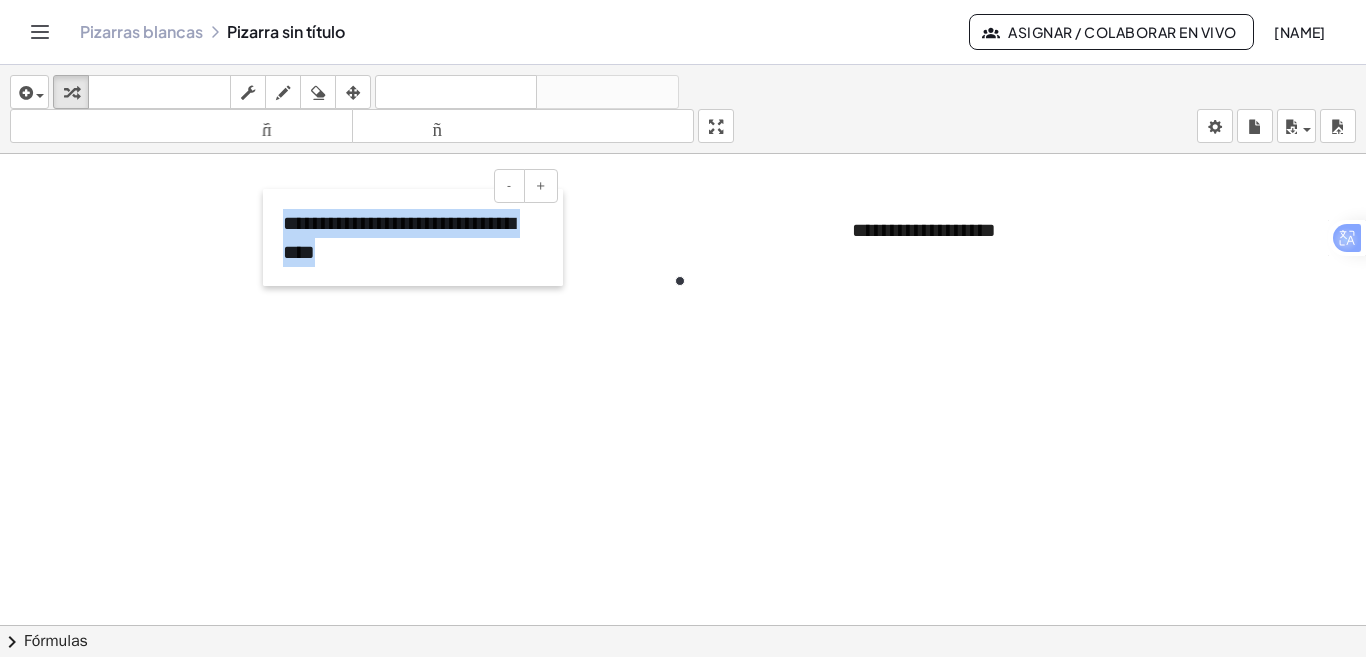 drag, startPoint x: 397, startPoint y: 230, endPoint x: 264, endPoint y: 219, distance: 133.45412 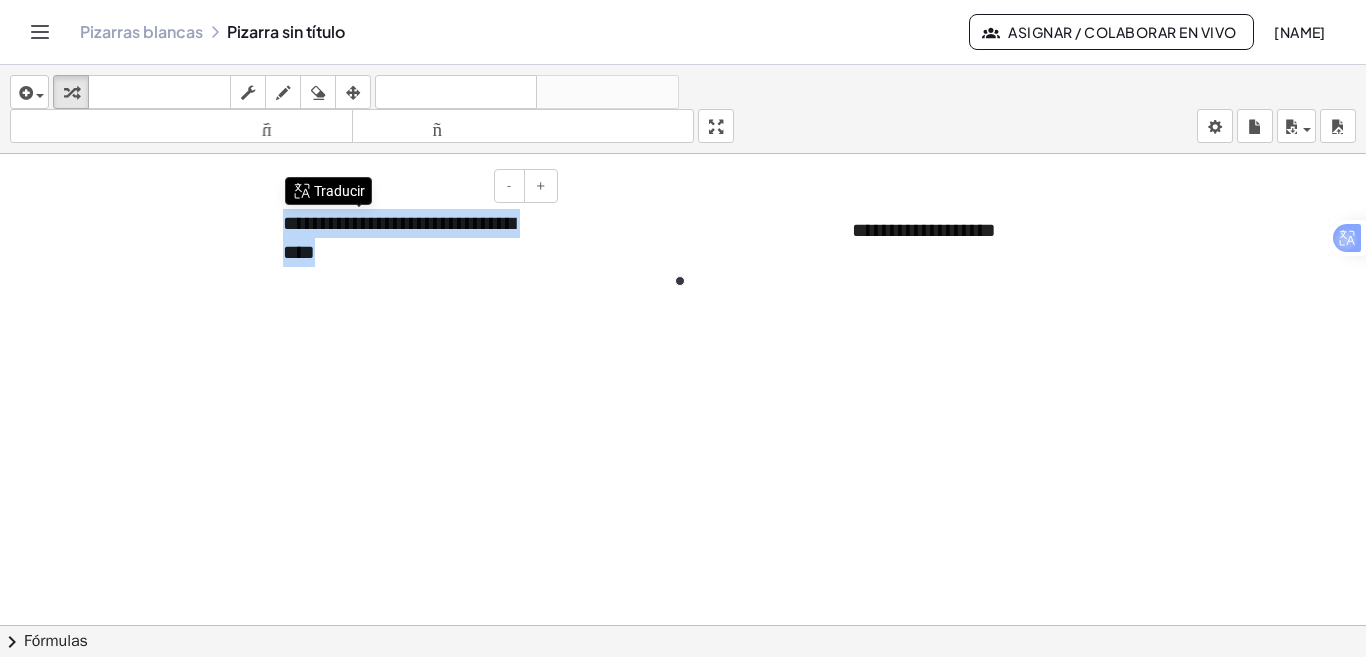 click on "**********" at bounding box center (413, 237) 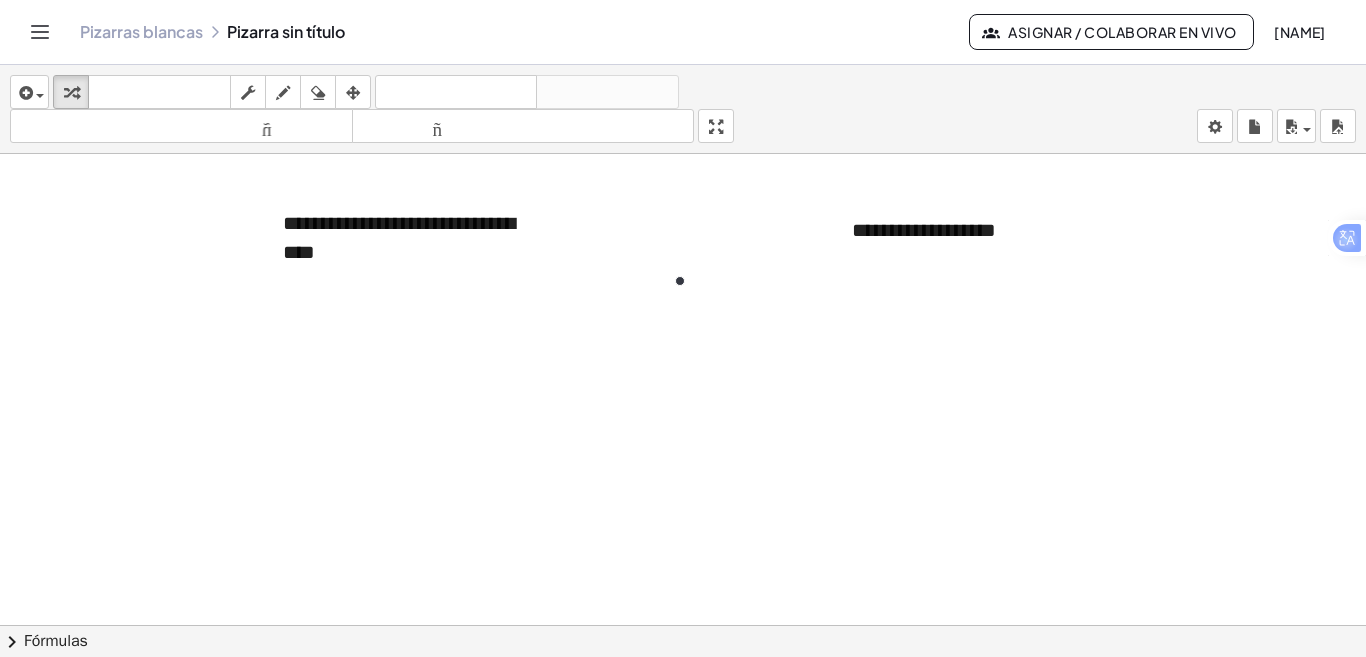 drag, startPoint x: 561, startPoint y: 263, endPoint x: 624, endPoint y: 267, distance: 63.126858 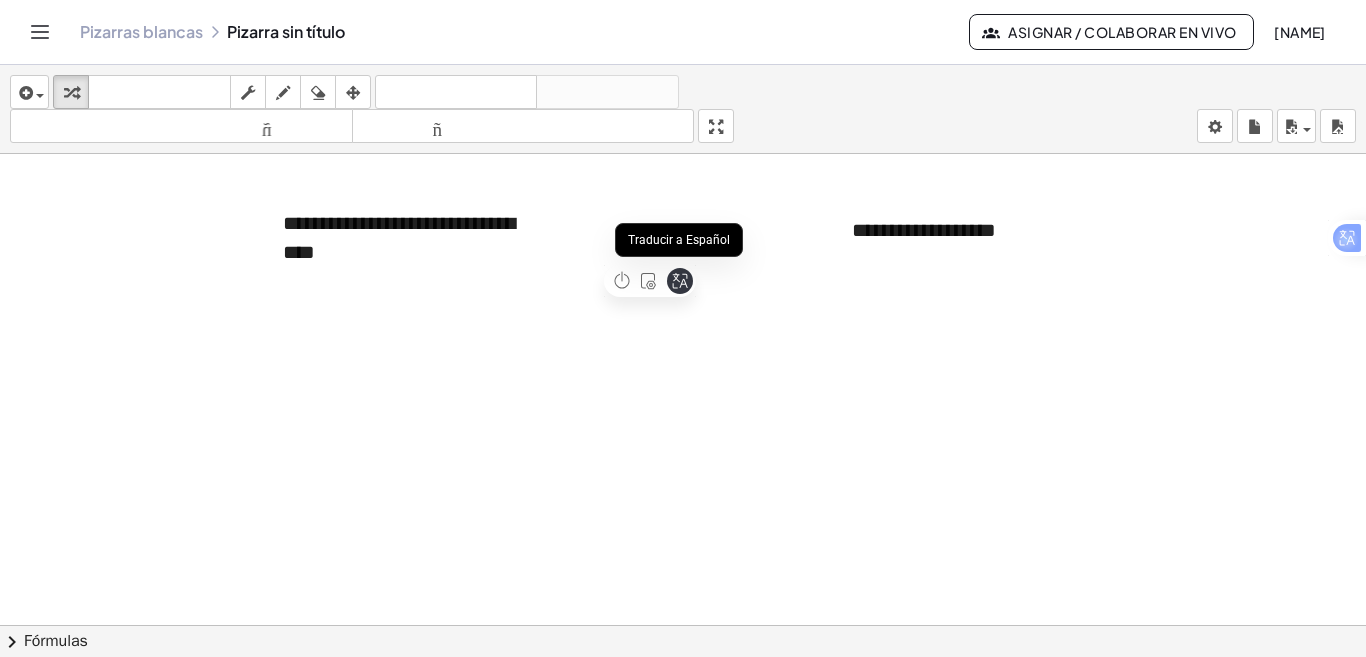 drag, startPoint x: 682, startPoint y: 270, endPoint x: 690, endPoint y: 281, distance: 13.601471 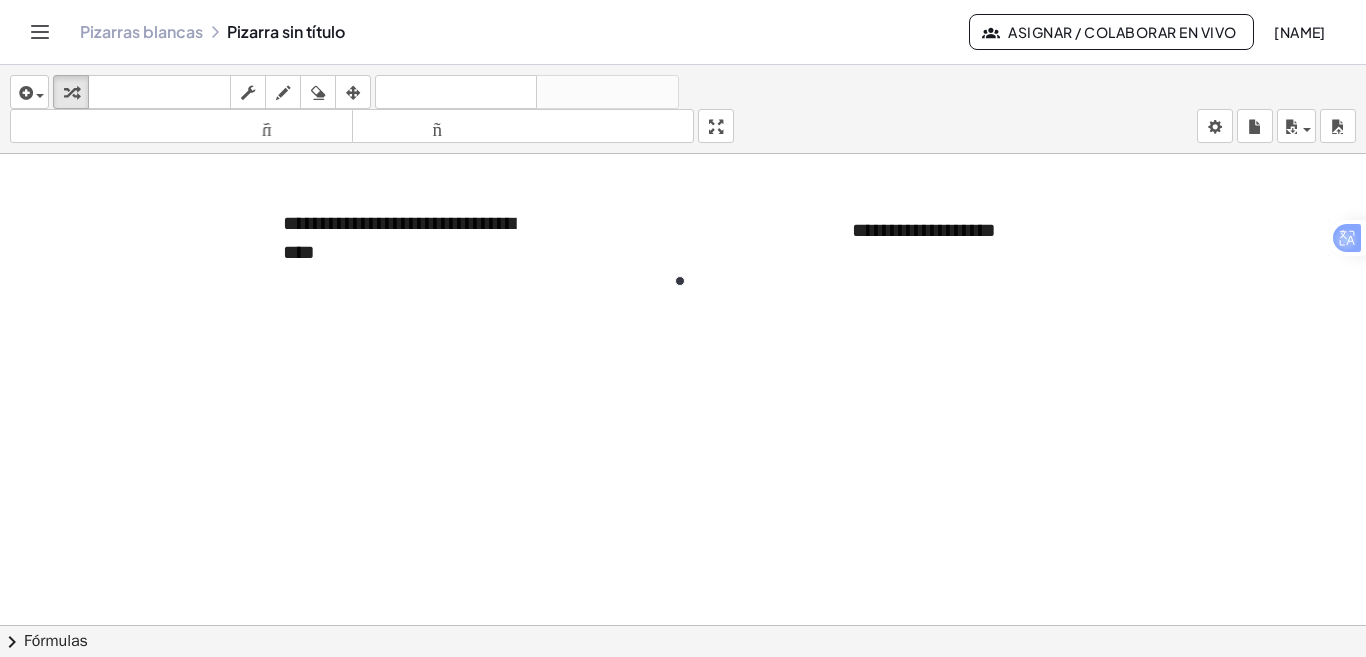 click at bounding box center (683, 625) 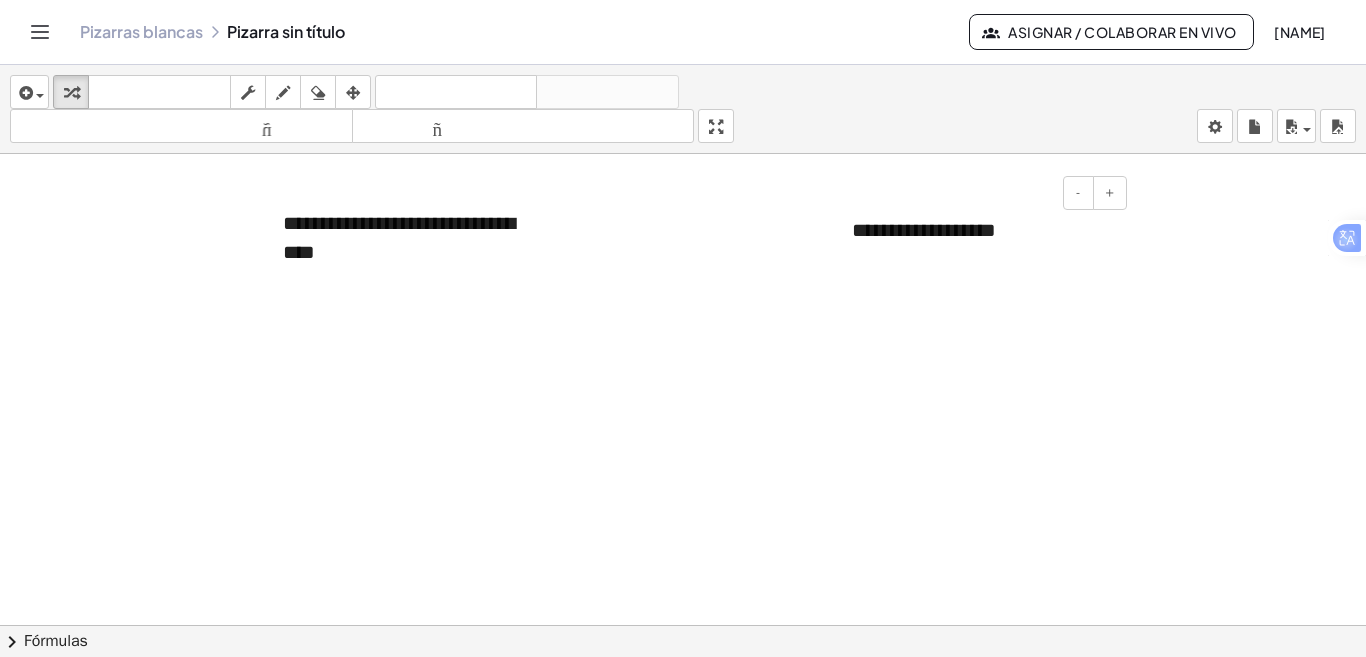 drag, startPoint x: 885, startPoint y: 221, endPoint x: 847, endPoint y: 227, distance: 38.470768 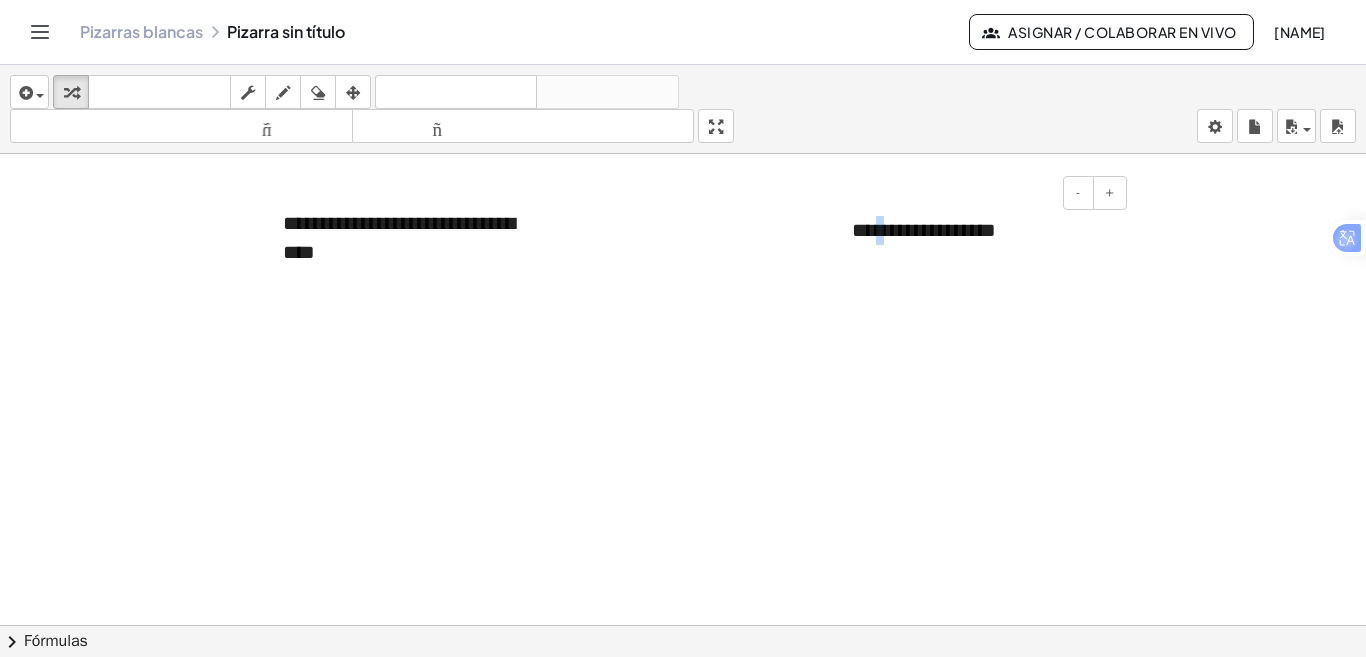 drag, startPoint x: 812, startPoint y: 218, endPoint x: 984, endPoint y: 230, distance: 172.41809 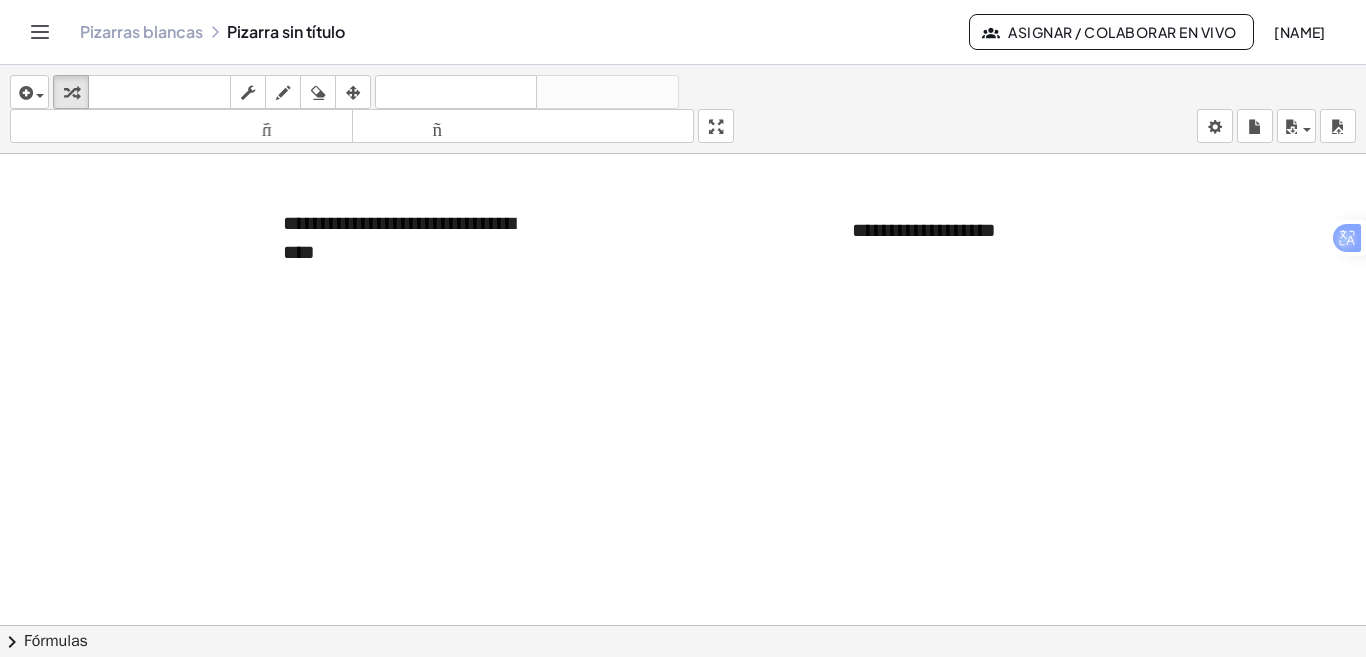 drag, startPoint x: 1001, startPoint y: 232, endPoint x: 780, endPoint y: 220, distance: 221.32555 